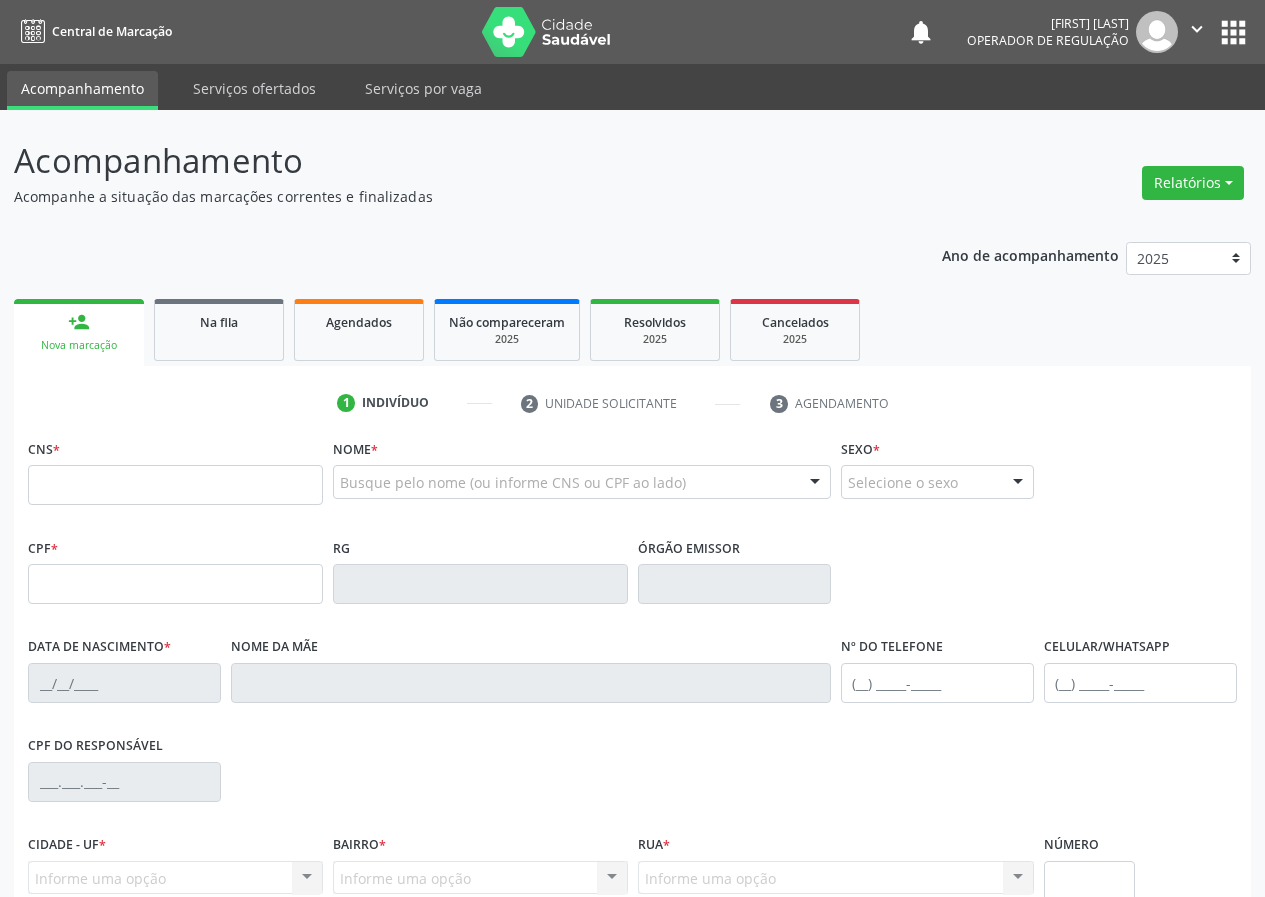 scroll, scrollTop: 0, scrollLeft: 0, axis: both 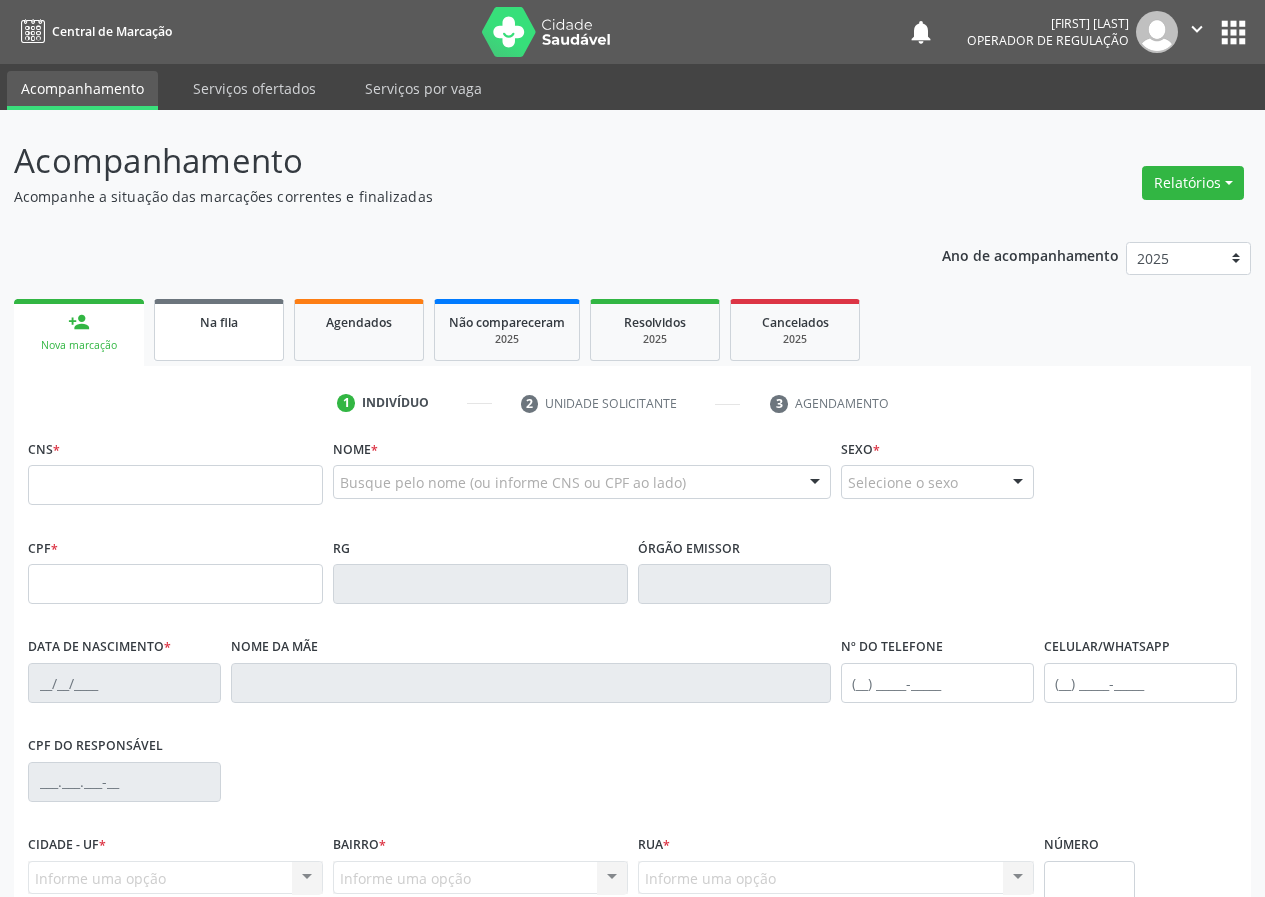 click on "Na fila" at bounding box center (219, 322) 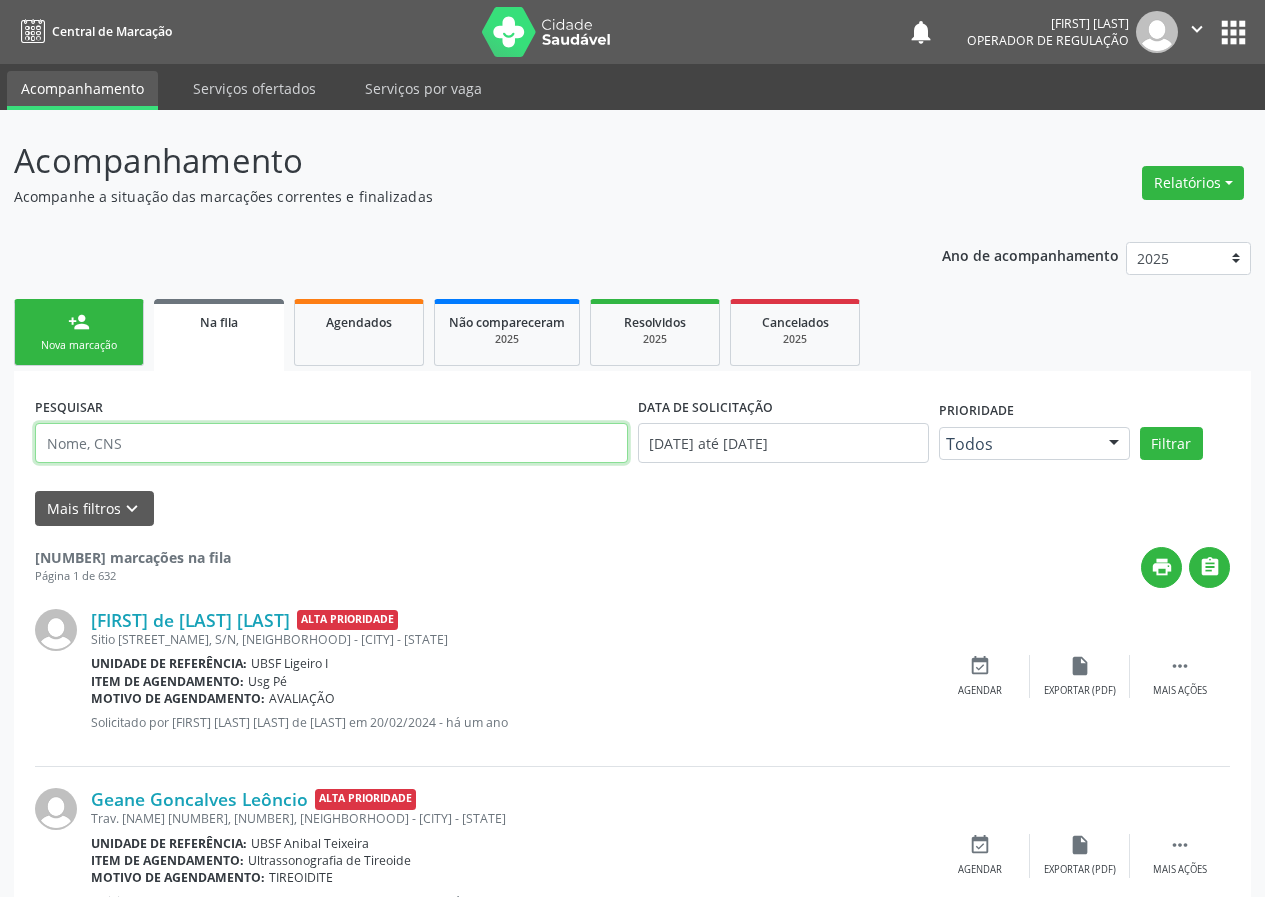 click at bounding box center (331, 443) 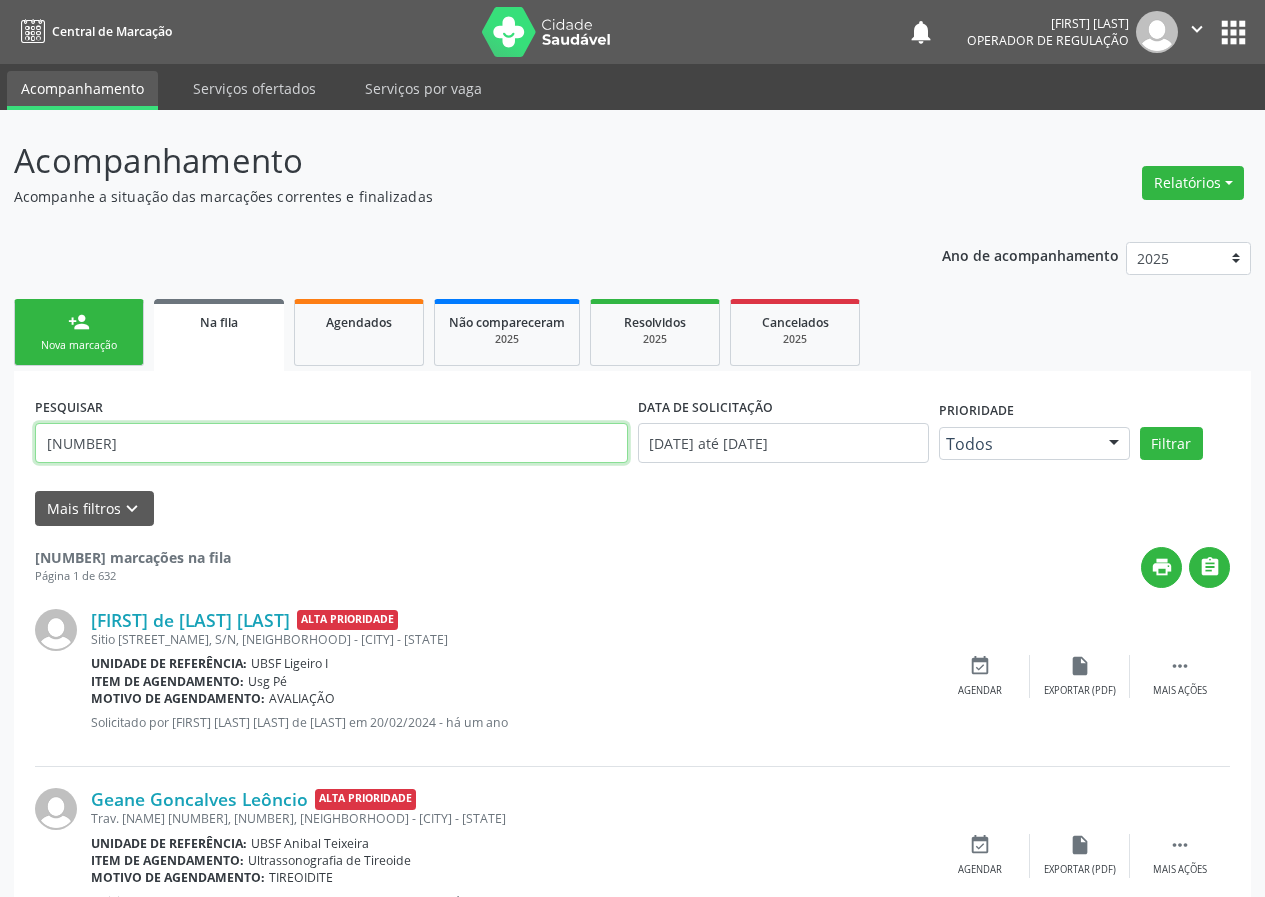type on "[NUMBER]" 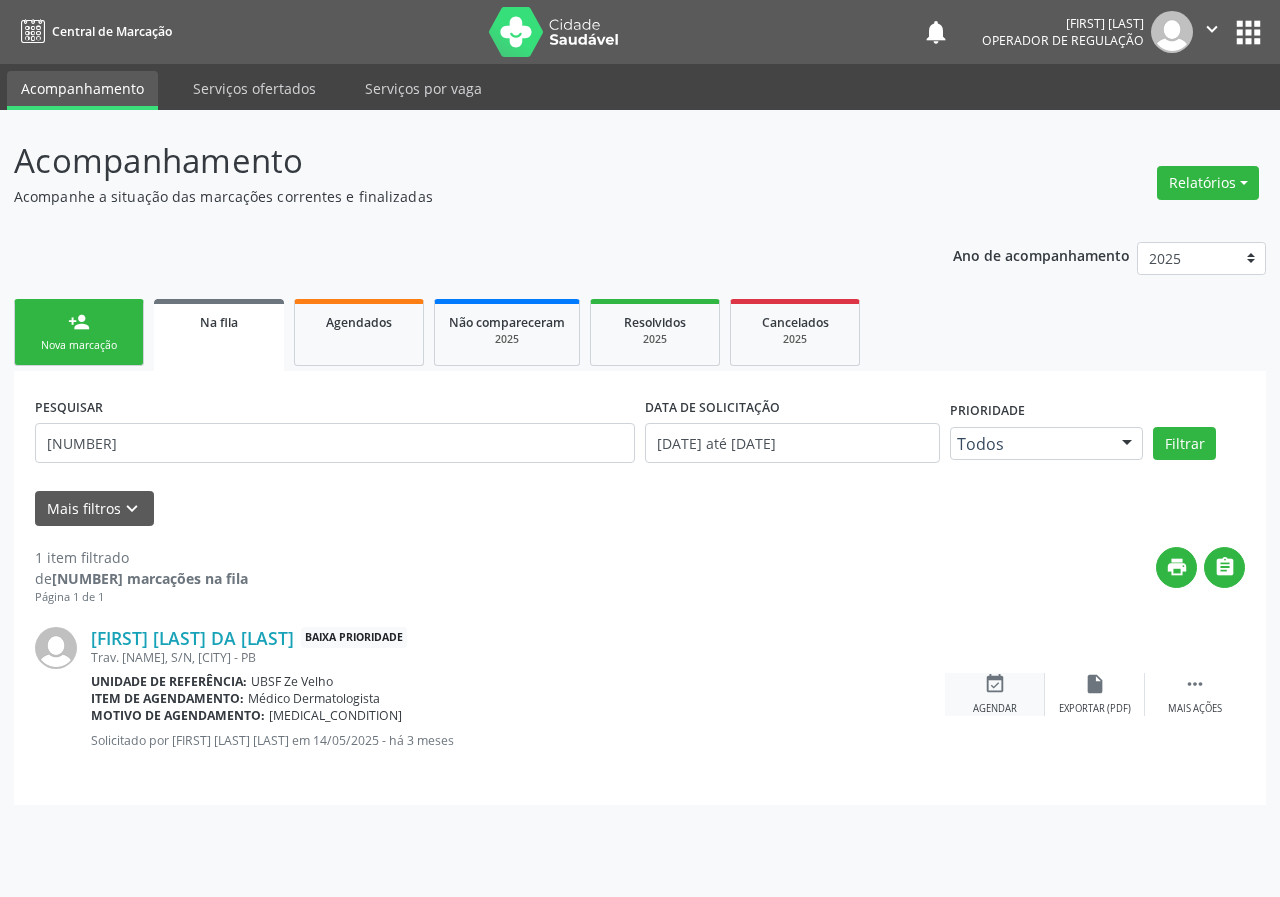 click on "event_available" at bounding box center (995, 684) 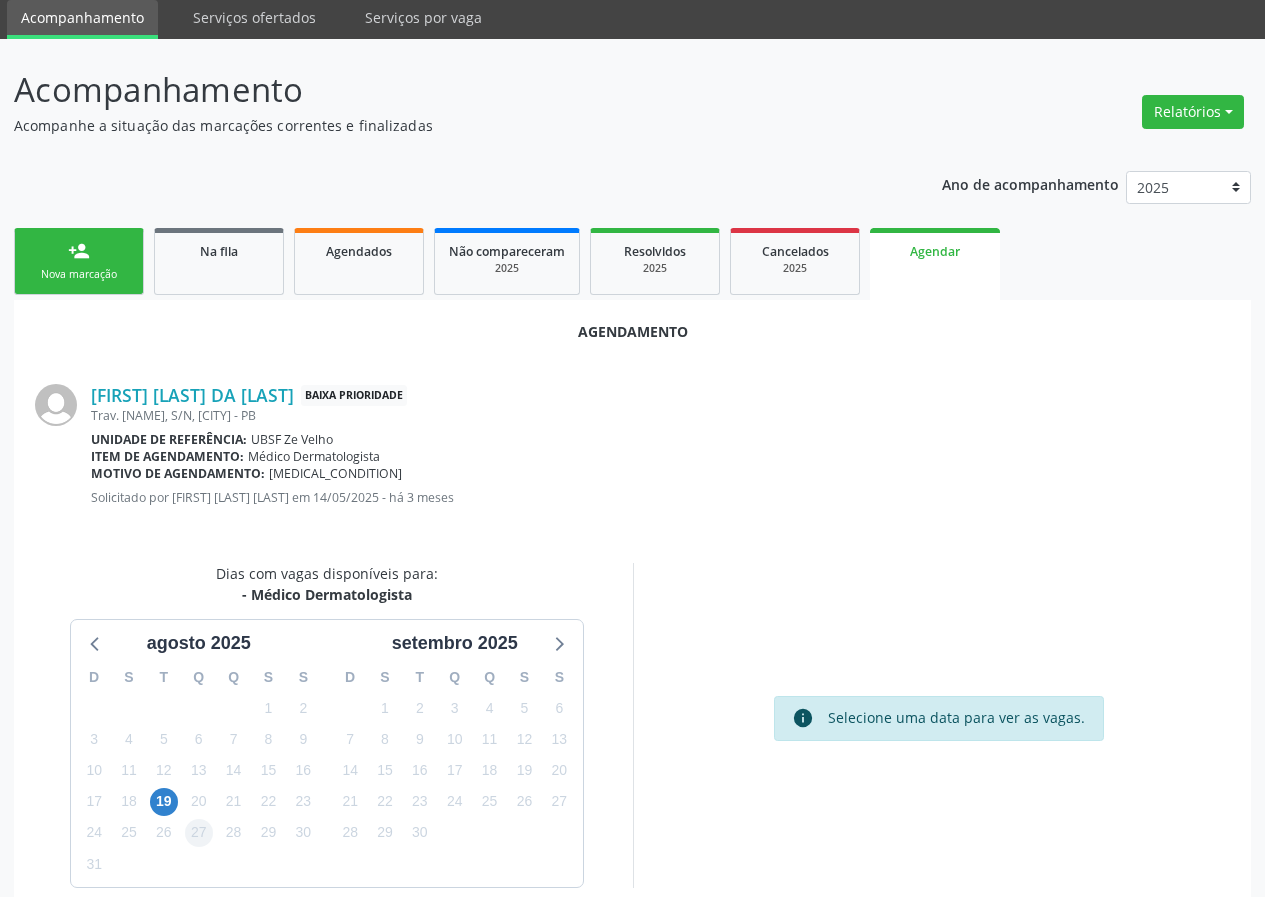 scroll, scrollTop: 144, scrollLeft: 0, axis: vertical 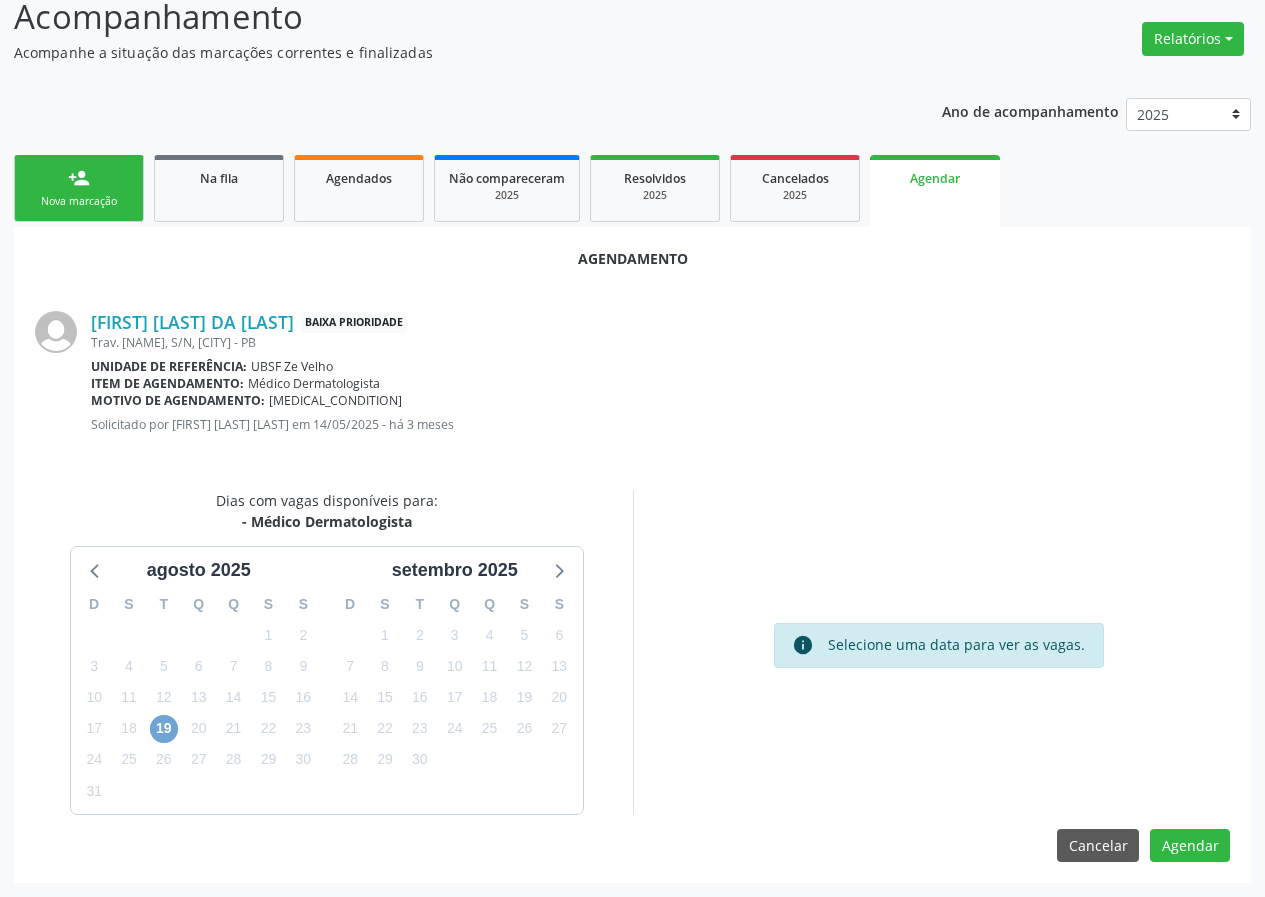 click on "19" at bounding box center (164, 729) 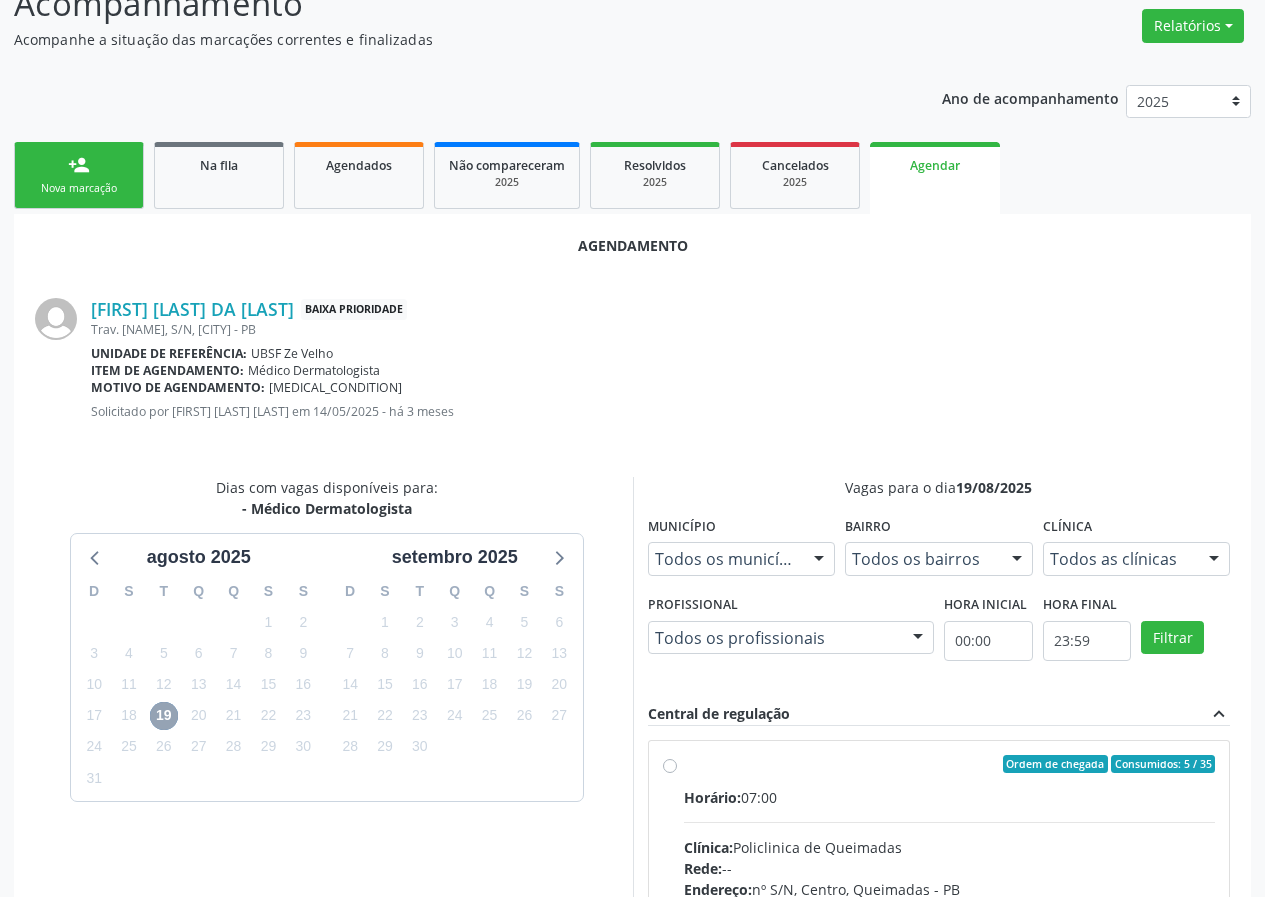 scroll, scrollTop: 433, scrollLeft: 0, axis: vertical 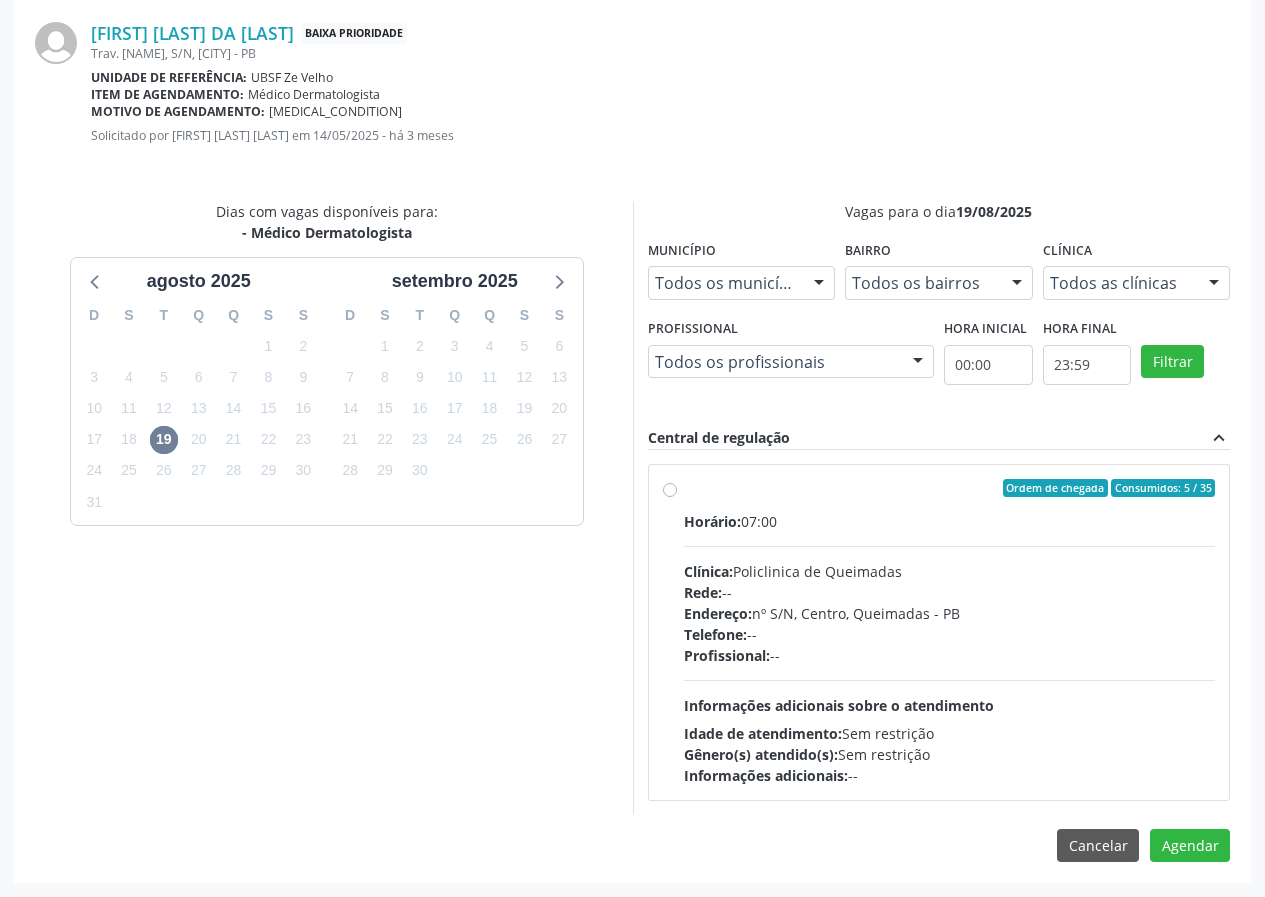 click on "Ordem de chegada
Consumidos: [NUMBER] / [NUMBER]
Horário:   [TIME]
Clínica:  [SERVICE] de [CITY]
Rede:
--
Endereço:   nº S/N, [STREET], [CITY] - [STATE]
Telefone:   --
Profissional:
--
Informações adicionais sobre o atendimento
Idade de atendimento:
Sem restrição
Gênero(s) atendido(s):
Sem restrição
Informações adicionais:
--" at bounding box center (939, 632) 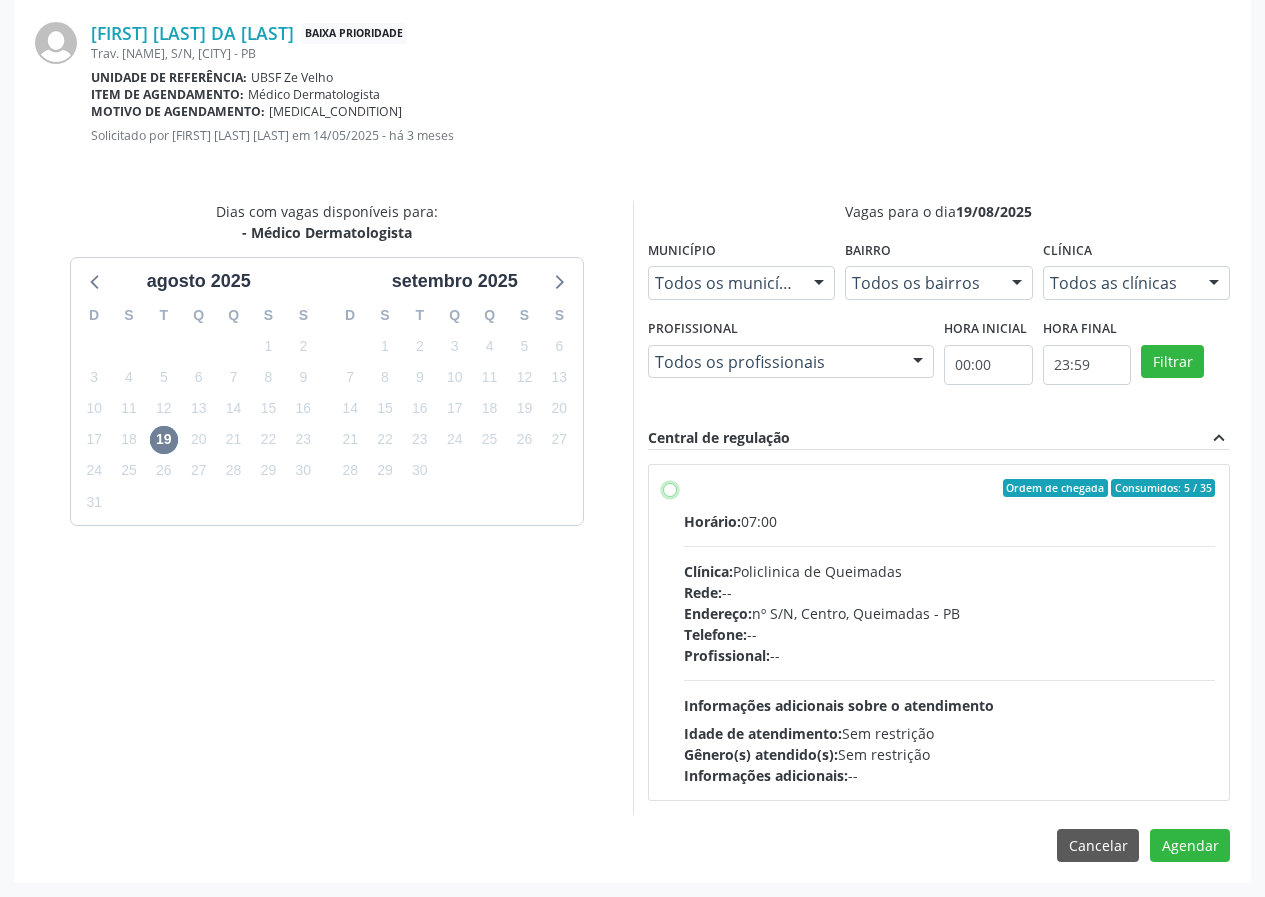 click on "Ordem de chegada
Consumidos: [NUMBER] / [NUMBER]
Horário:   [TIME]
Clínica:  [SERVICE] de [CITY]
Rede:
--
Endereço:   nº S/N, [STREET], [CITY] - [STATE]
Telefone:   --
Profissional:
--
Informações adicionais sobre o atendimento
Idade de atendimento:
Sem restrição
Gênero(s) atendido(s):
Sem restrição
Informações adicionais:
--" at bounding box center [670, 488] 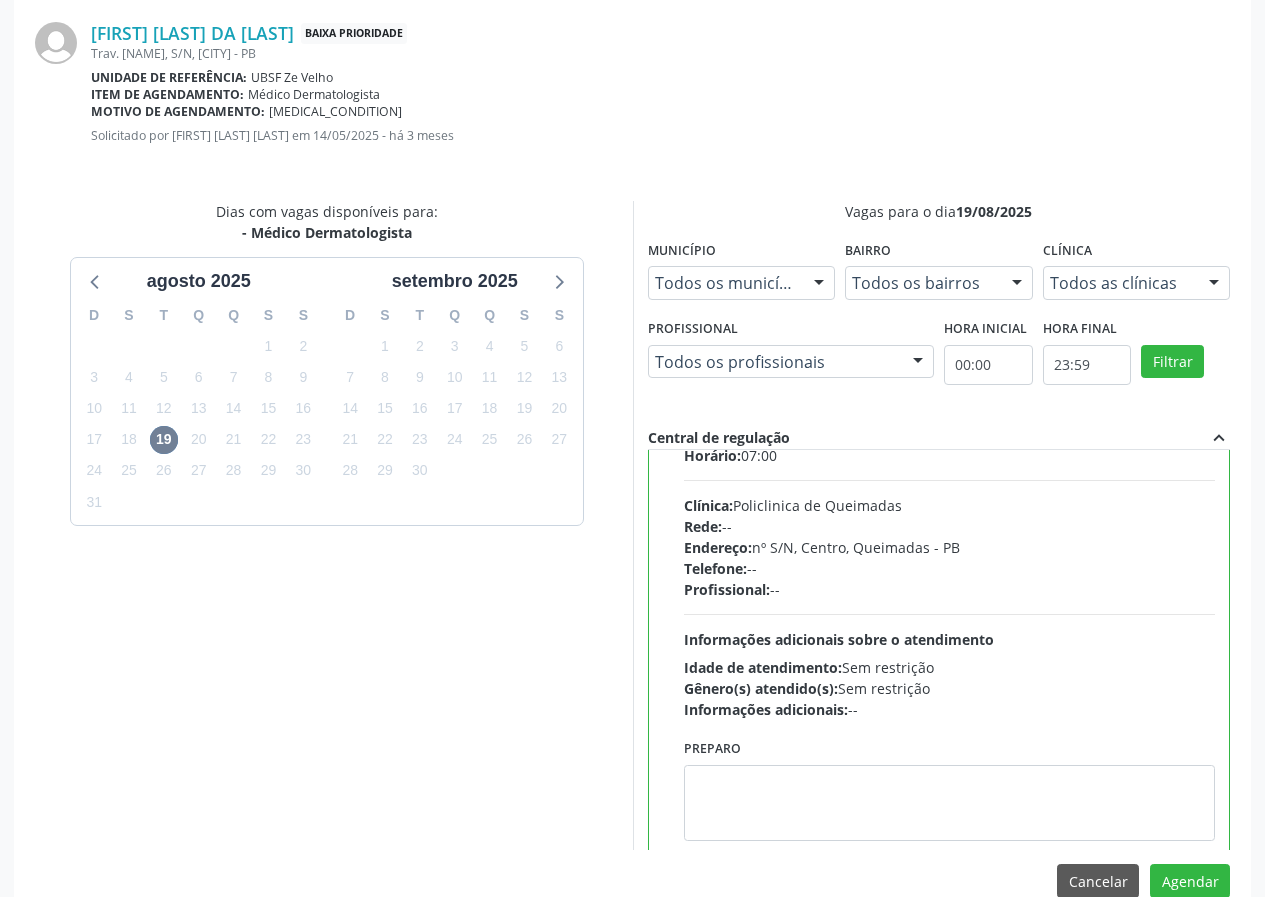 scroll, scrollTop: 99, scrollLeft: 0, axis: vertical 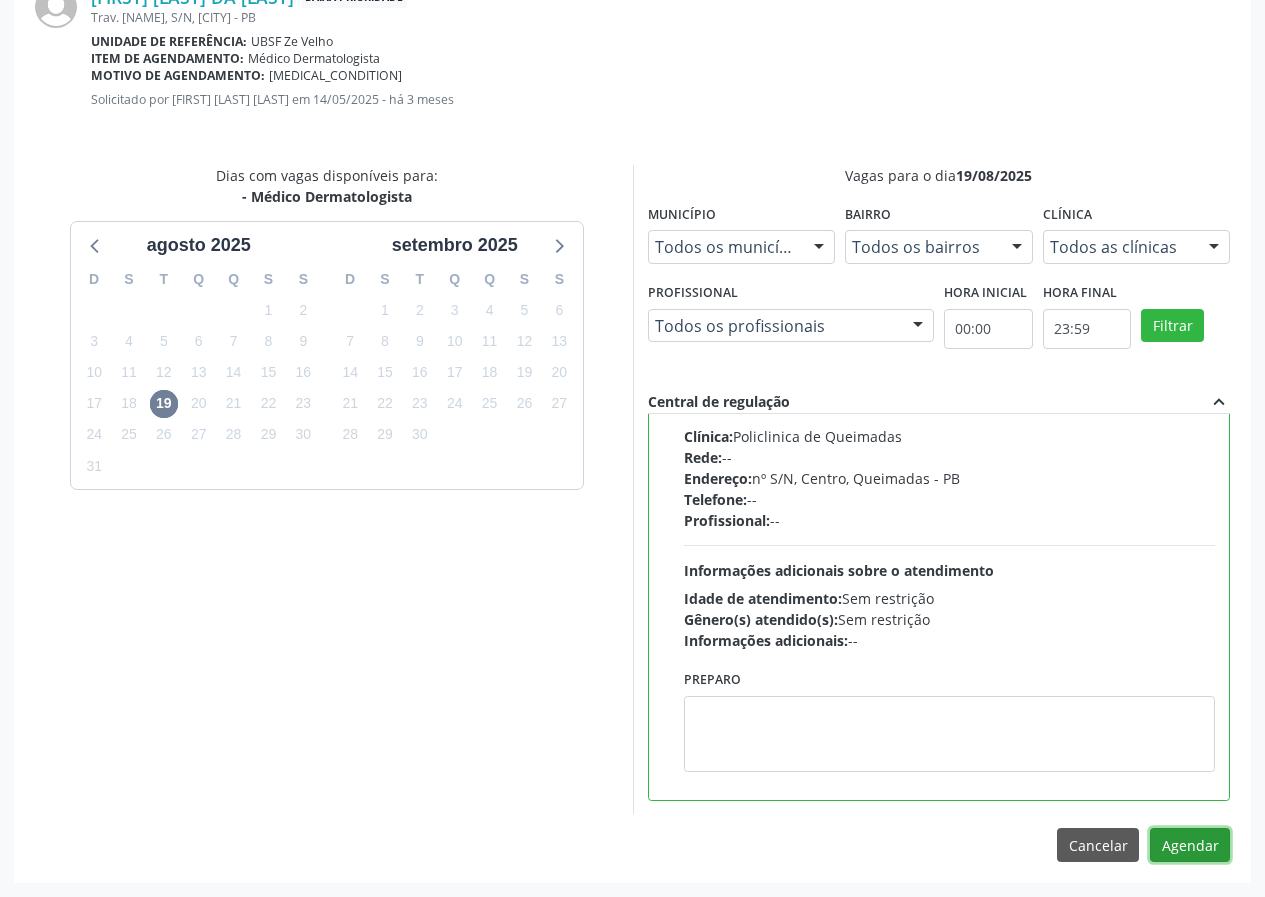 click on "Agendar" at bounding box center [1190, 845] 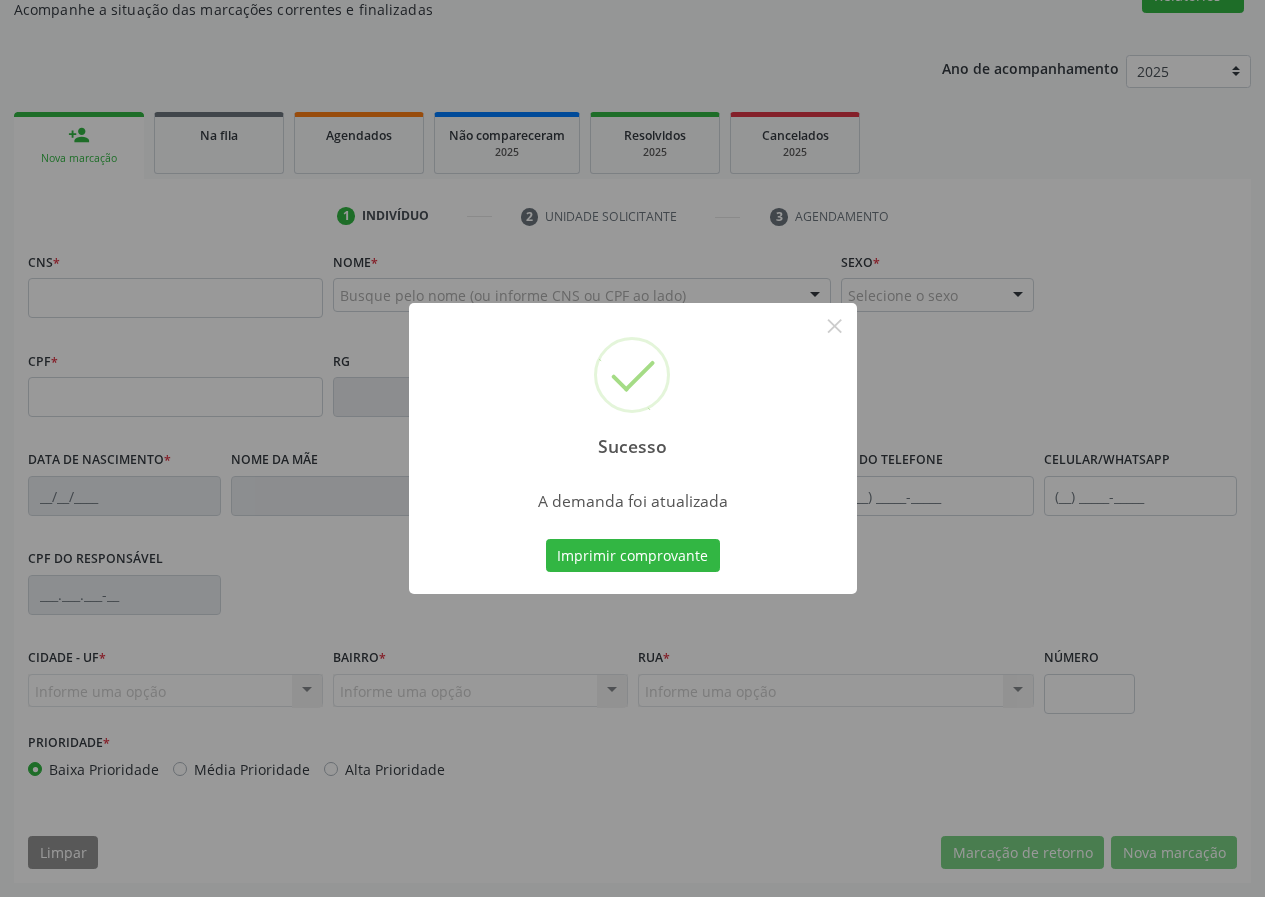 scroll, scrollTop: 187, scrollLeft: 0, axis: vertical 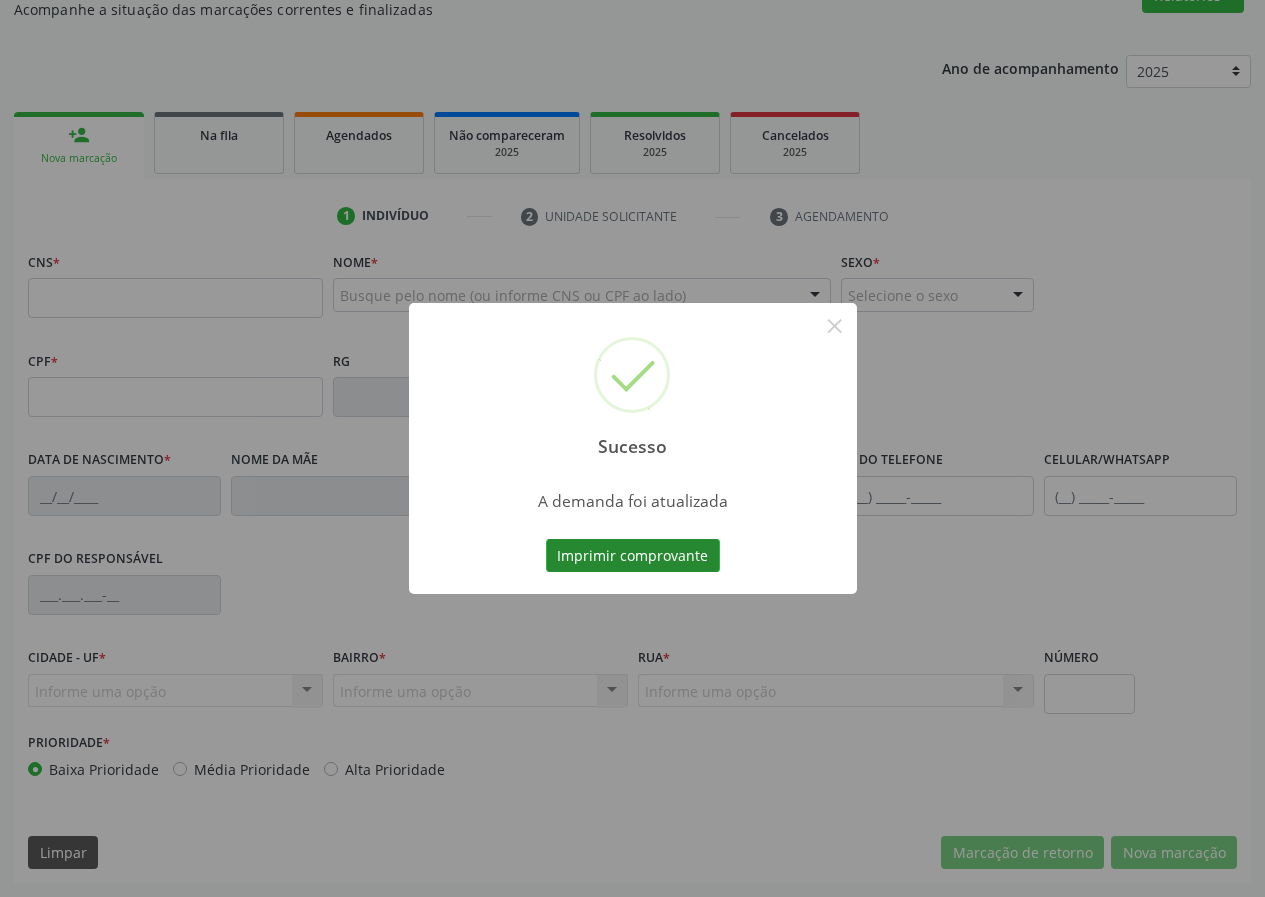 click on "Imprimir comprovante" at bounding box center [633, 556] 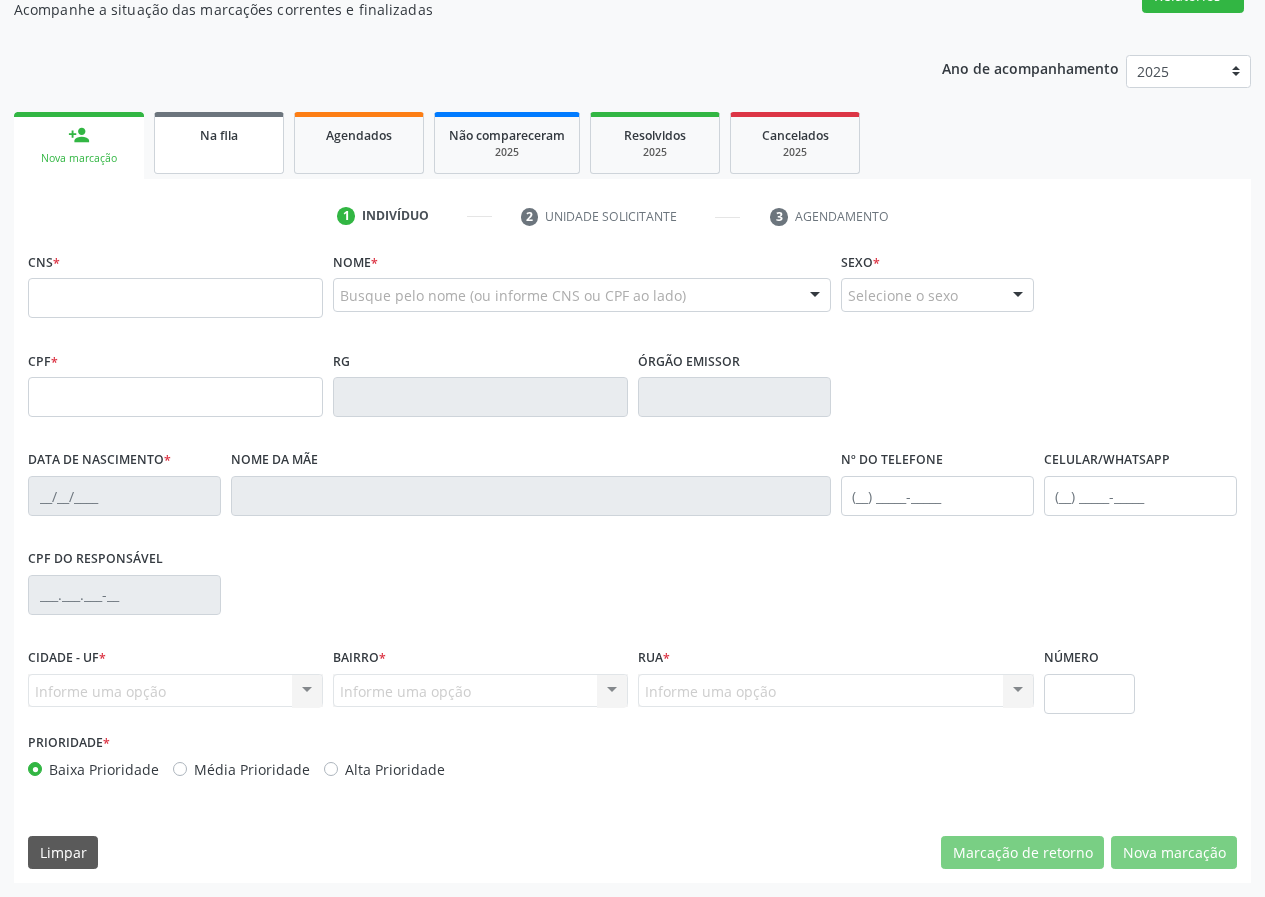 click on "Na fila" at bounding box center [219, 143] 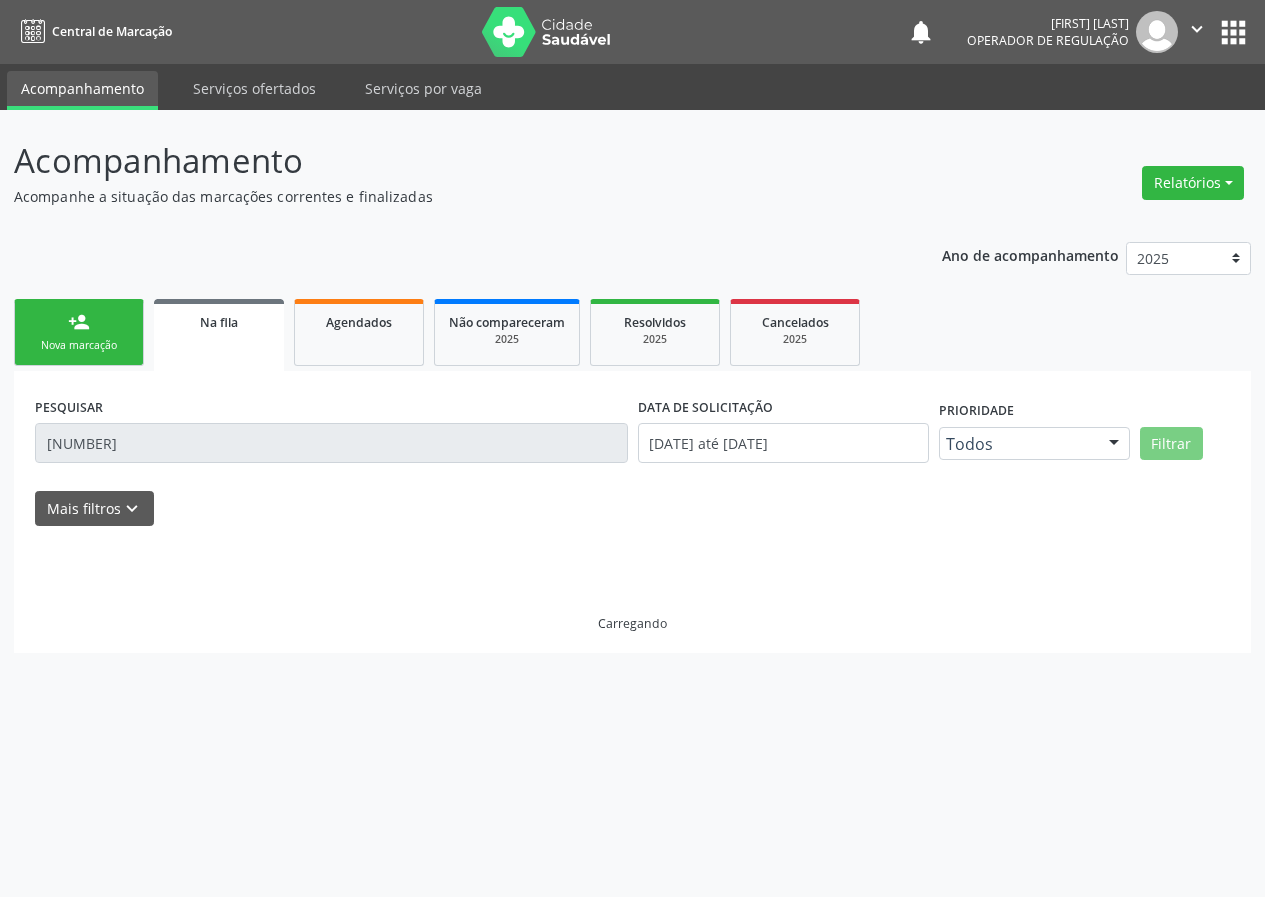 scroll, scrollTop: 0, scrollLeft: 0, axis: both 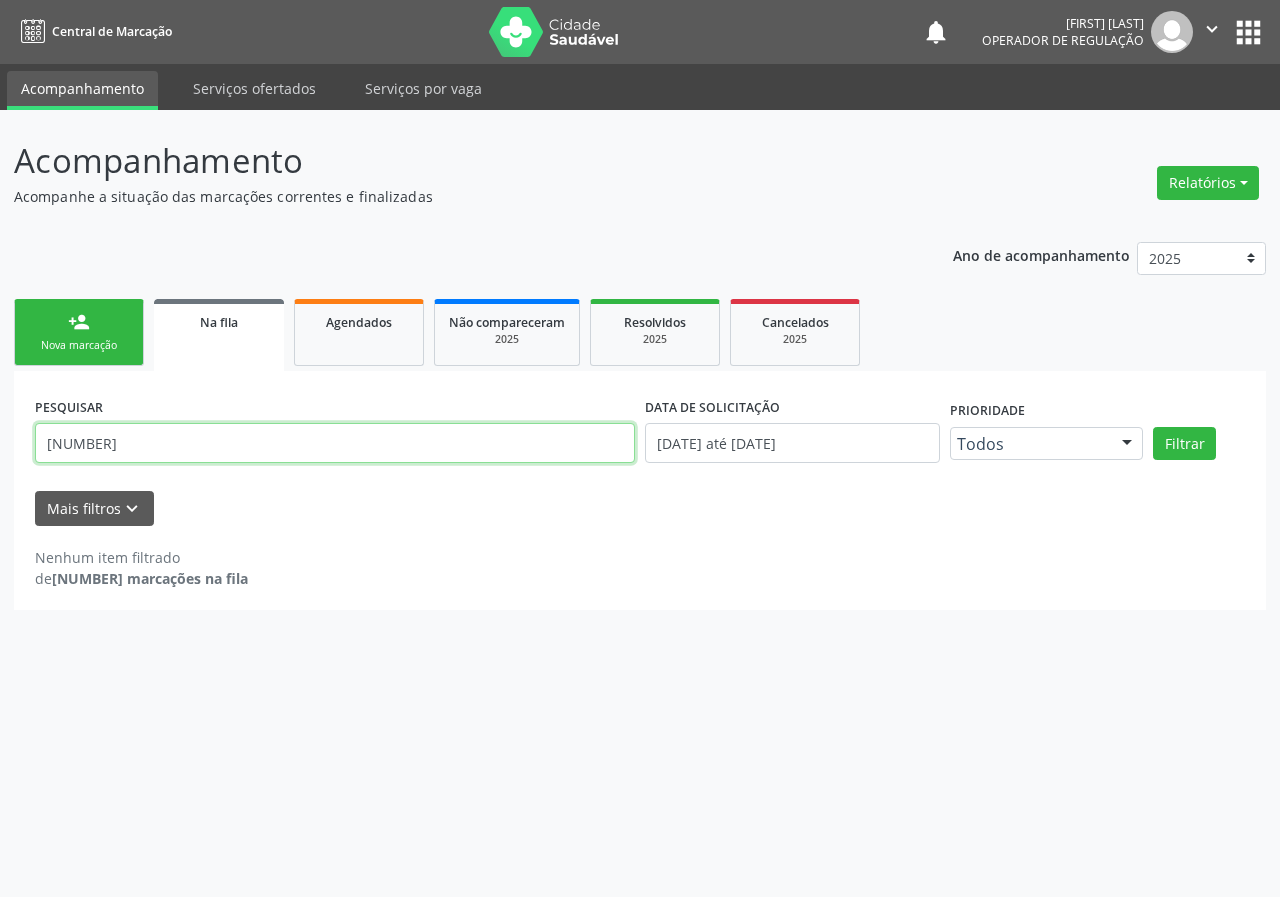 click on "[NUMBER]" at bounding box center [335, 443] 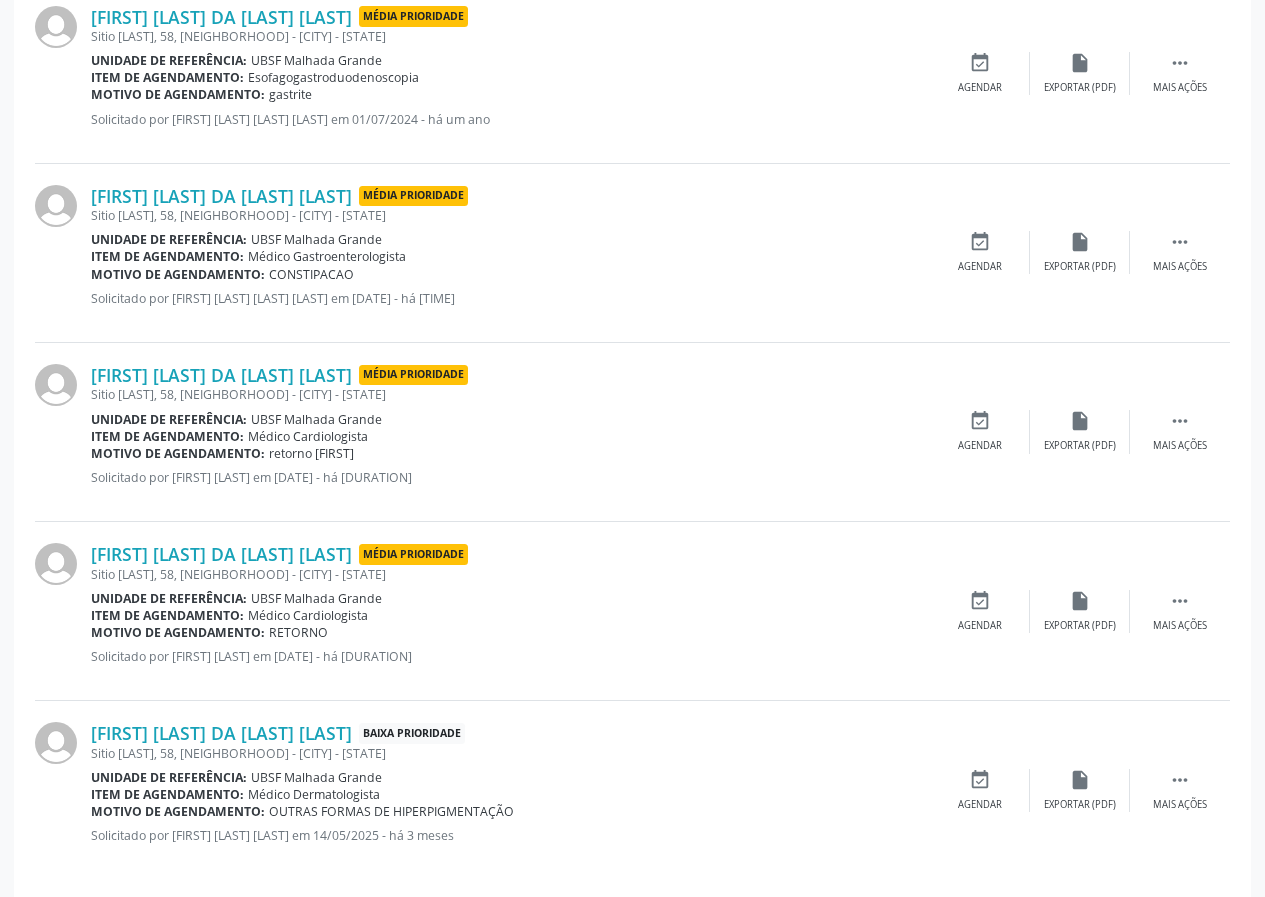 scroll, scrollTop: 639, scrollLeft: 0, axis: vertical 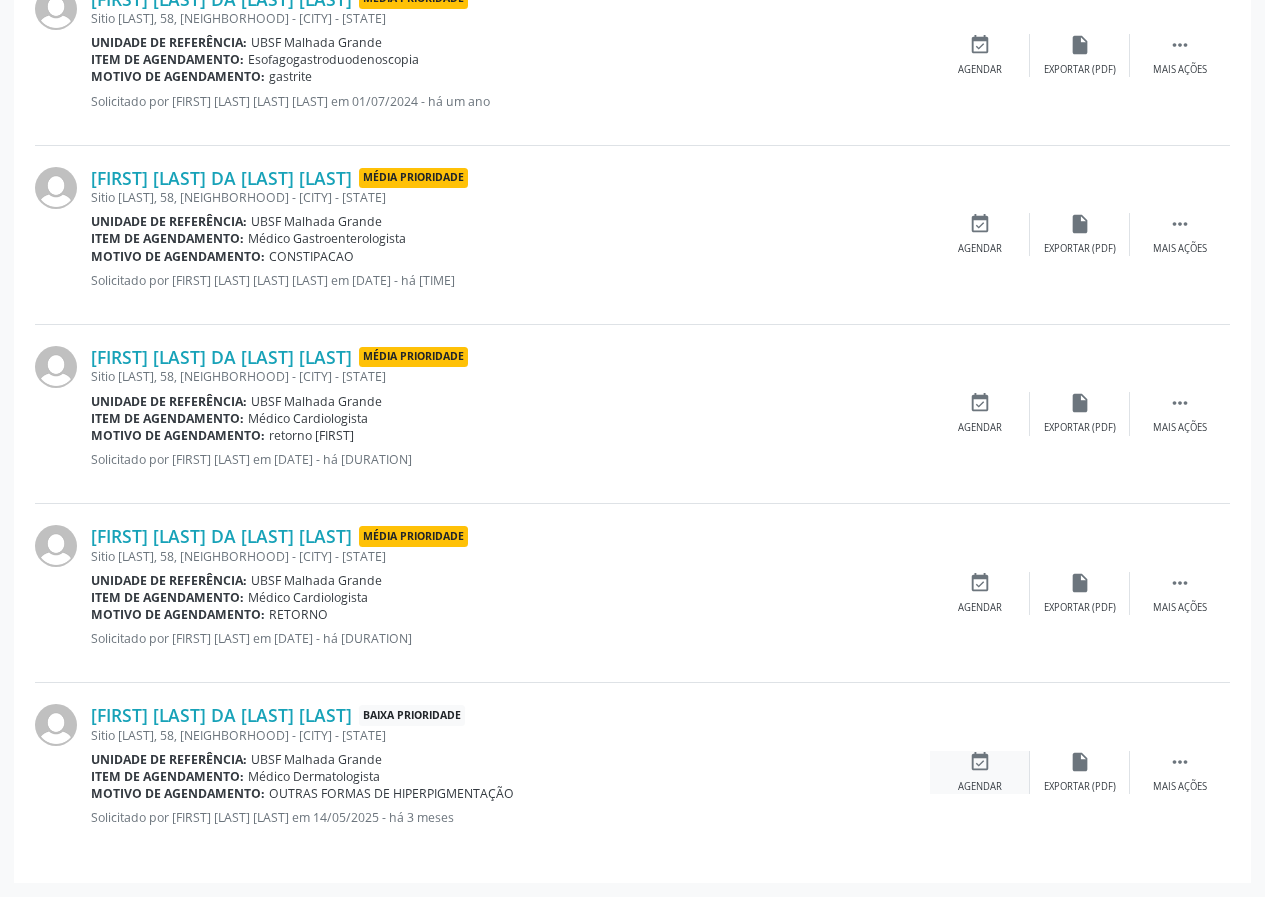 click on "event_available" at bounding box center [980, 762] 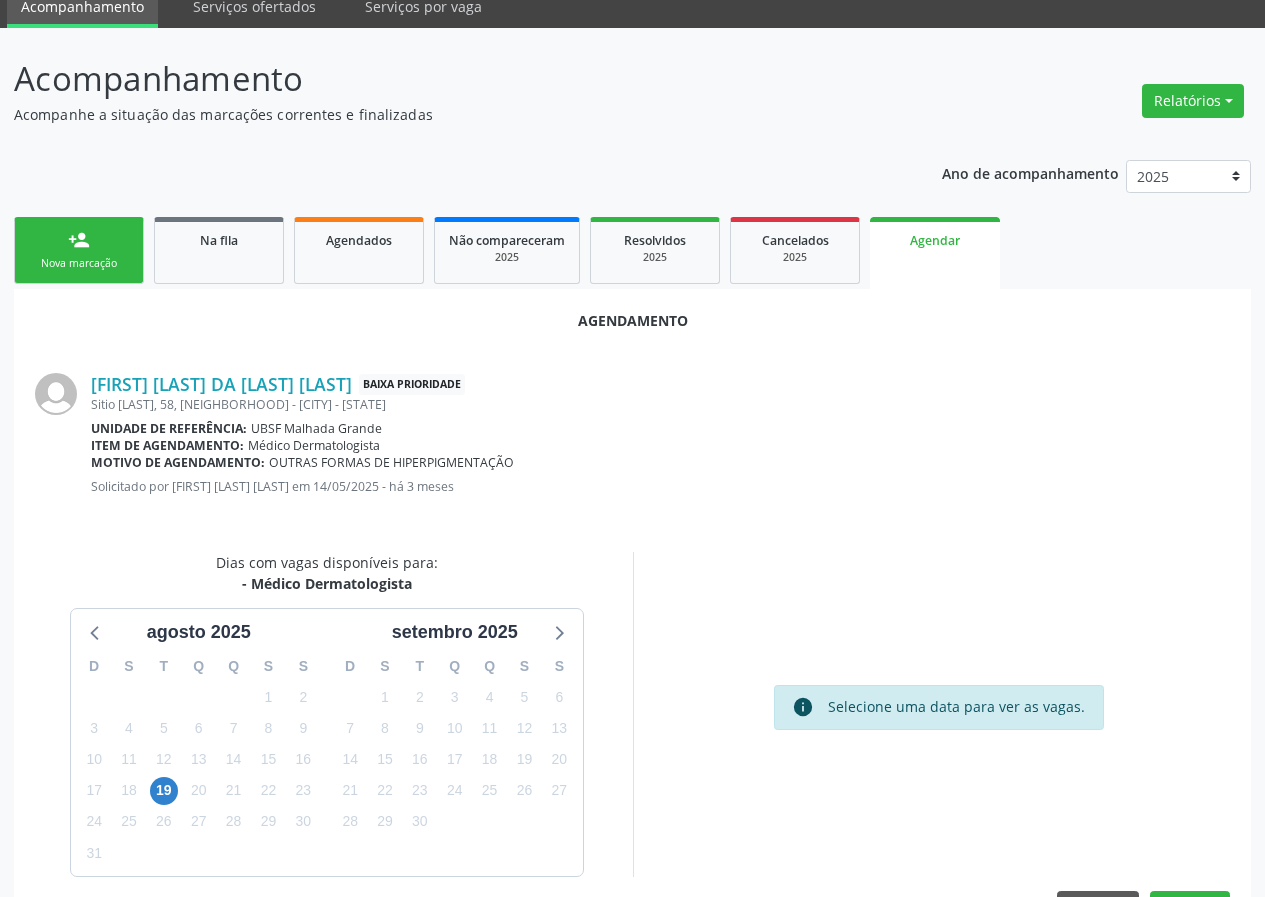 scroll, scrollTop: 144, scrollLeft: 0, axis: vertical 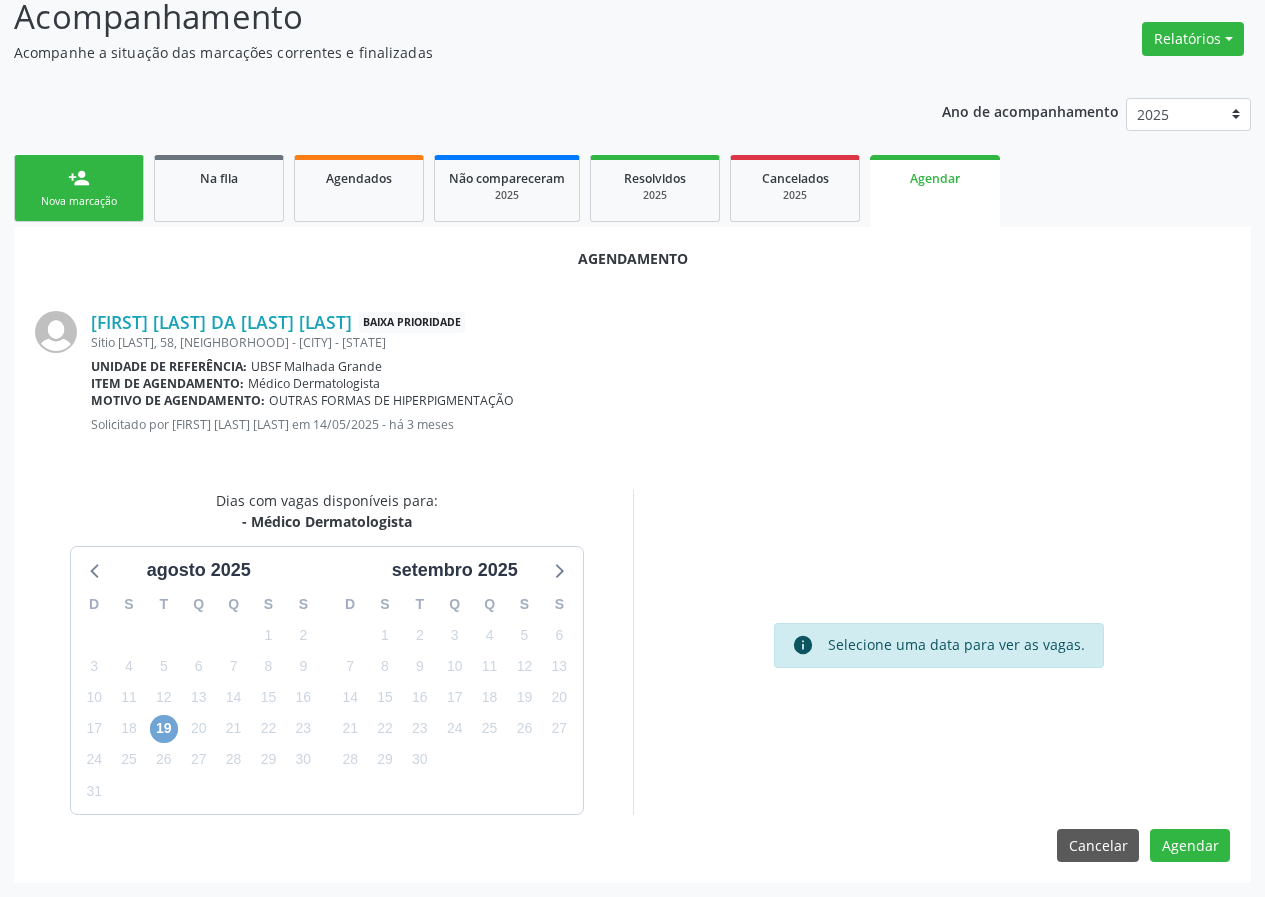 click on "19" at bounding box center (164, 729) 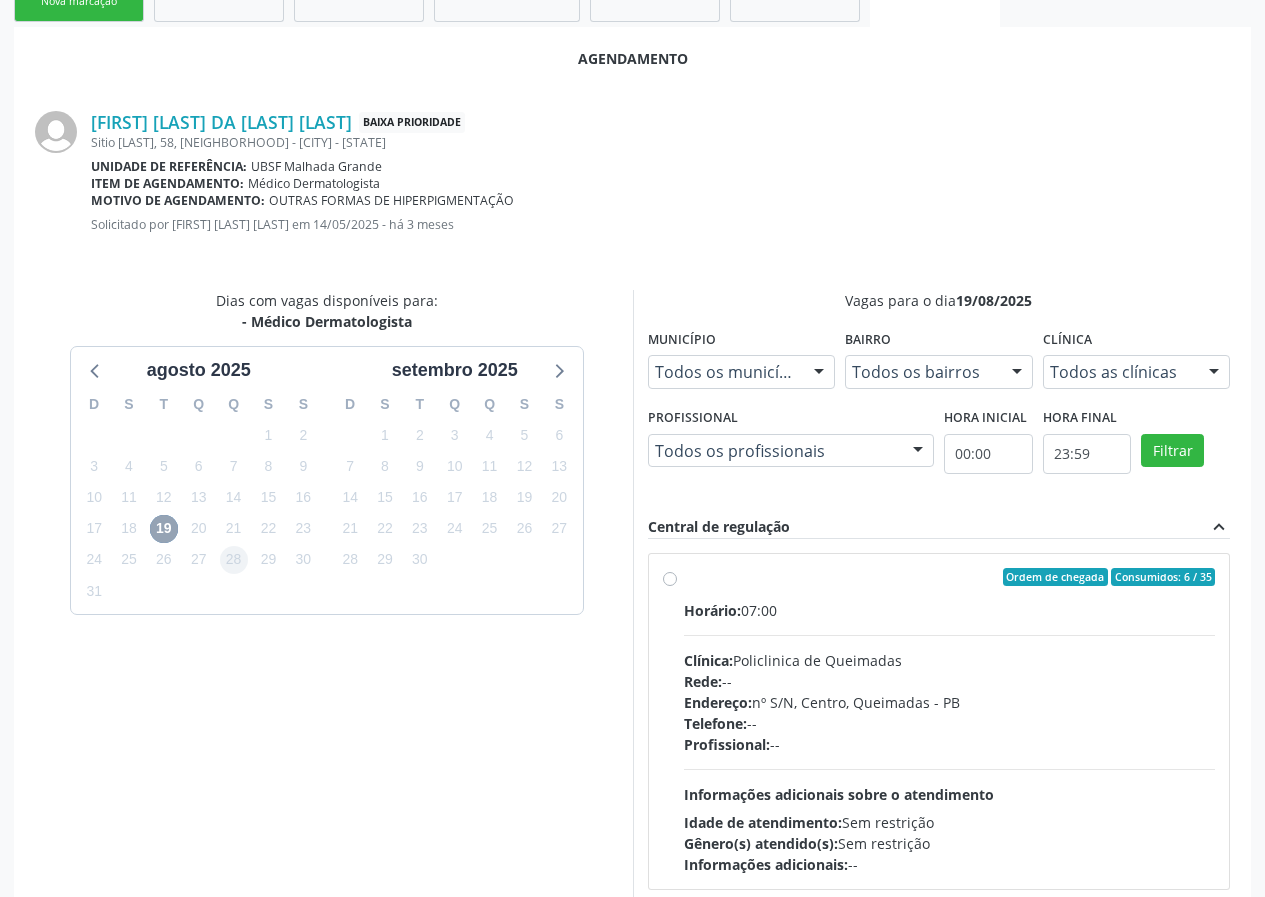 scroll, scrollTop: 433, scrollLeft: 0, axis: vertical 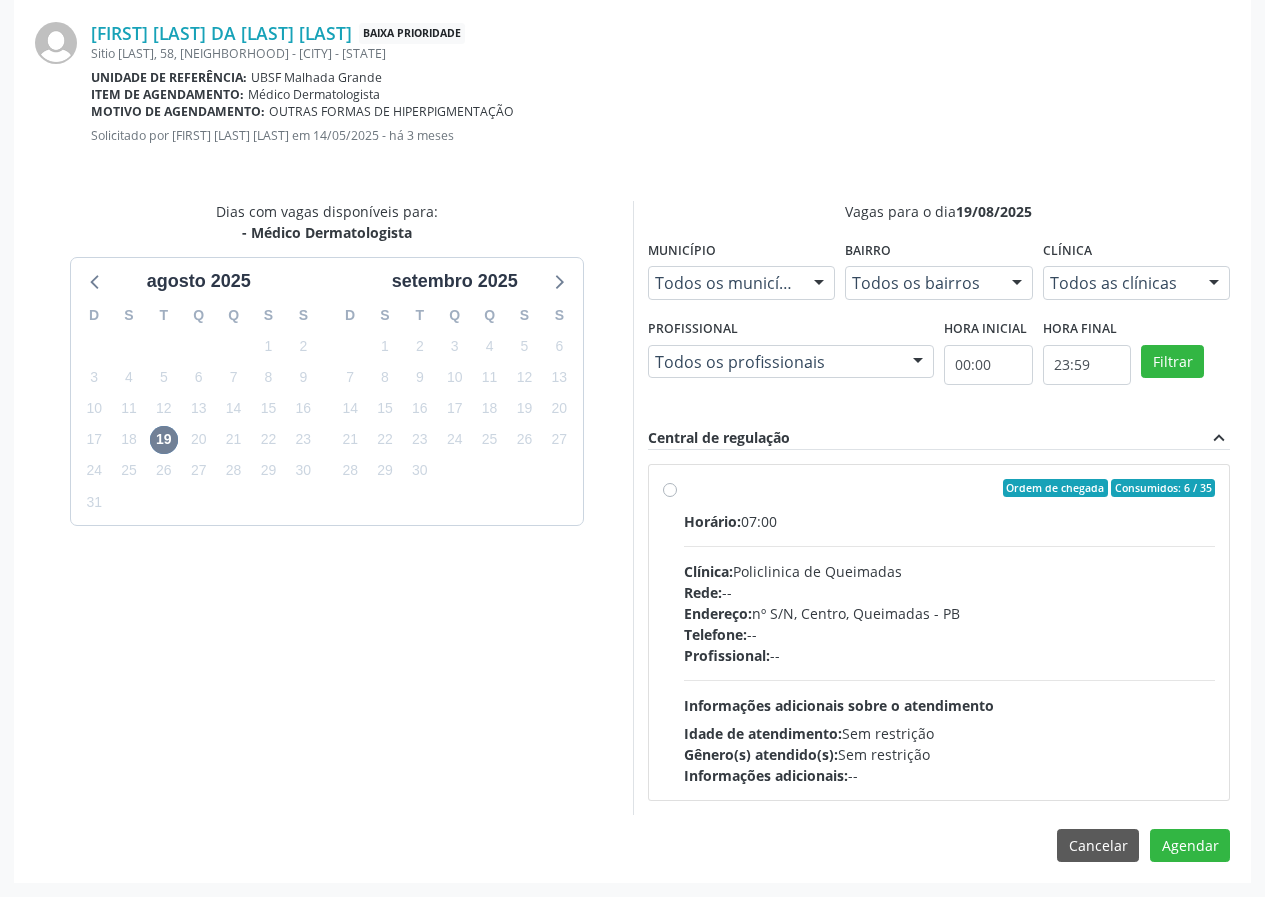 click on "Ordem de chegada
Consumidos: 6 / 35" at bounding box center (950, 488) 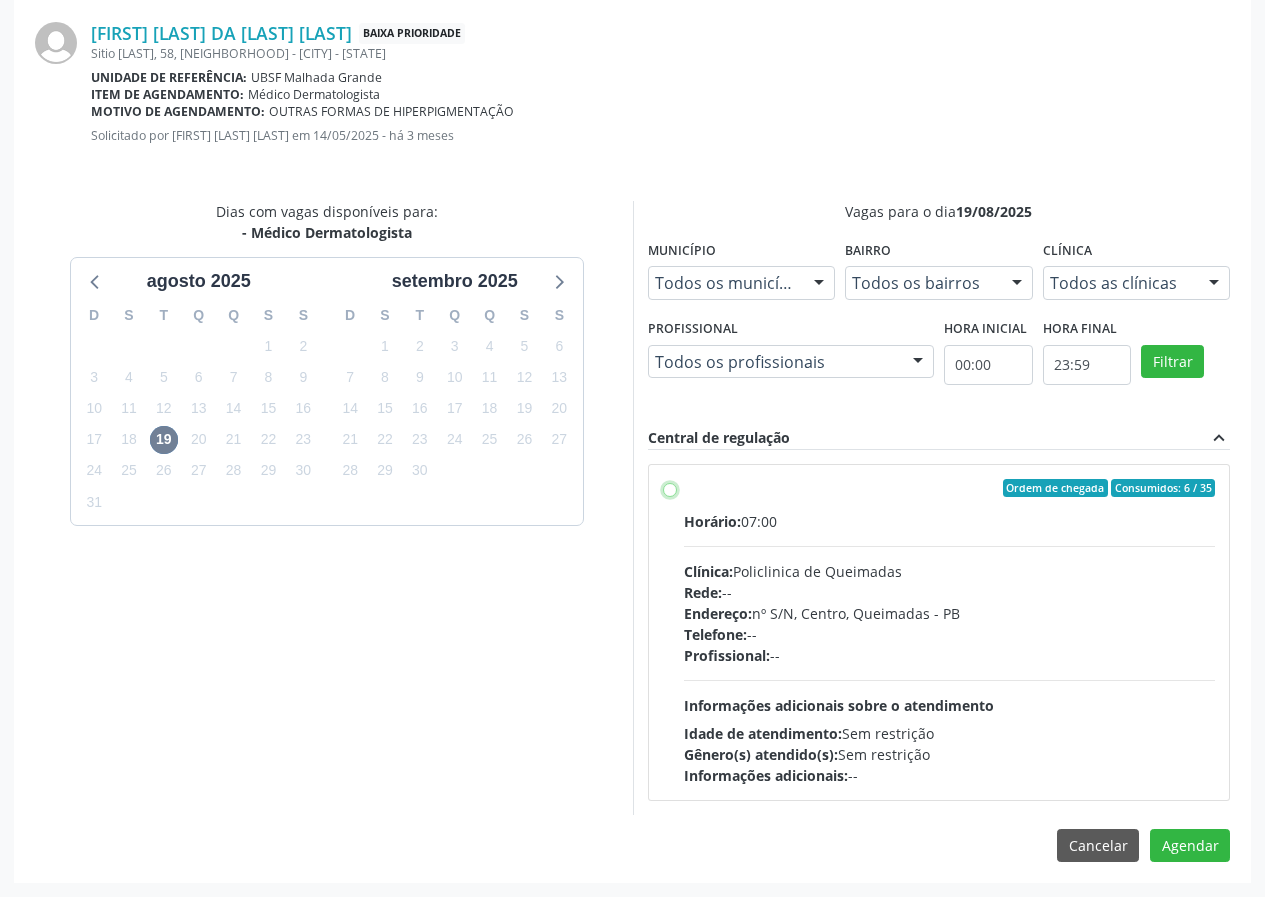 radio on "true" 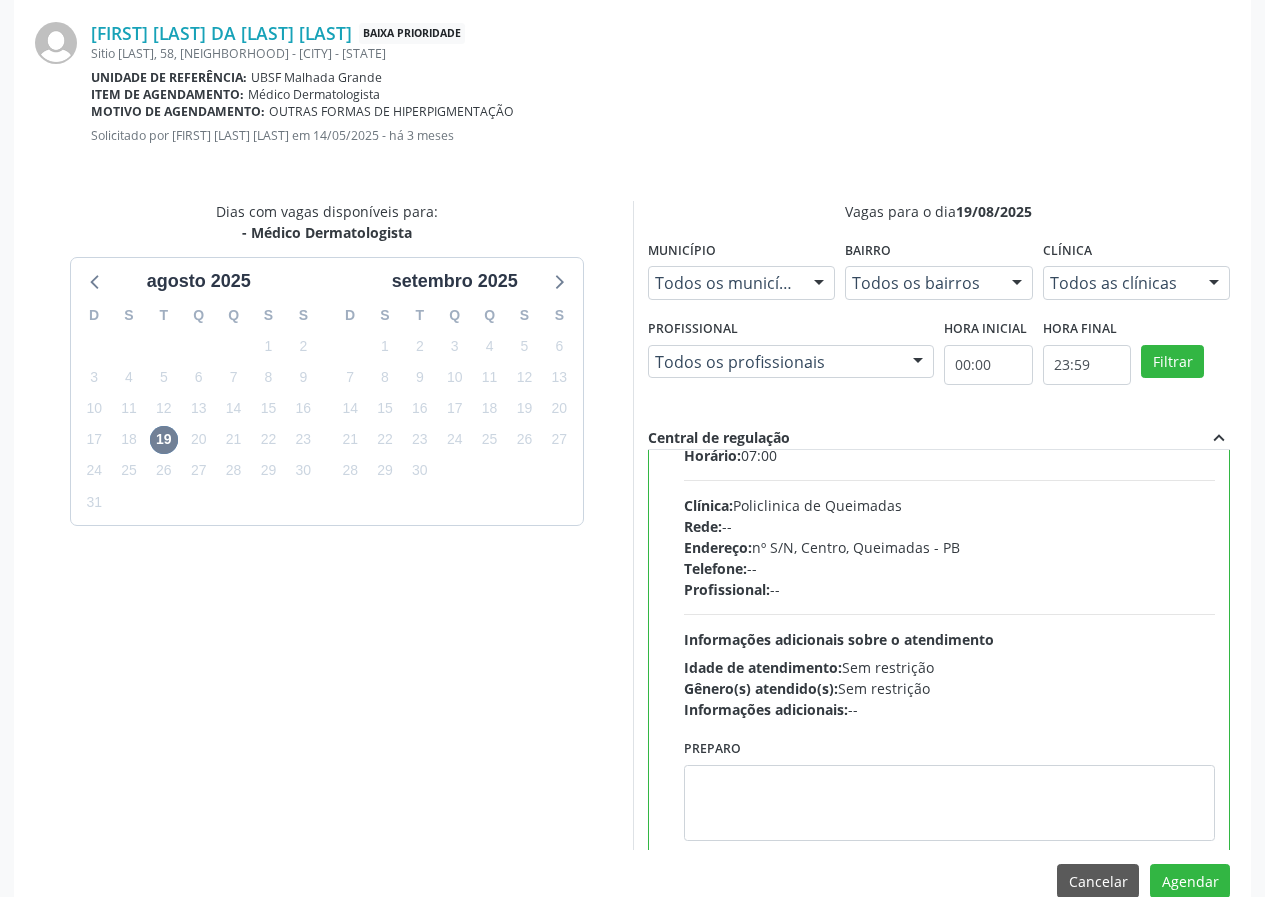 scroll, scrollTop: 99, scrollLeft: 0, axis: vertical 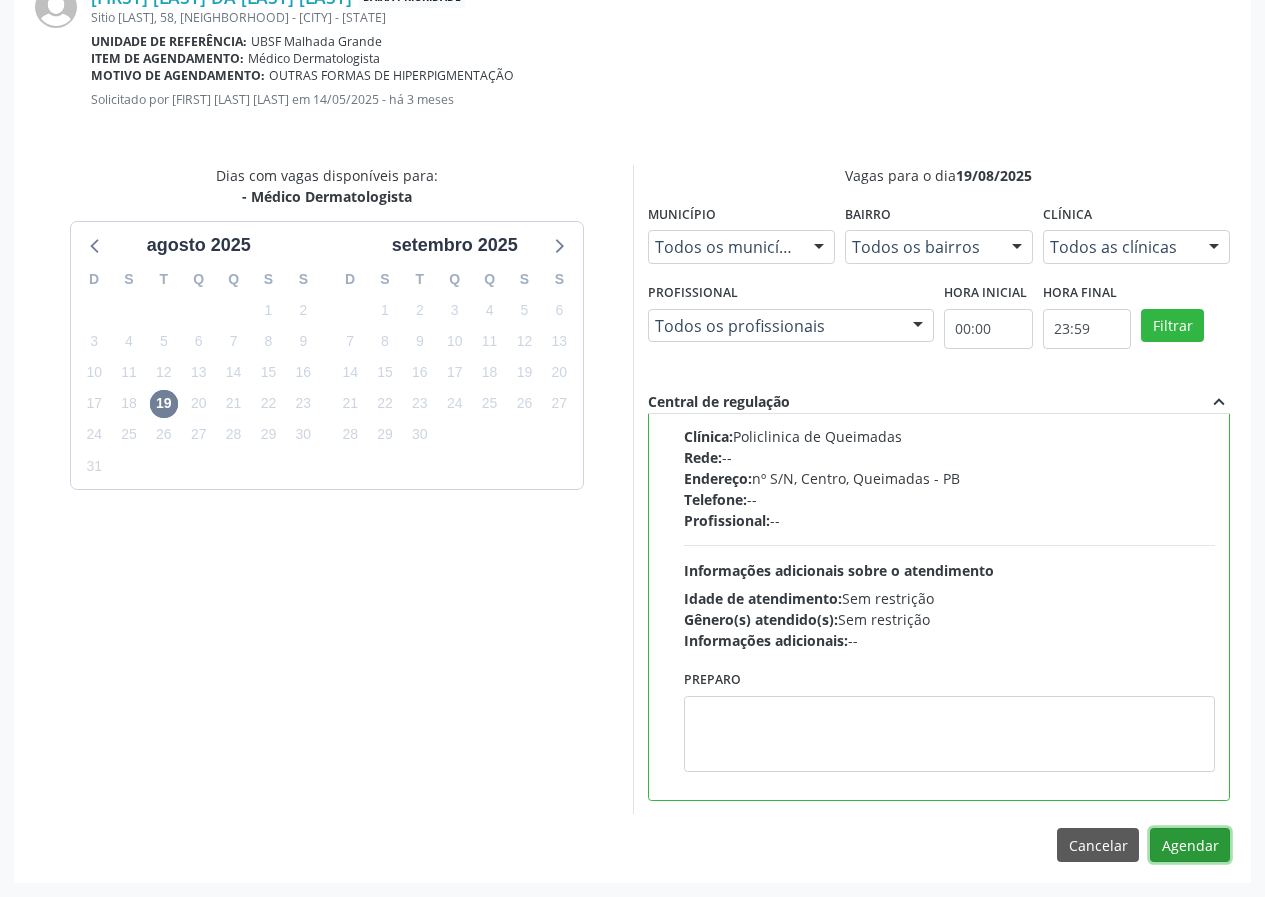 click on "Agendar" at bounding box center (1190, 845) 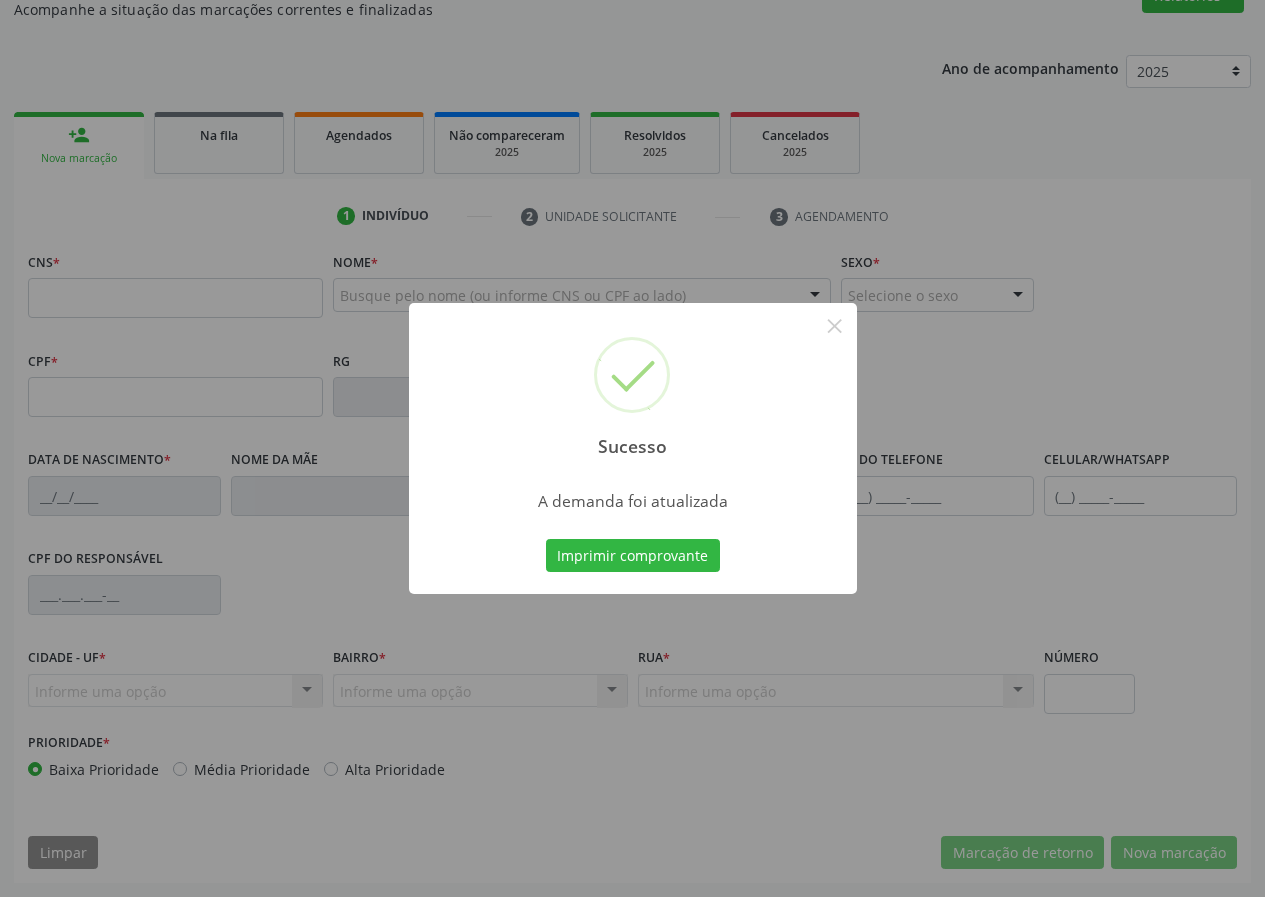 scroll, scrollTop: 187, scrollLeft: 0, axis: vertical 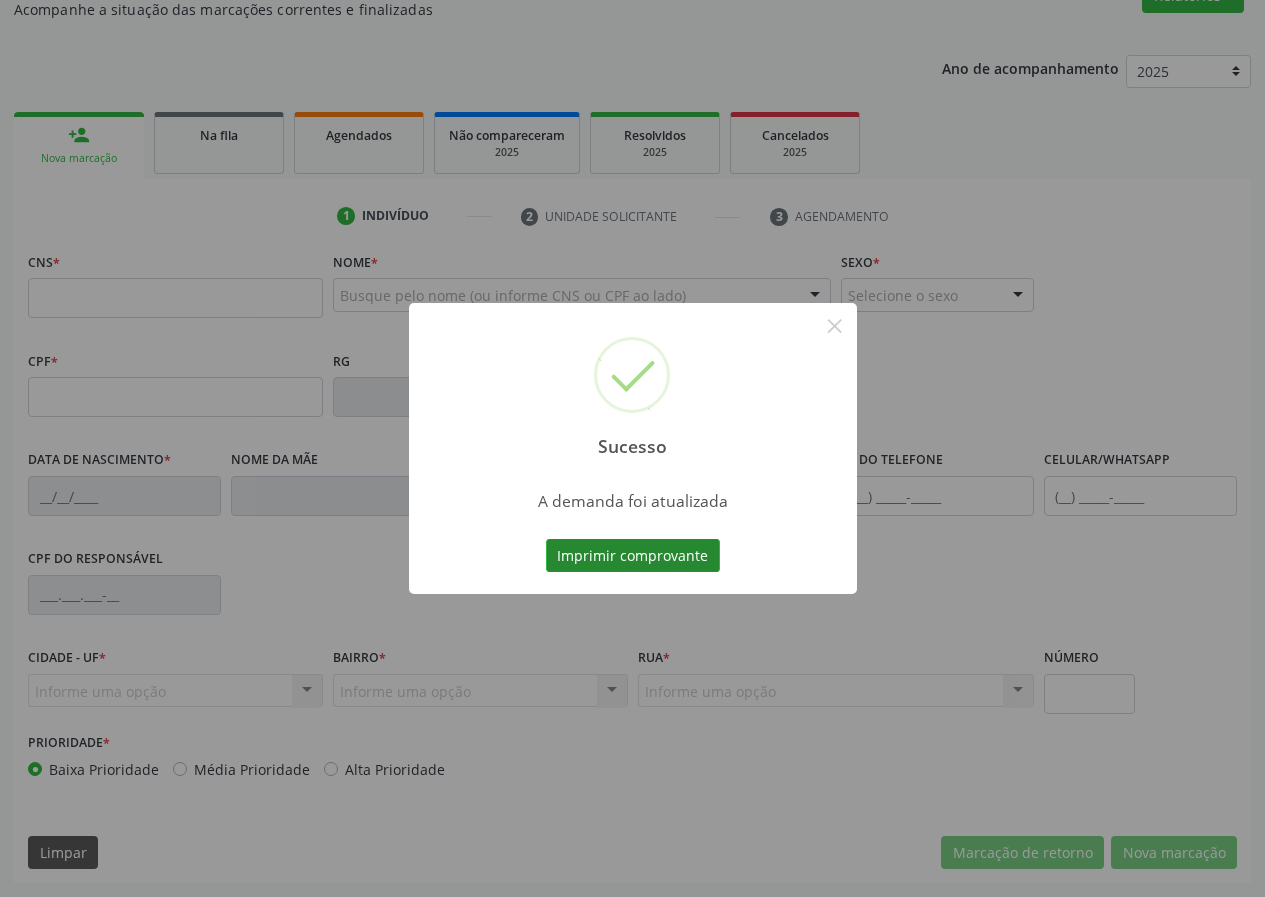 click on "Imprimir comprovante" at bounding box center [633, 556] 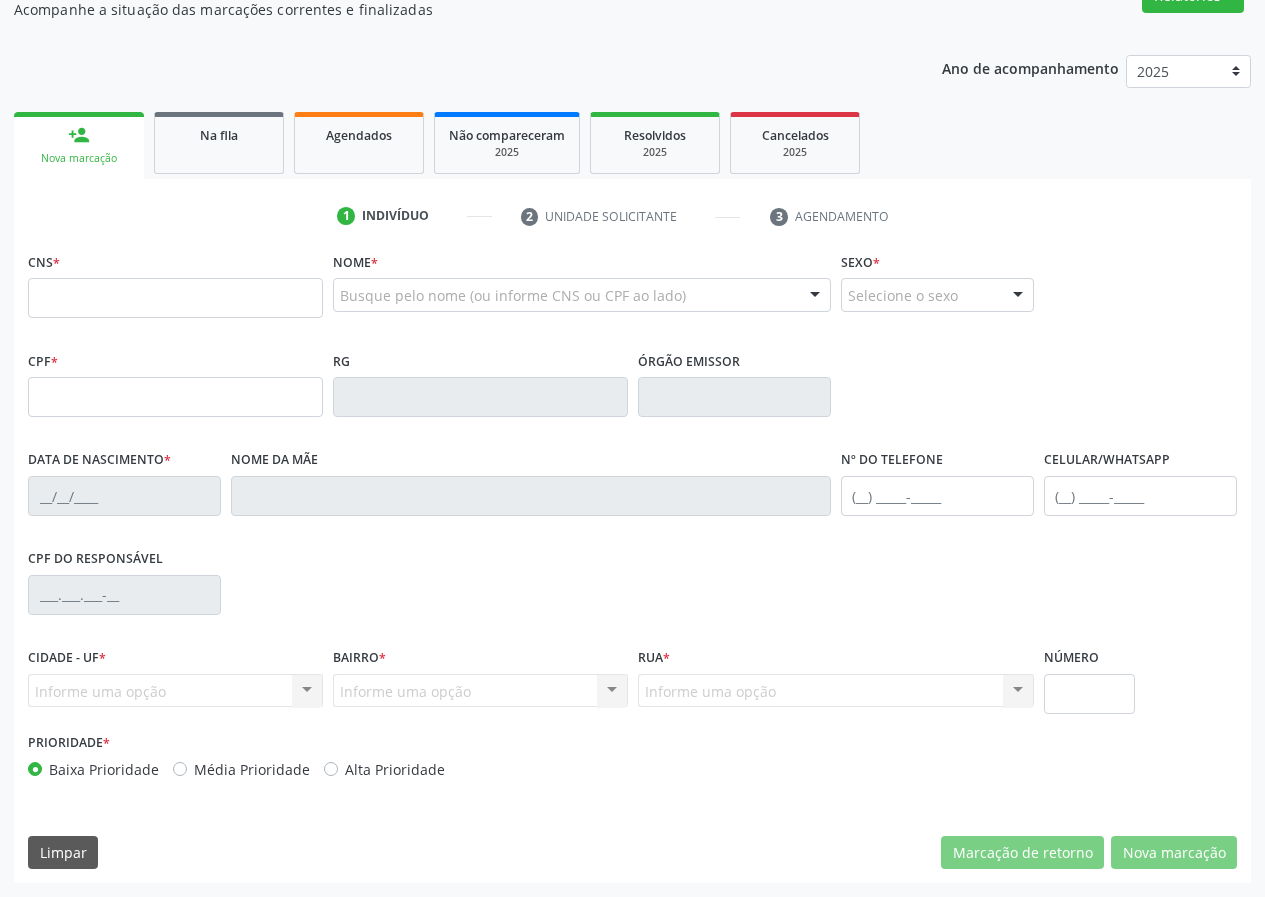 drag, startPoint x: 173, startPoint y: 155, endPoint x: 375, endPoint y: 834, distance: 708.4102 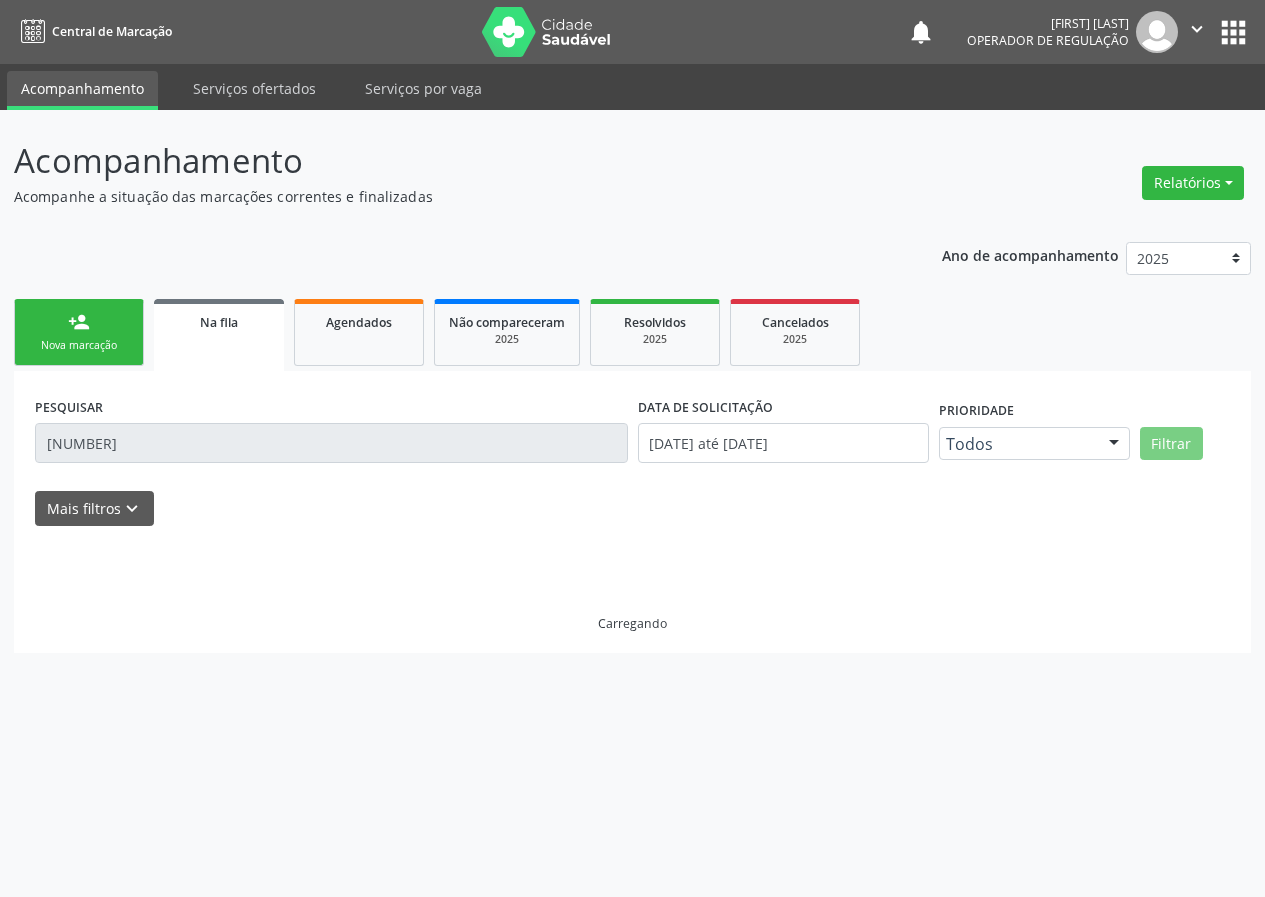 scroll, scrollTop: 0, scrollLeft: 0, axis: both 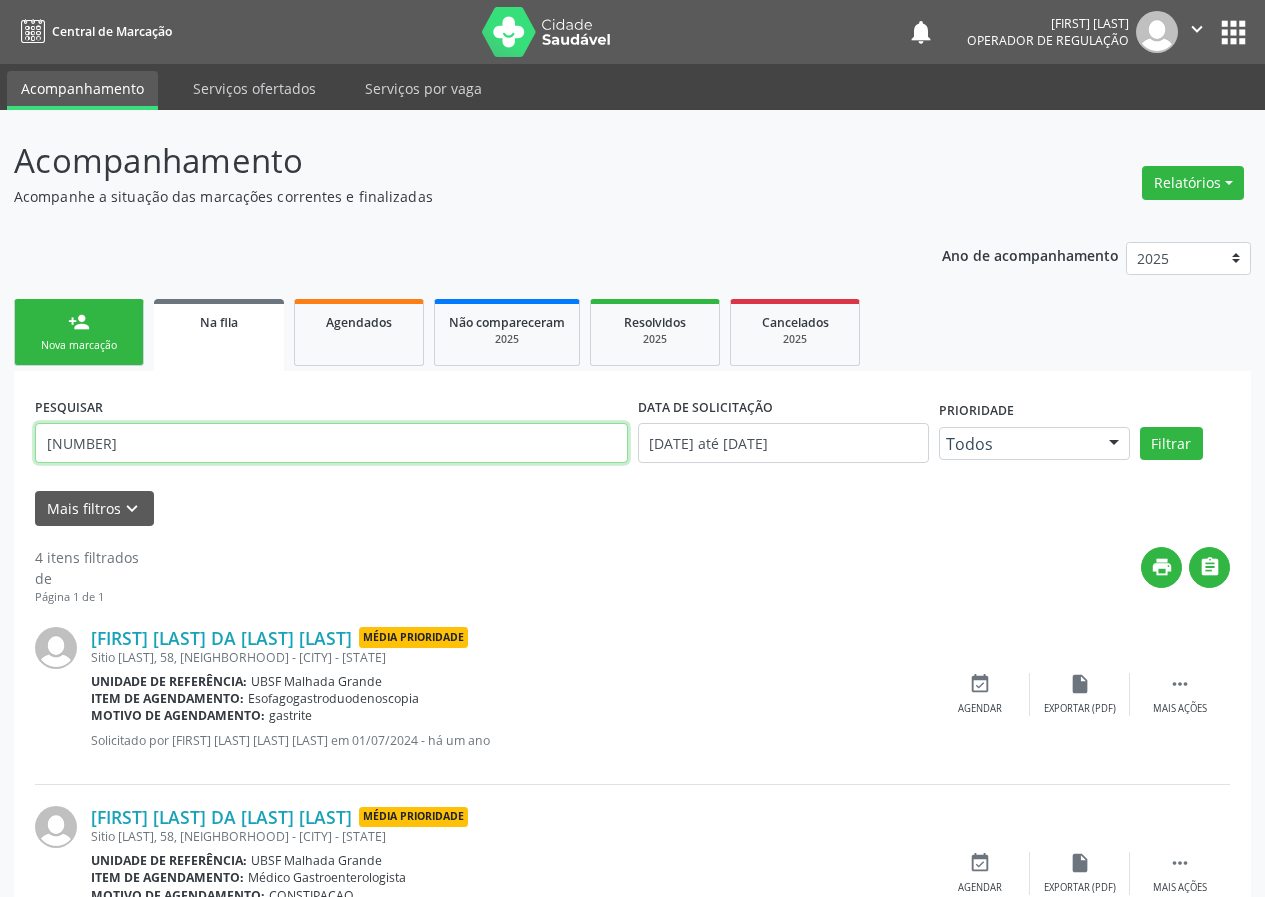 drag, startPoint x: 318, startPoint y: 445, endPoint x: 0, endPoint y: 442, distance: 318.01416 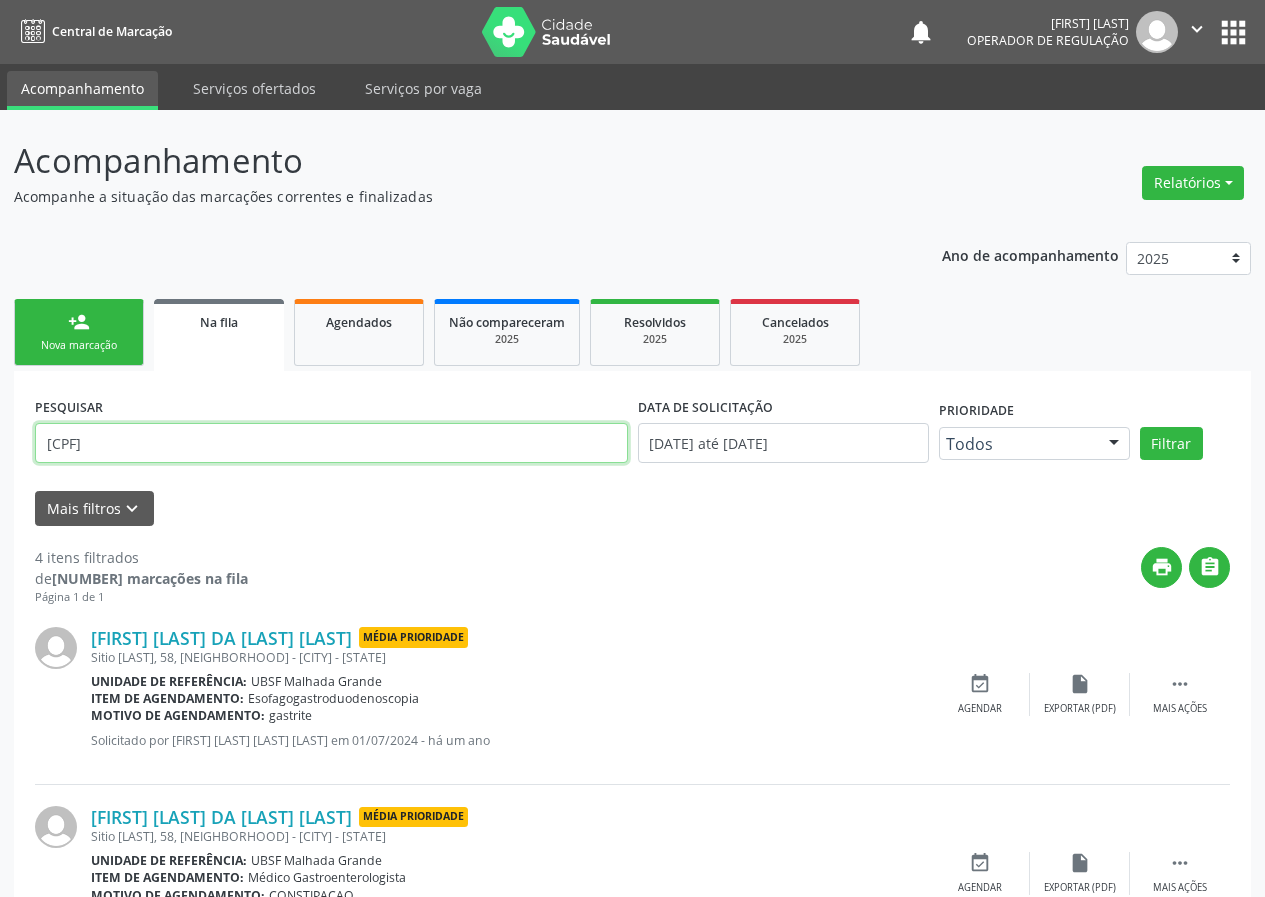 type on "[CPF]" 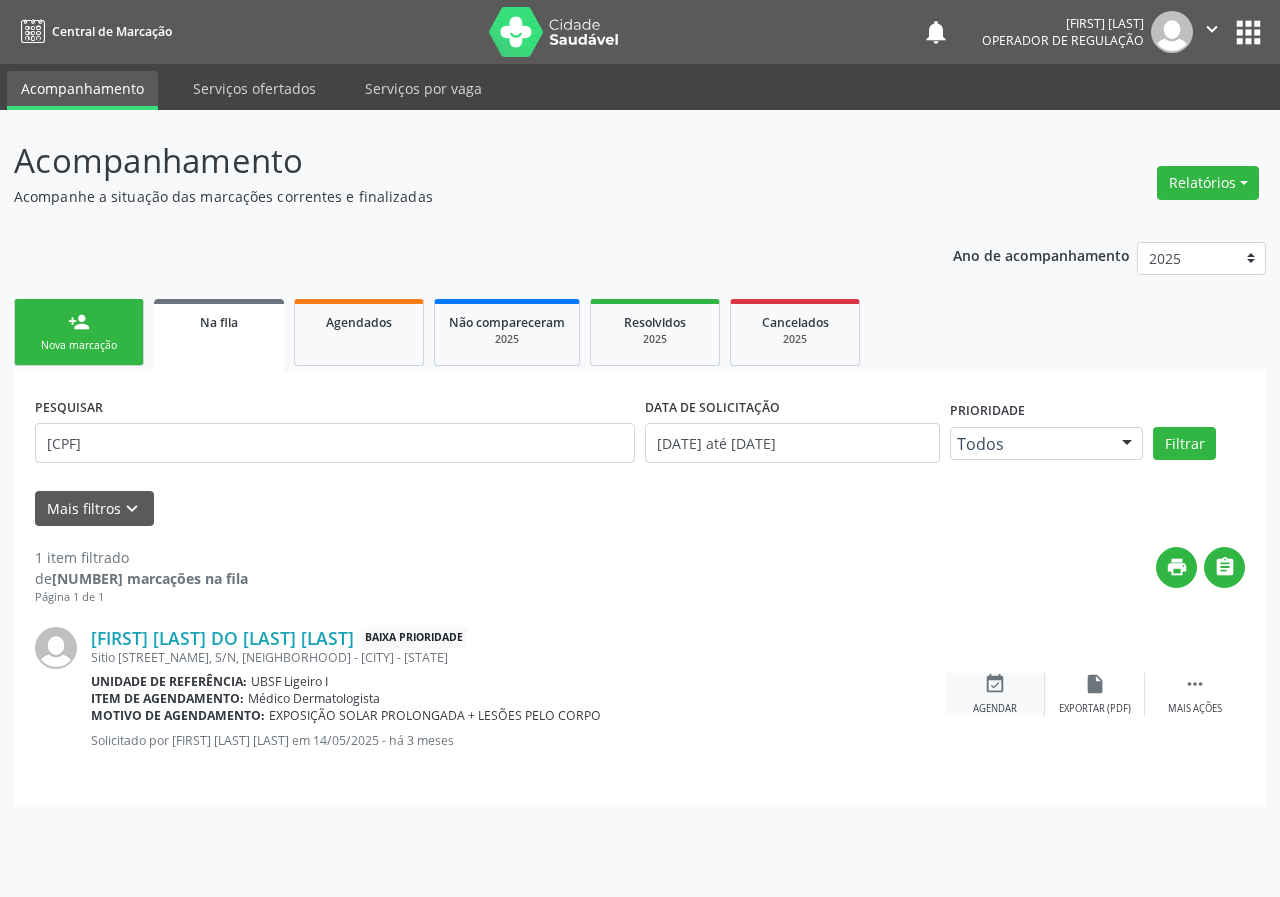 click on "Agendar" at bounding box center [995, 709] 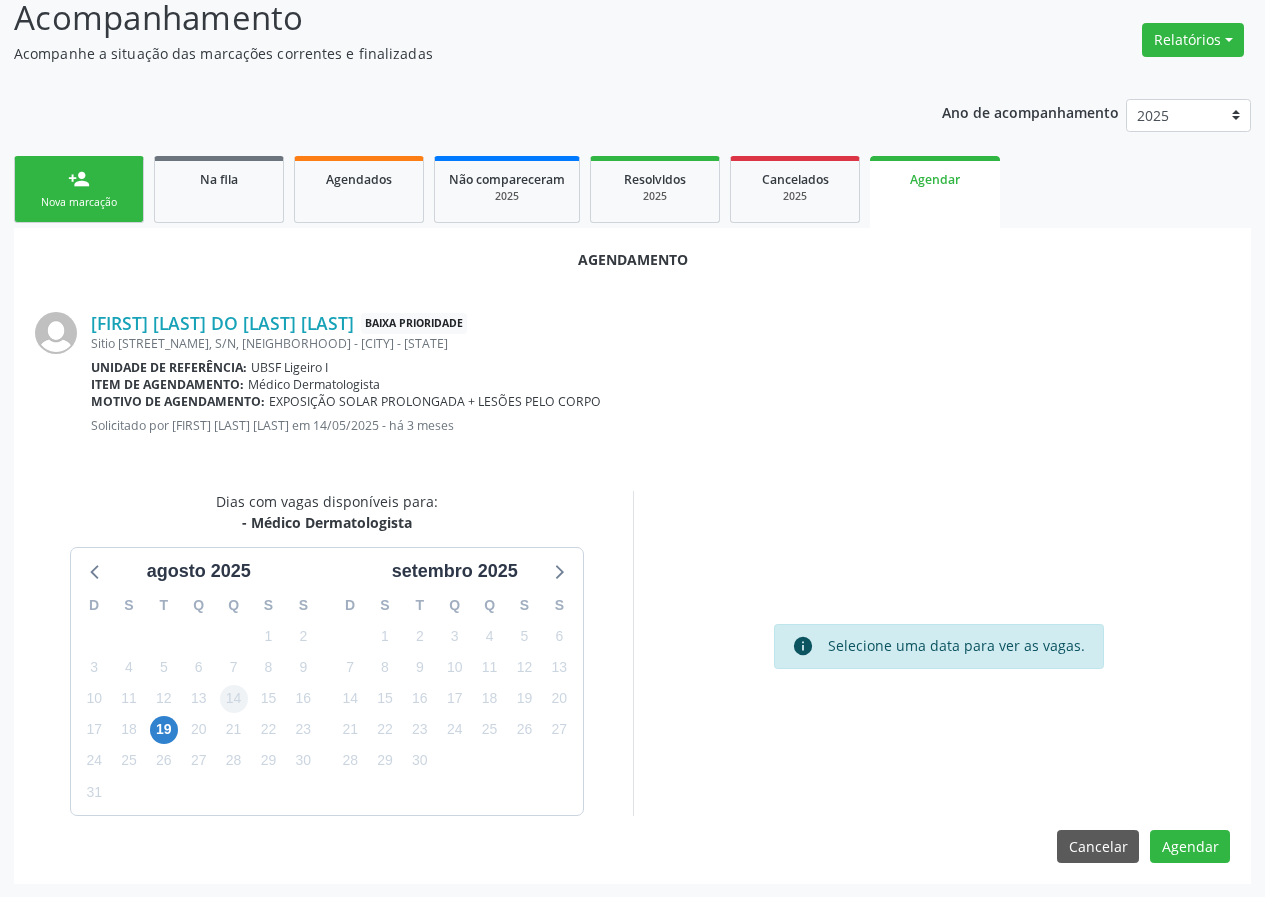 scroll, scrollTop: 144, scrollLeft: 0, axis: vertical 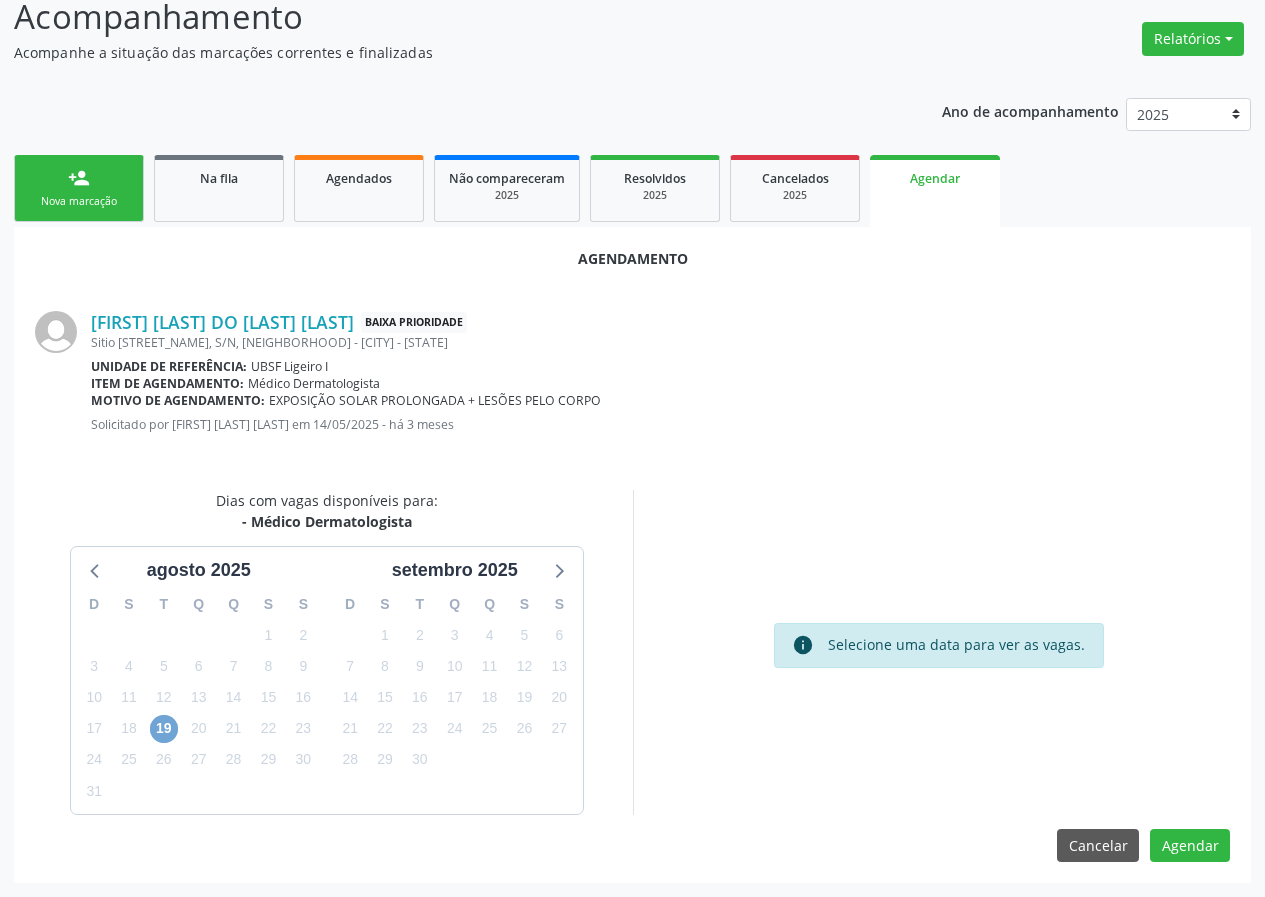 click on "19" at bounding box center [164, 729] 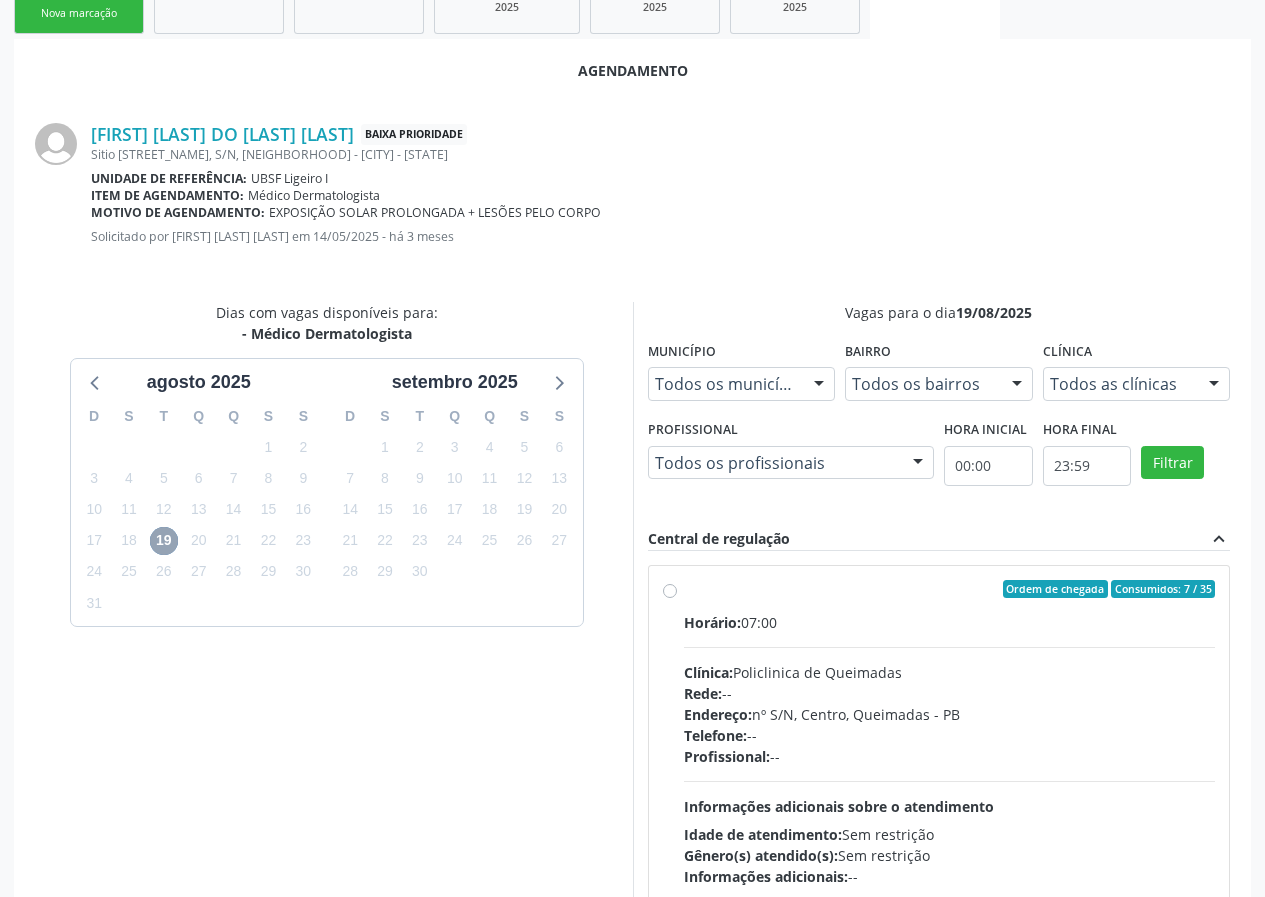 scroll, scrollTop: 433, scrollLeft: 0, axis: vertical 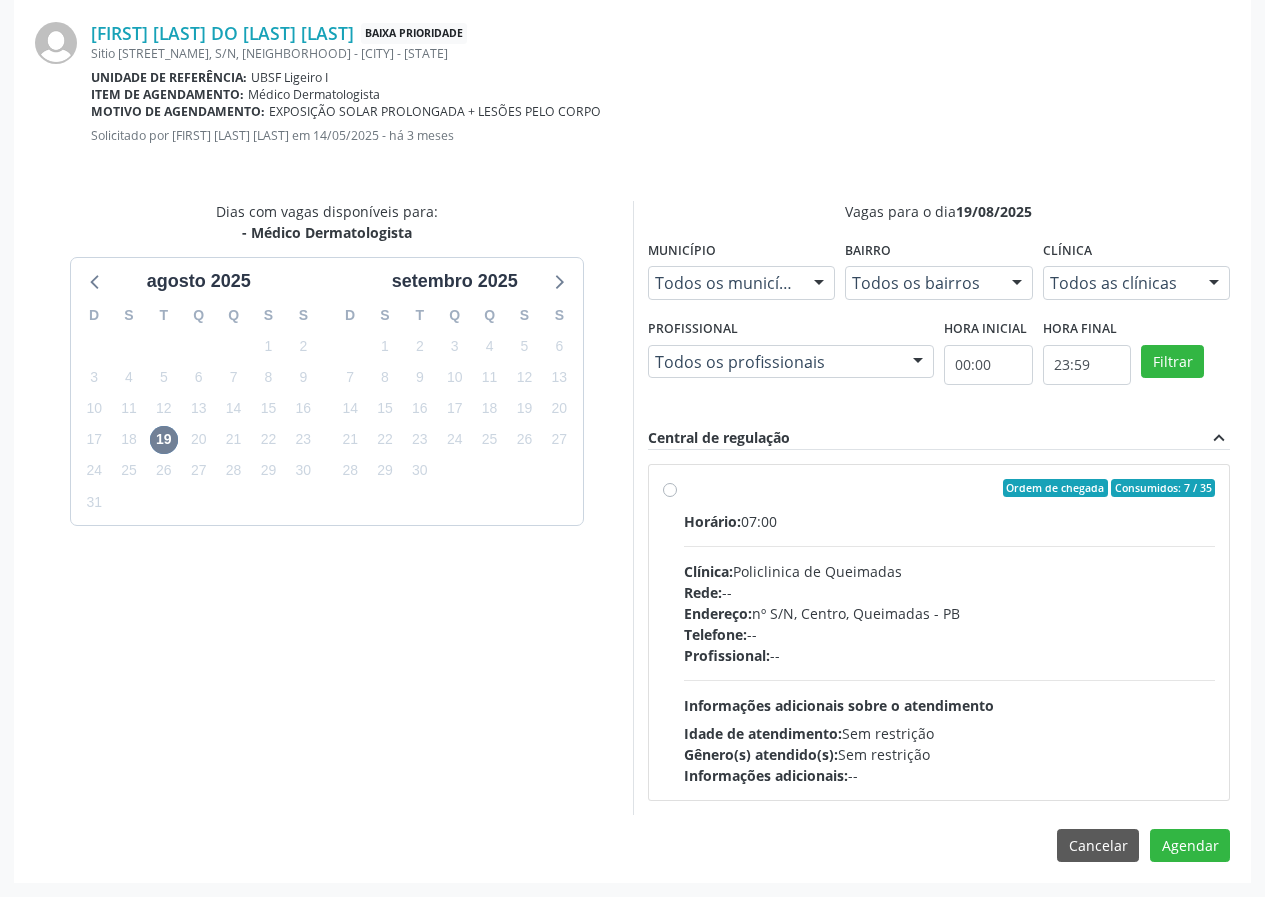 click on "Ordem de chegada
Consumidos: 7 / 35" at bounding box center (950, 488) 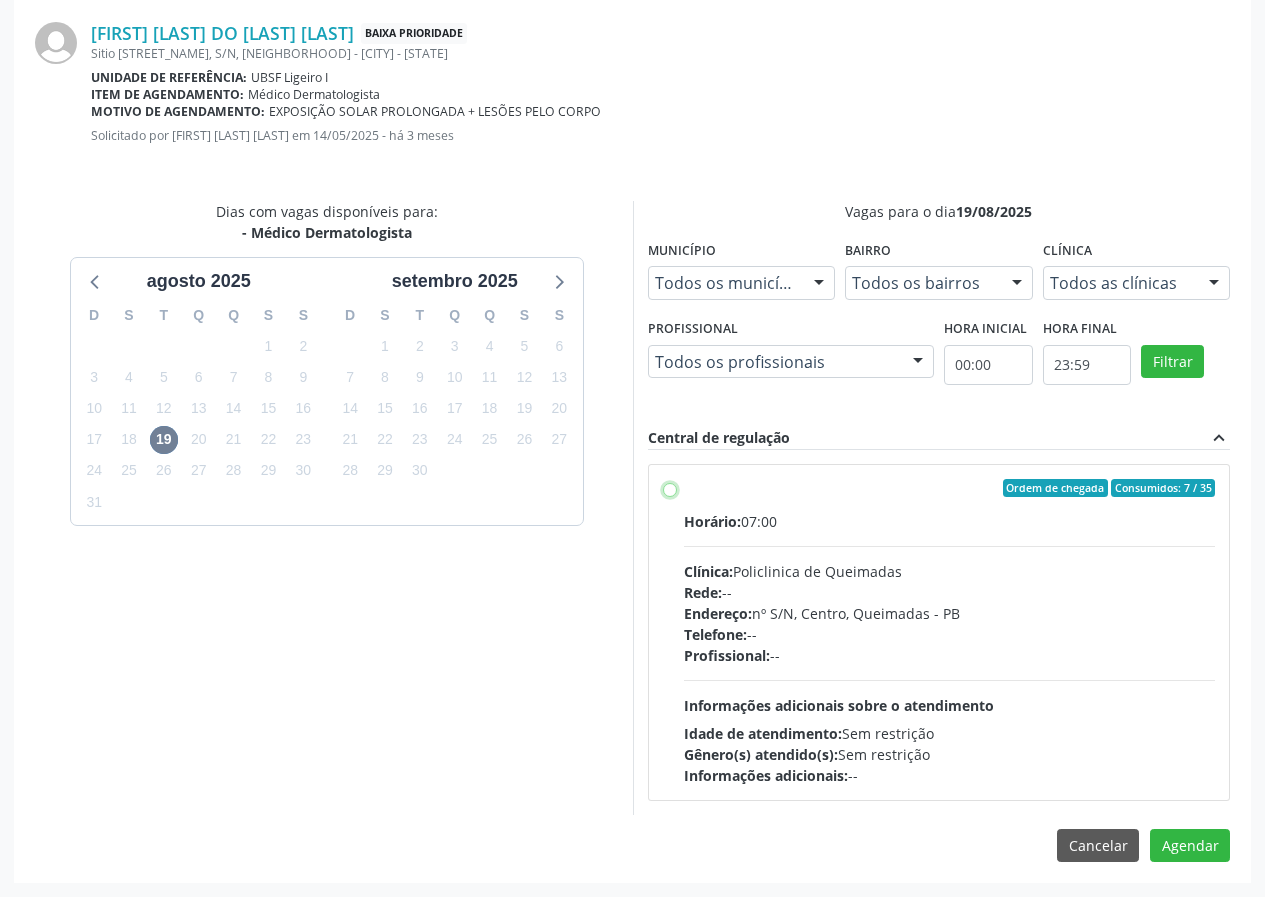 click on "Ordem de chegada
Consumidos: [NUMBER] / [NUMBER]
Horário:   [TIME]
Clínica:  [SERVICE] de [CITY]
Rede:
--
Endereço:   nº S/N, [STREET], [CITY] - [STATE]
Telefone:   --
Profissional:
--
Informações adicionais sobre o atendimento
Idade de atendimento:
Sem restrição
Gênero(s) atendido(s):
Sem restrição
Informações adicionais:
--" at bounding box center (670, 488) 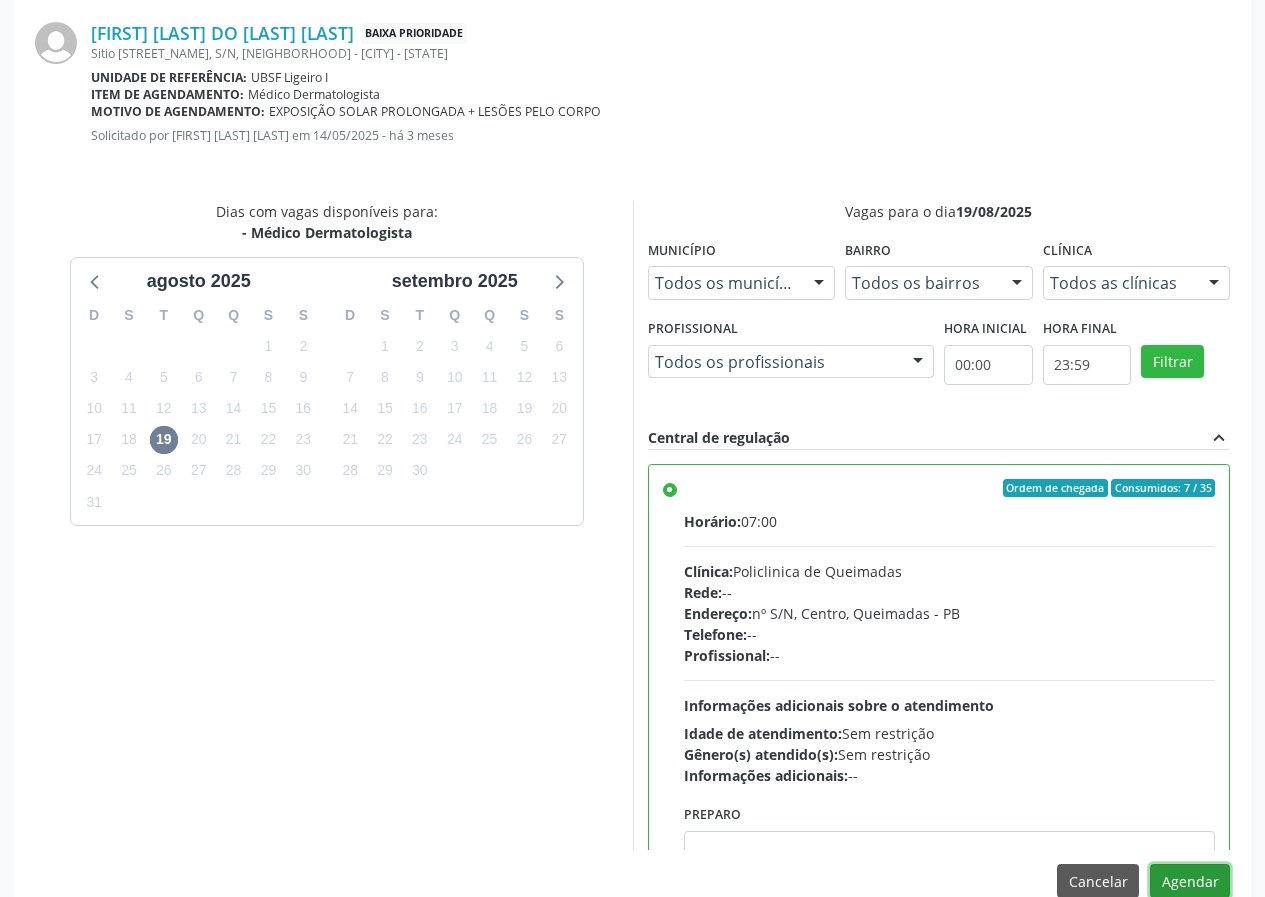 click on "Agendar" at bounding box center (1190, 881) 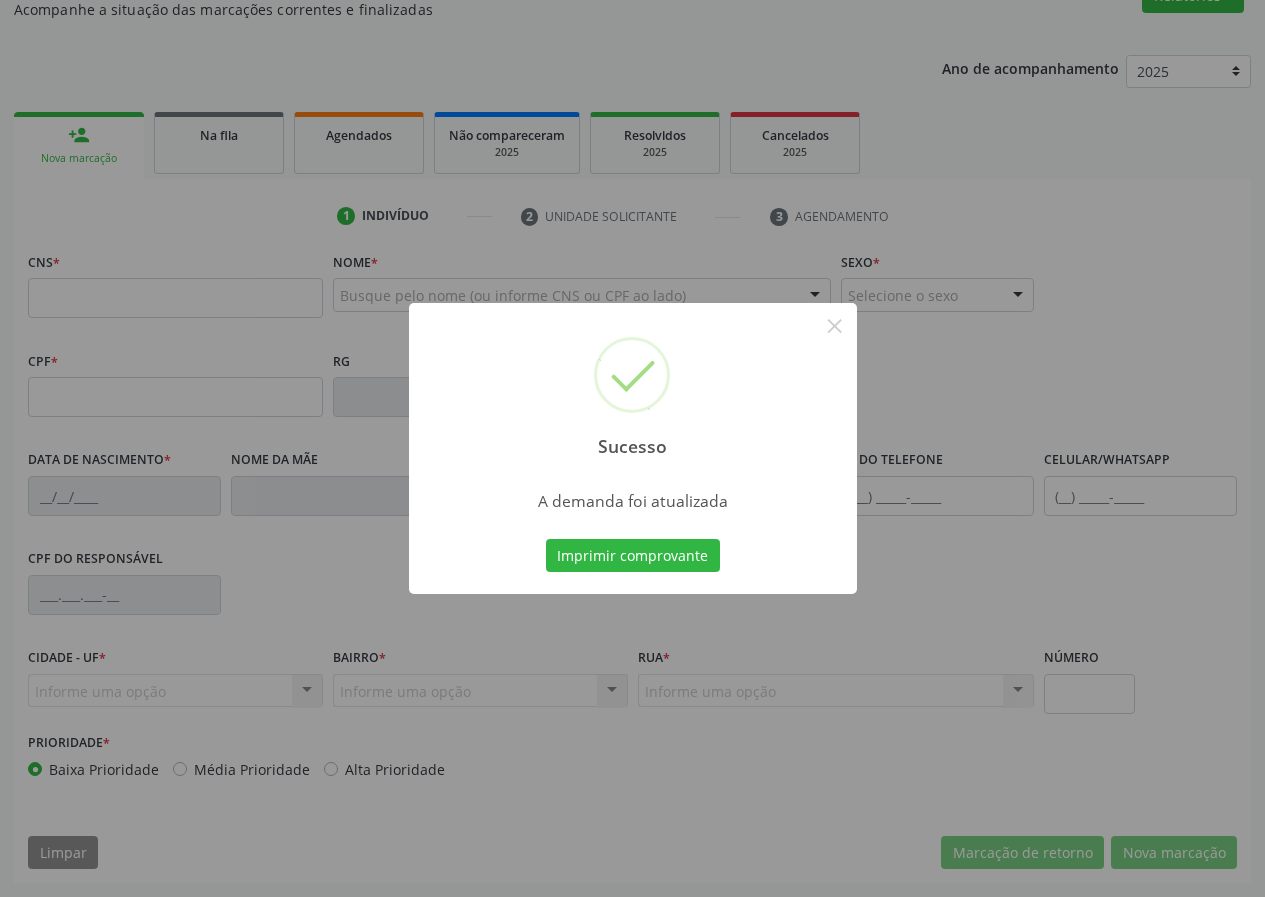 scroll, scrollTop: 187, scrollLeft: 0, axis: vertical 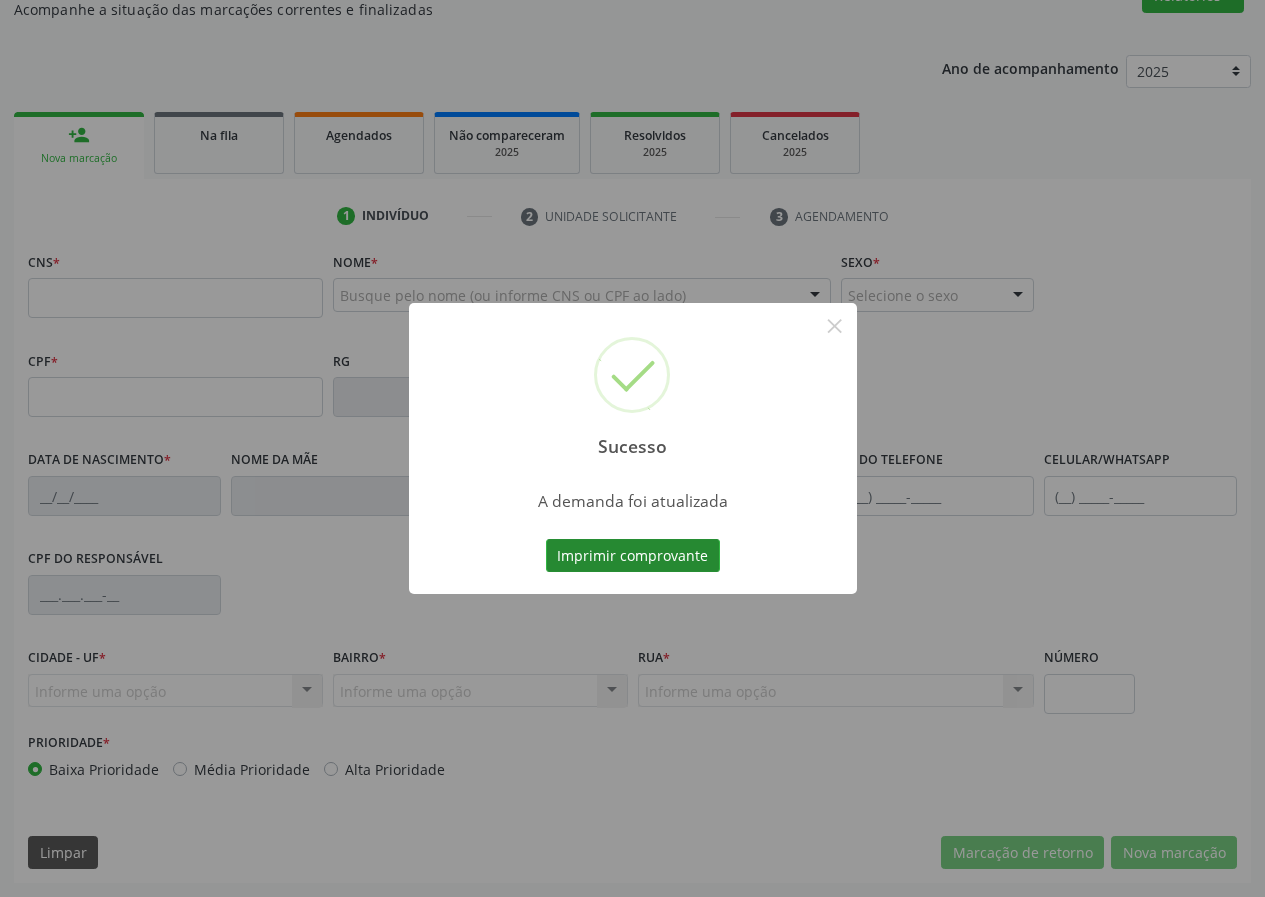 click on "Imprimir comprovante" at bounding box center [633, 556] 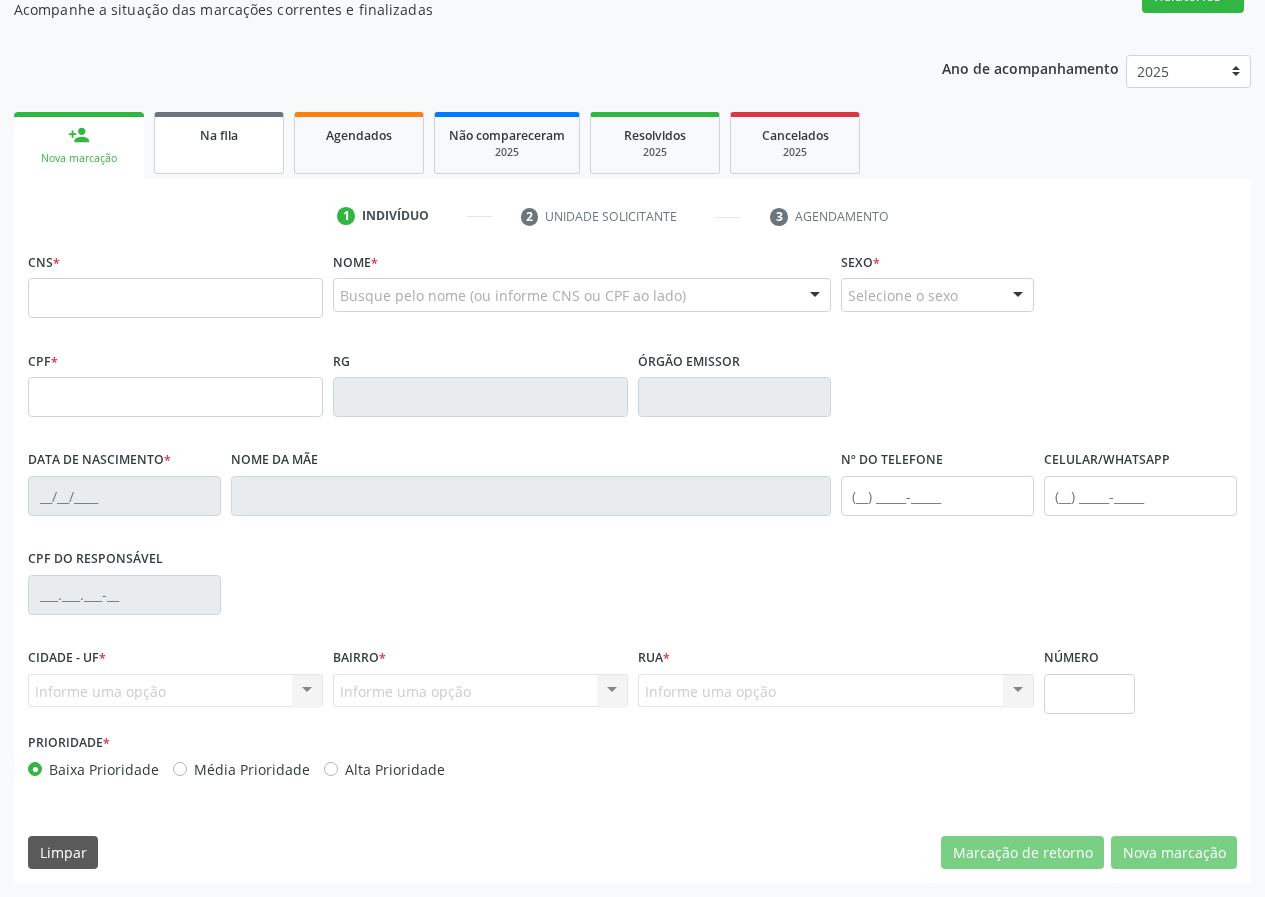 click on "Na fila" at bounding box center [219, 135] 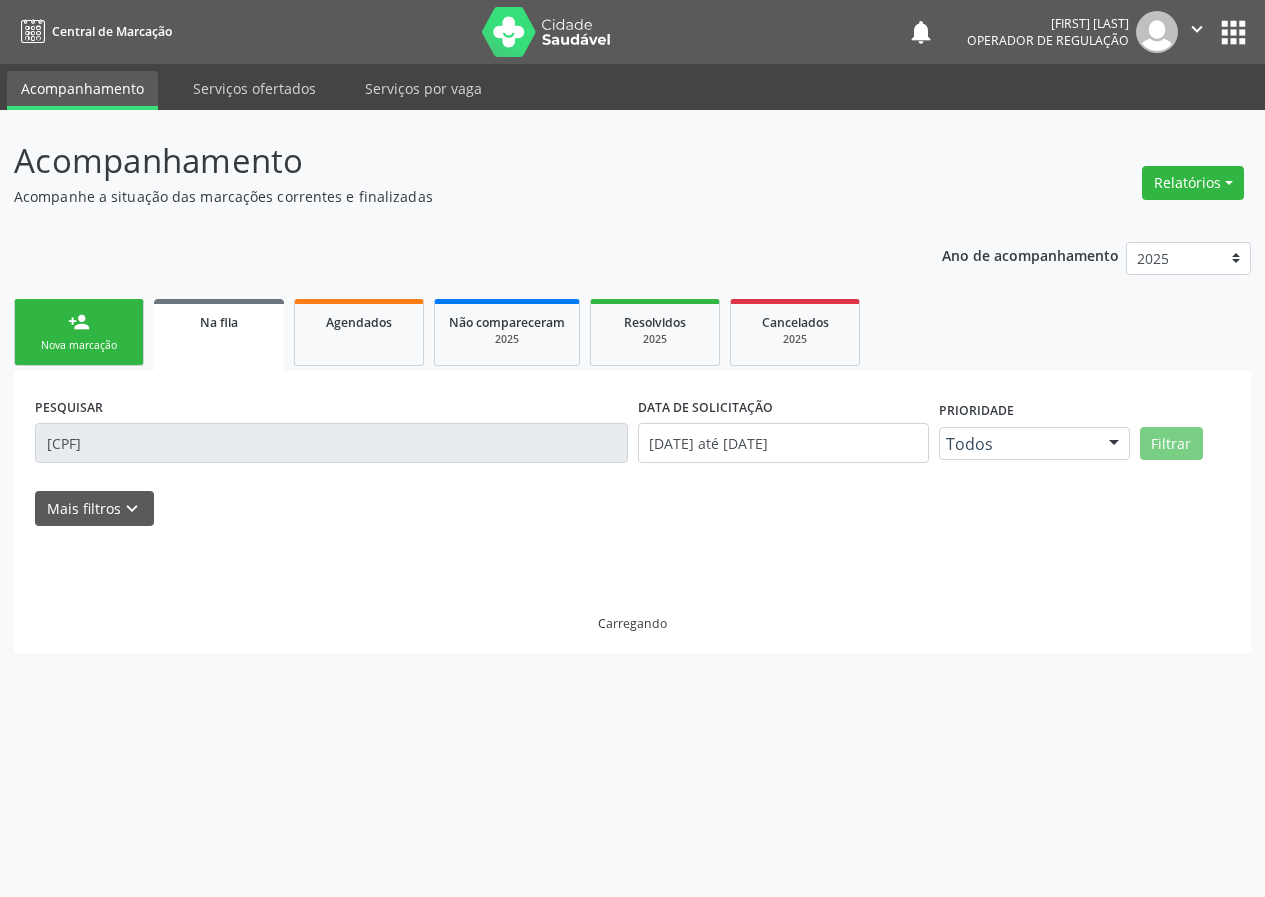 scroll, scrollTop: 0, scrollLeft: 0, axis: both 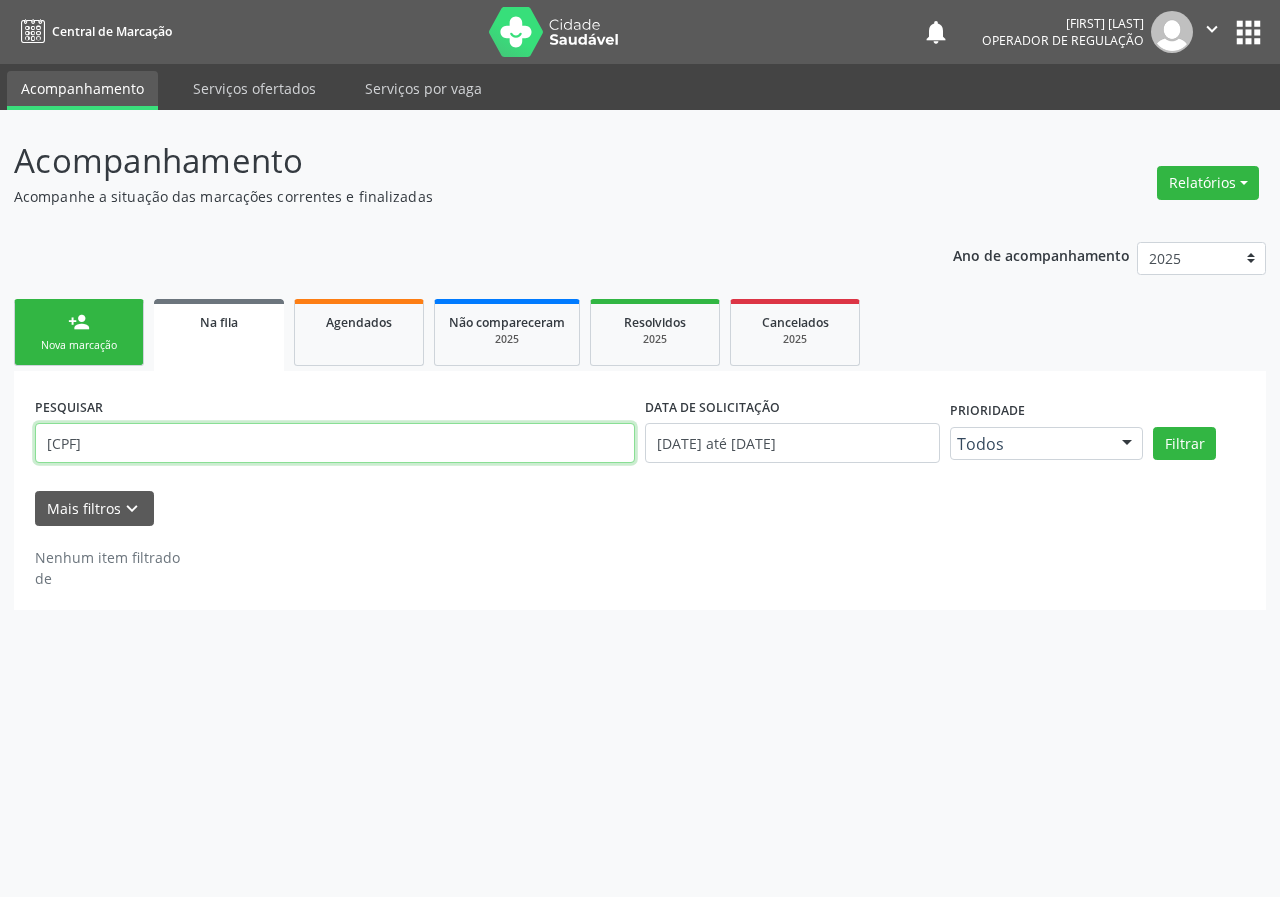 drag, startPoint x: 181, startPoint y: 446, endPoint x: 5, endPoint y: 365, distance: 193.74467 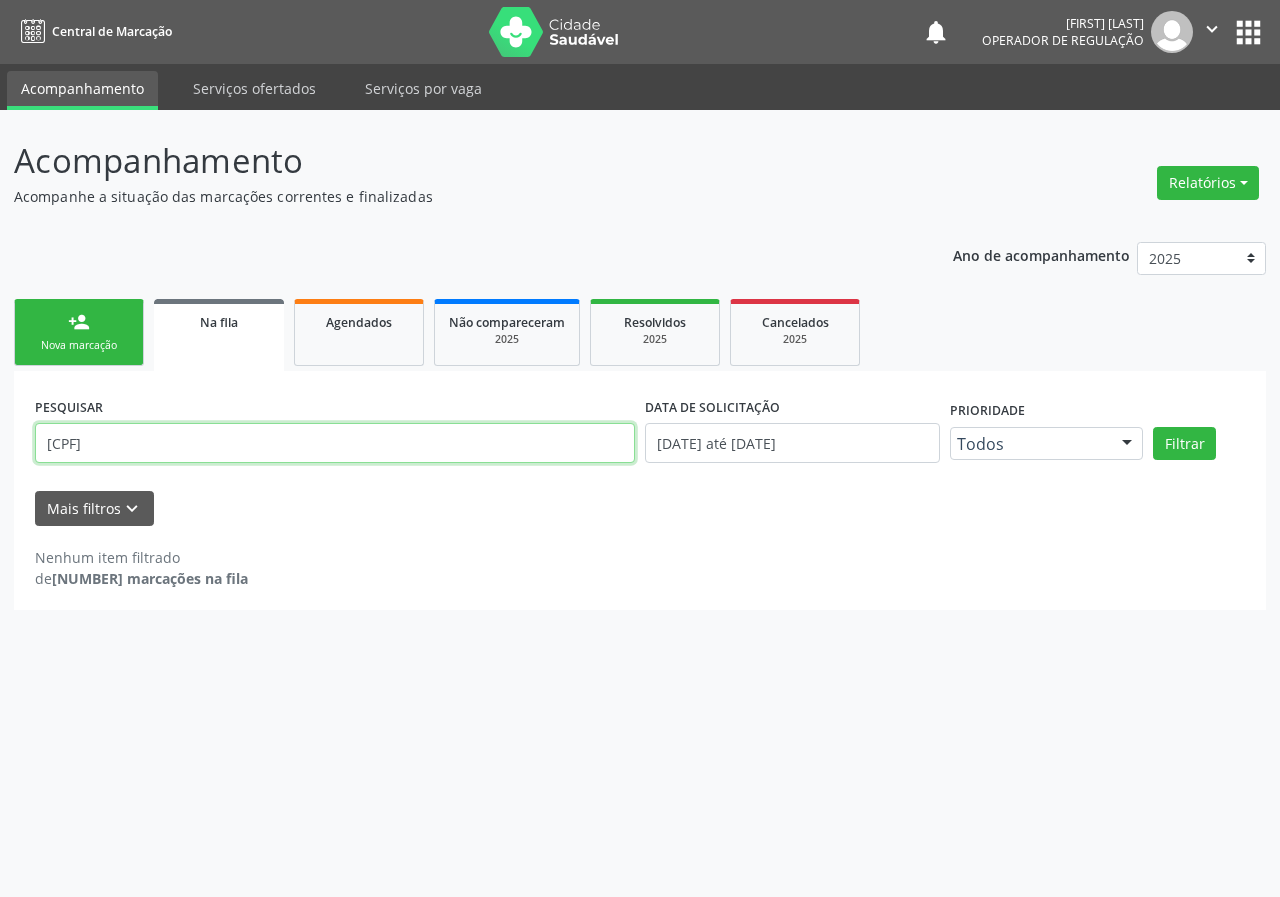 type on "[CPF]" 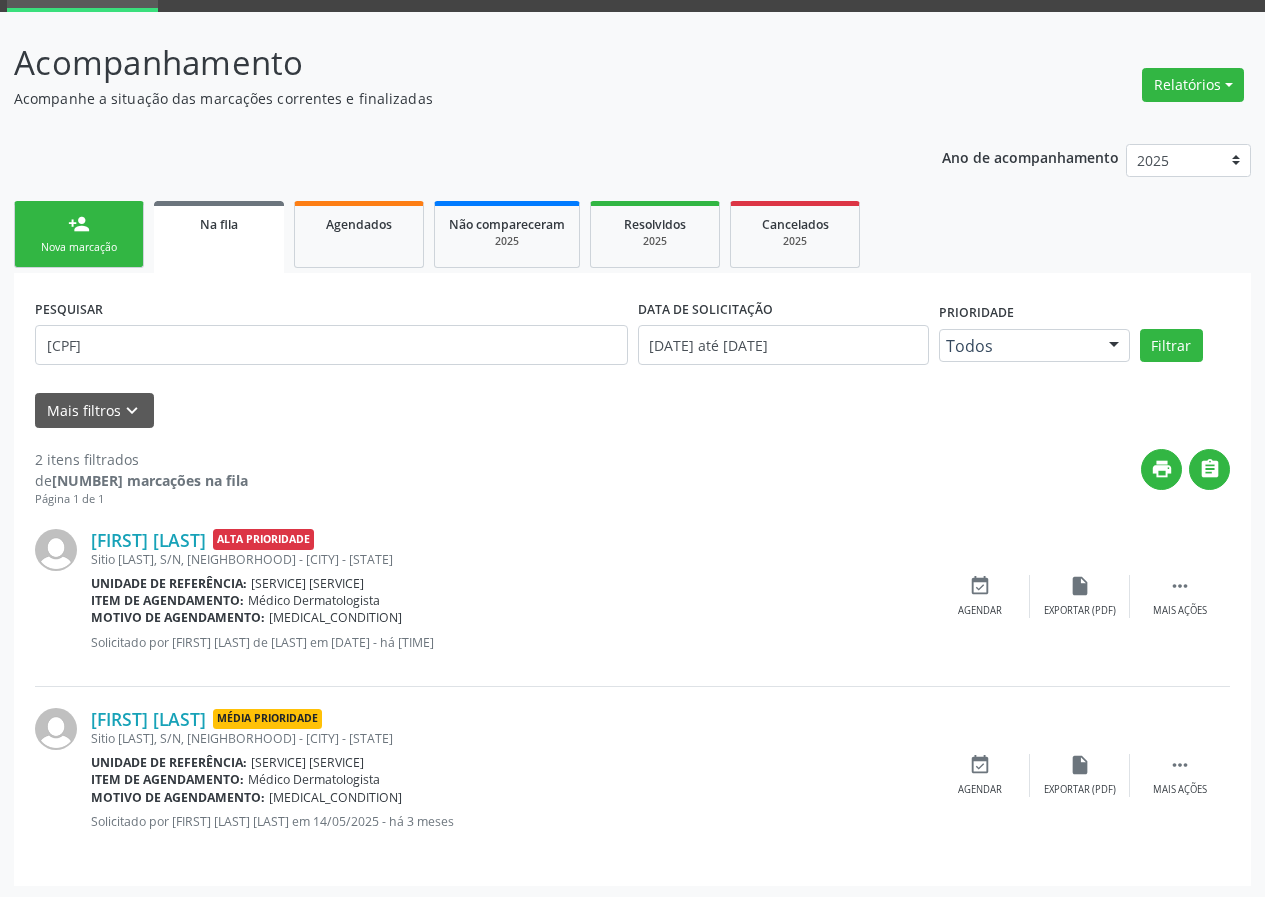 scroll, scrollTop: 101, scrollLeft: 0, axis: vertical 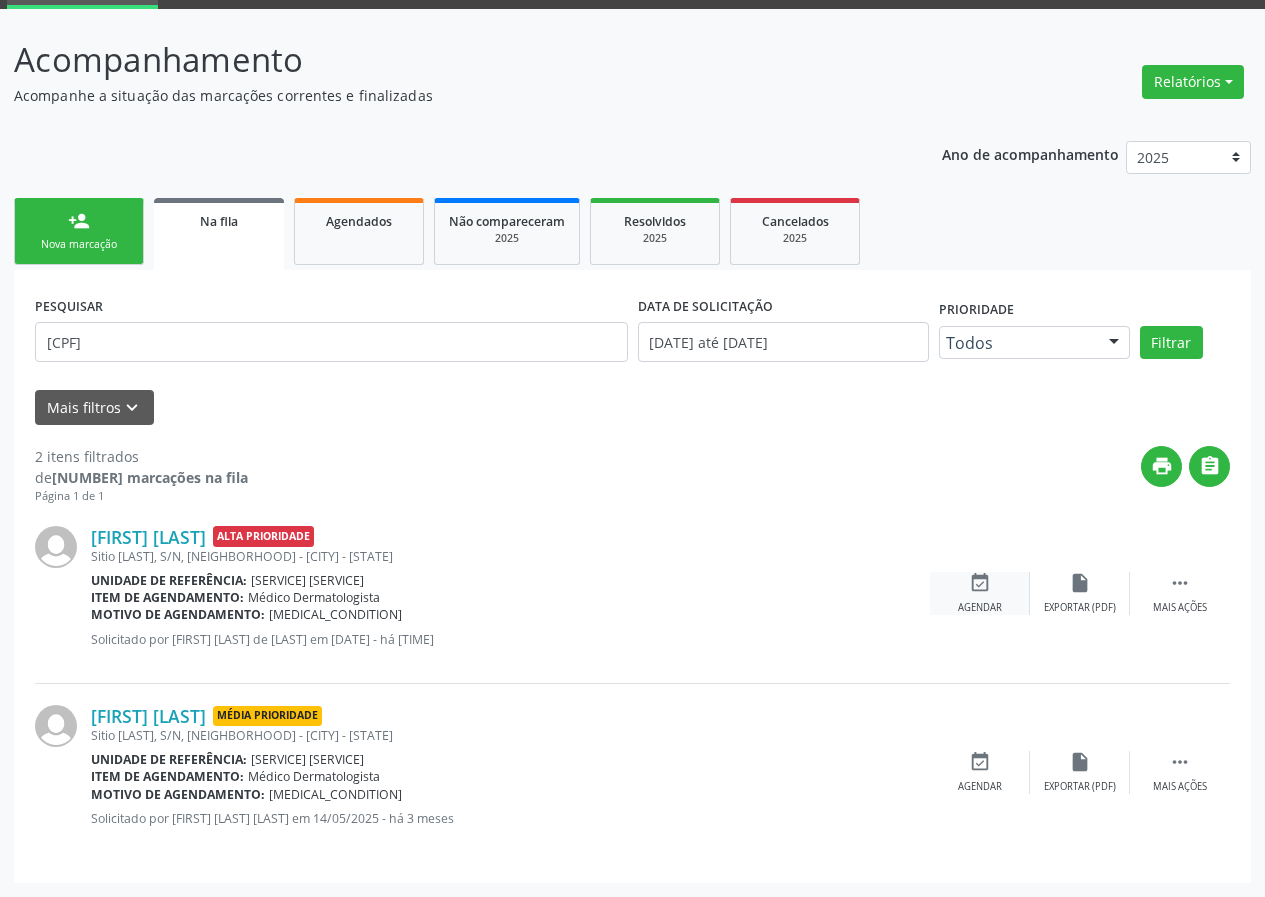 click on "event_available
Agendar" at bounding box center (980, 593) 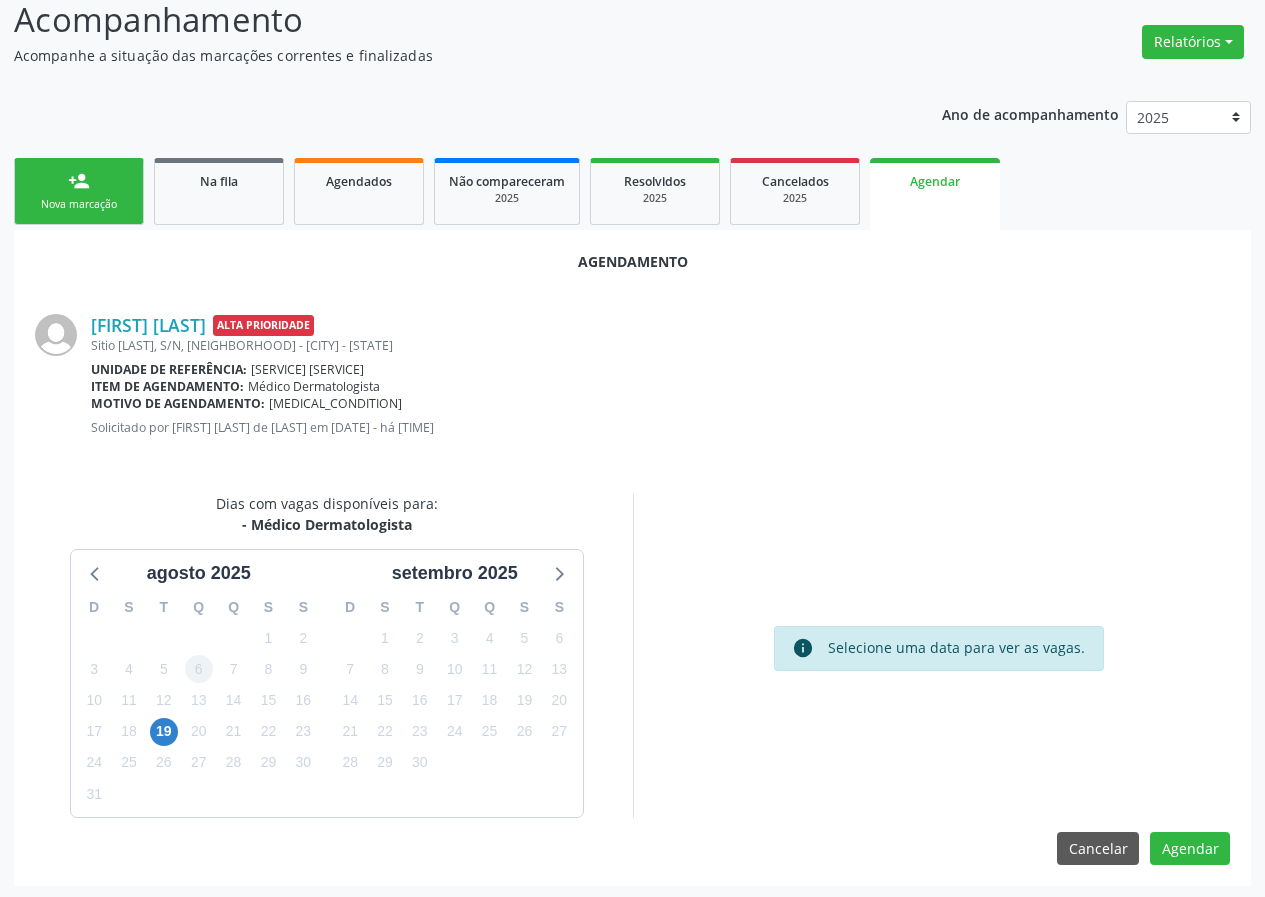 scroll, scrollTop: 144, scrollLeft: 0, axis: vertical 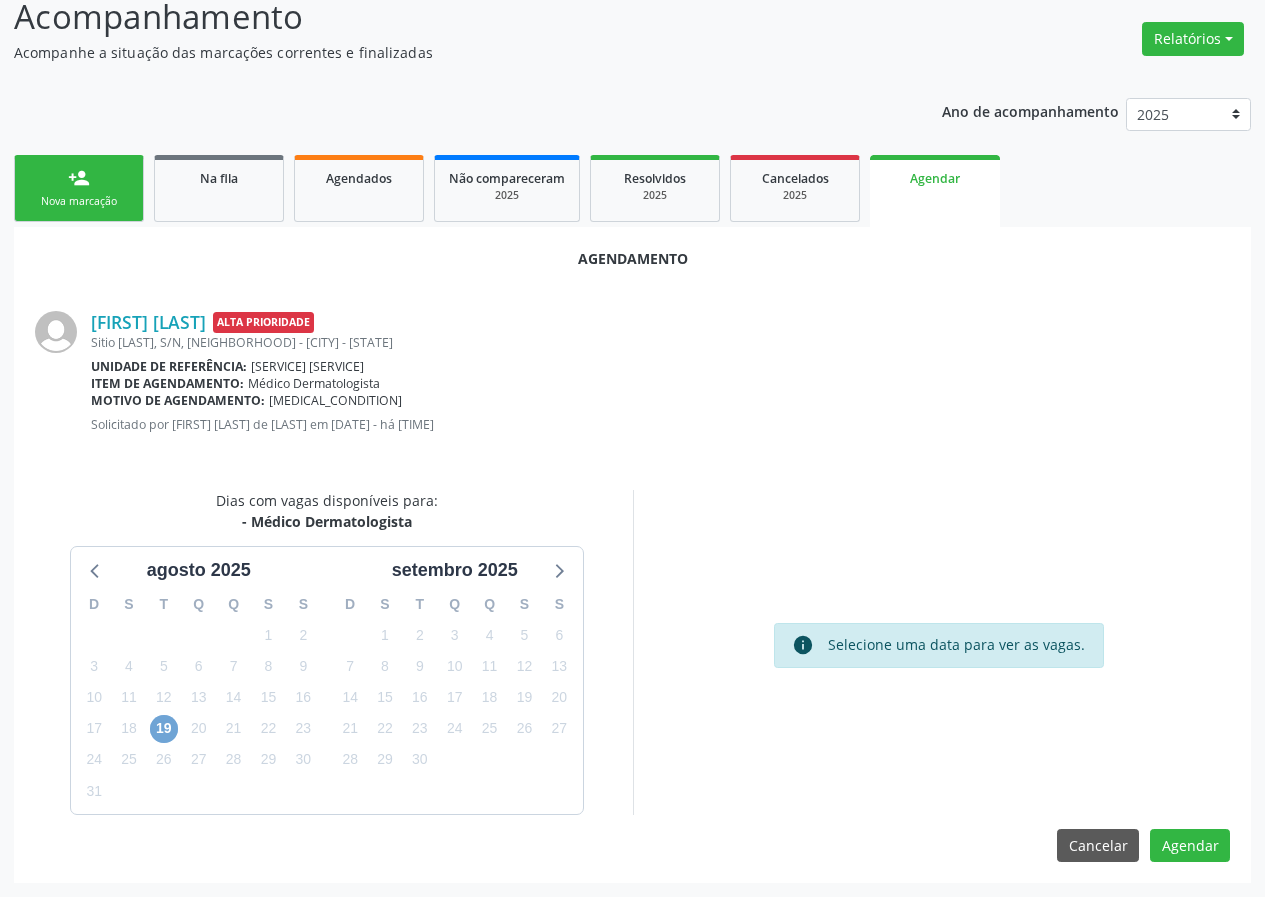 click on "19" at bounding box center [164, 729] 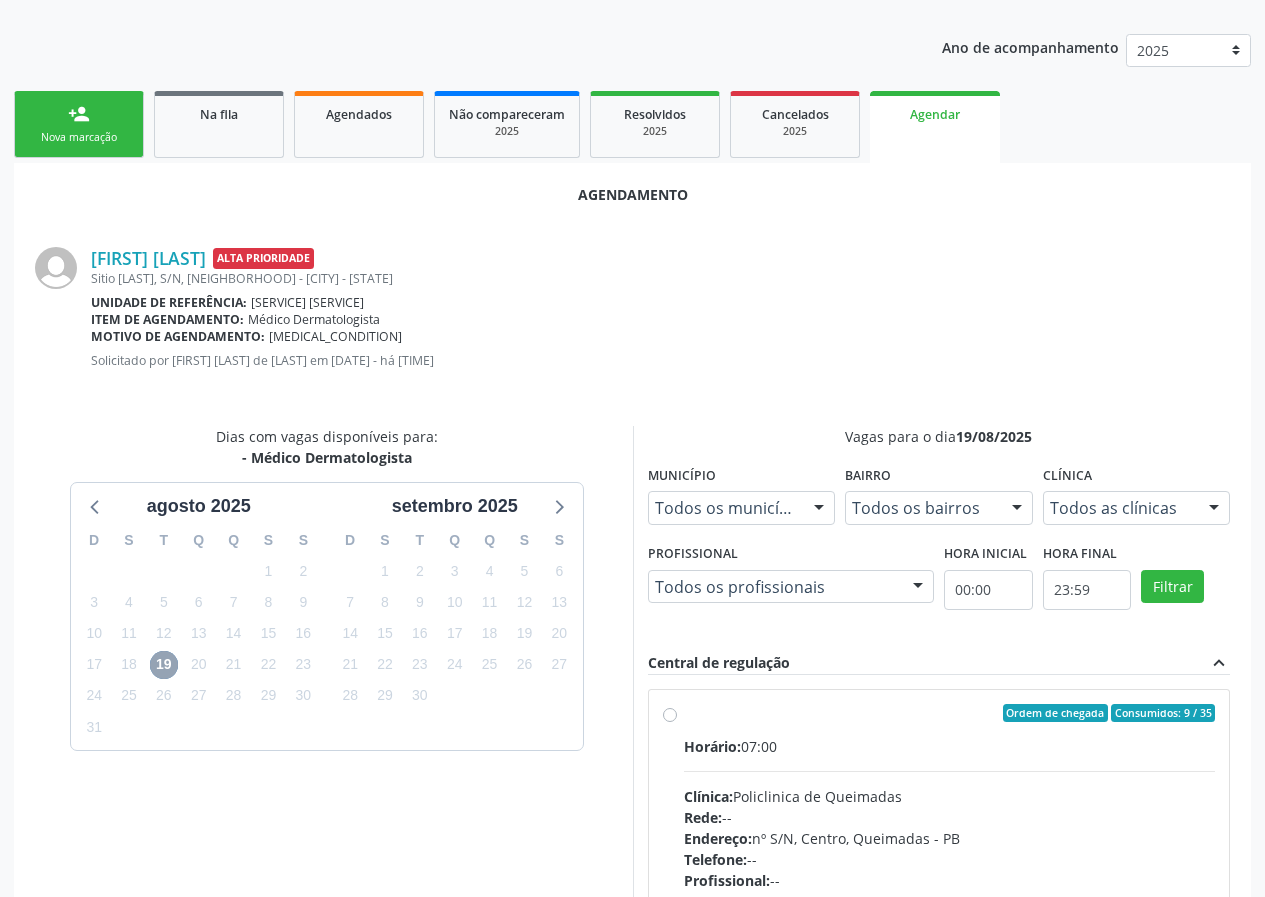 scroll, scrollTop: 244, scrollLeft: 0, axis: vertical 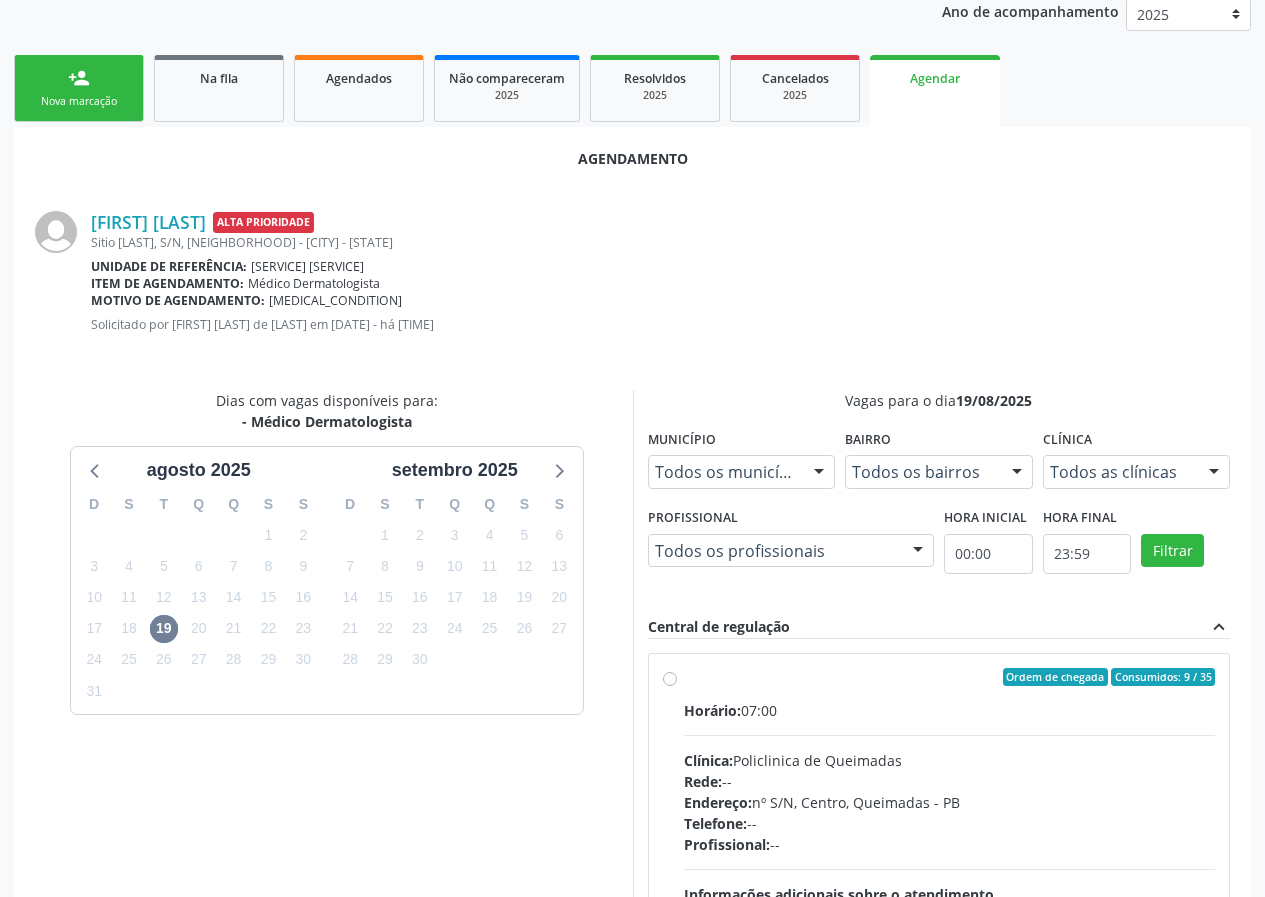 click on "Ordem de chegada
Consumidos: 9 / 35
Horário:   07:00
Clínica:  Policlinica de Queimadas
Rede:
--
Endereço:   nº S/N, Centro, [CITY] - [STATE]
Telefone:   --
Profissional:
--
Informações adicionais sobre o atendimento
Idade de atendimento:
Sem restrição
Gênero(s) atendido(s):
Sem restrição
Informações adicionais:
--" at bounding box center (950, 821) 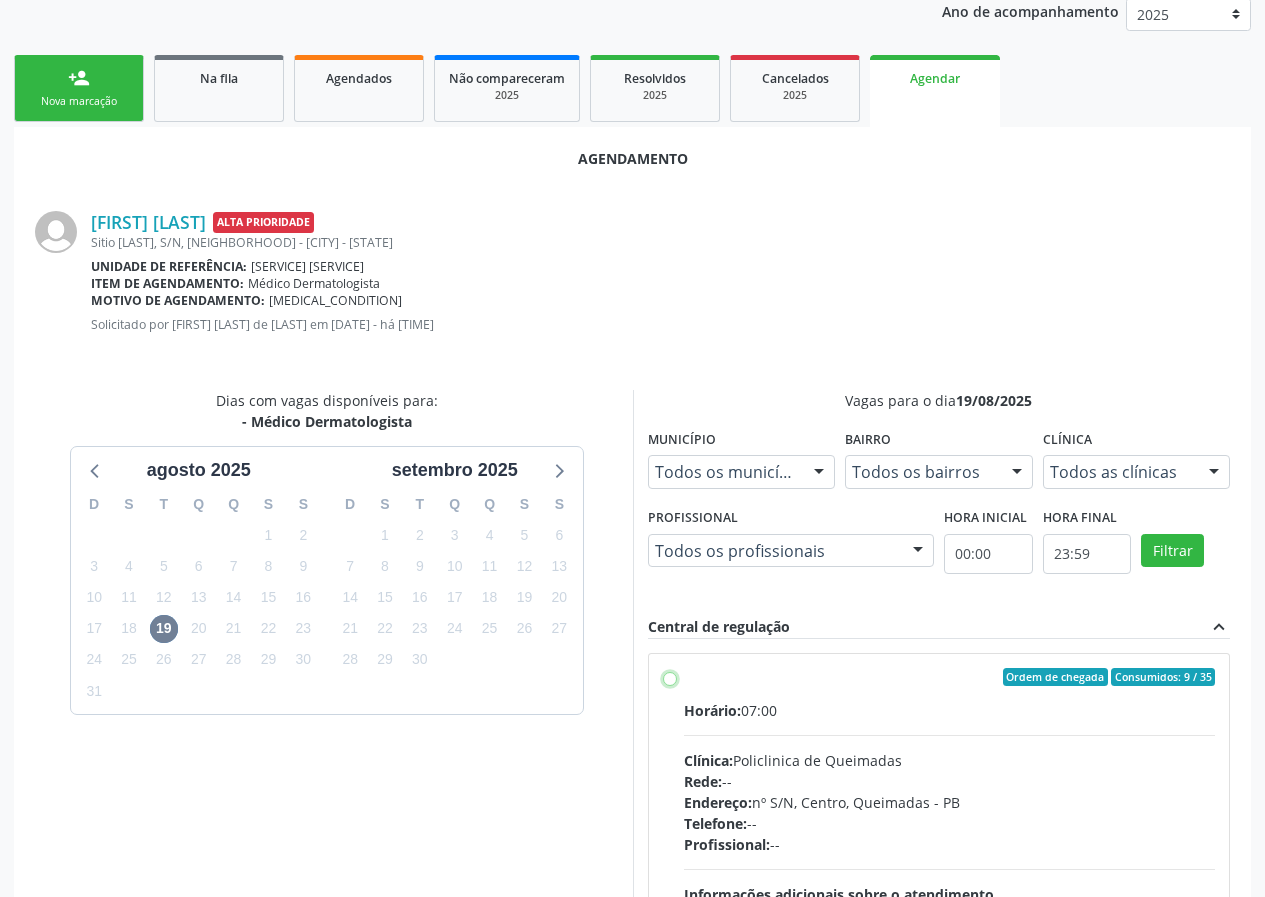 radio on "true" 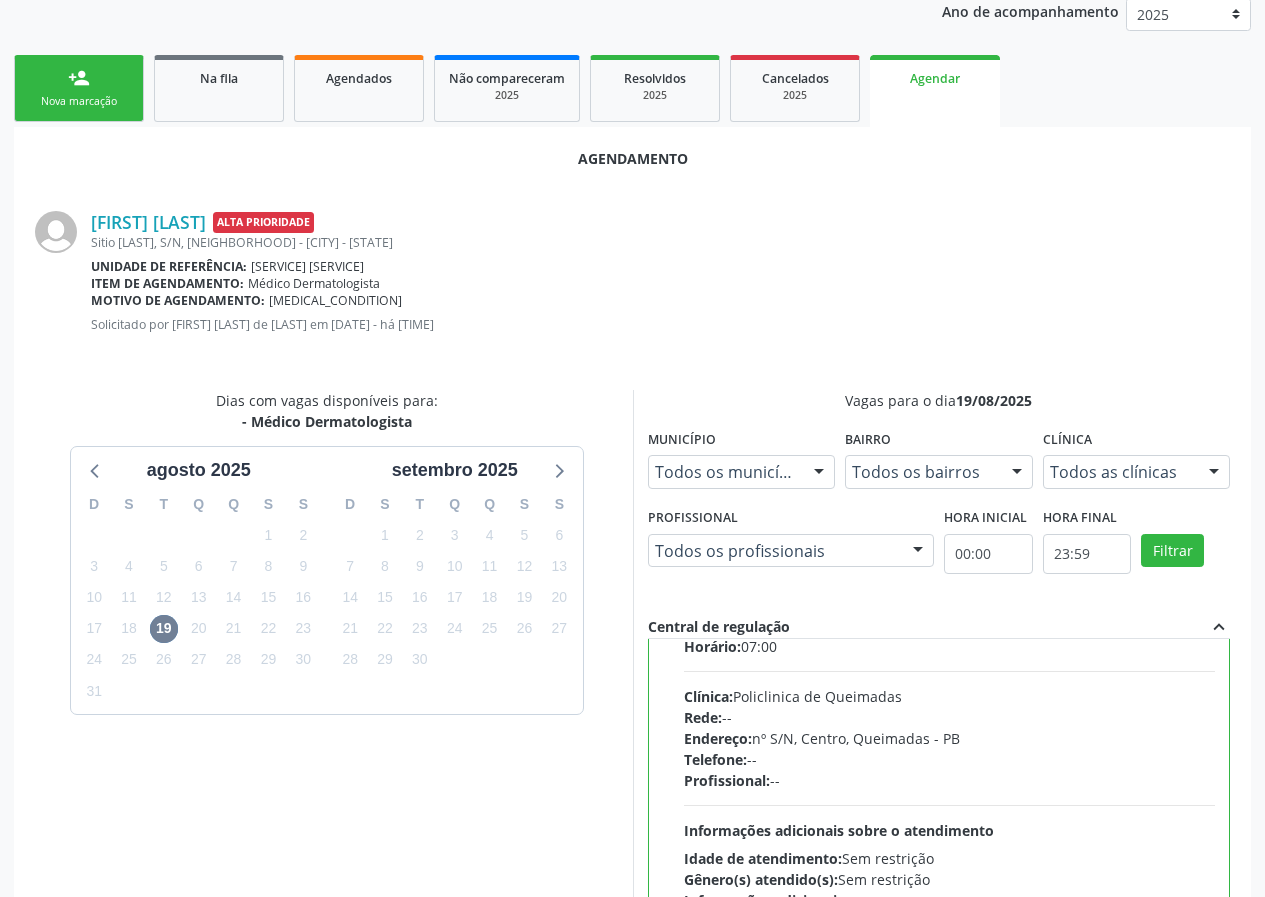 scroll, scrollTop: 99, scrollLeft: 0, axis: vertical 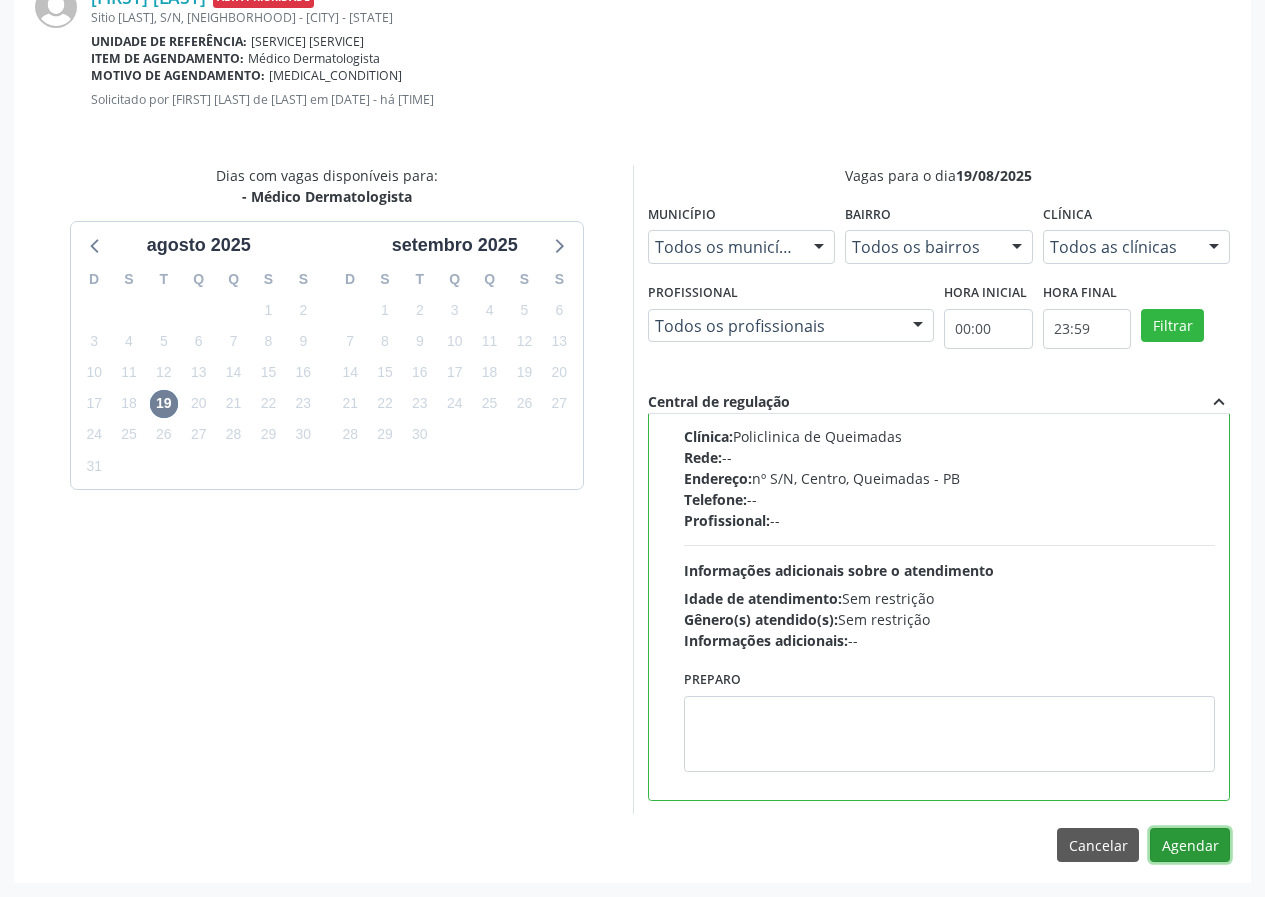 click on "Agendar" at bounding box center (1190, 845) 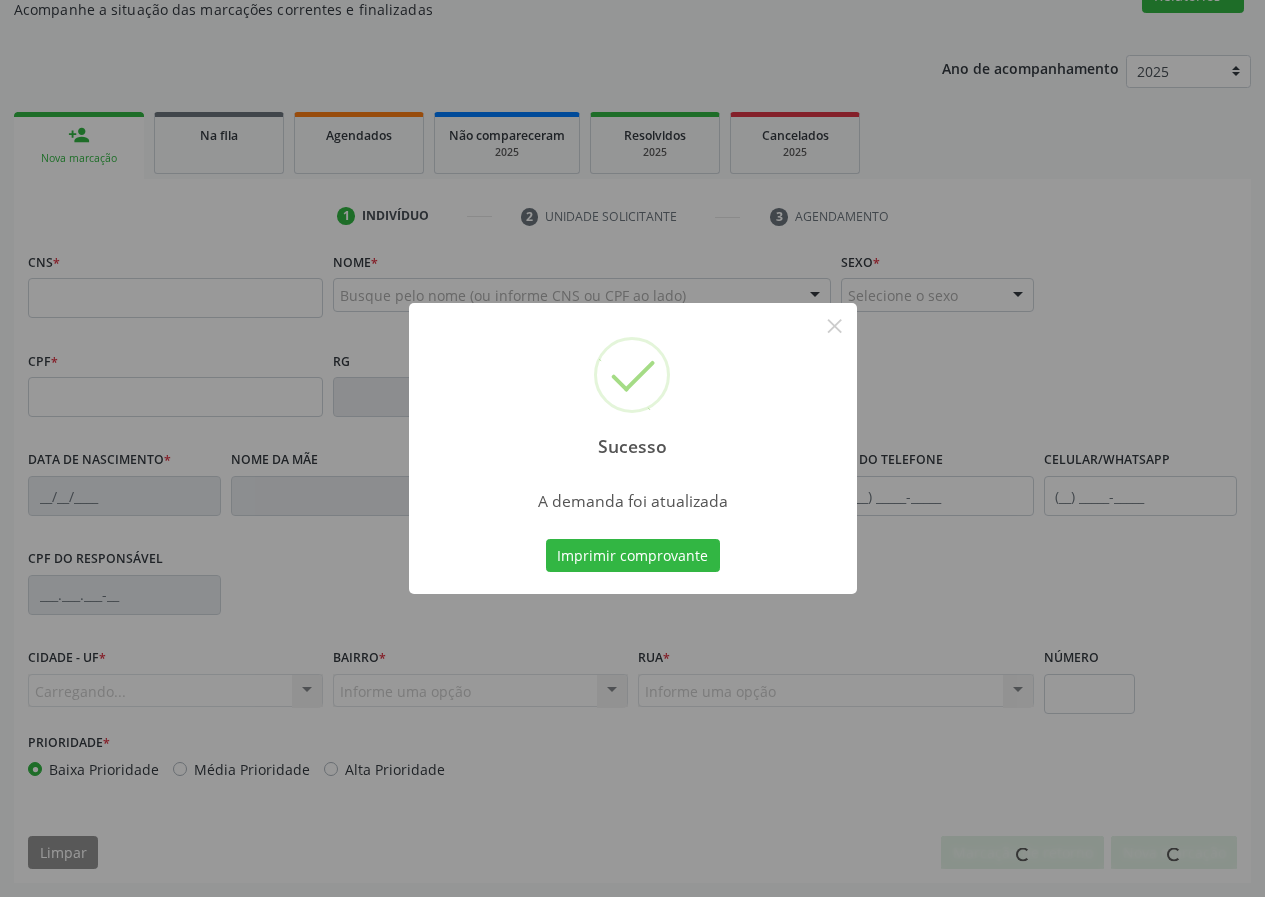 scroll, scrollTop: 187, scrollLeft: 0, axis: vertical 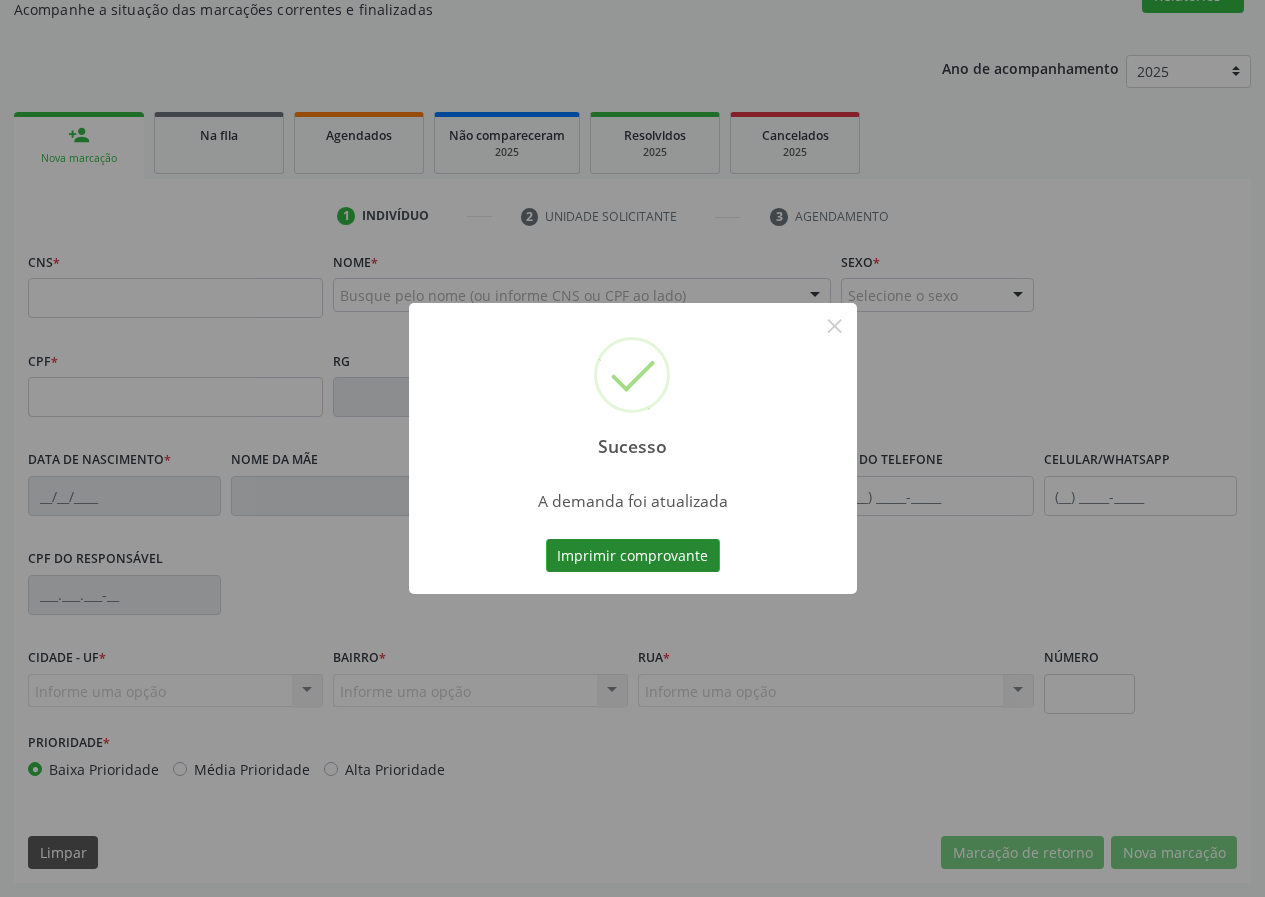click on "Imprimir comprovante" at bounding box center [633, 556] 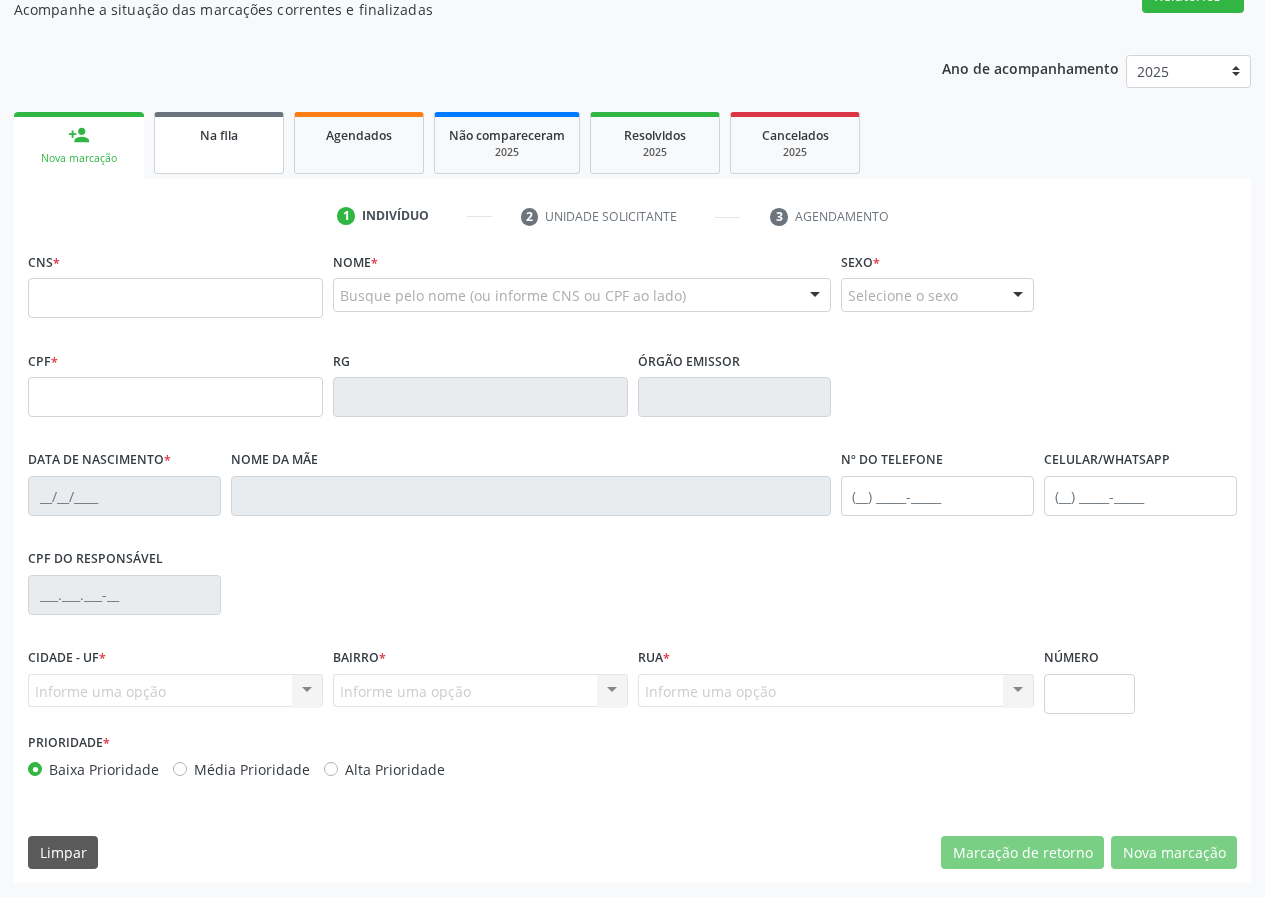 click on "Na fila" at bounding box center (219, 134) 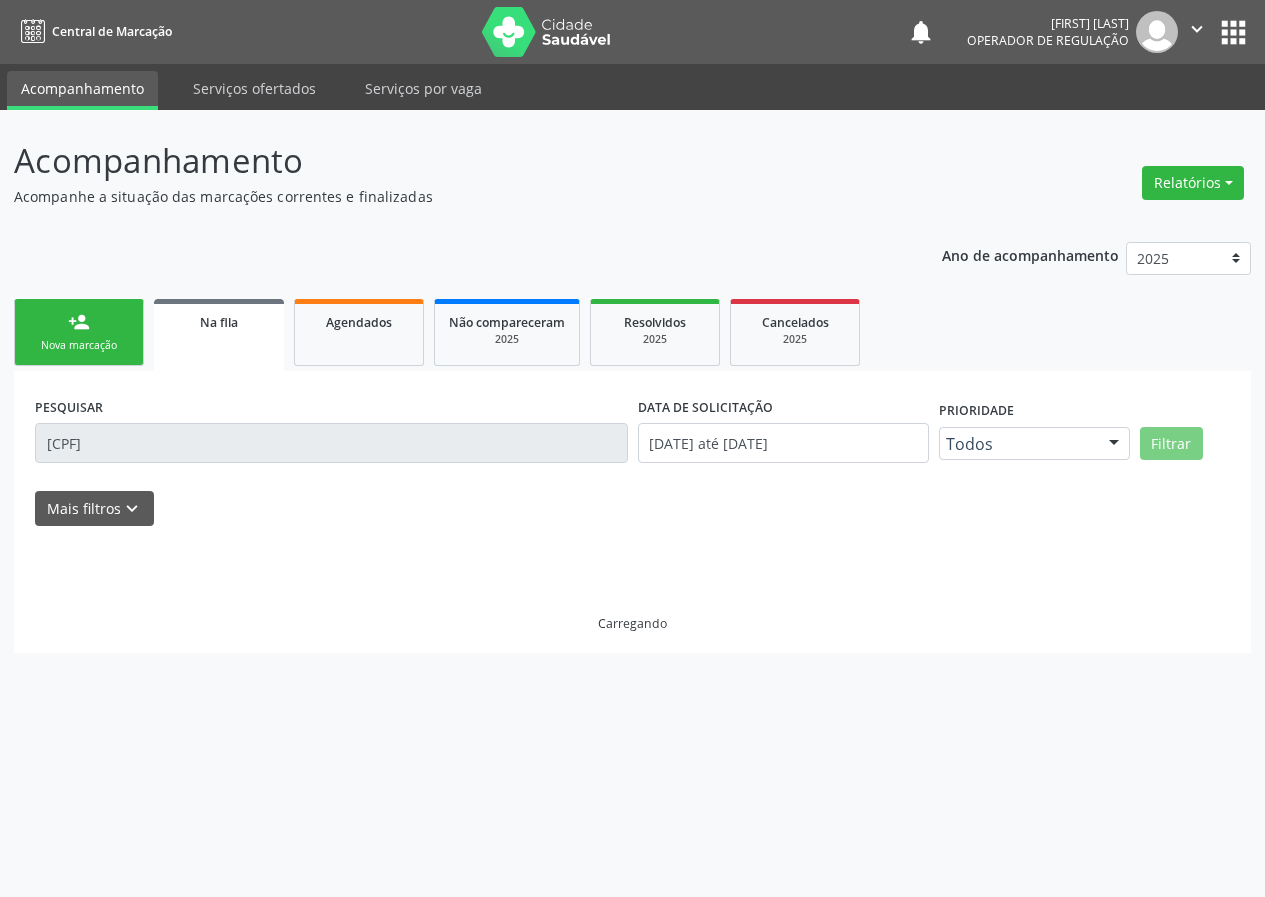 scroll, scrollTop: 0, scrollLeft: 0, axis: both 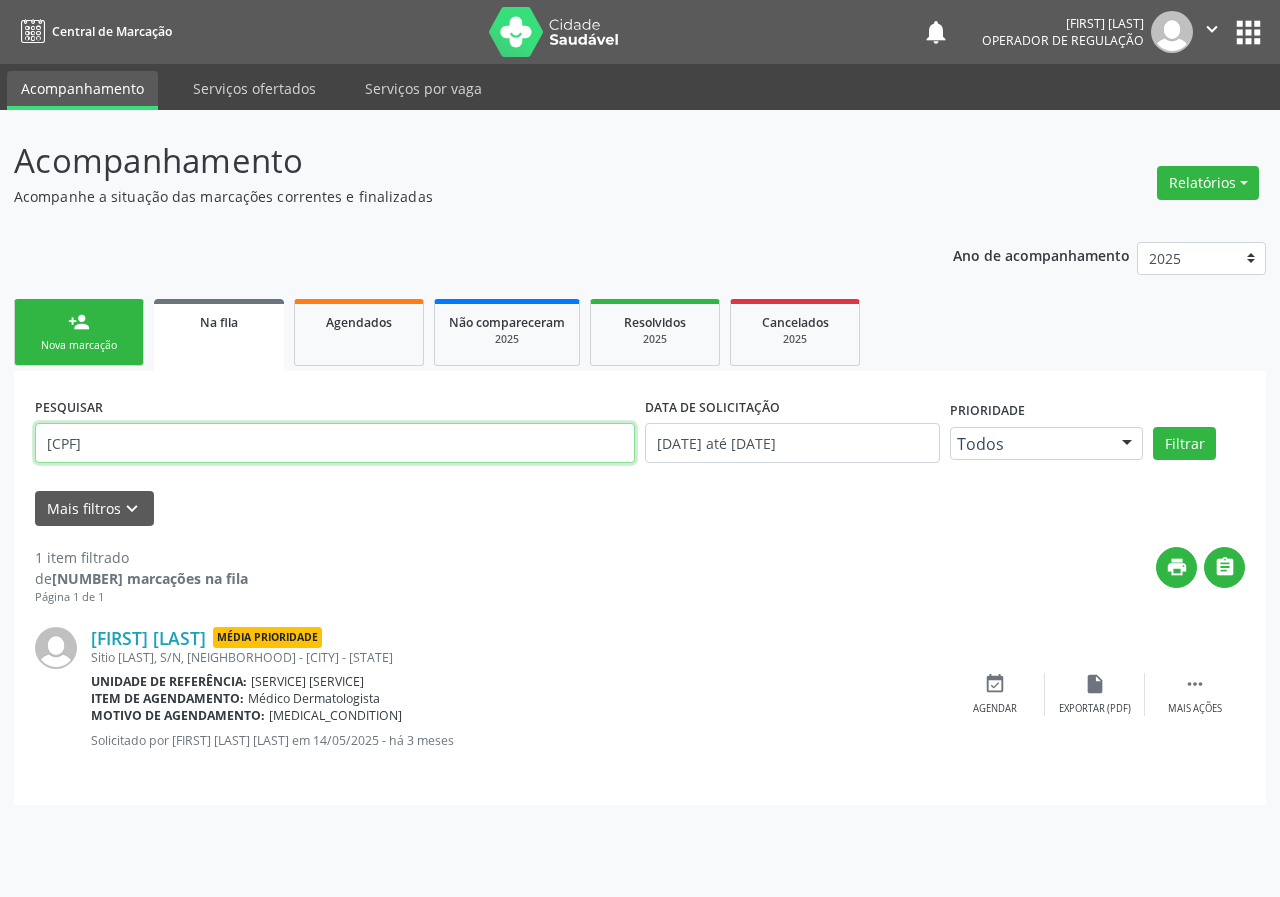 drag, startPoint x: 193, startPoint y: 449, endPoint x: 0, endPoint y: 335, distance: 224.15396 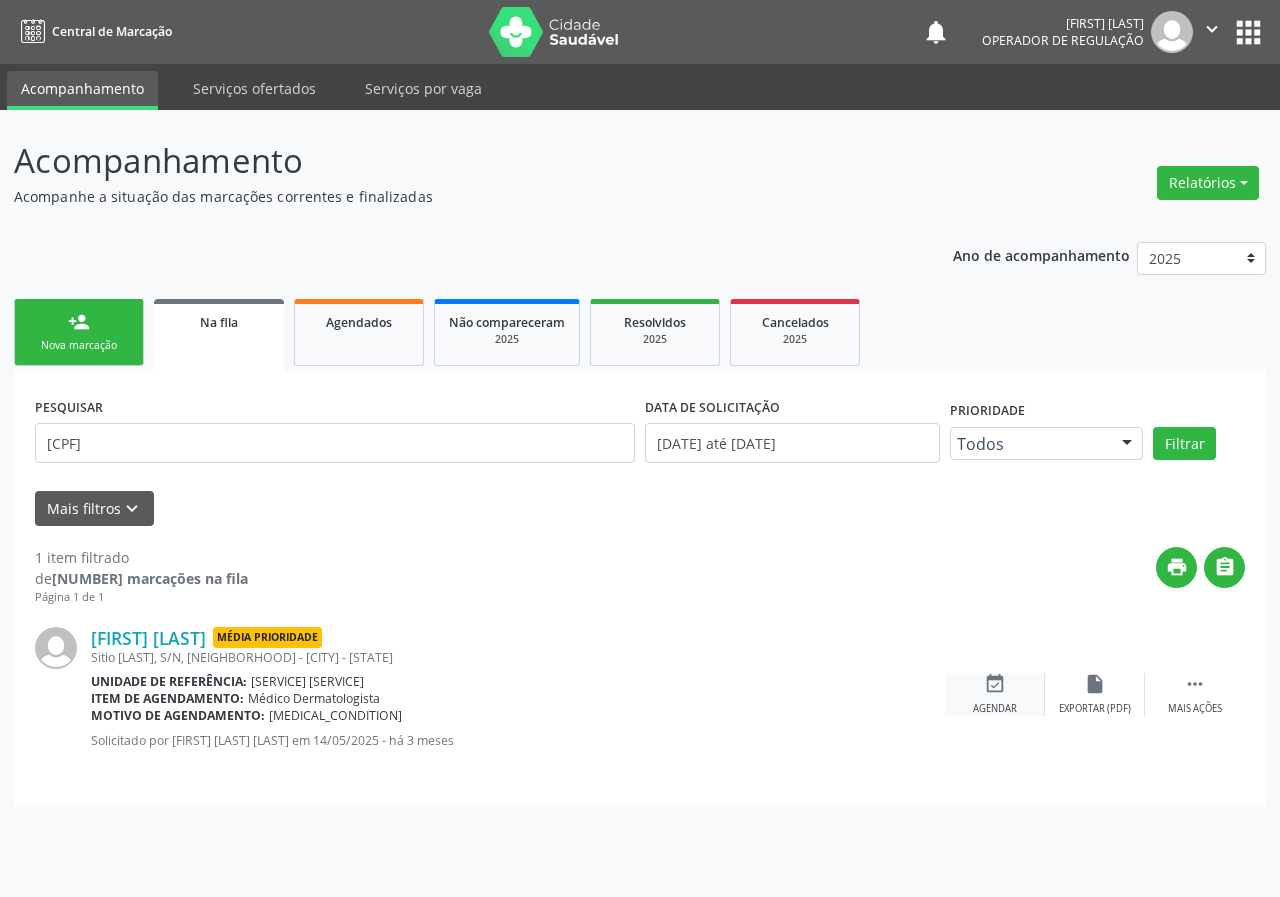 click on "event_available
Agendar" at bounding box center [995, 694] 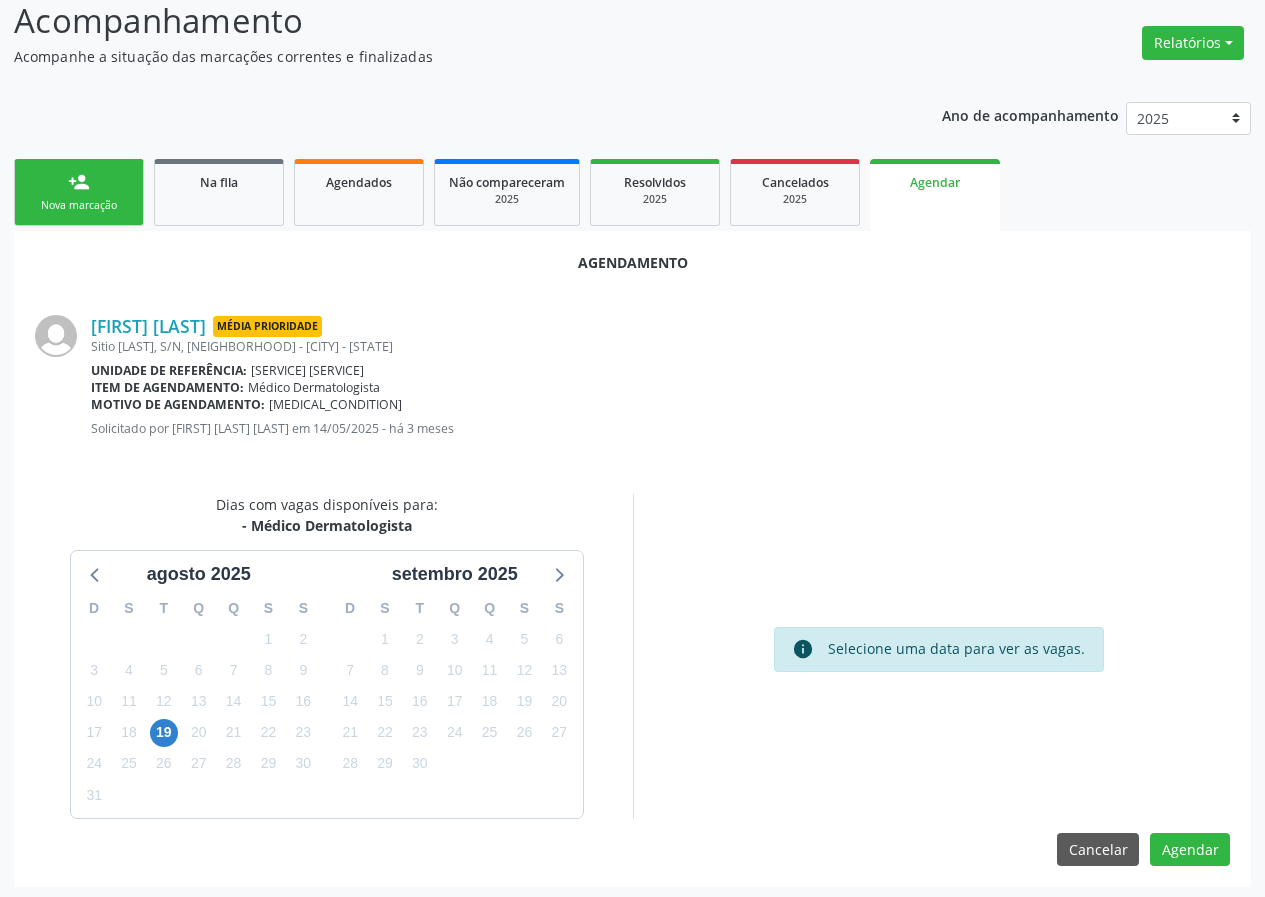 scroll, scrollTop: 144, scrollLeft: 0, axis: vertical 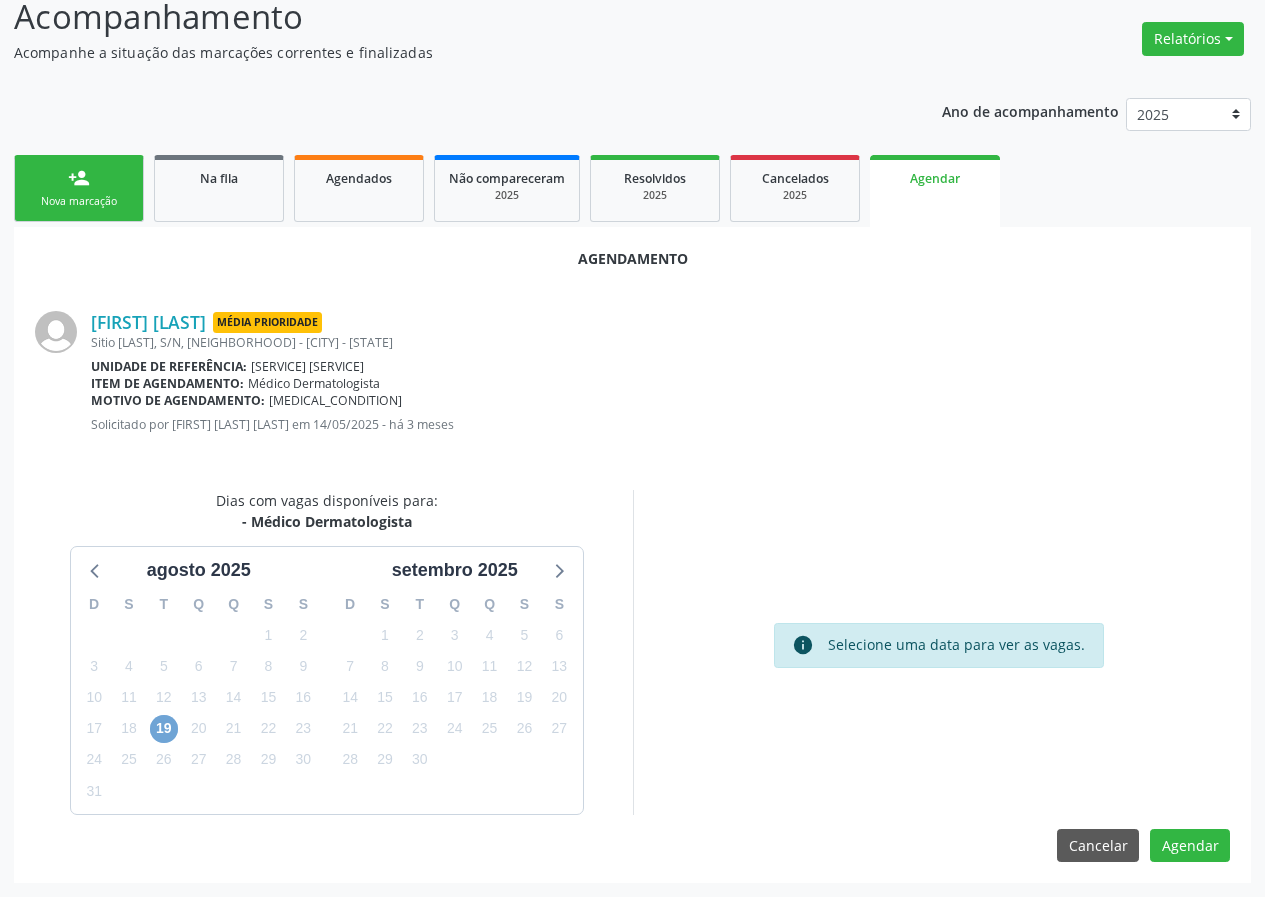 click on "19" at bounding box center [164, 729] 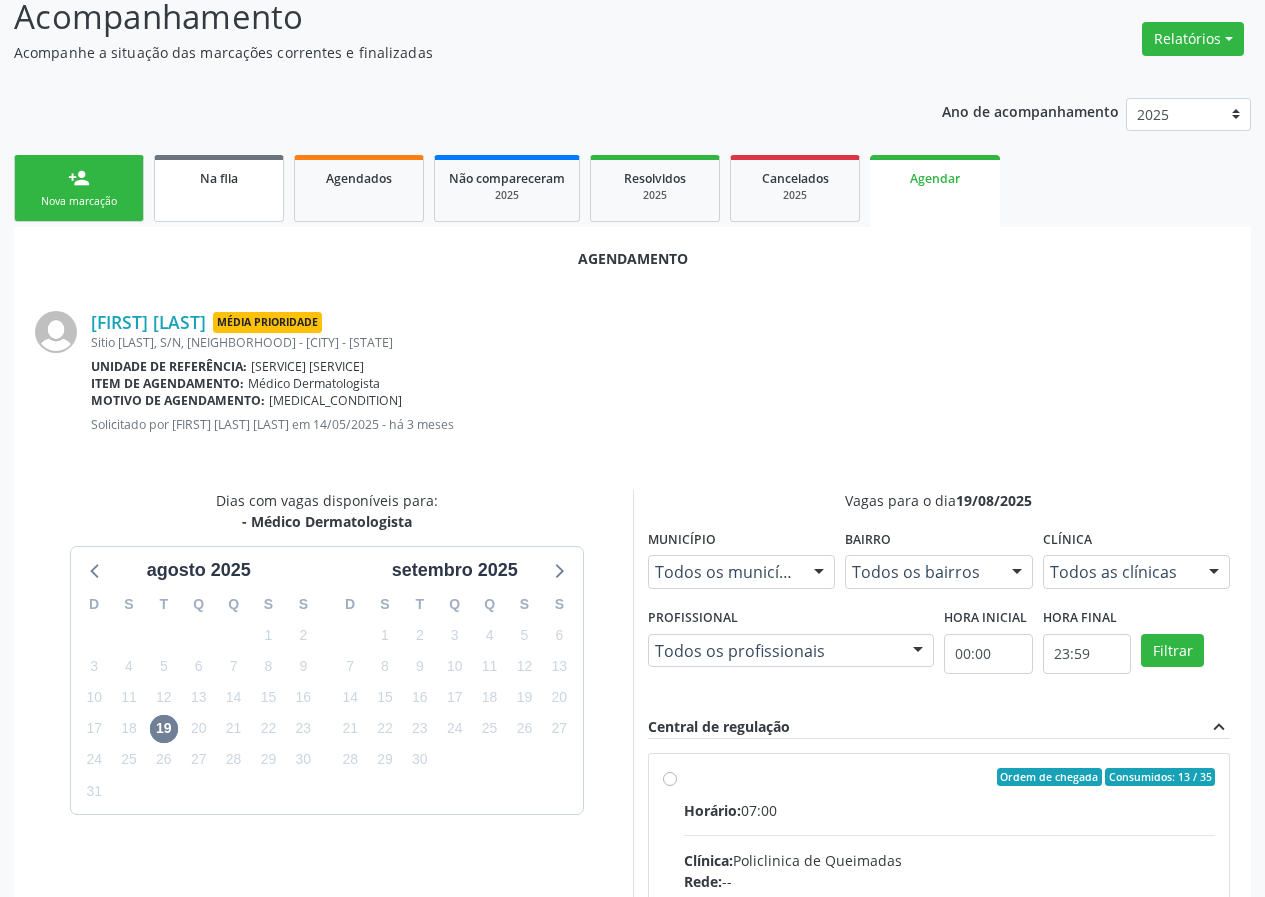click on "Na fila" at bounding box center (219, 177) 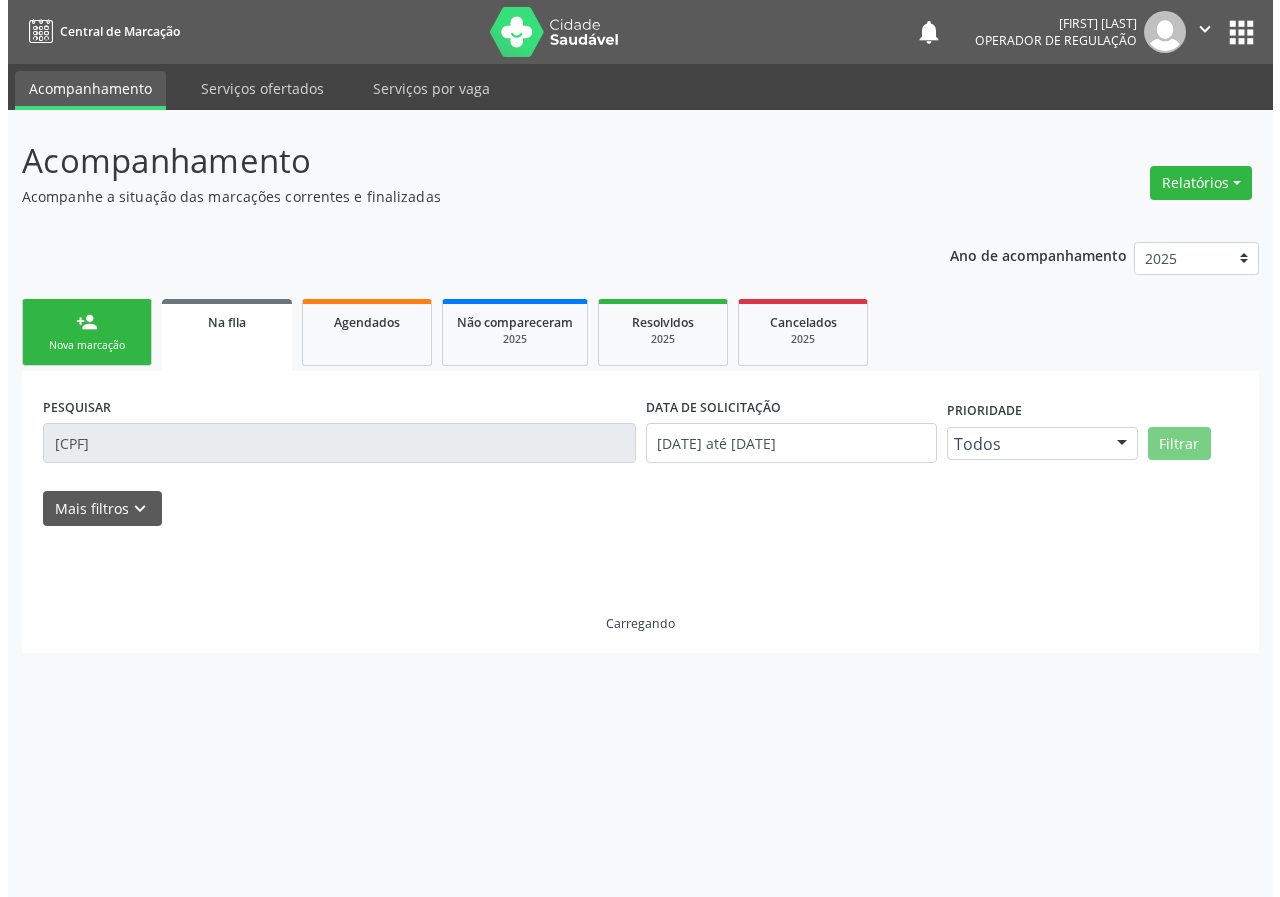 scroll, scrollTop: 0, scrollLeft: 0, axis: both 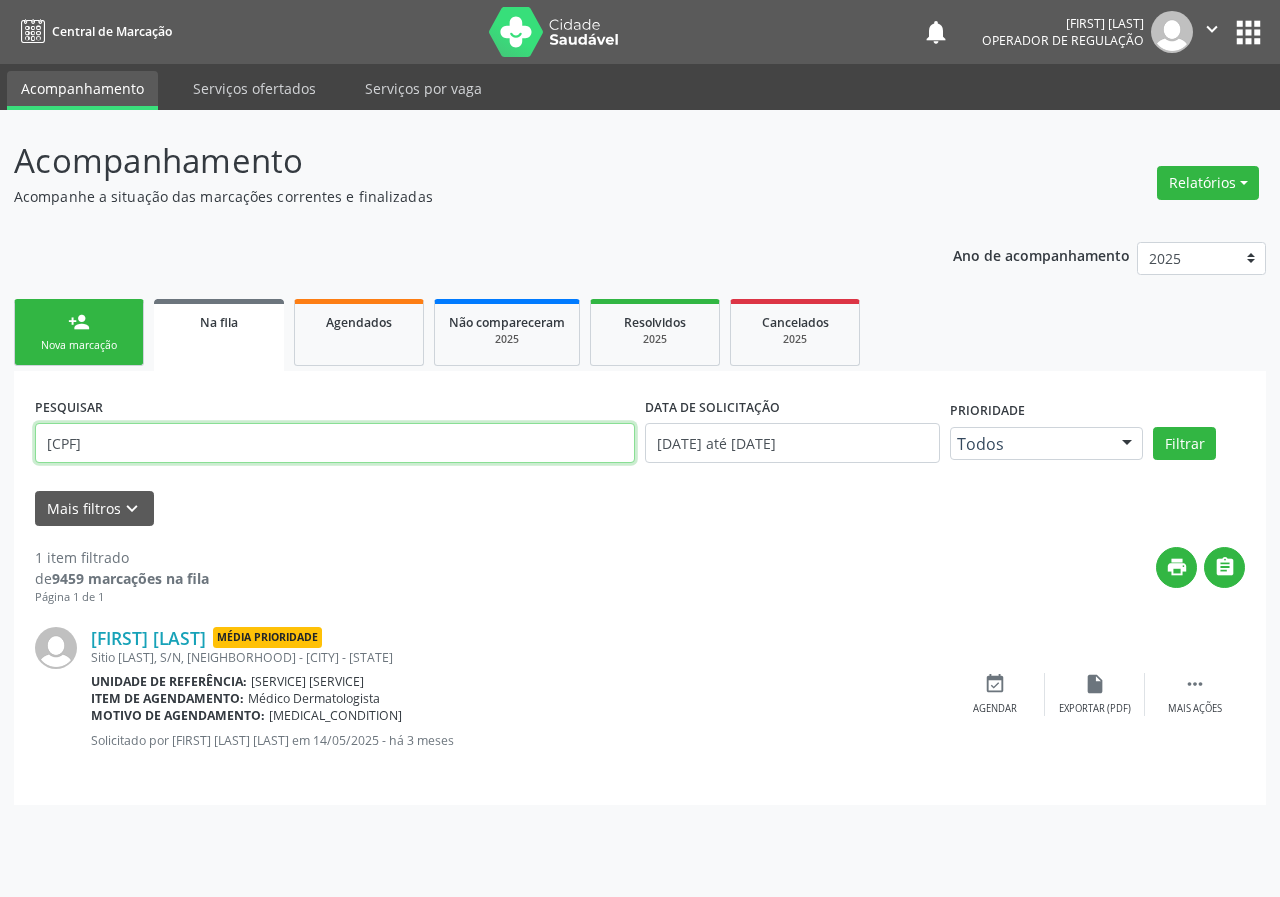 drag, startPoint x: 171, startPoint y: 439, endPoint x: 0, endPoint y: 425, distance: 171.57214 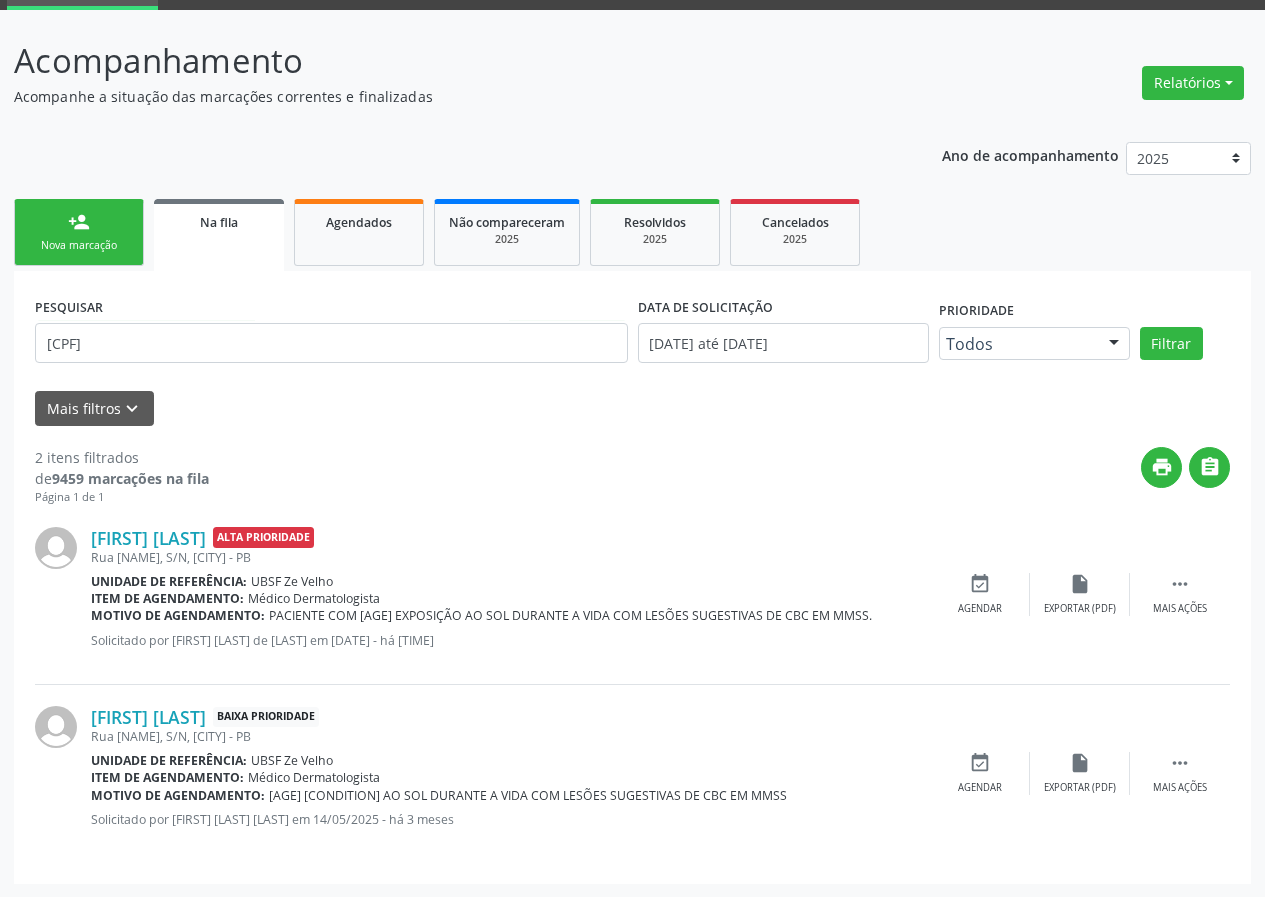 scroll, scrollTop: 101, scrollLeft: 0, axis: vertical 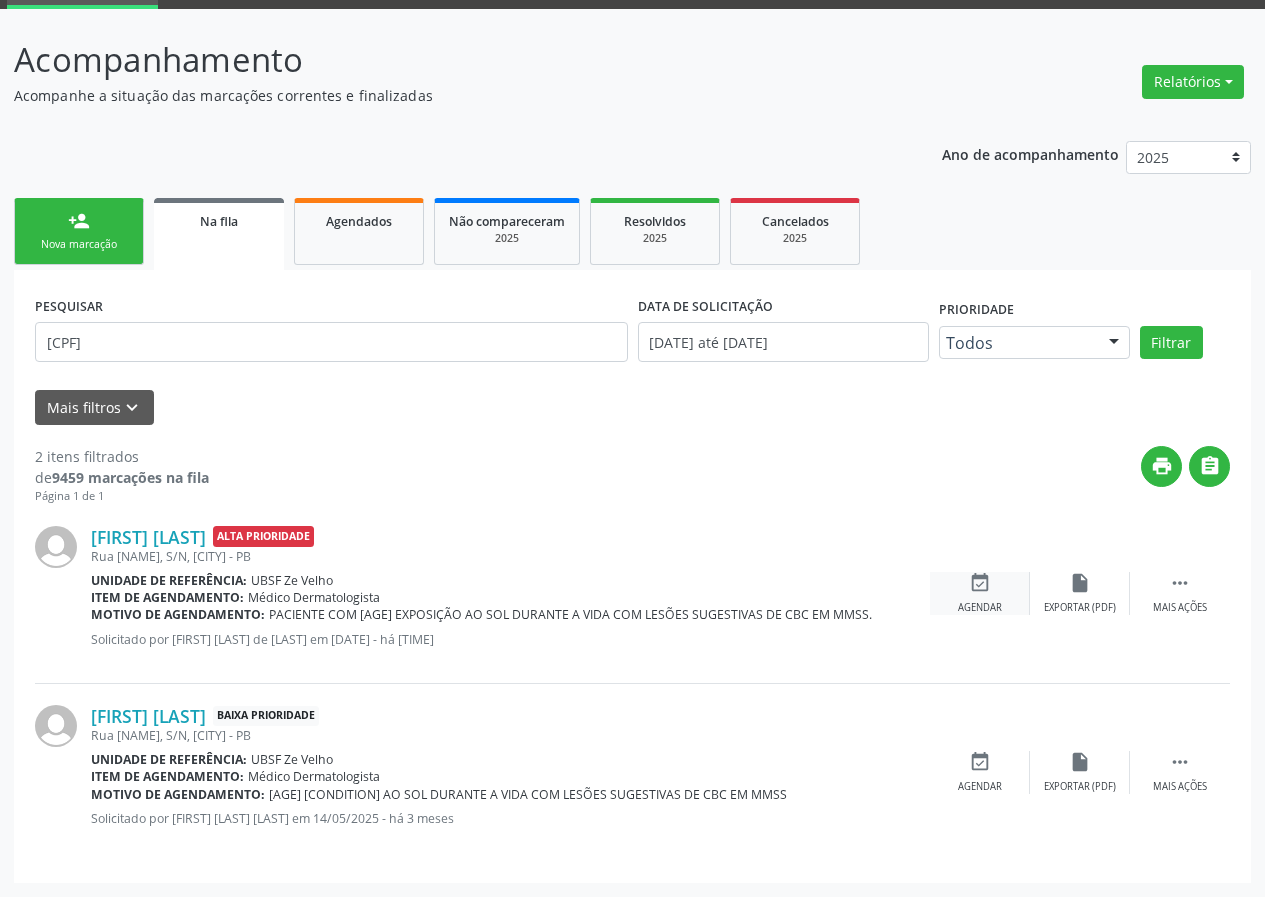 click on "event_available" at bounding box center (980, 583) 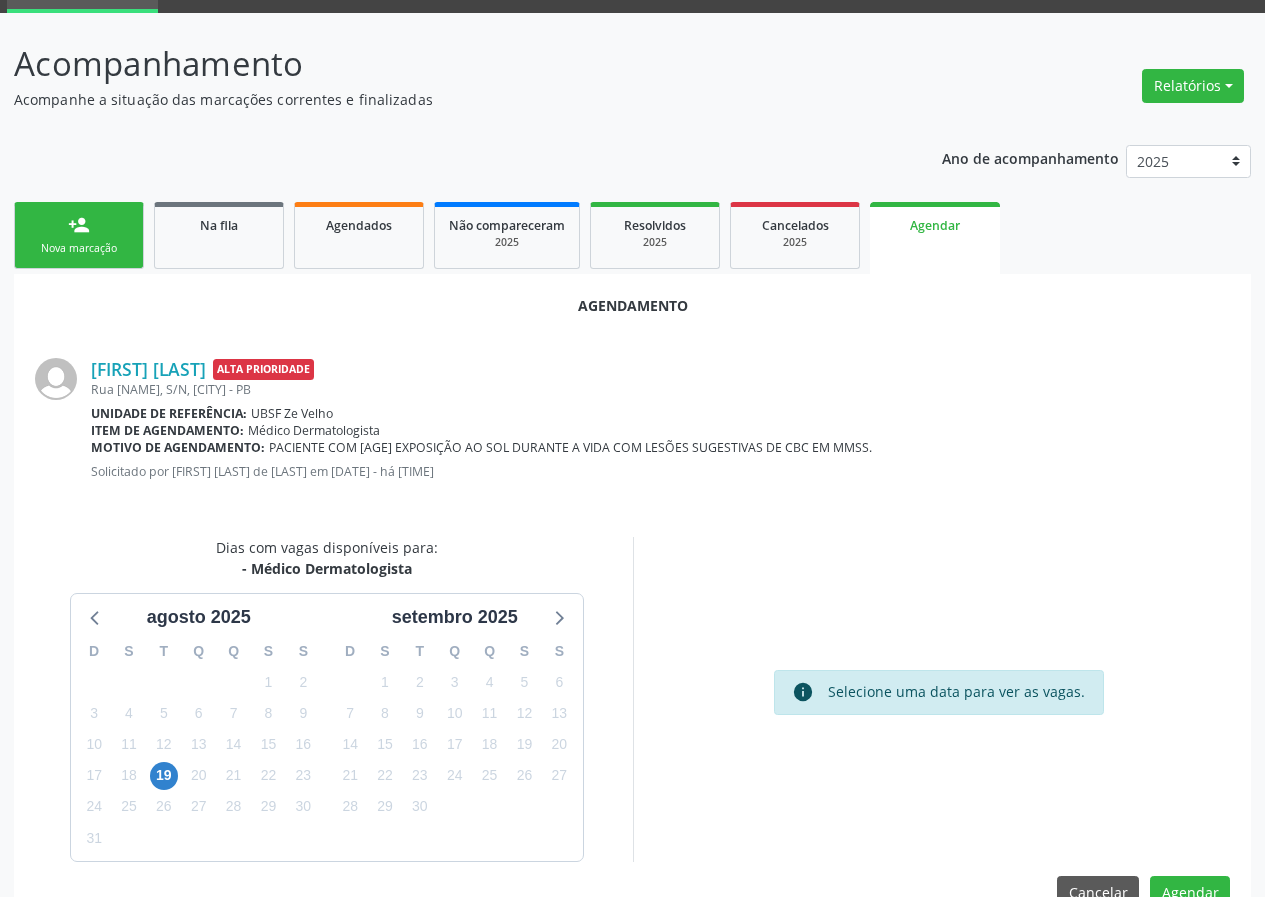 scroll, scrollTop: 101, scrollLeft: 0, axis: vertical 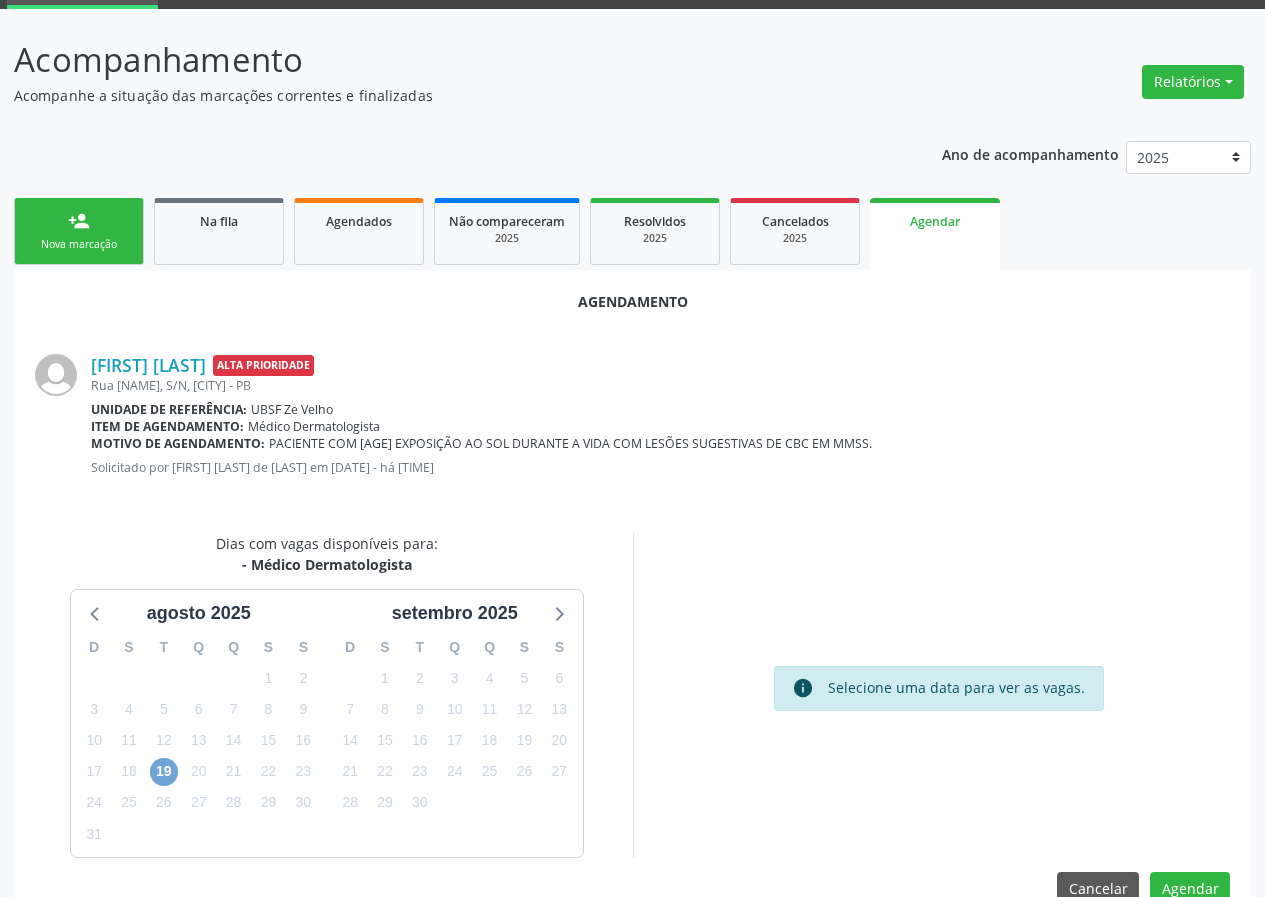 click on "19" at bounding box center [164, 772] 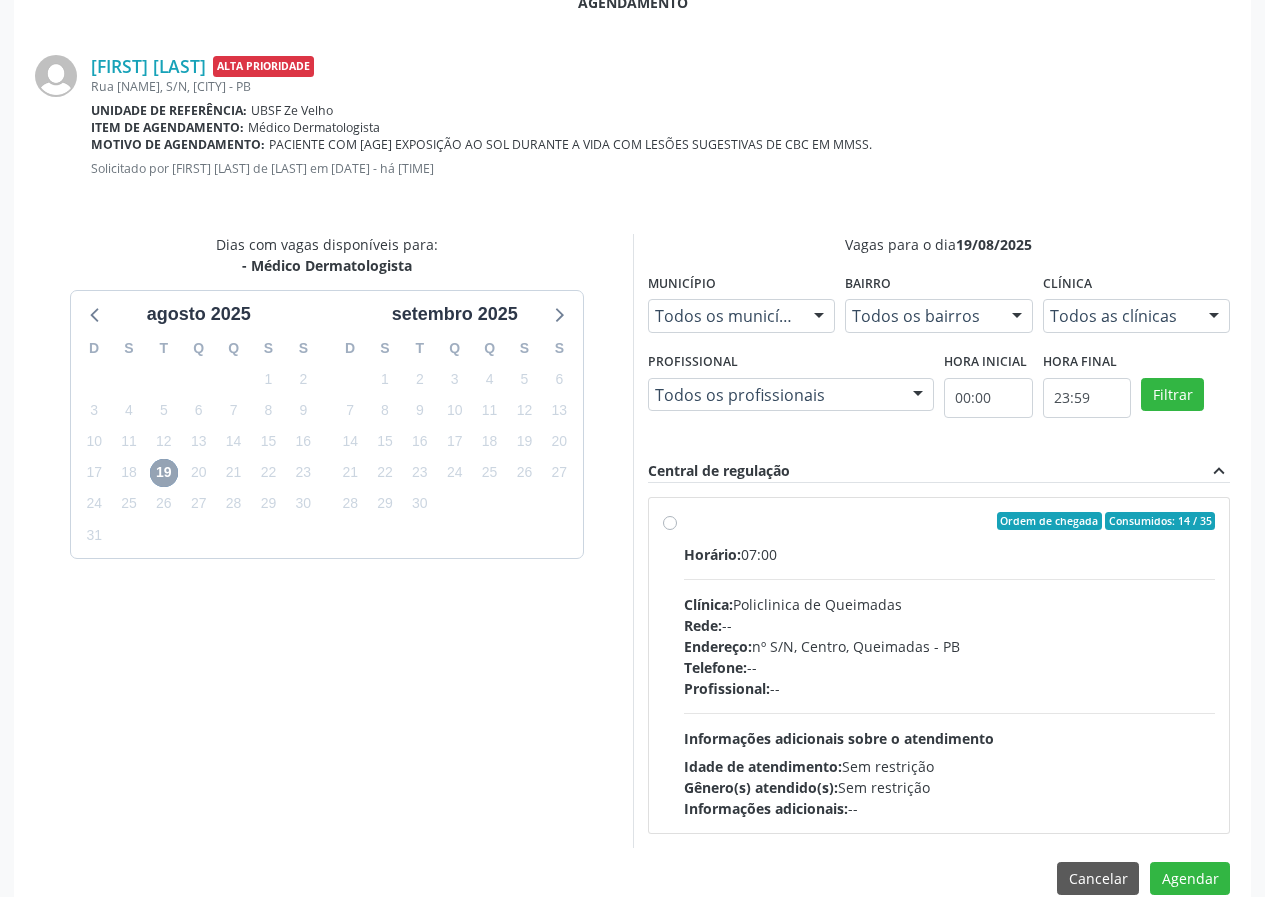 scroll, scrollTop: 433, scrollLeft: 0, axis: vertical 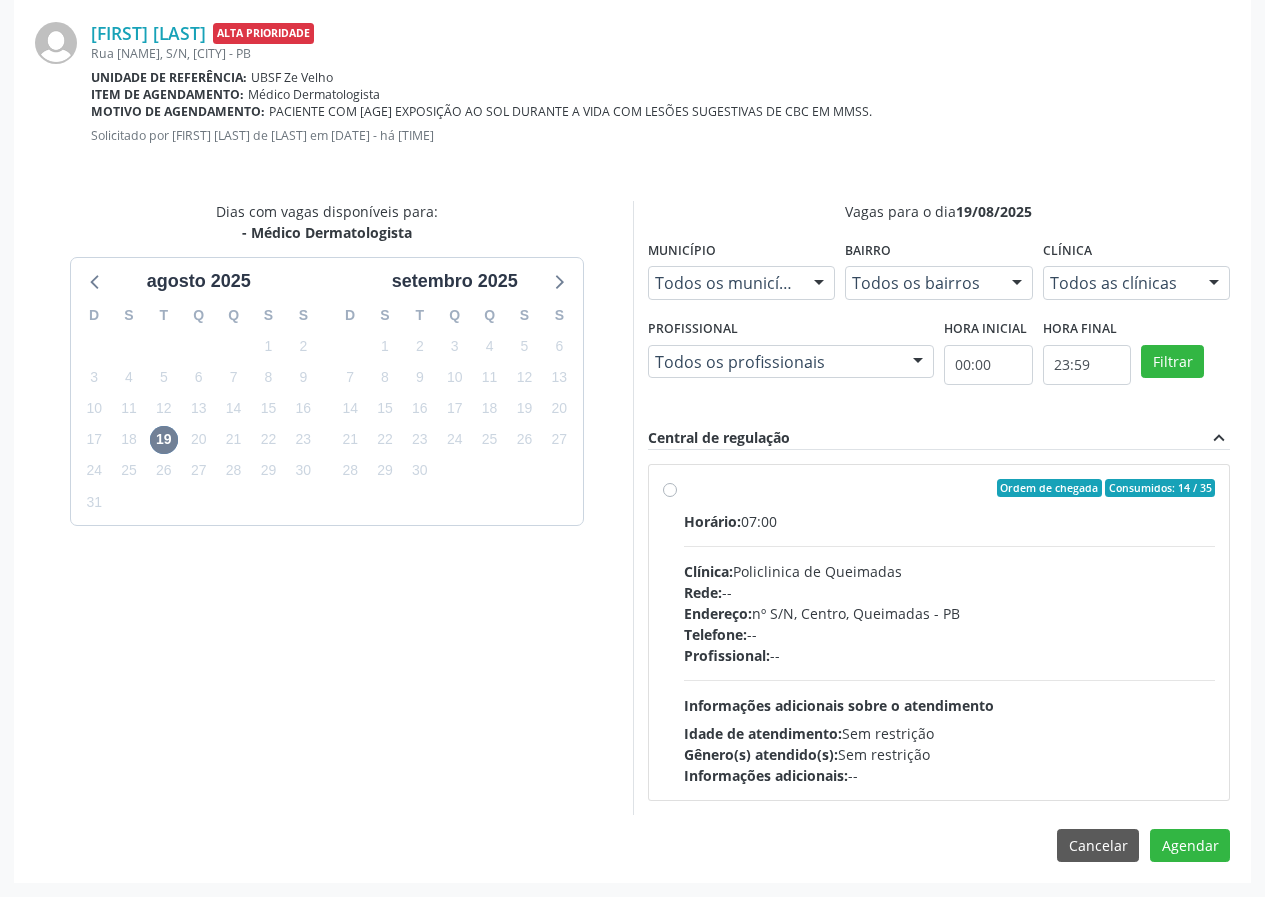 drag, startPoint x: 822, startPoint y: 500, endPoint x: 869, endPoint y: 555, distance: 72.34639 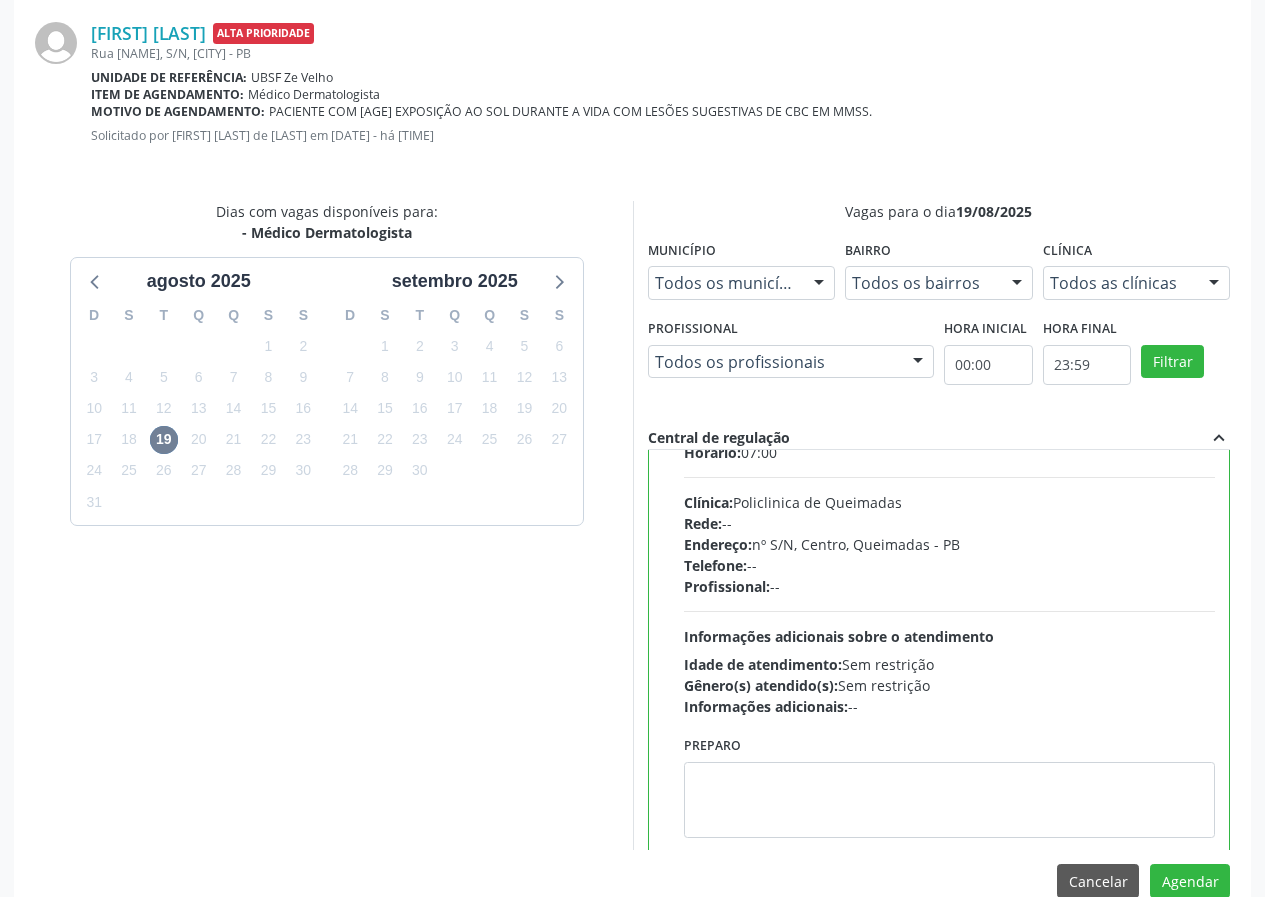 scroll, scrollTop: 99, scrollLeft: 0, axis: vertical 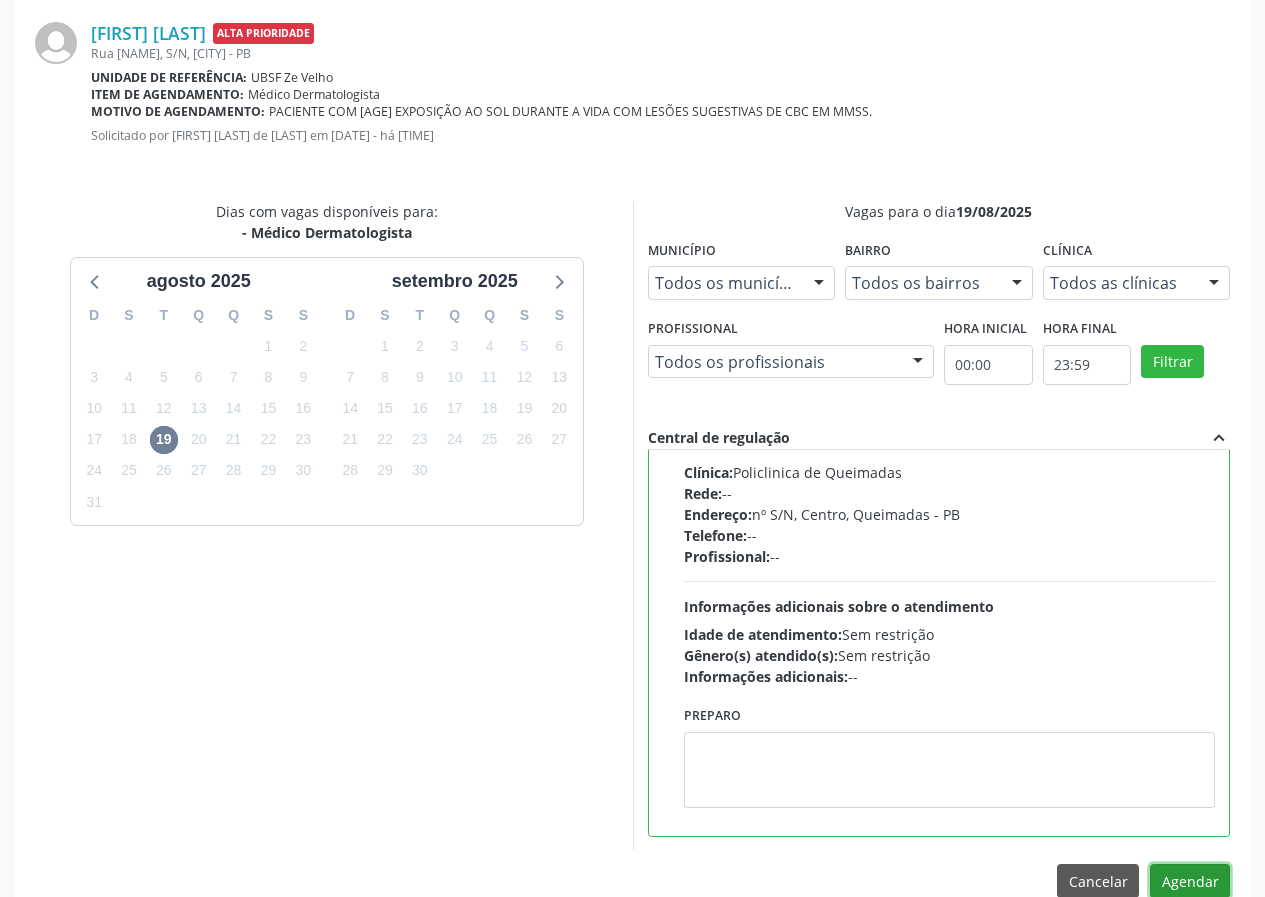 click on "Agendar" at bounding box center [1190, 881] 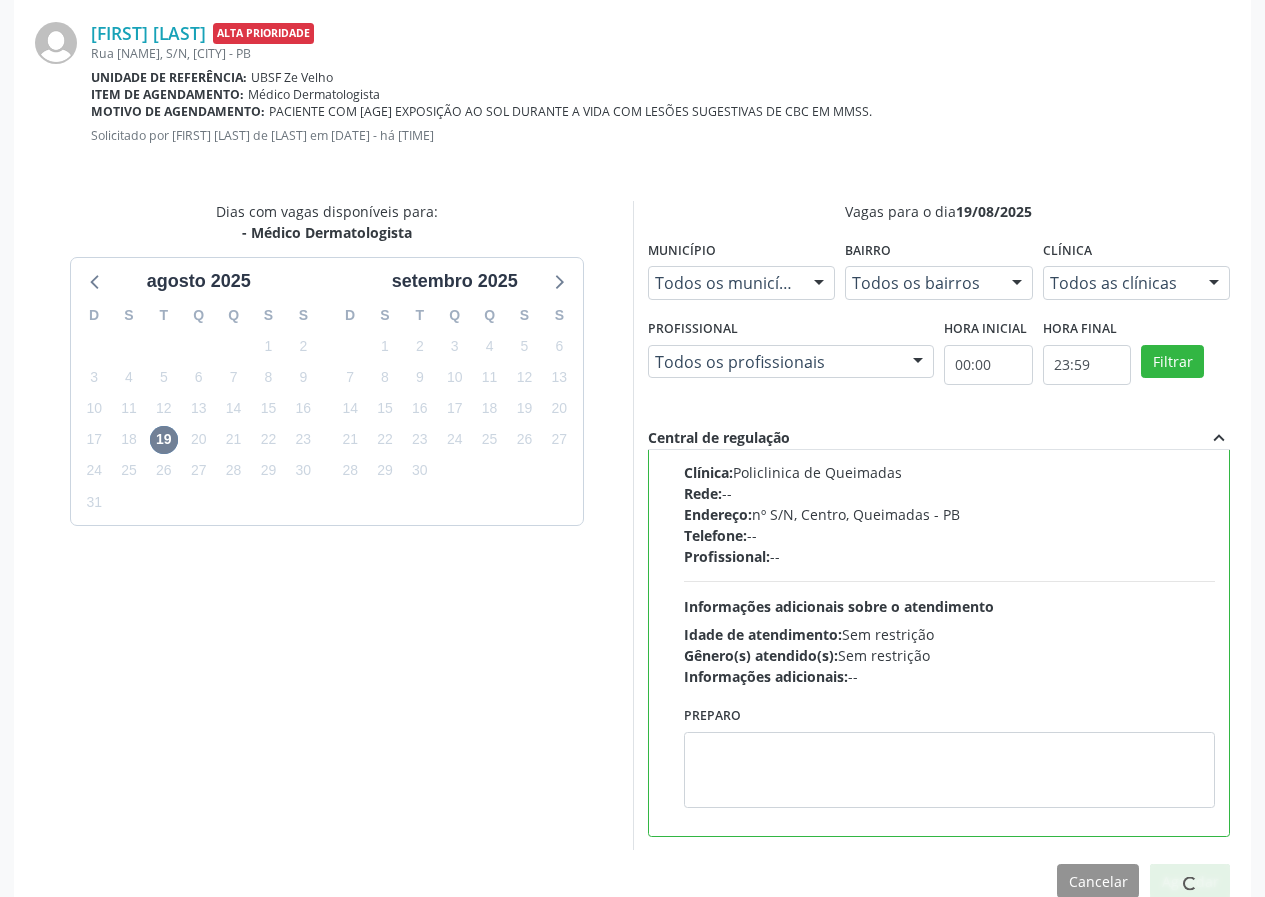scroll, scrollTop: 187, scrollLeft: 0, axis: vertical 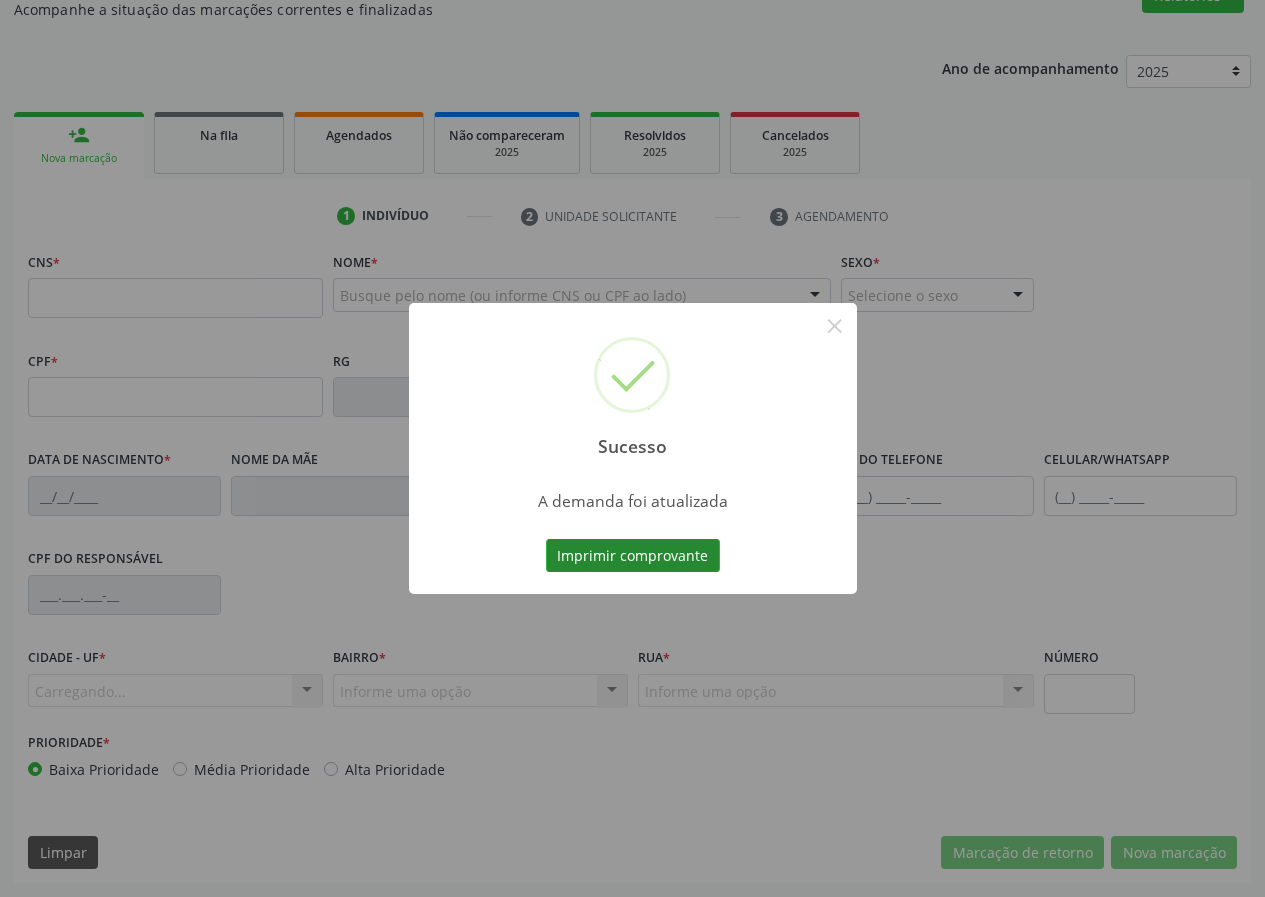 click on "Imprimir comprovante" at bounding box center [633, 556] 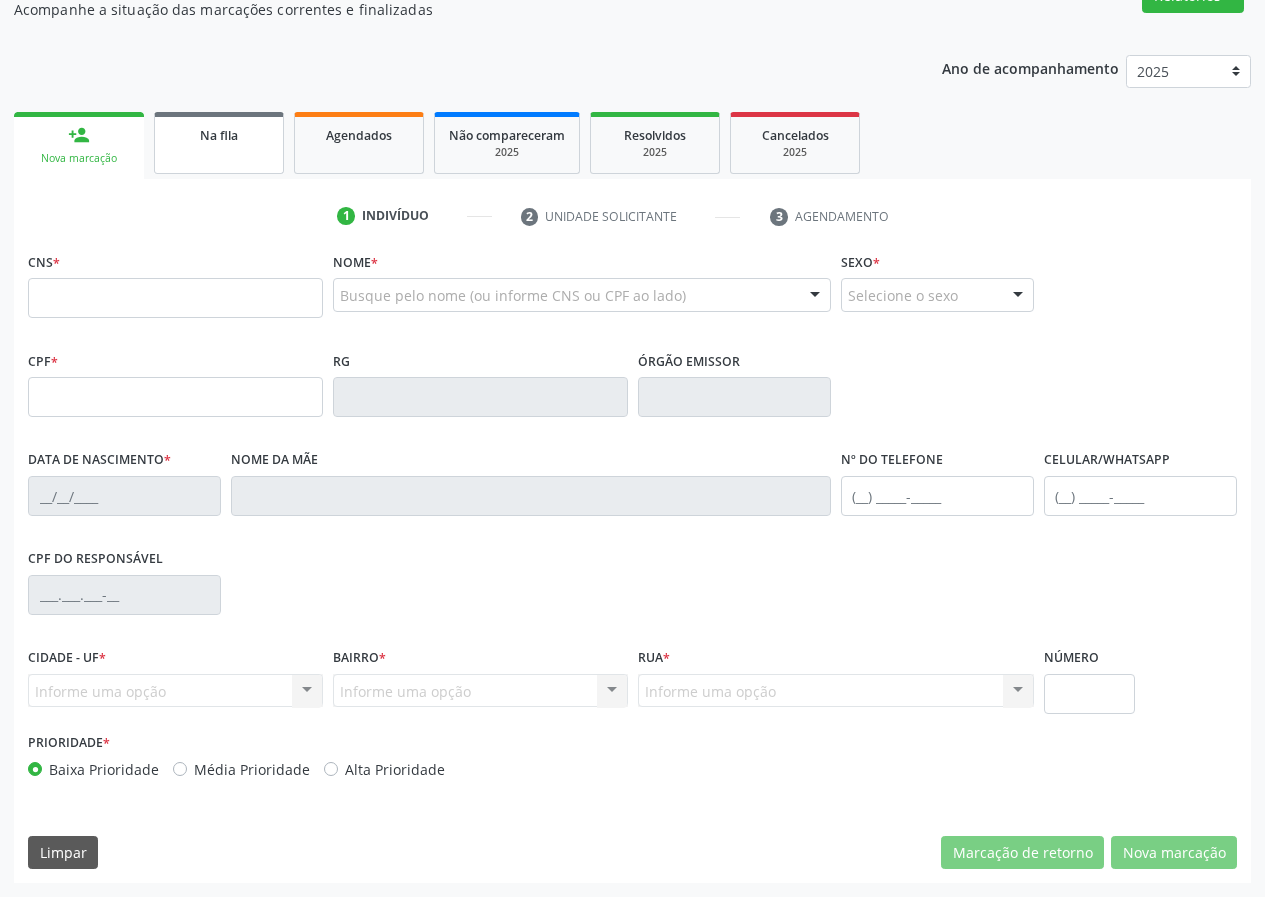 click on "Na fila" at bounding box center [219, 134] 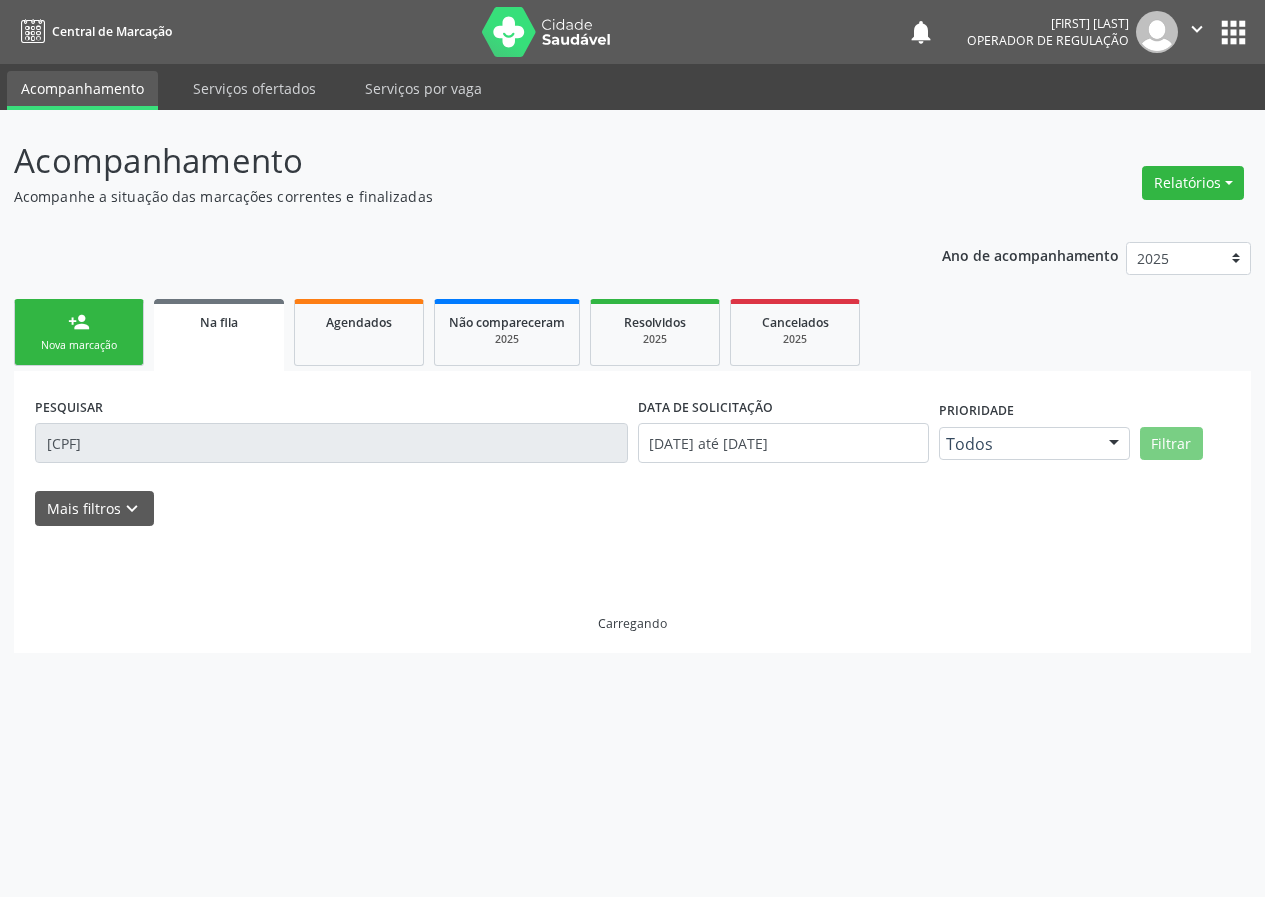 scroll, scrollTop: 0, scrollLeft: 0, axis: both 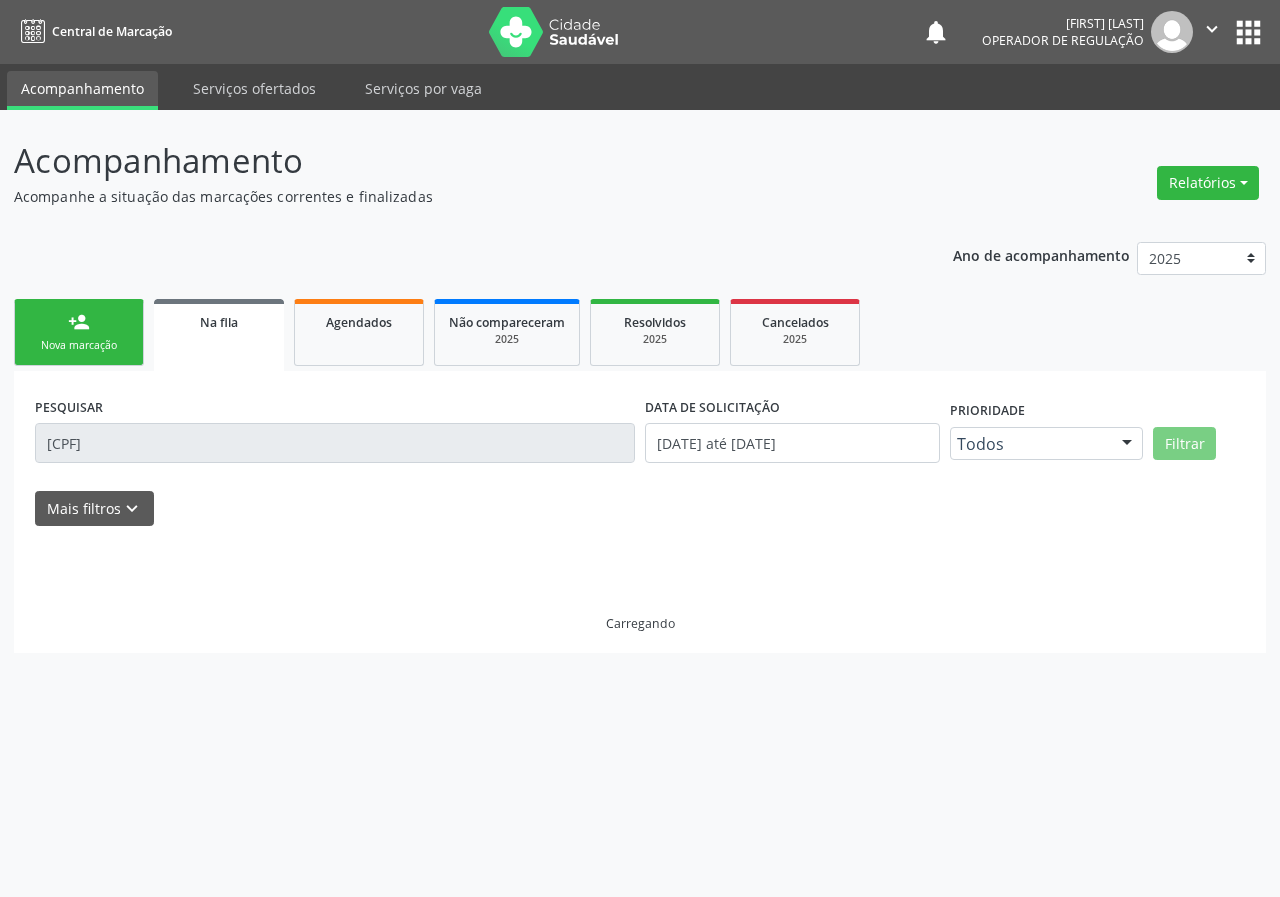 click on "[AGE] [DATE] até [DATE]
UNIDADE DE REFERÊNCIA
Selecione uma UBS
Todas as UBS   UBSF Ligeiro II   UBSF Saulo Leal Ernesto de Melo   UBSF Castanho   UBSF Baixa Verde   UBSF Ze Velho" at bounding box center (640, 503) 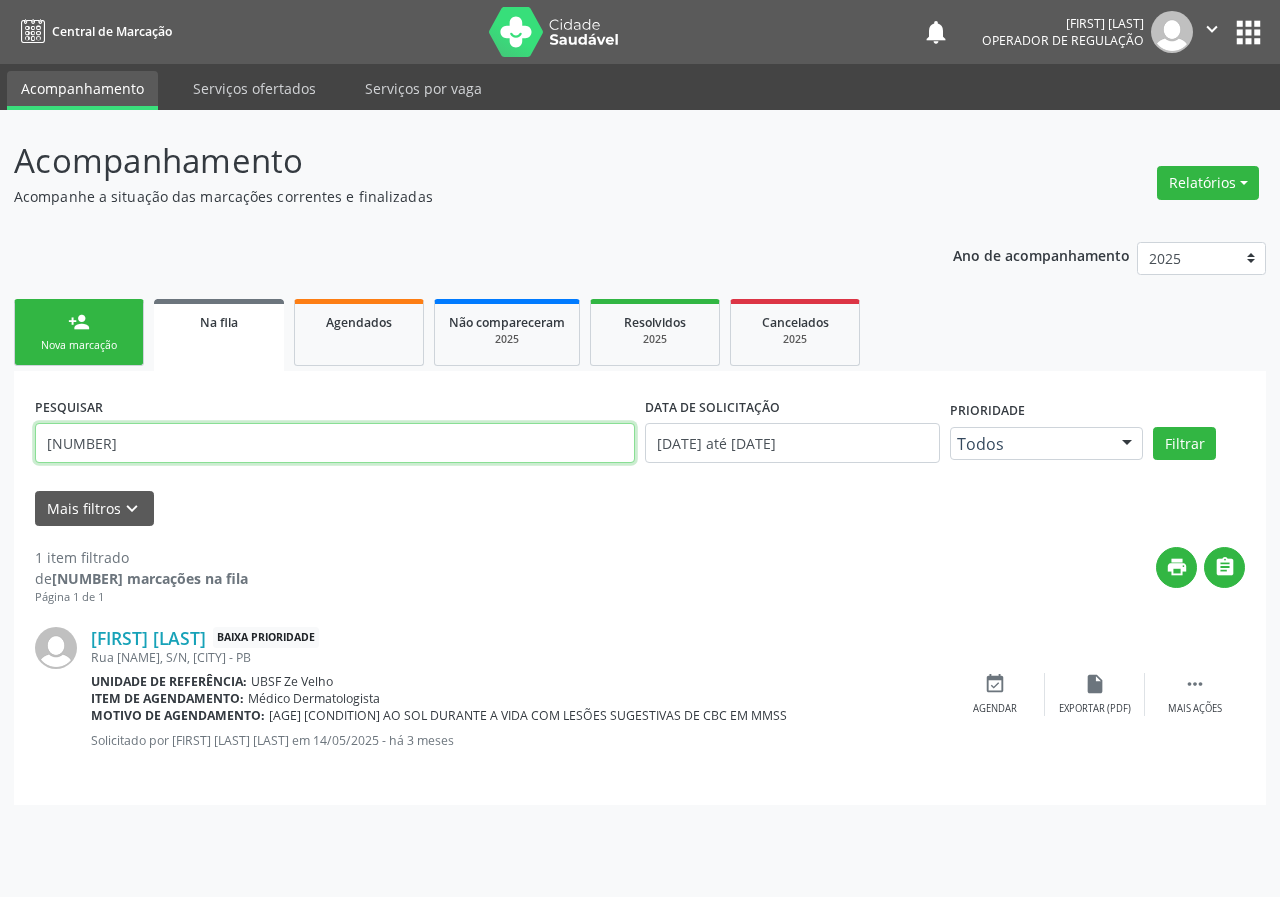 type on "[NUMBER]" 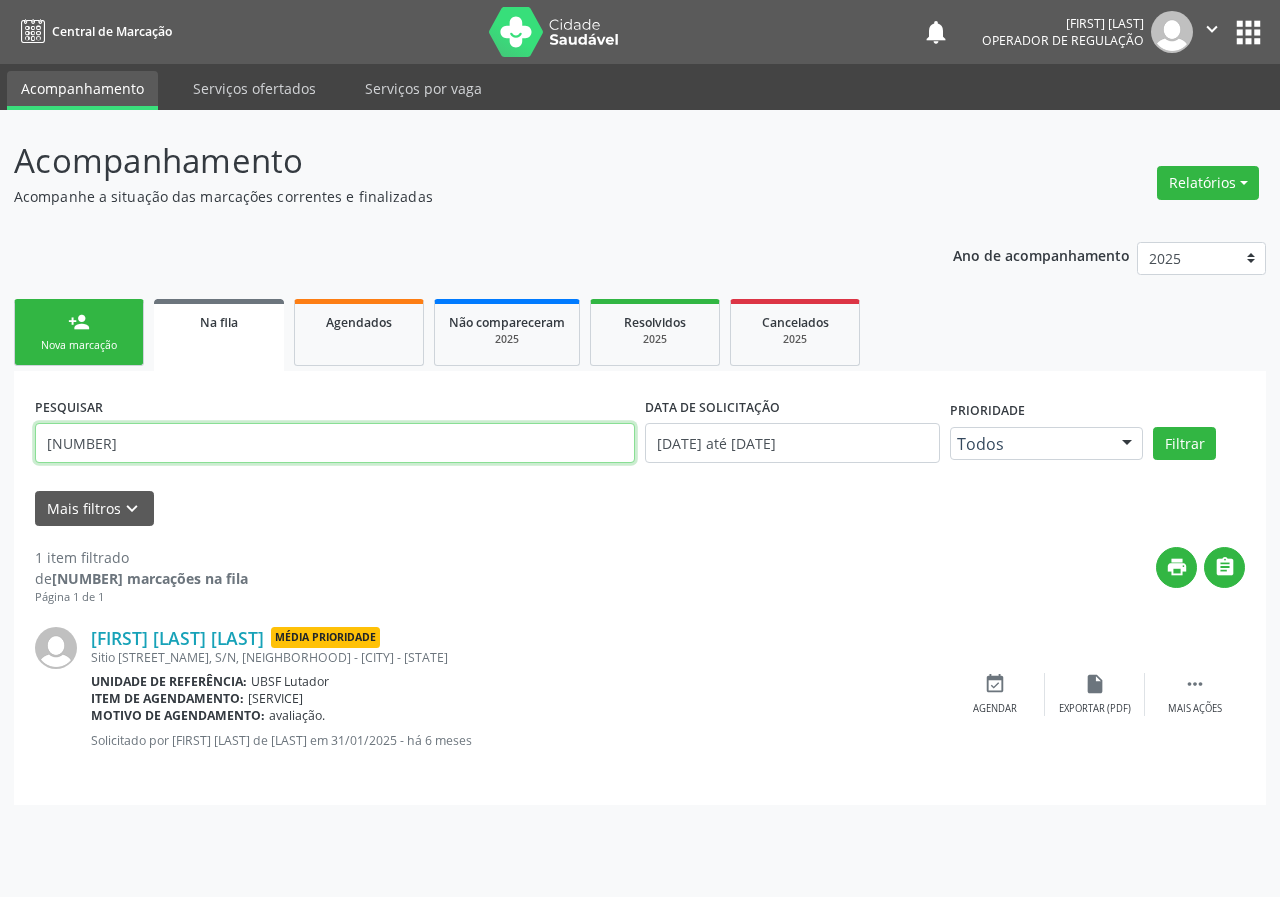 drag, startPoint x: 212, startPoint y: 436, endPoint x: 14, endPoint y: 441, distance: 198.06313 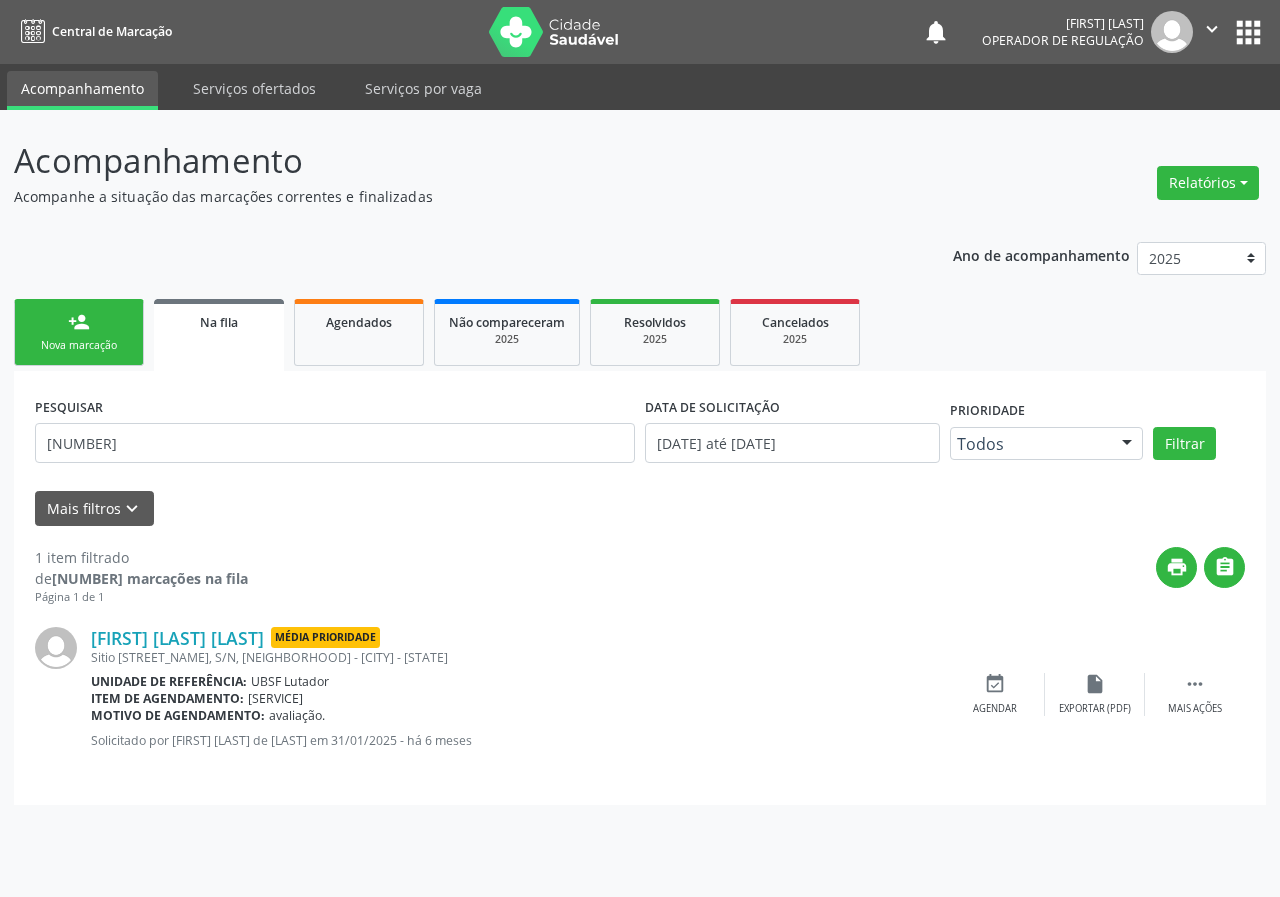 click on "person_add" at bounding box center (79, 322) 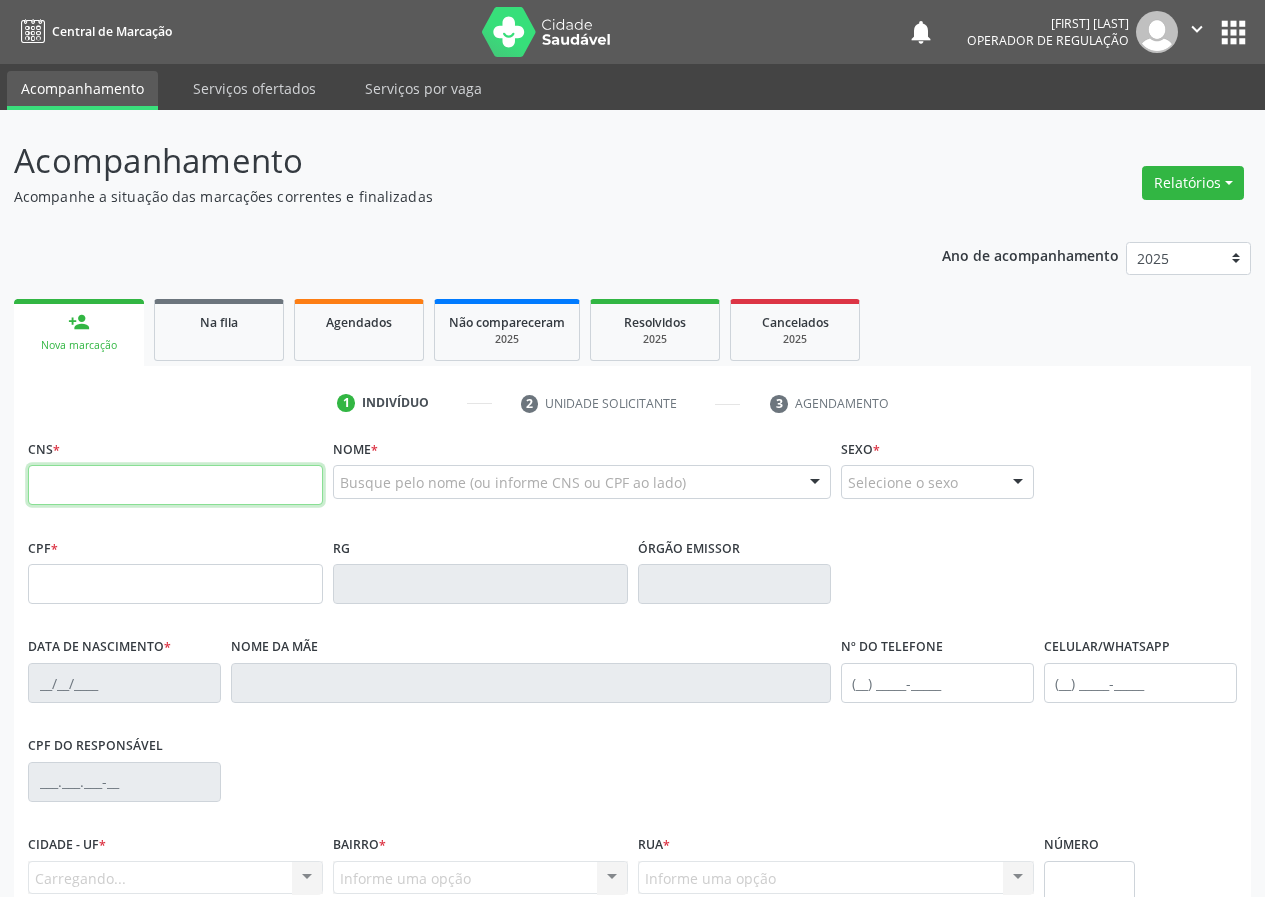 click at bounding box center [175, 485] 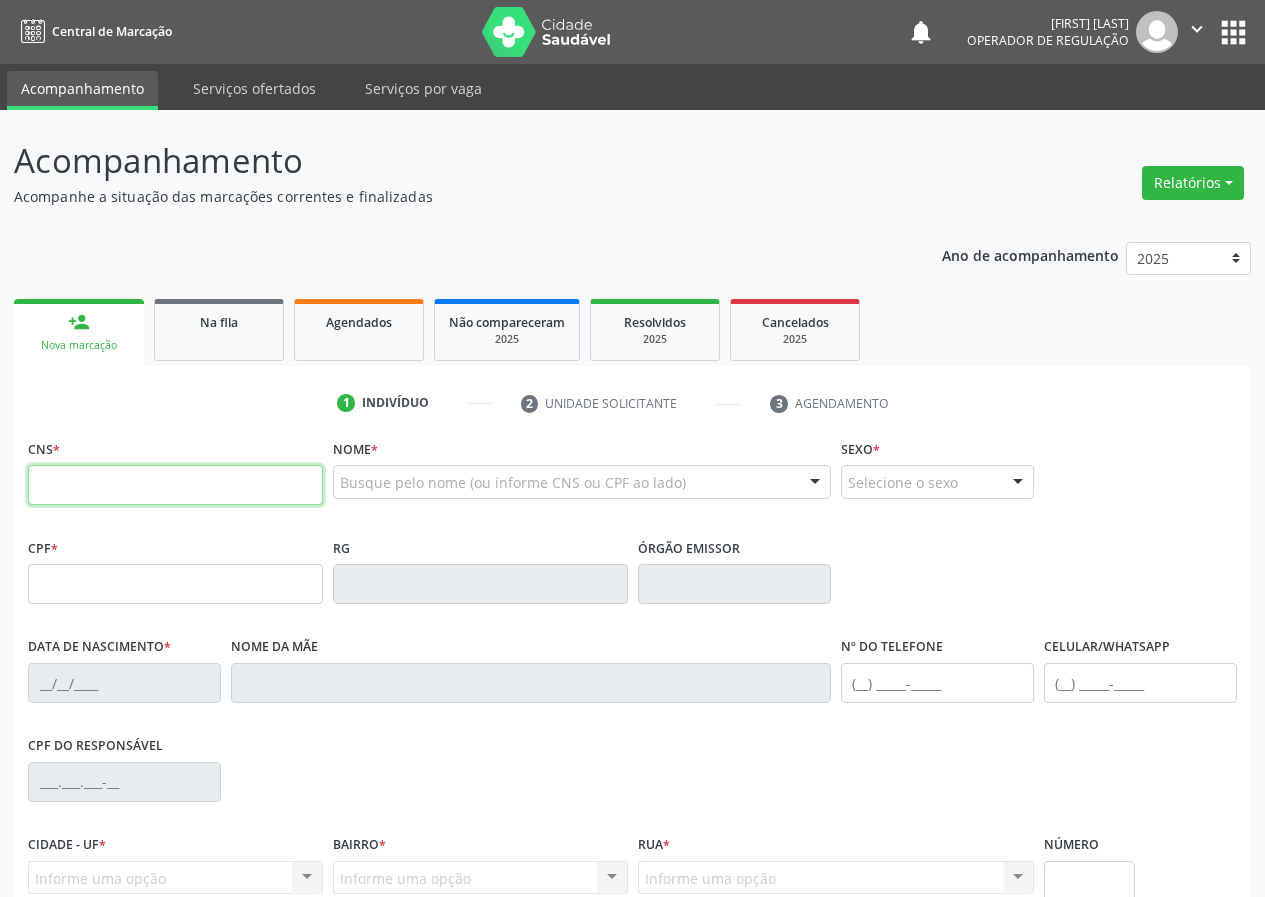 paste on "[PHONE]" 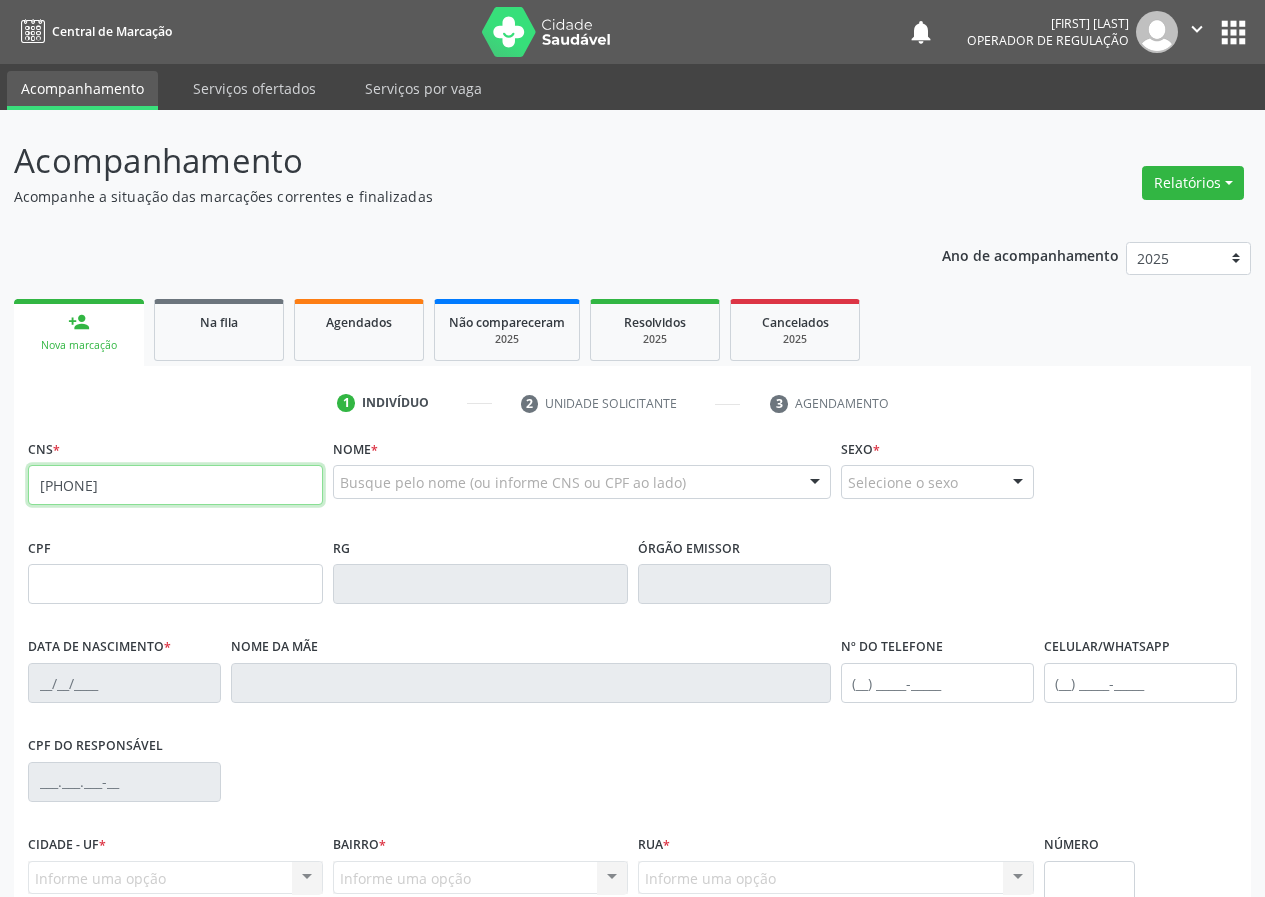 type on "[PHONE]" 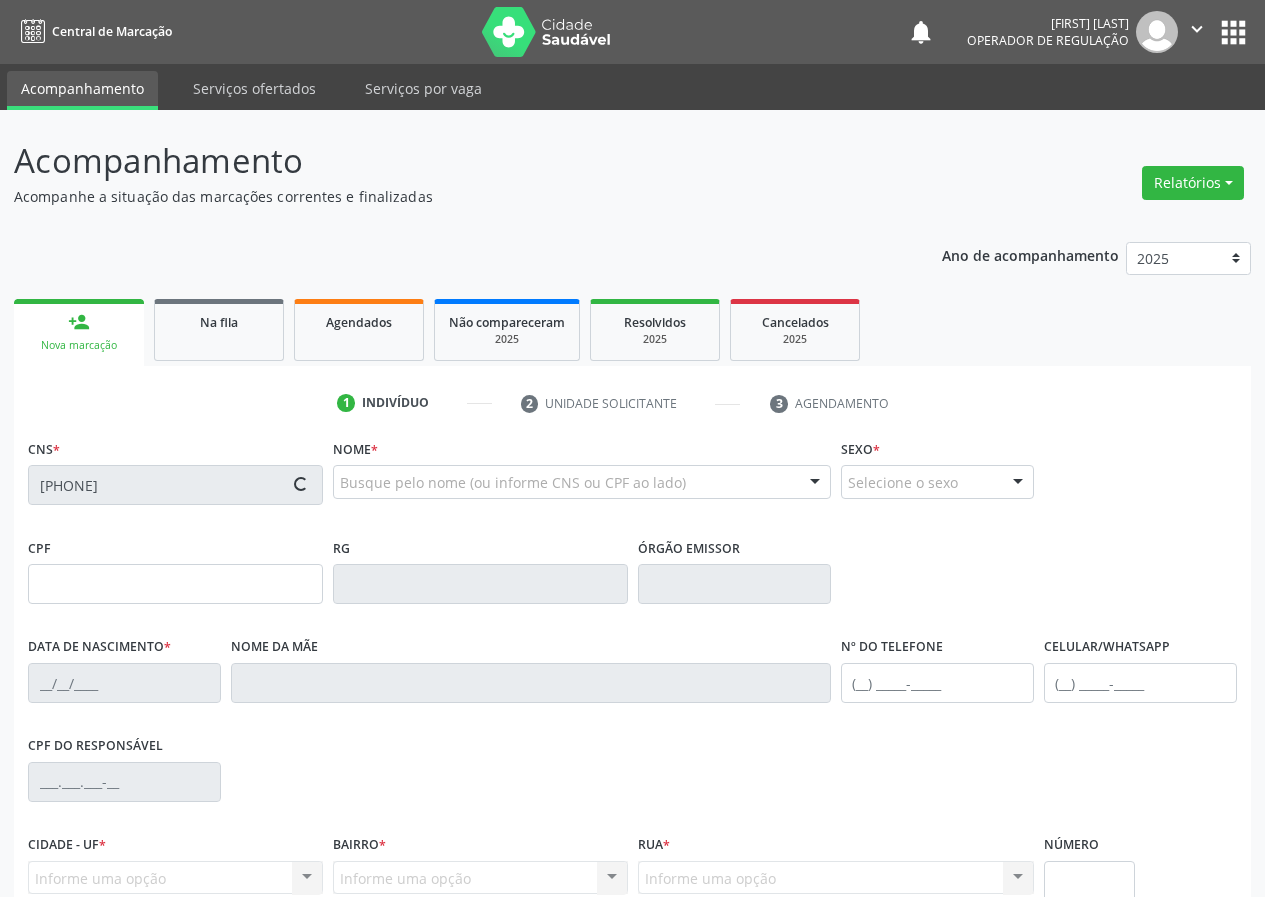 type on "[NUMBER]" 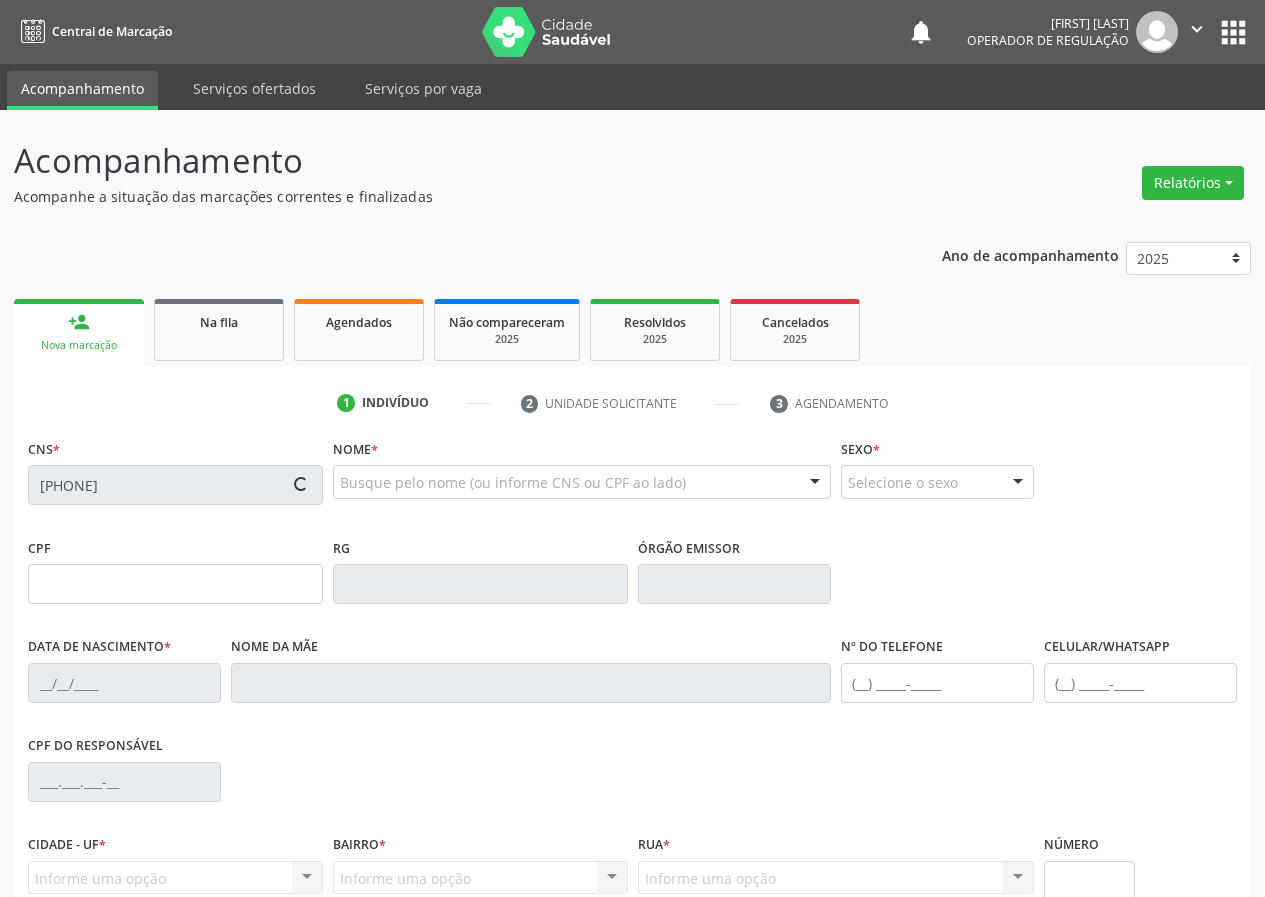 type on "[DATE]" 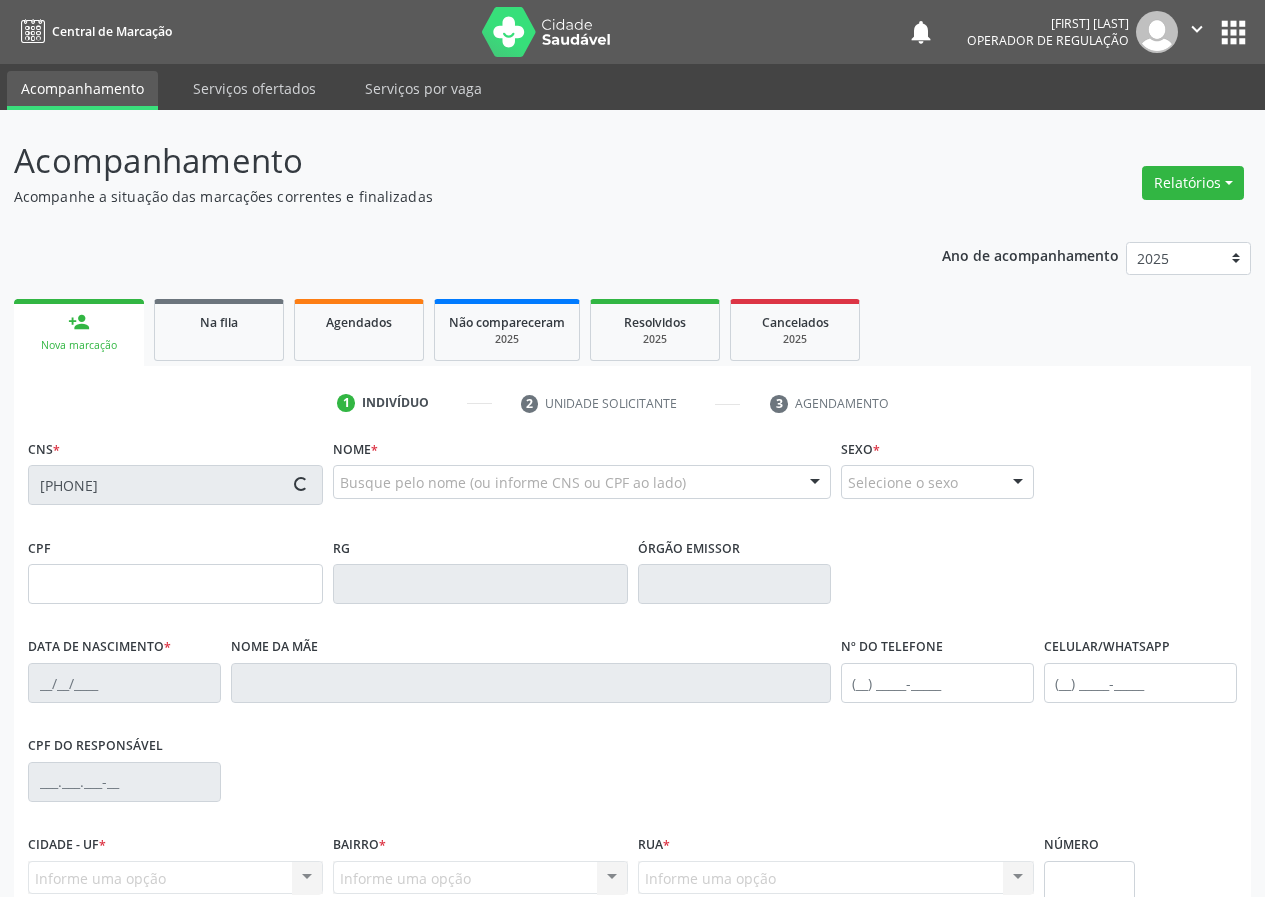 type on "[FIRST] [LAST] [LAST]" 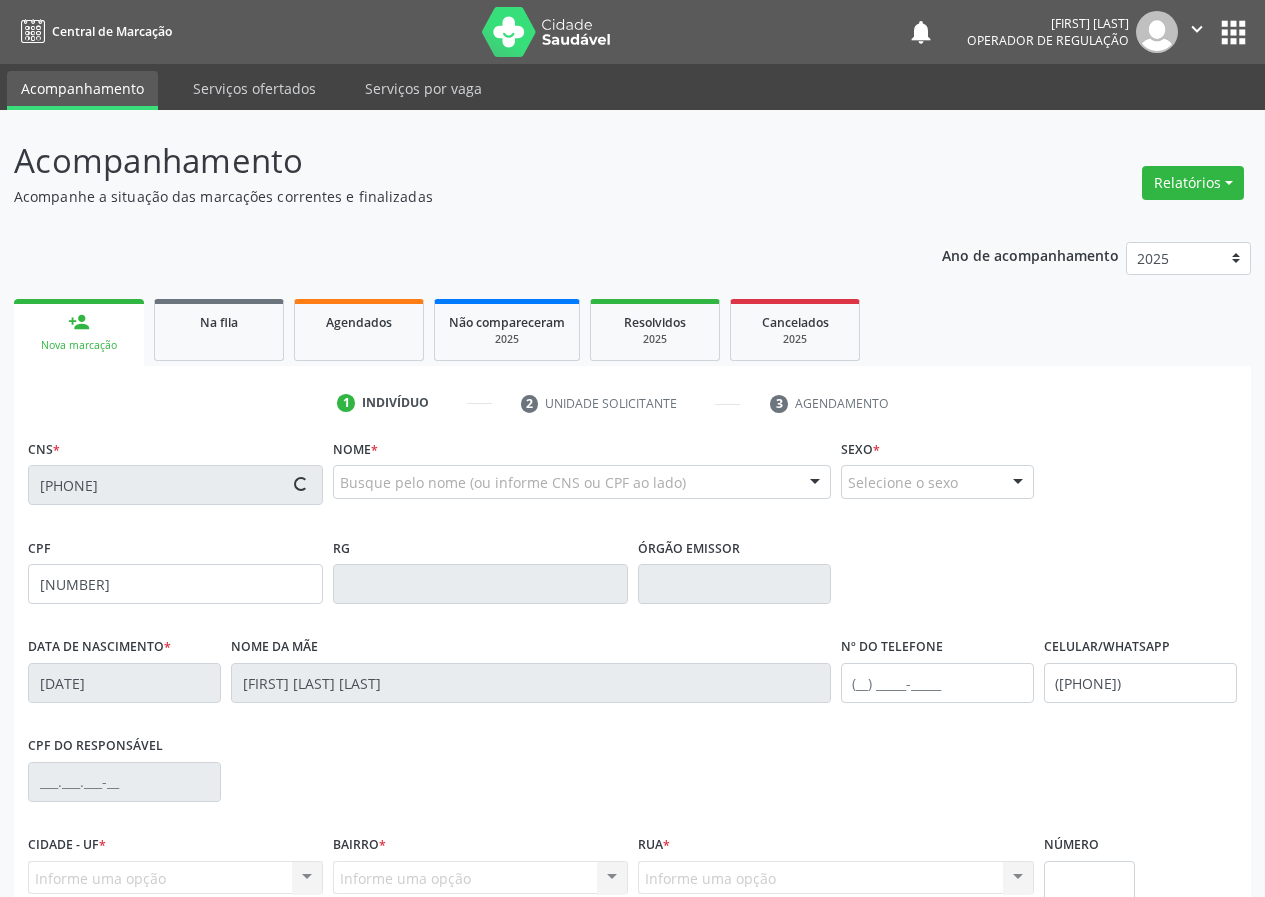 type on "S/N" 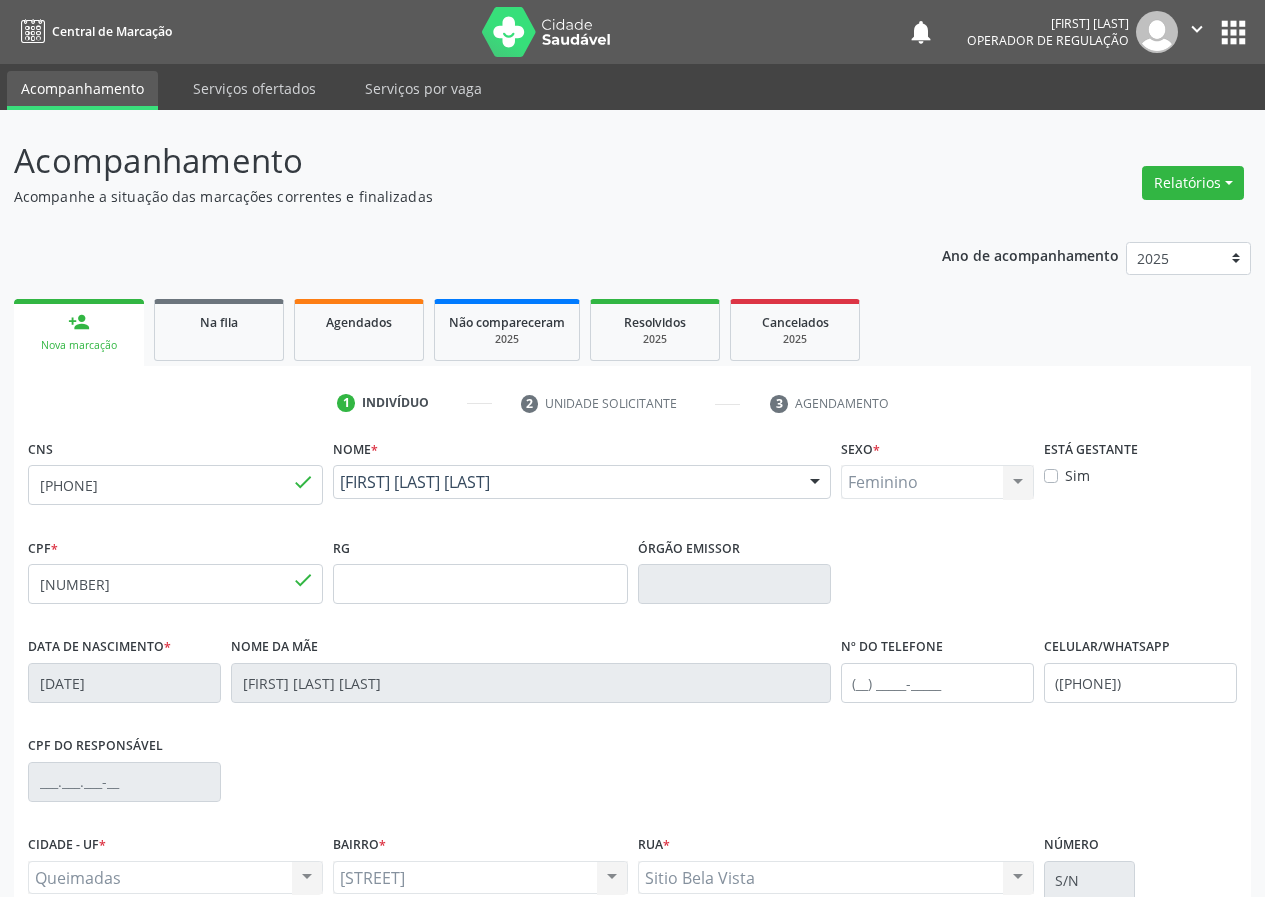 scroll, scrollTop: 187, scrollLeft: 0, axis: vertical 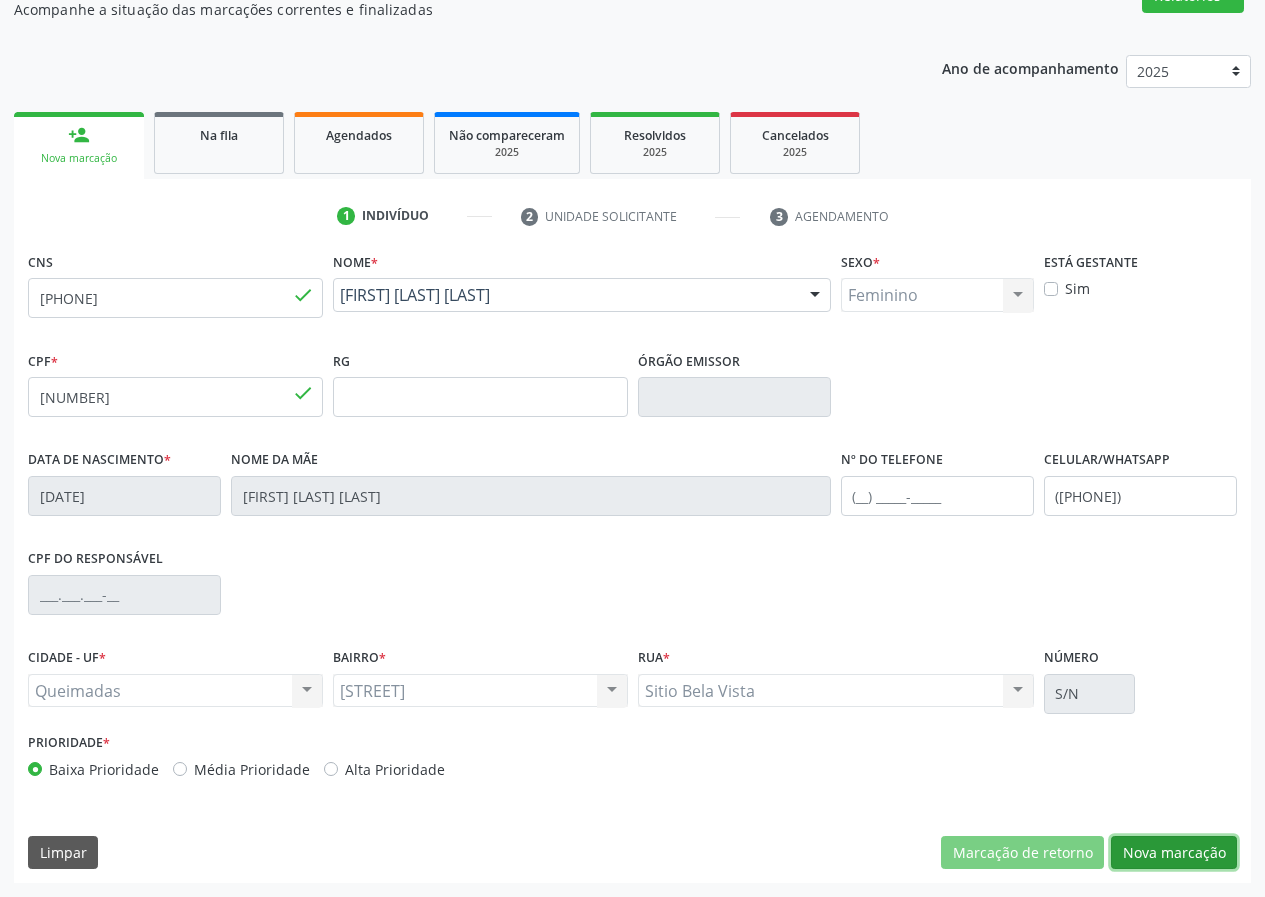 click on "Nova marcação" at bounding box center (1174, 853) 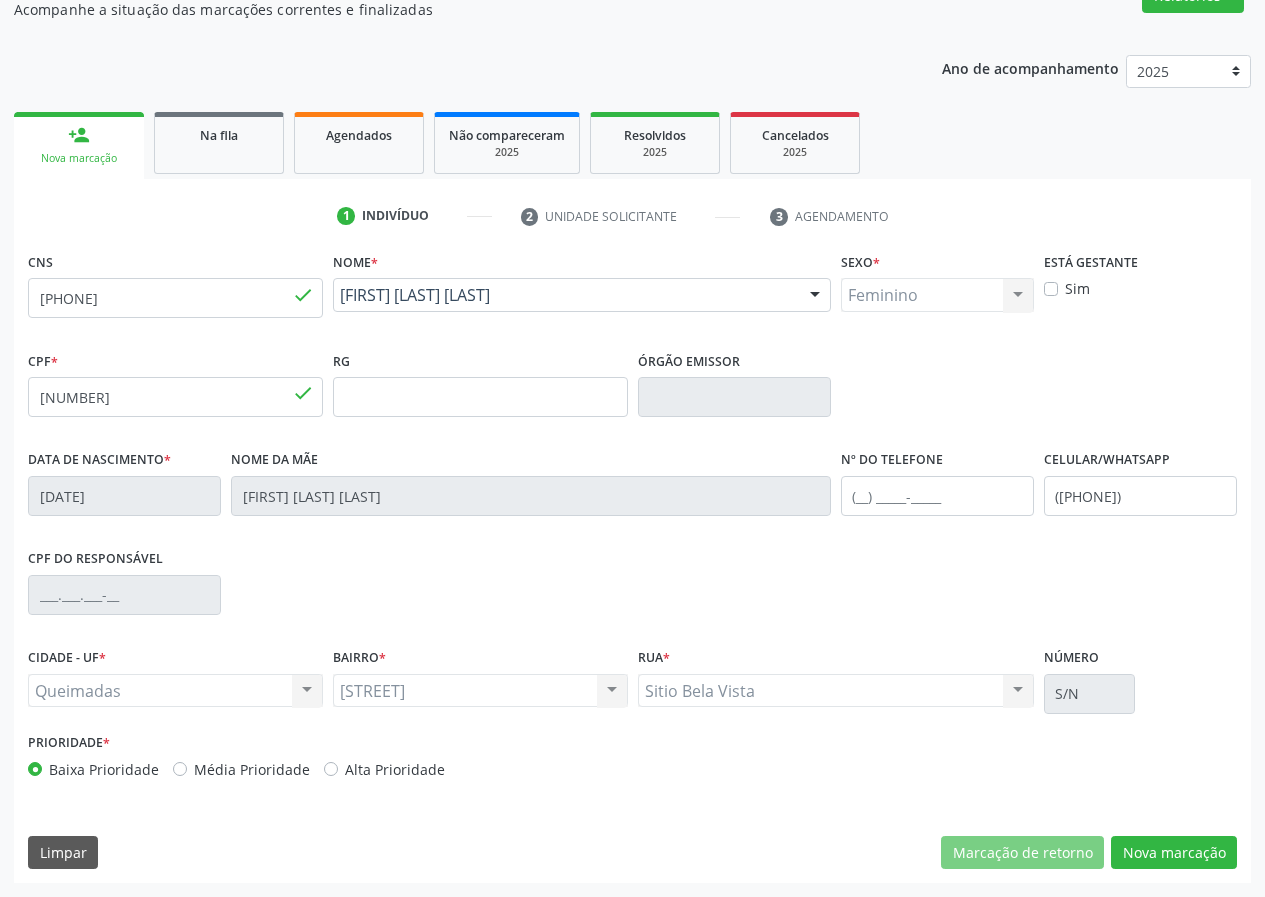 scroll, scrollTop: 9, scrollLeft: 0, axis: vertical 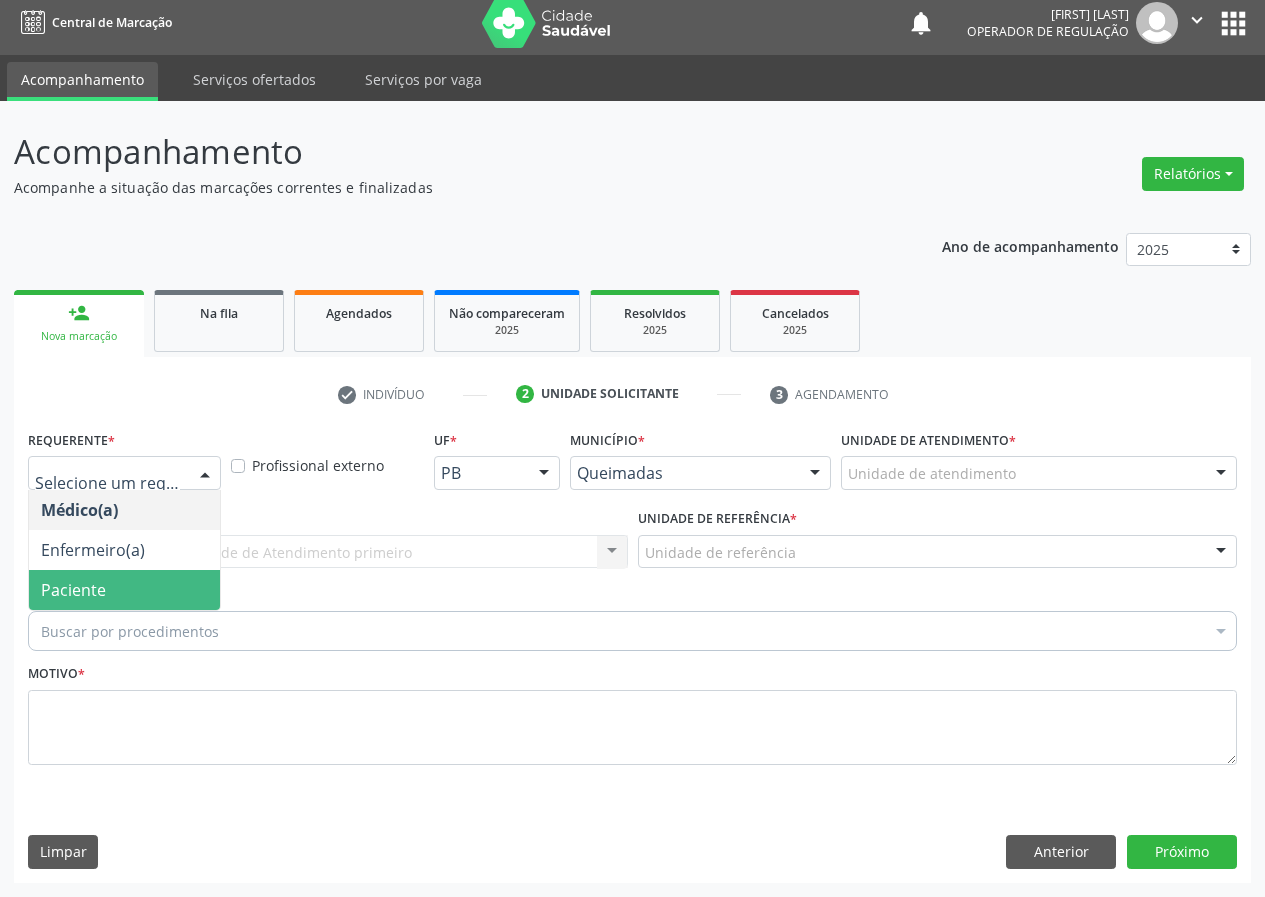 click on "Paciente" at bounding box center (73, 590) 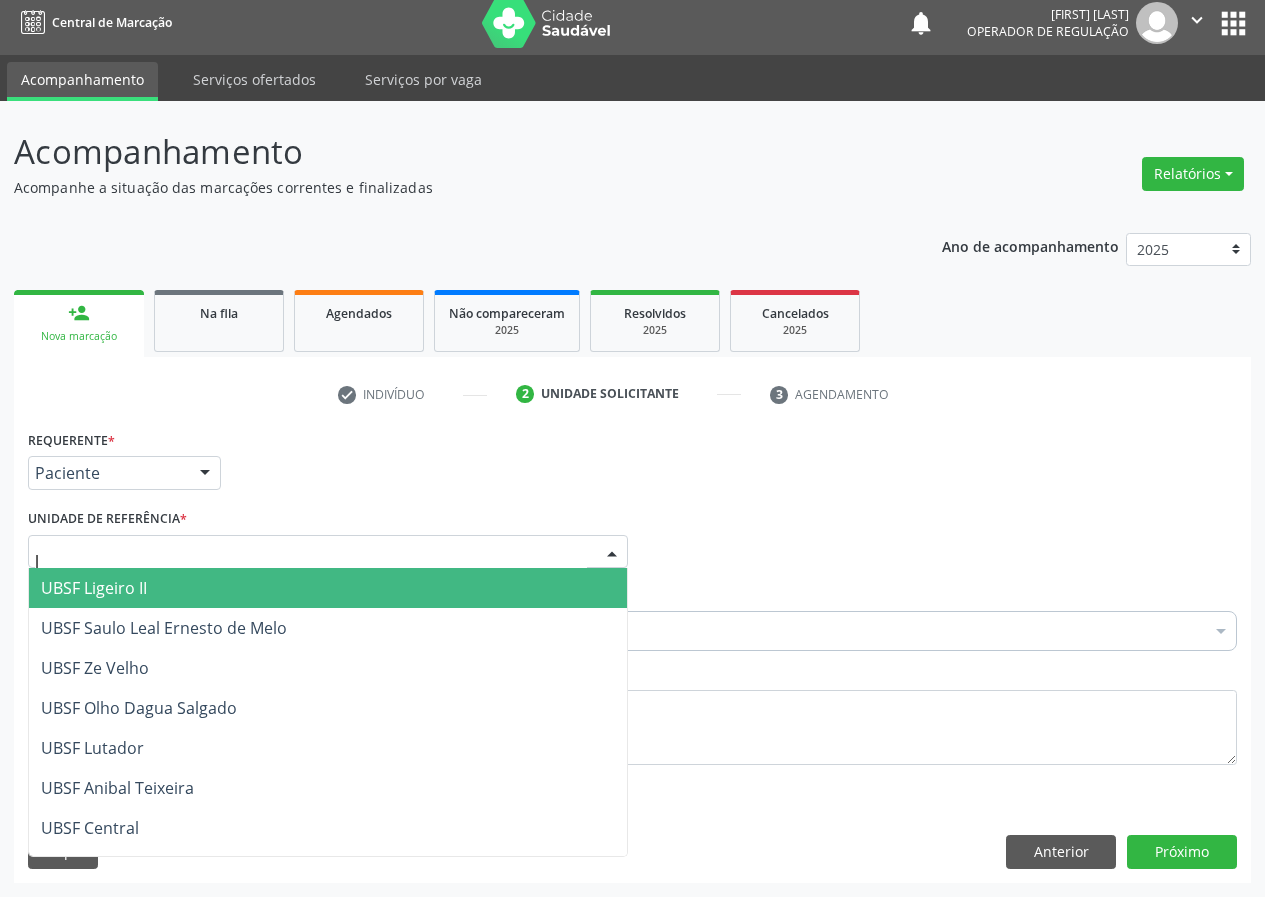 type on "[INITIALS]" 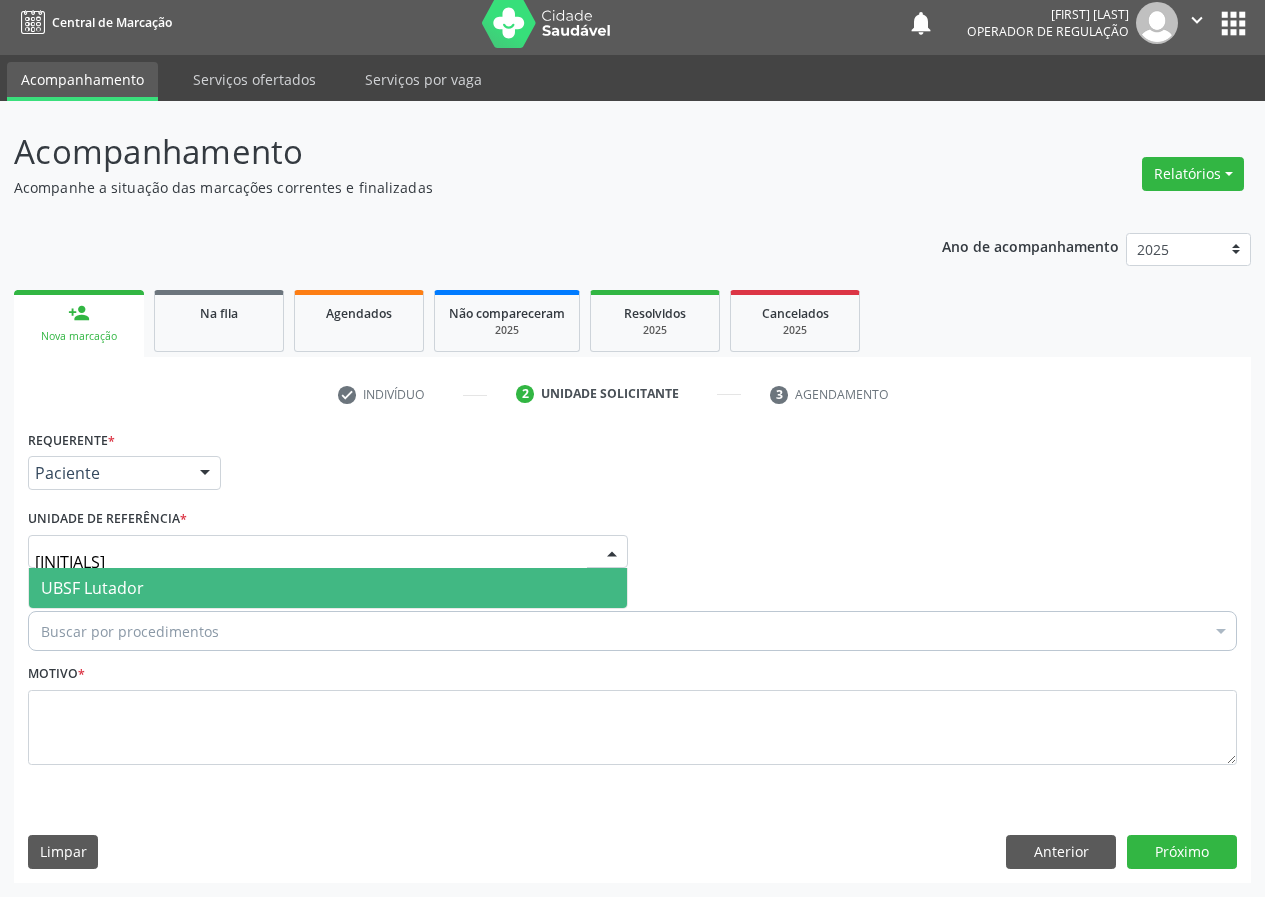 click on "UBSF Lutador" at bounding box center (92, 588) 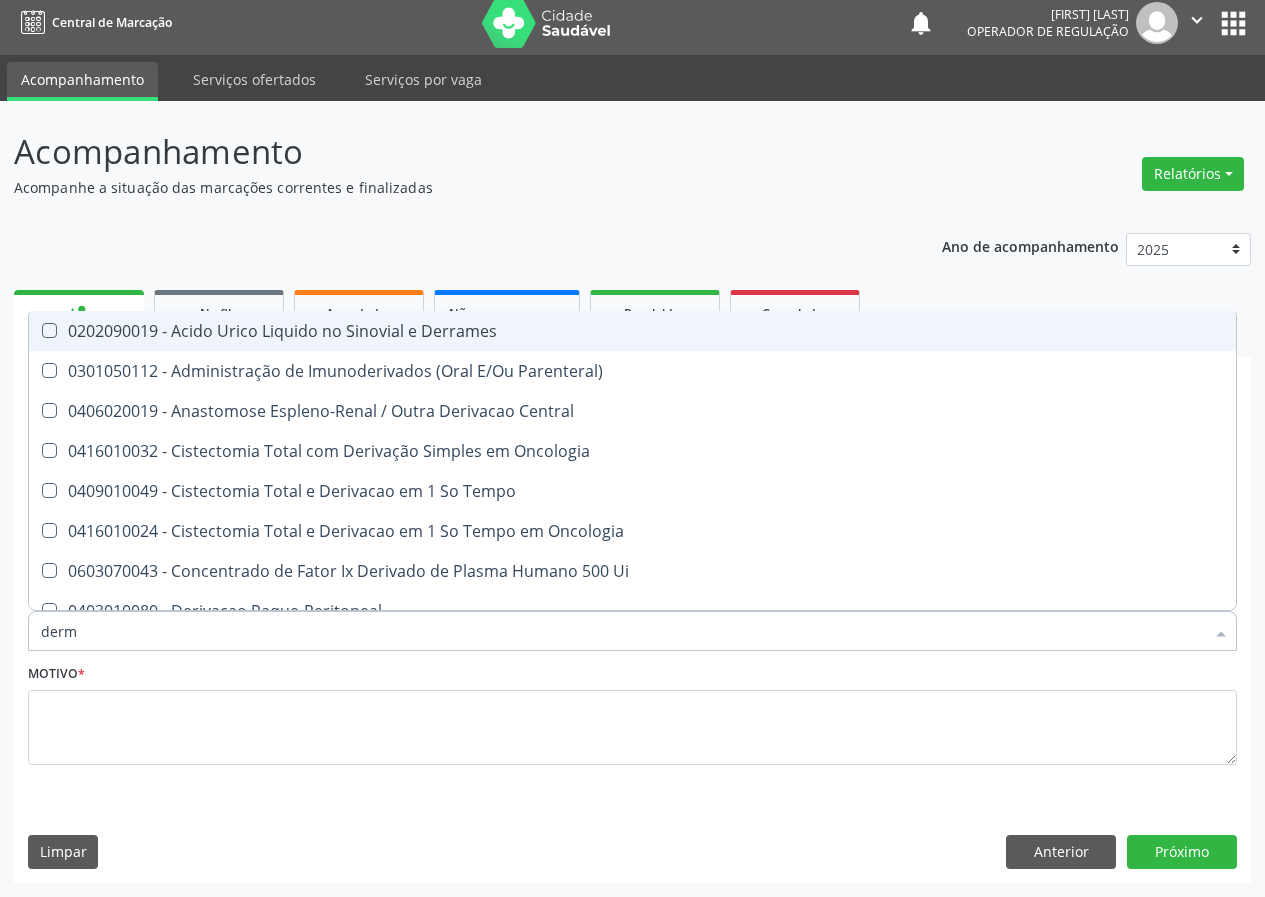 type on "derma" 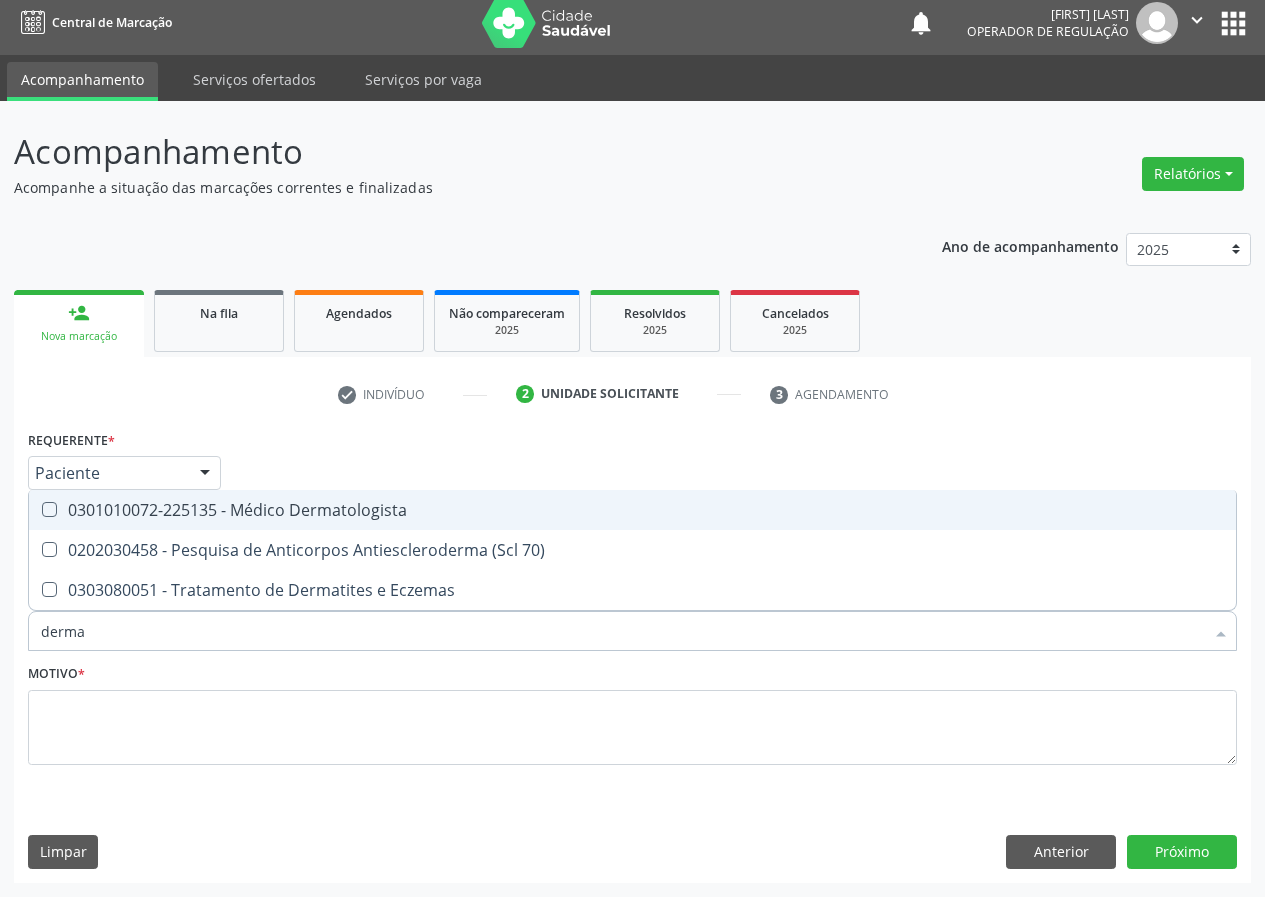 click on "0301010072-225135 - Médico Dermatologista" at bounding box center [632, 510] 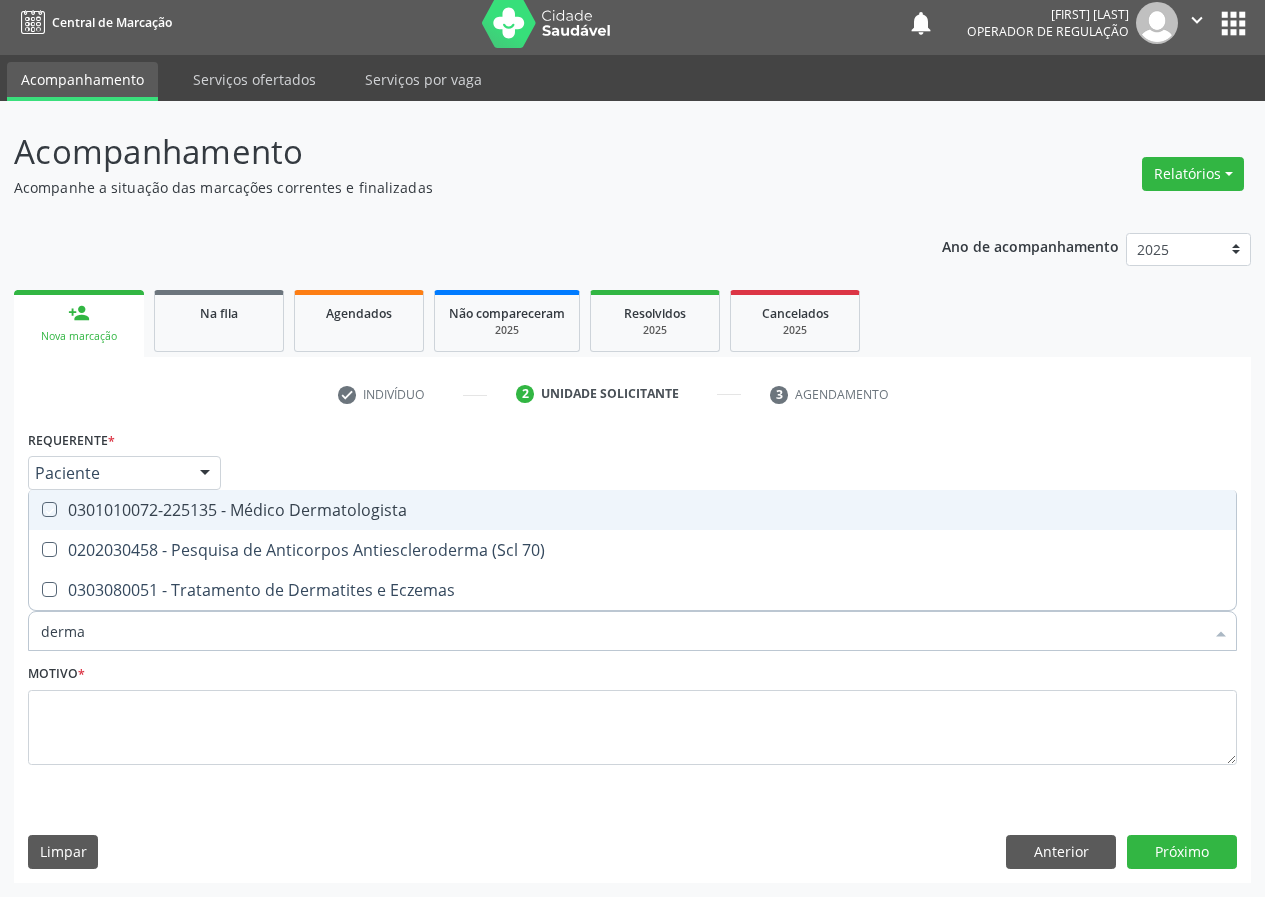 checkbox on "true" 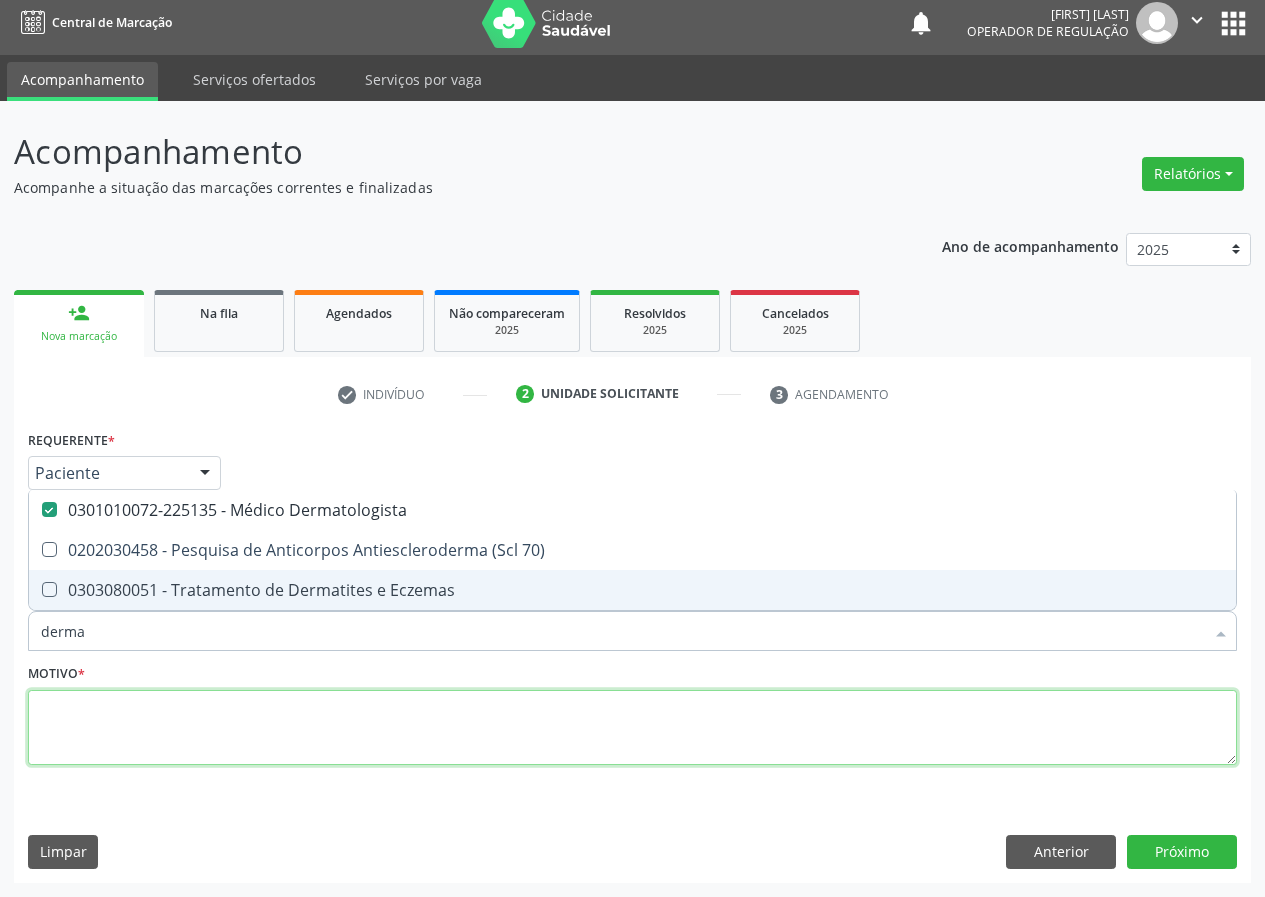 click at bounding box center (632, 728) 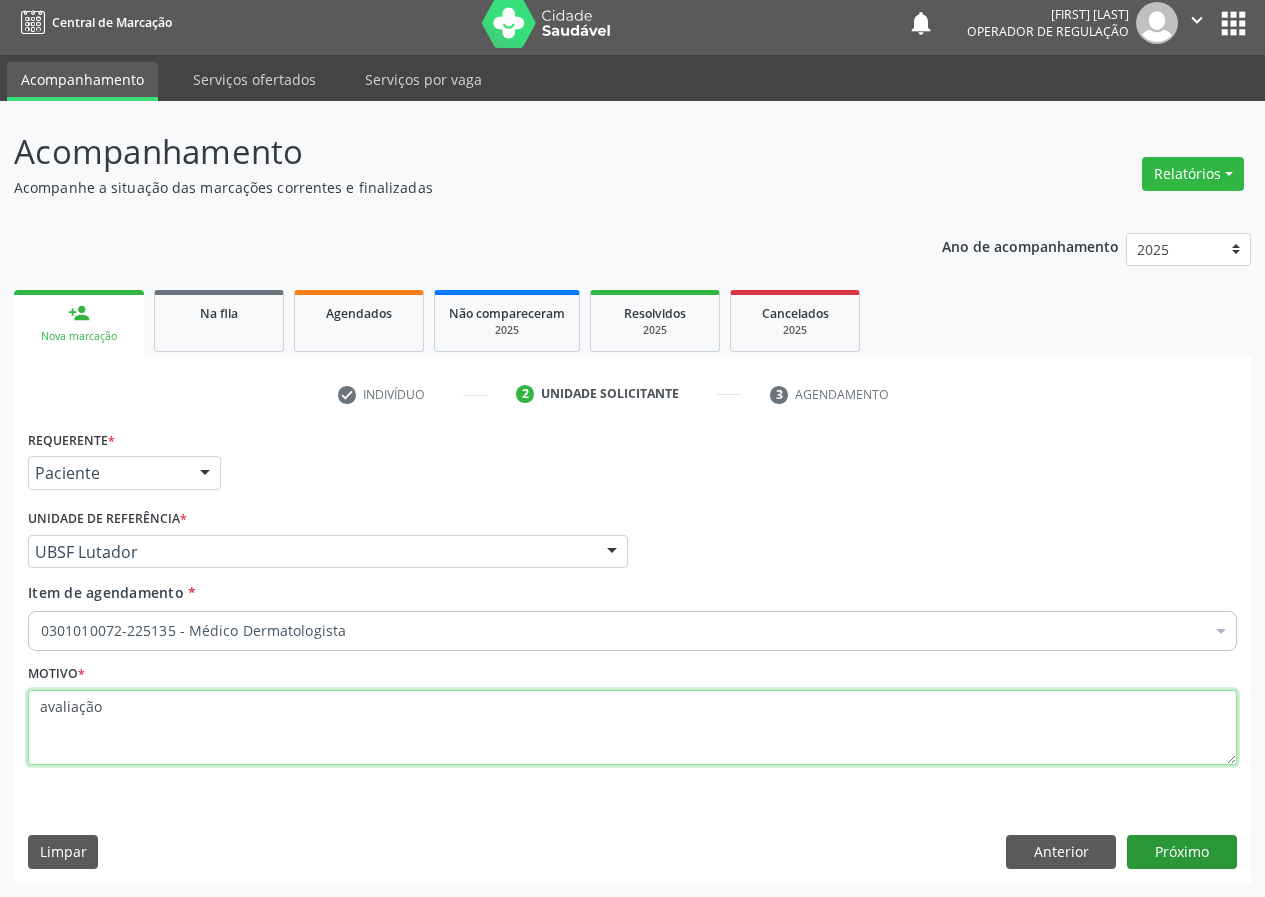 type on "avaliação" 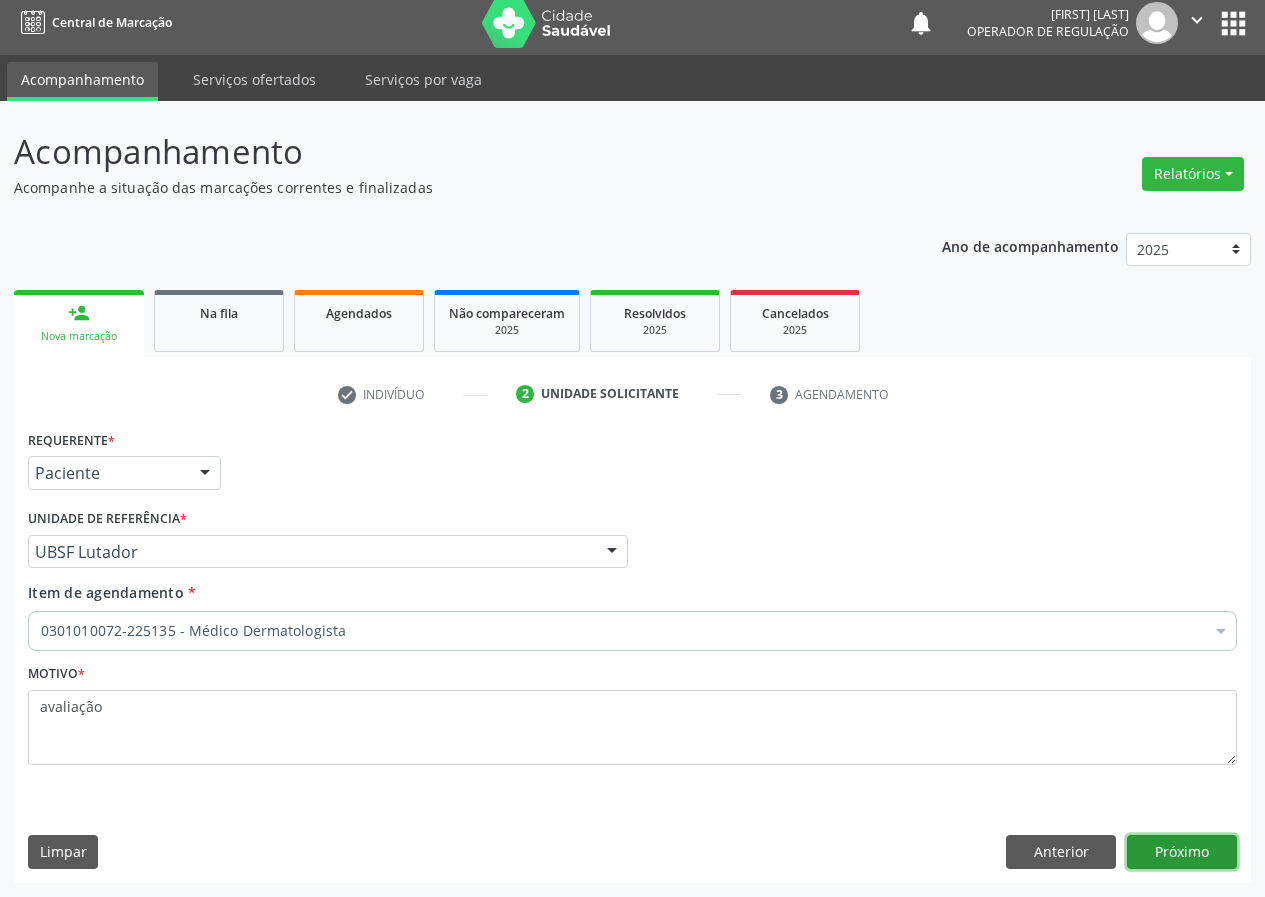 click on "Próximo" at bounding box center (1182, 852) 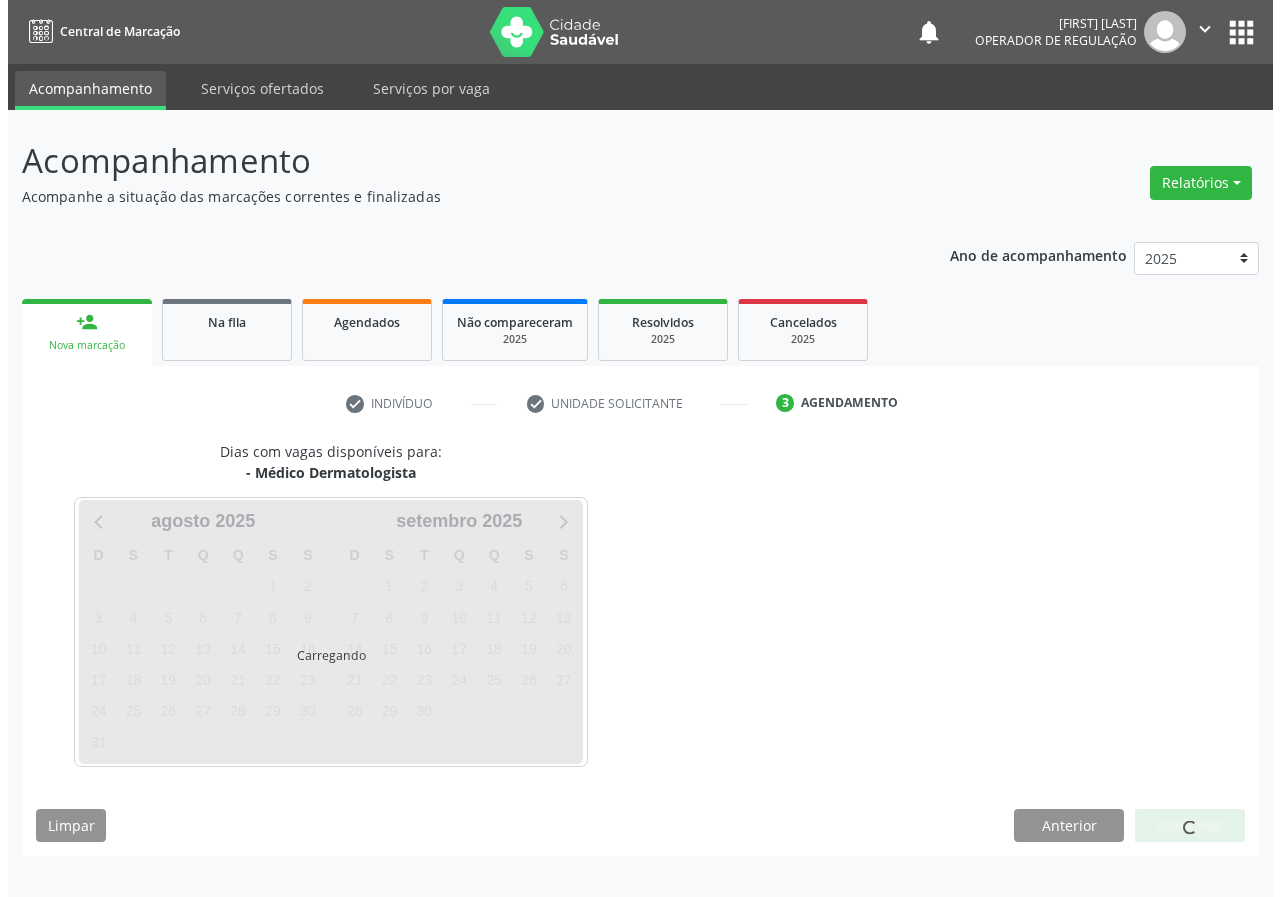 scroll, scrollTop: 0, scrollLeft: 0, axis: both 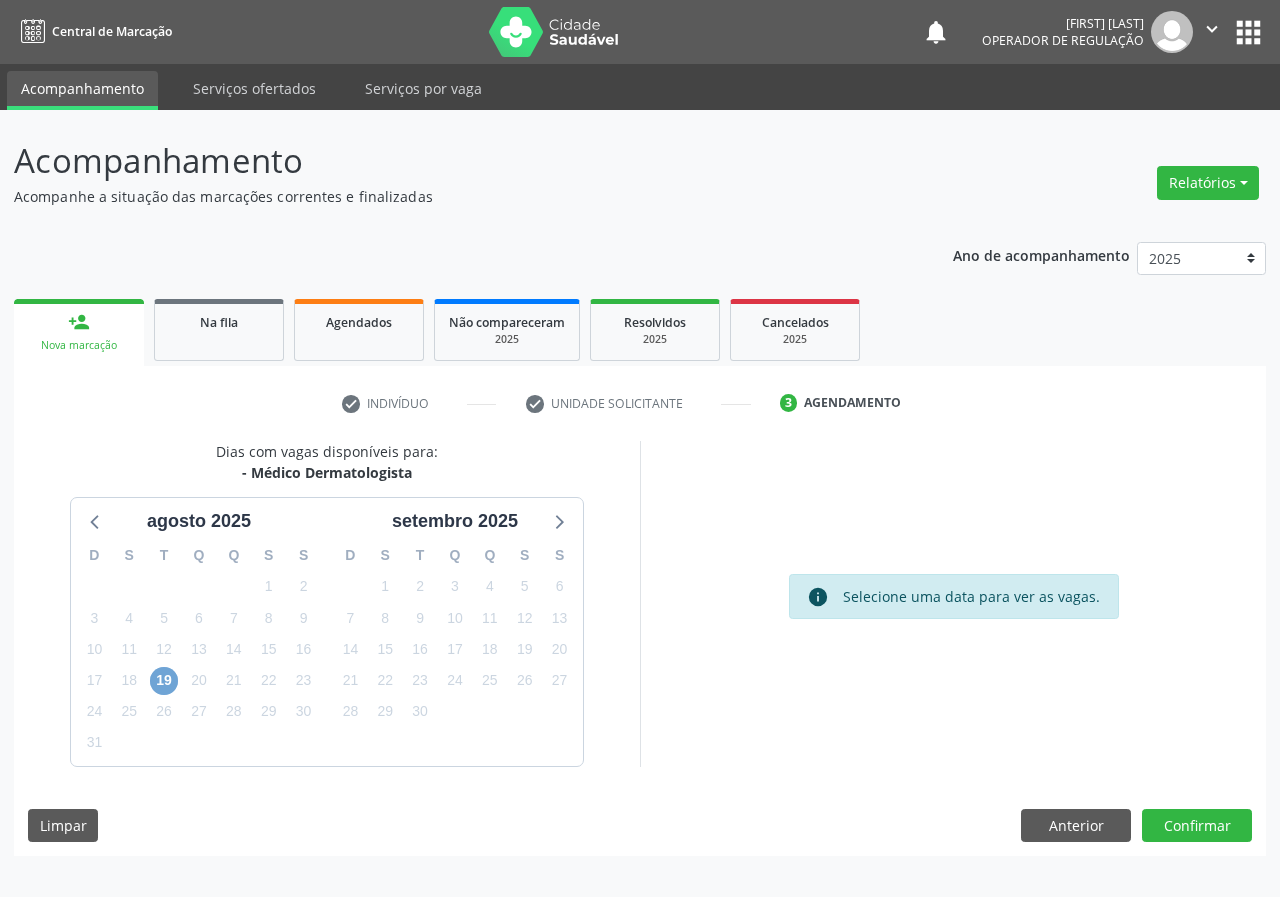 click on "19" at bounding box center (164, 681) 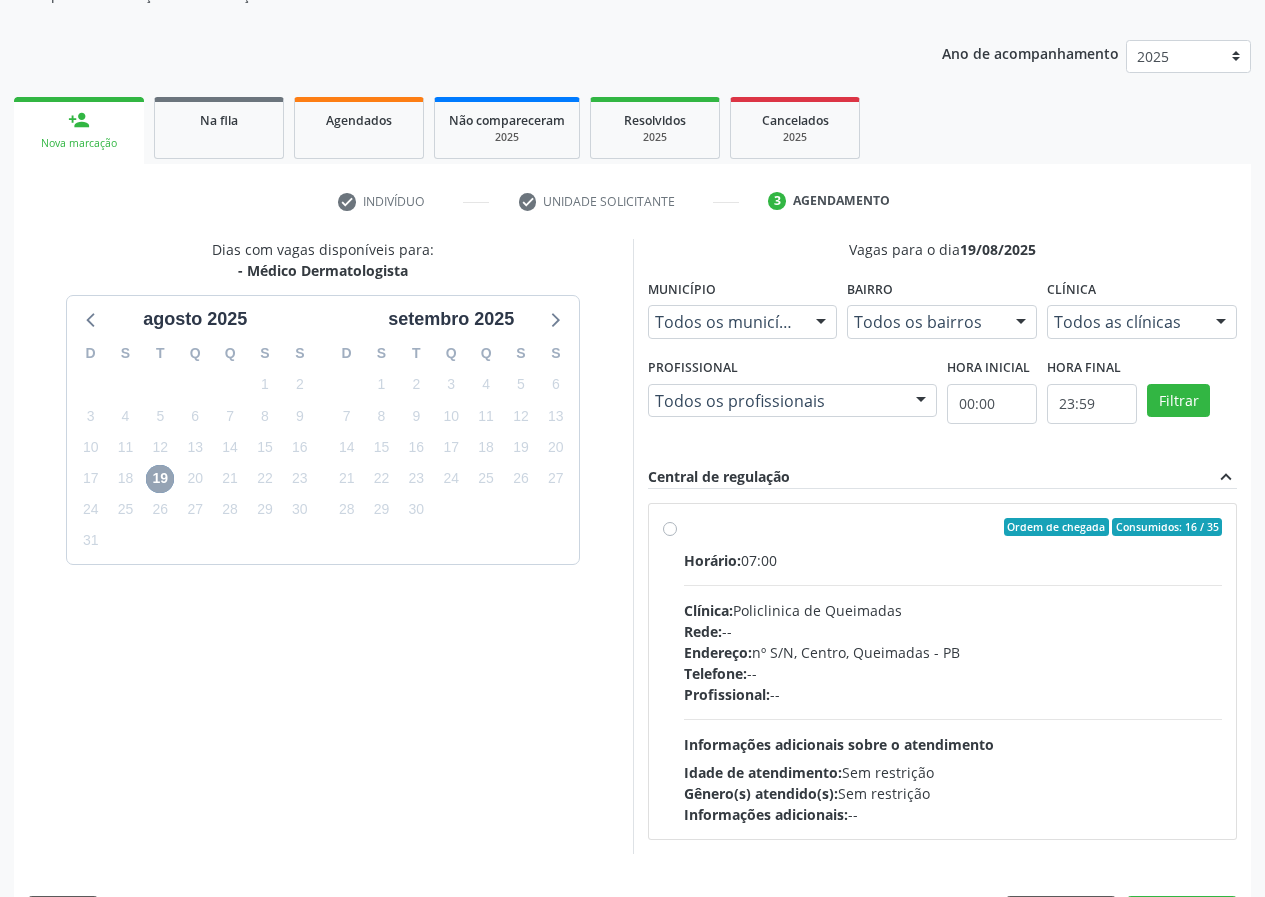 scroll, scrollTop: 262, scrollLeft: 0, axis: vertical 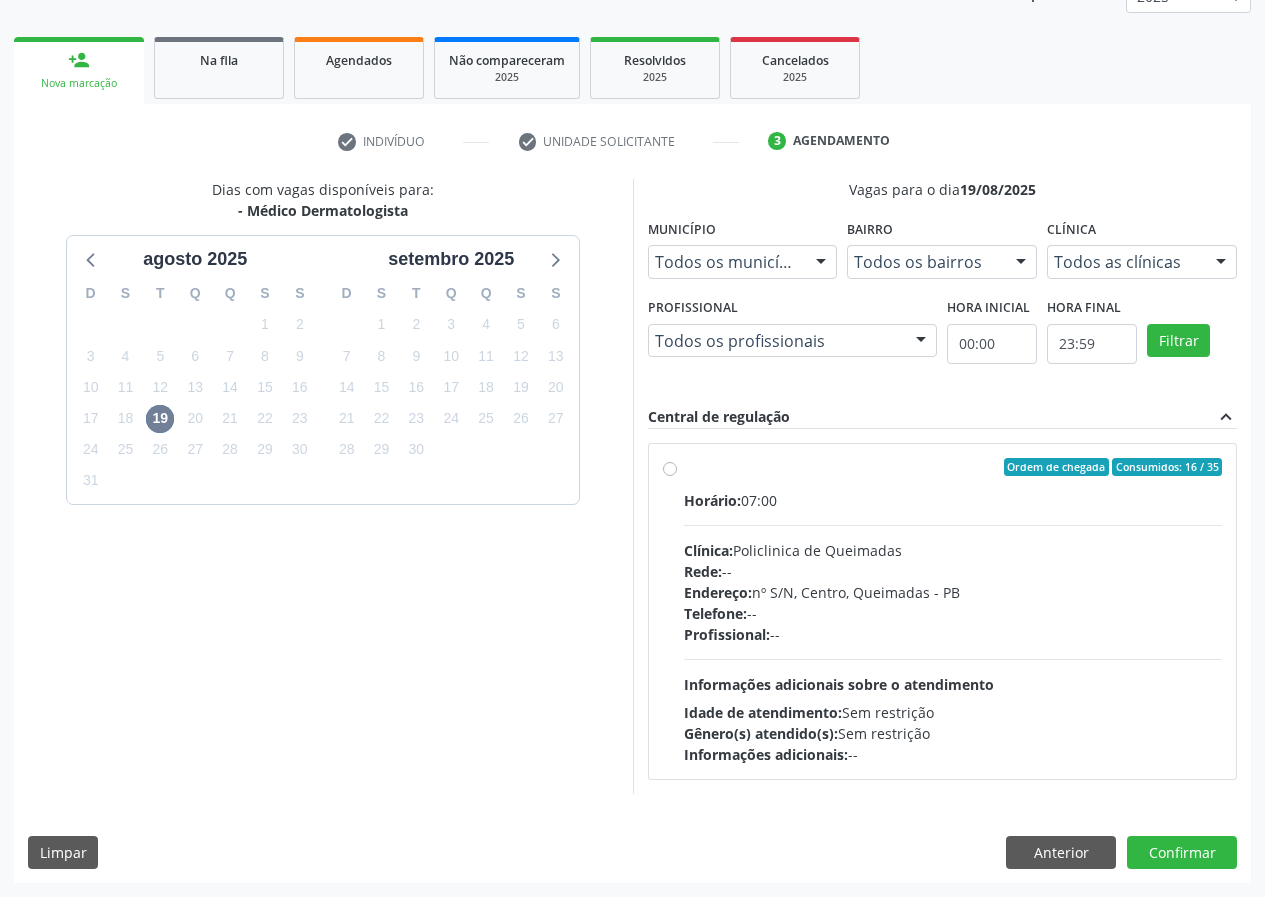 click on "Ordem de chegada
Consumidos: 16 / 35
Horário:   07:00
Clínica:  Policlinica de Queimadas
Rede:
--
Endereço:   nº S/N, [STREET], [CITY] - PB
Telefone:   --
Profissional:
--
Informações adicionais sobre o atendimento
Idade de atendimento:
Sem restrição
Gênero(s) atendido(s):
Sem restrição
Informações adicionais:
--" at bounding box center [943, 611] 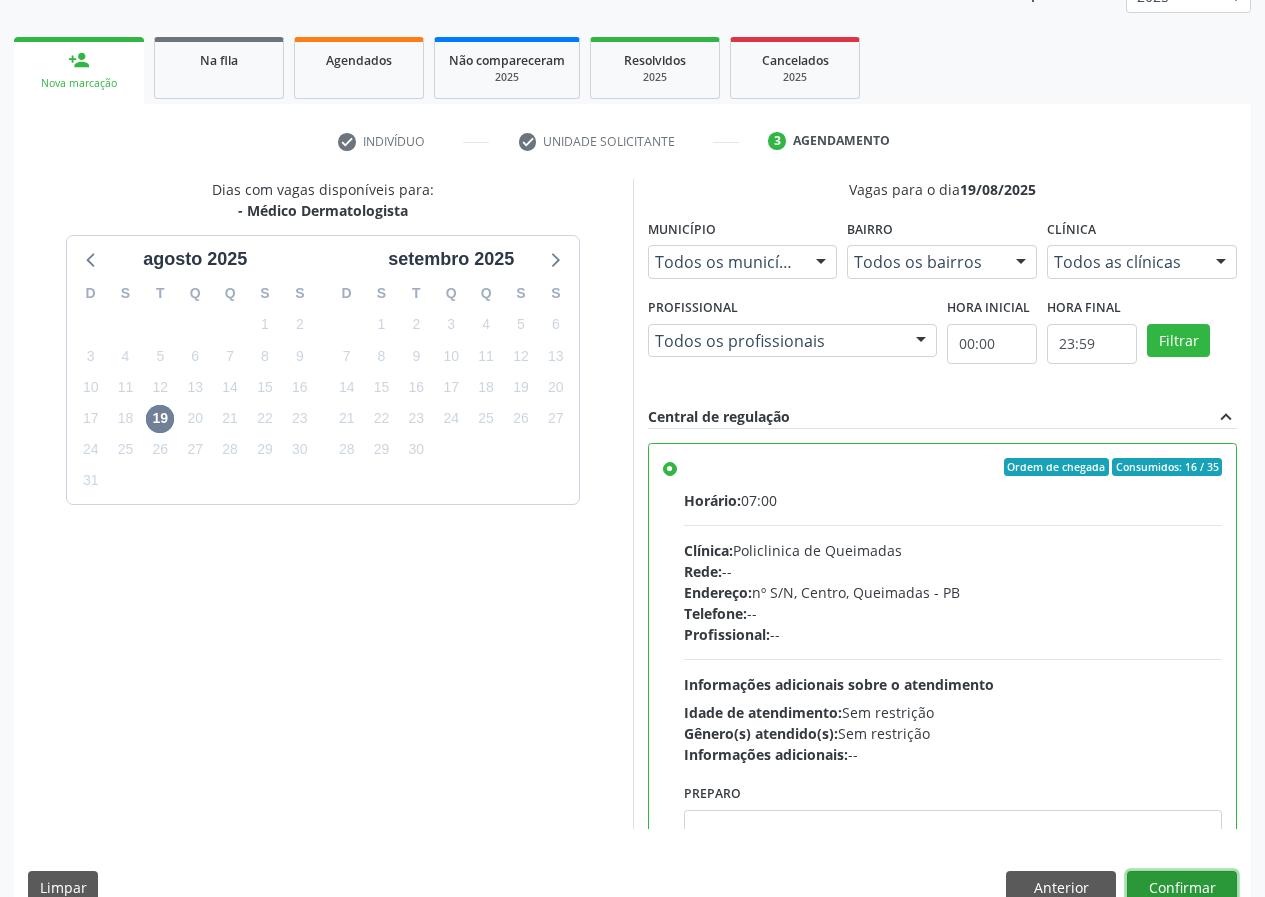 click on "Confirmar" at bounding box center (1182, 888) 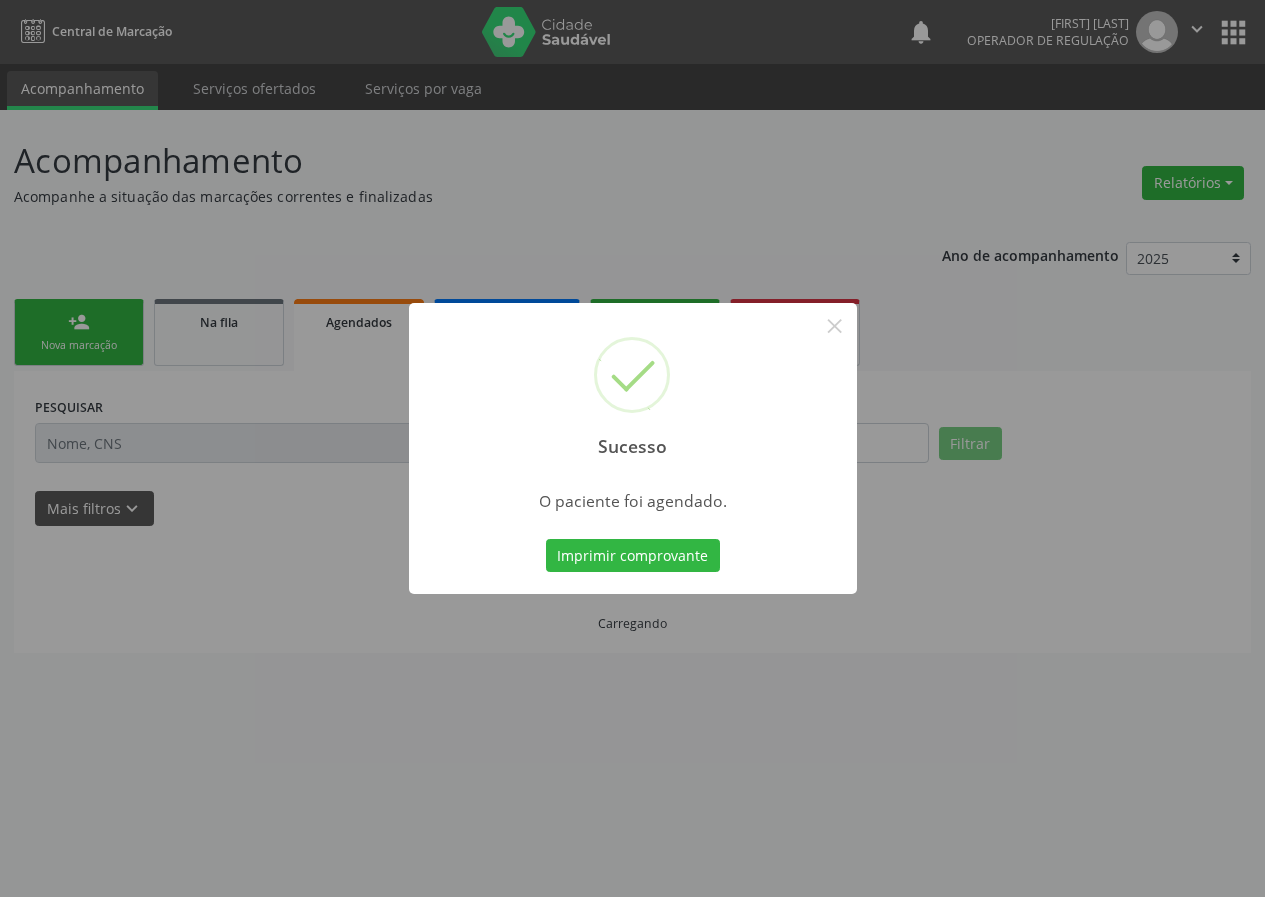 scroll, scrollTop: 0, scrollLeft: 0, axis: both 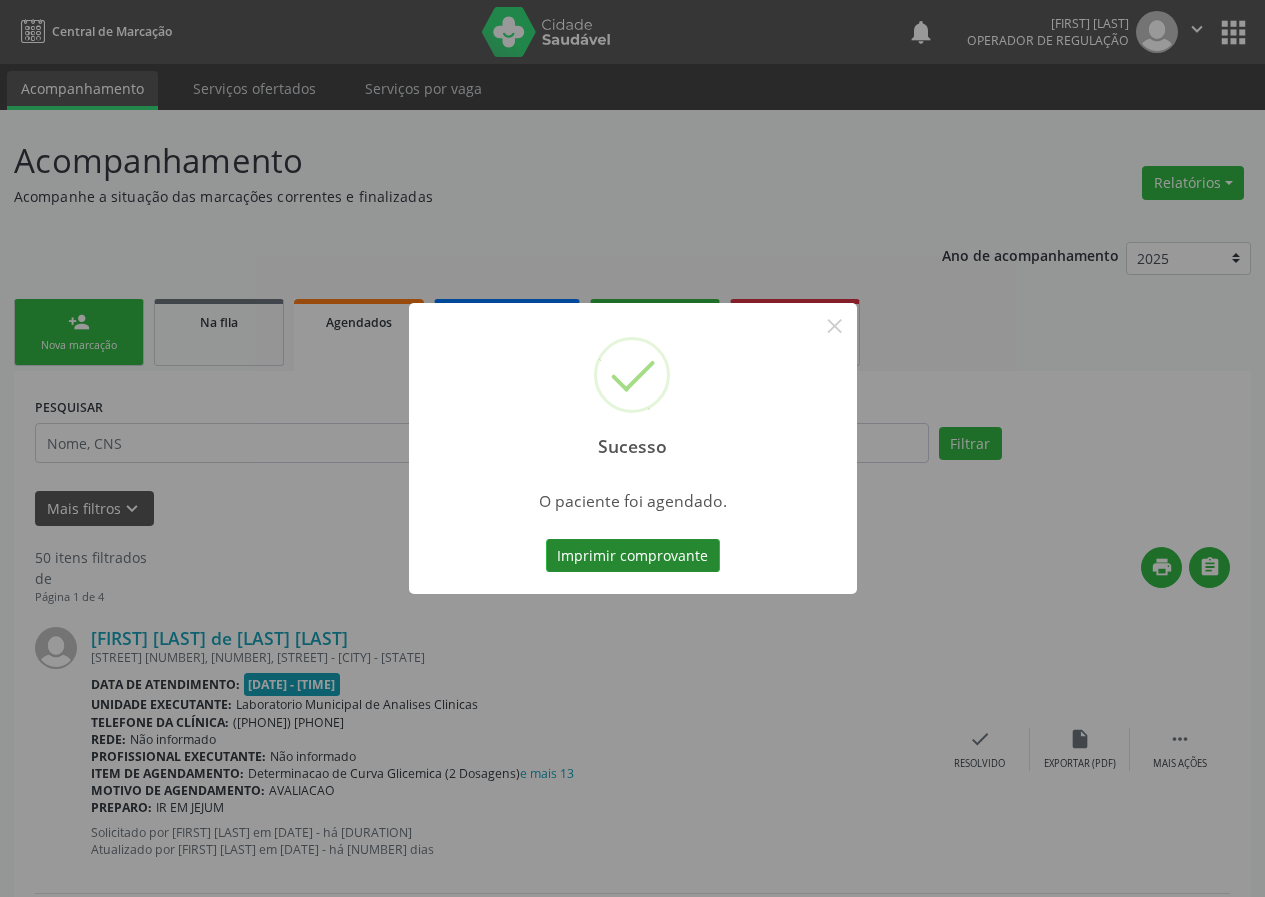 click on "Imprimir comprovante" at bounding box center (633, 556) 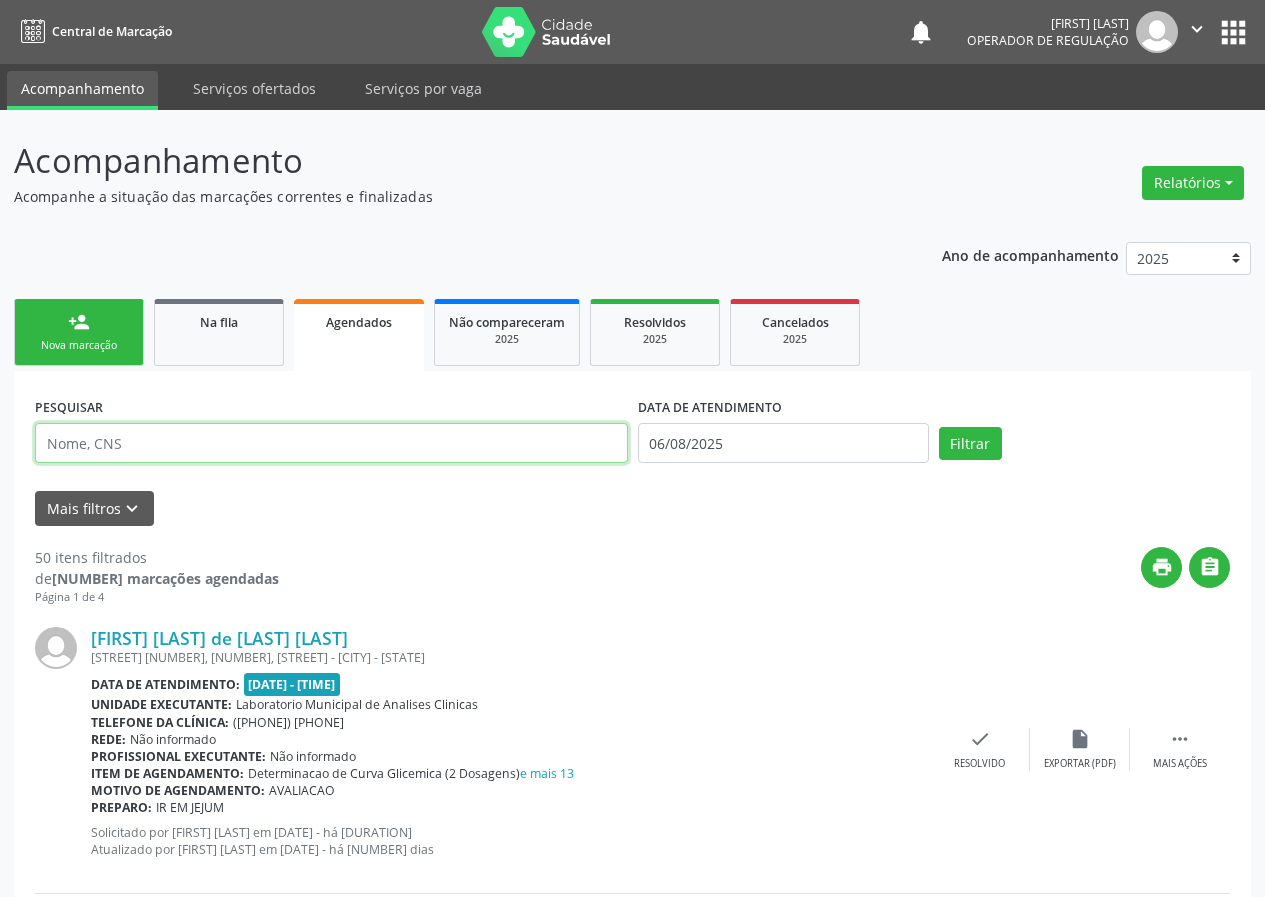 drag, startPoint x: 215, startPoint y: 432, endPoint x: 178, endPoint y: 431, distance: 37.01351 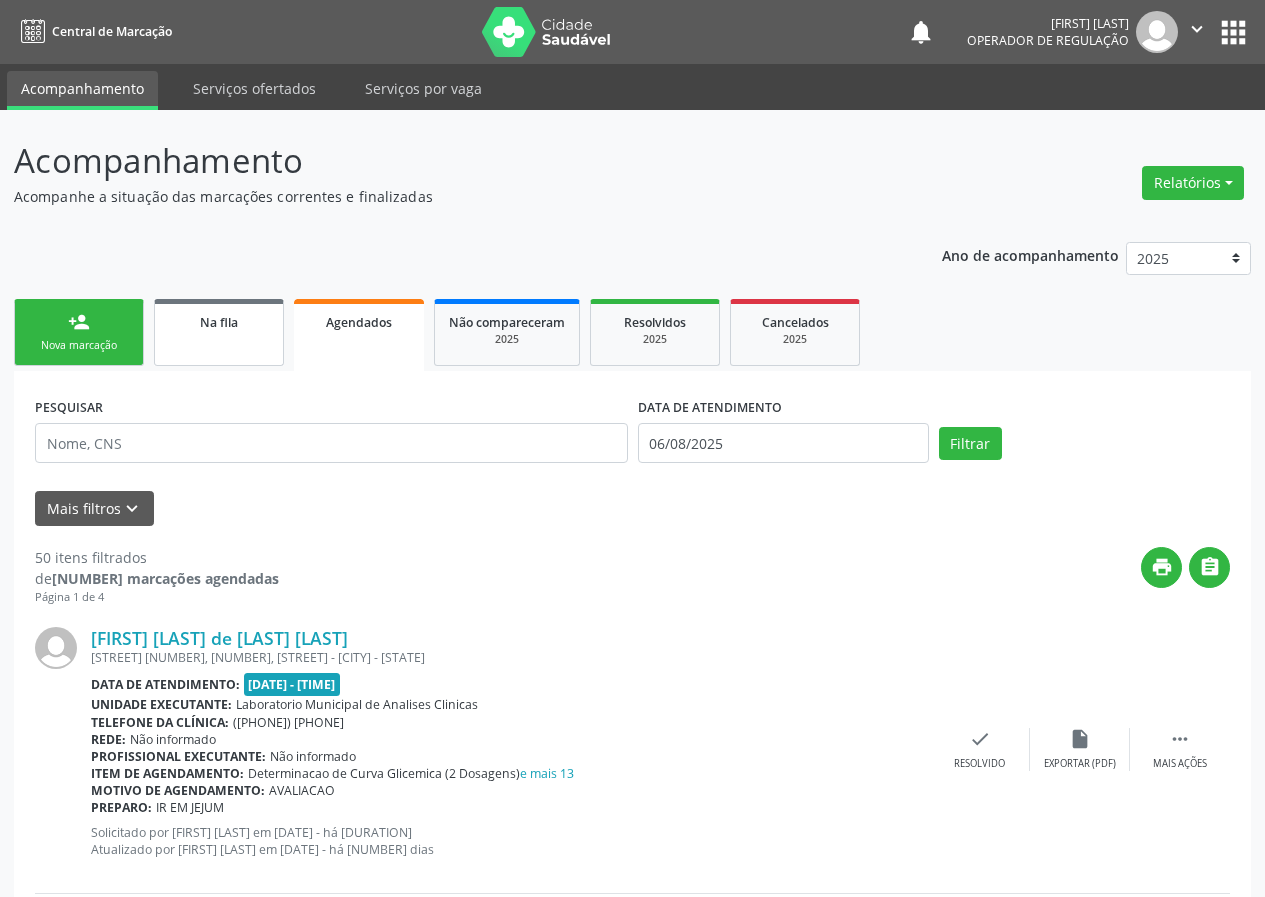 click on "Na fila" at bounding box center [219, 321] 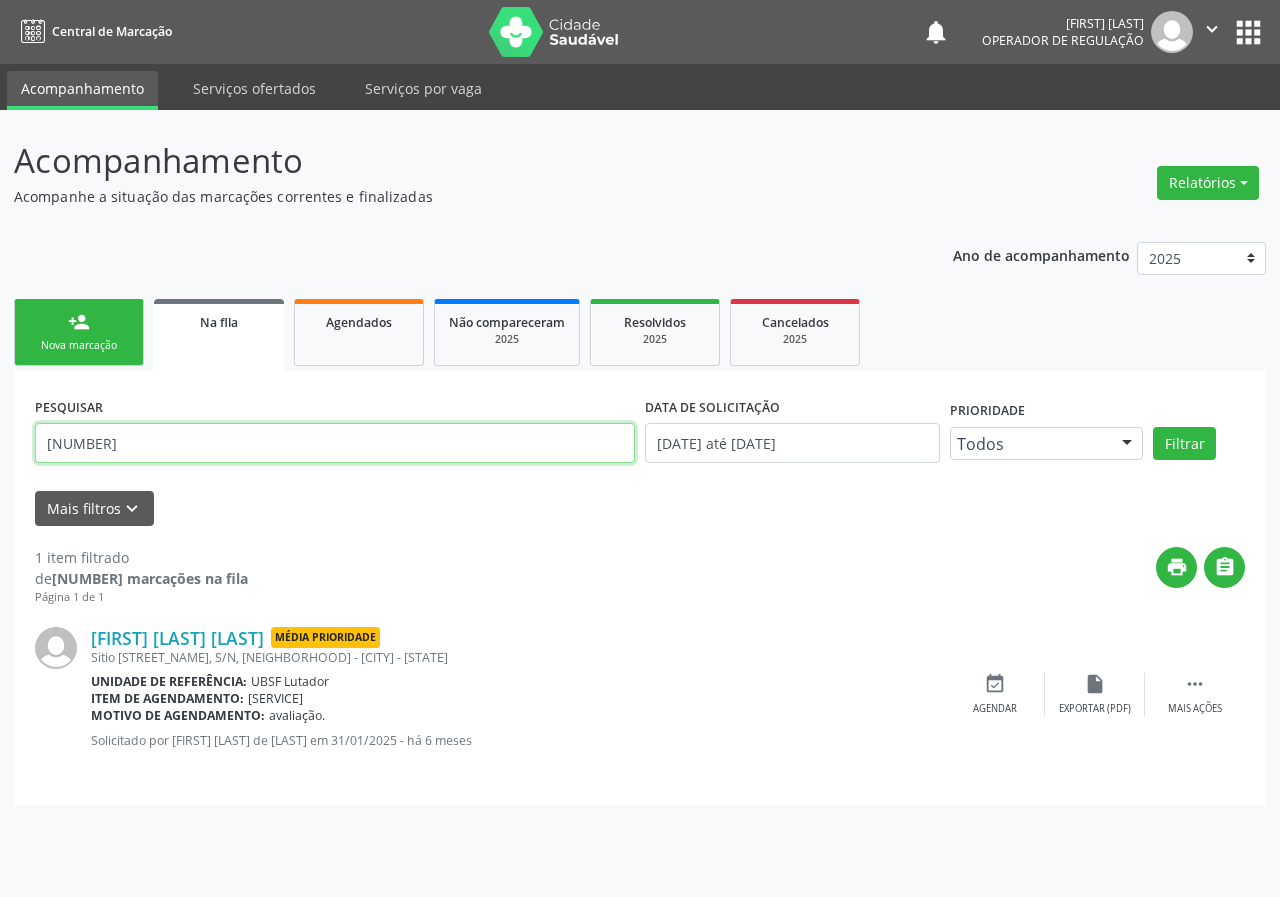 click on "Acompanhamento
Acompanhe a situação das marcações correntes e finalizadas
Relatórios
Acompanhamento
Consolidado
Procedimentos realizados
Ano de acompanhamento
2025 2024 2023 2022 2021
person_add
Nova marcação
Na fila   Agendados   Não compareceram
2025
Resolvidos
2025
Cancelados
2025
PESQUISAR
[PHONE]
DATA DE SOLICITAÇÃO
01/01/2021 até 06/08/2025
Prioridade
Todos         Todos   Baixa Prioridade   Média Prioridade   Alta Prioridade
Nenhum resultado encontrado para: "   "
Não há nenhuma opção para ser exibida.
Filtrar
UNIDADE DE REFERÊNCIA
Selecione uma UBS
Todas as UBS   UBSF Ligeiro II   UBSF Saulo Leal Ernesto de Melo   UBSF Castanho   UBSF Baixa Verde   UBSF Ze Velho   UBSF Boa Vista   UBSF Olho Dagua Salgado   UBSF Zumbi   NASF Pedra do Touro   UBSF Lutador   UBSF Anibal Teixeira   UBSF Central   UBSF Riacho do Meio   UBSF Caixa Dagua   UBSF Ligeiro I   UBSF Malhada Grande   UBSF Vila   UBSF Guritiba   NASF Tataguassu   UBSF Cidade Tiao do Rego
Nenhum resultado encontrado para: "   "
Não há nenhuma opção para ser exibida.
Grupo/Subgrupo" at bounding box center (640, 503) 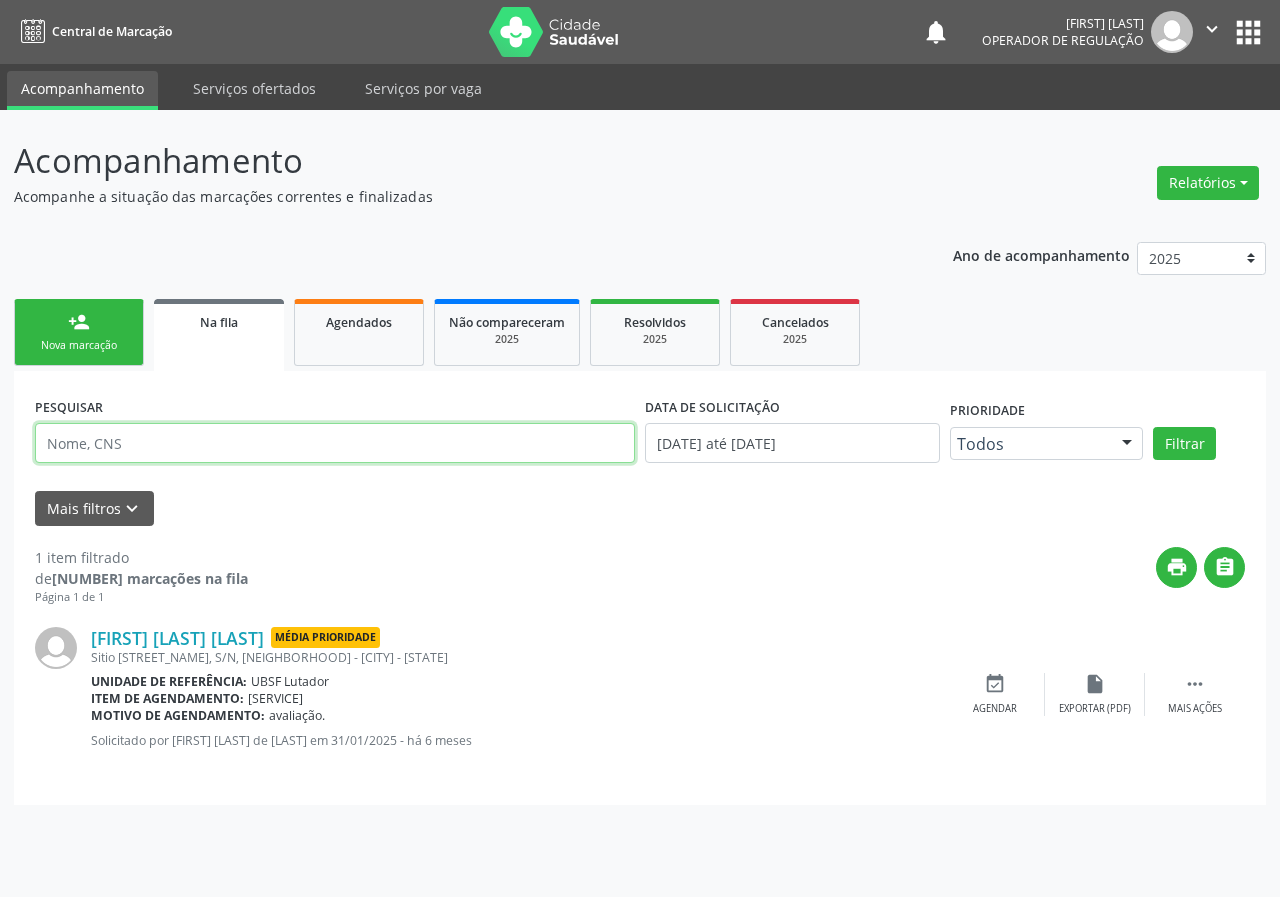 type on "0" 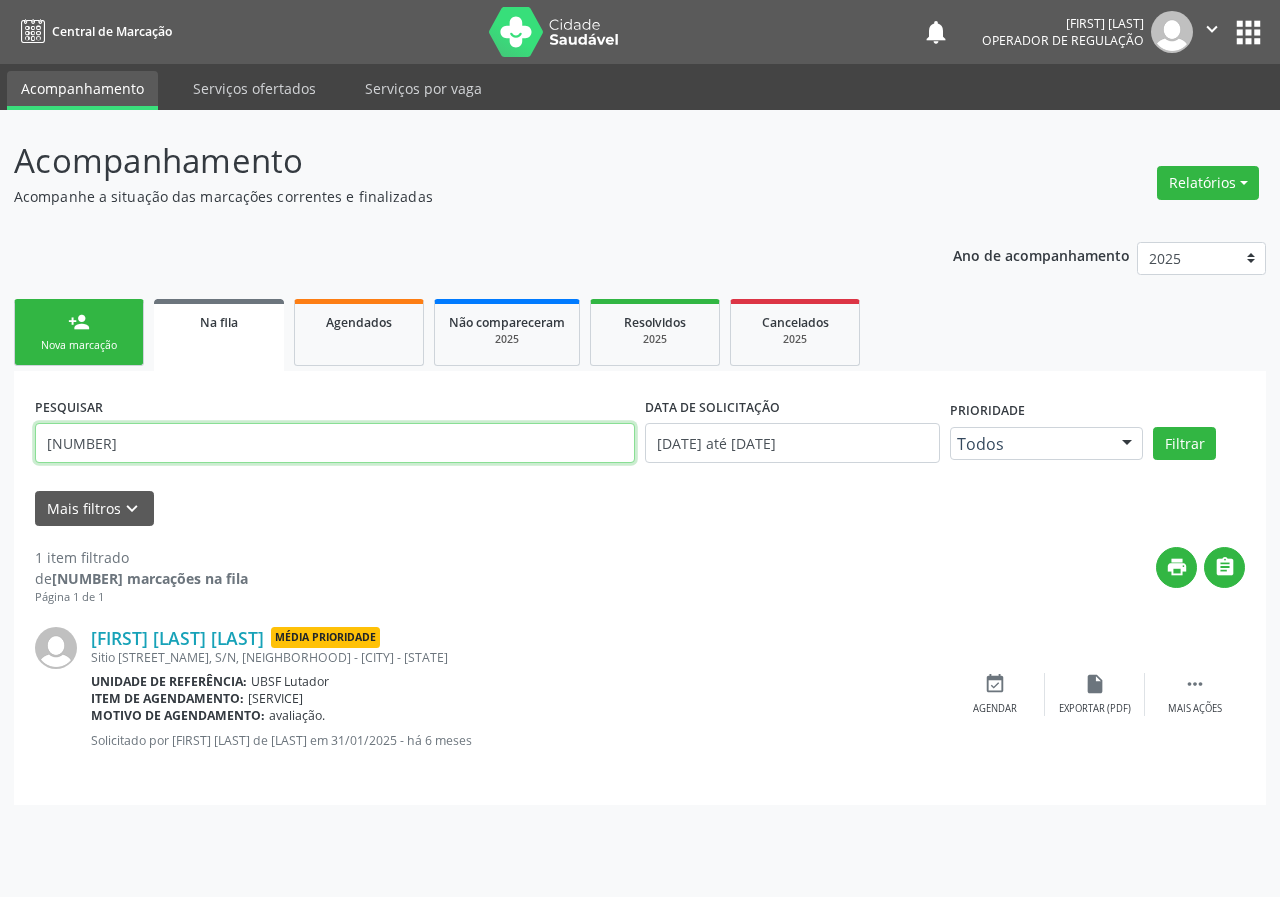 type on "[NUMBER]" 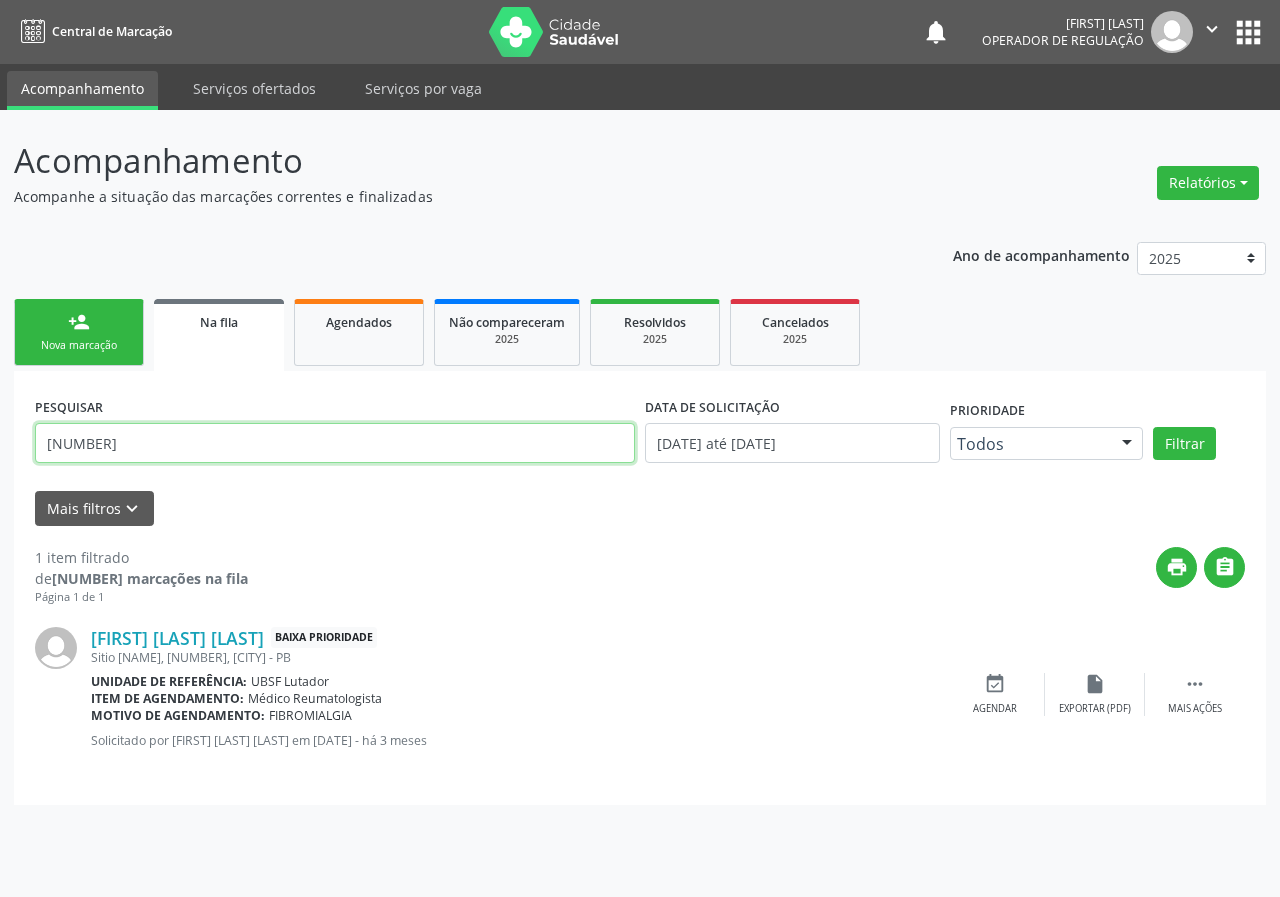 drag, startPoint x: 182, startPoint y: 439, endPoint x: 0, endPoint y: 439, distance: 182 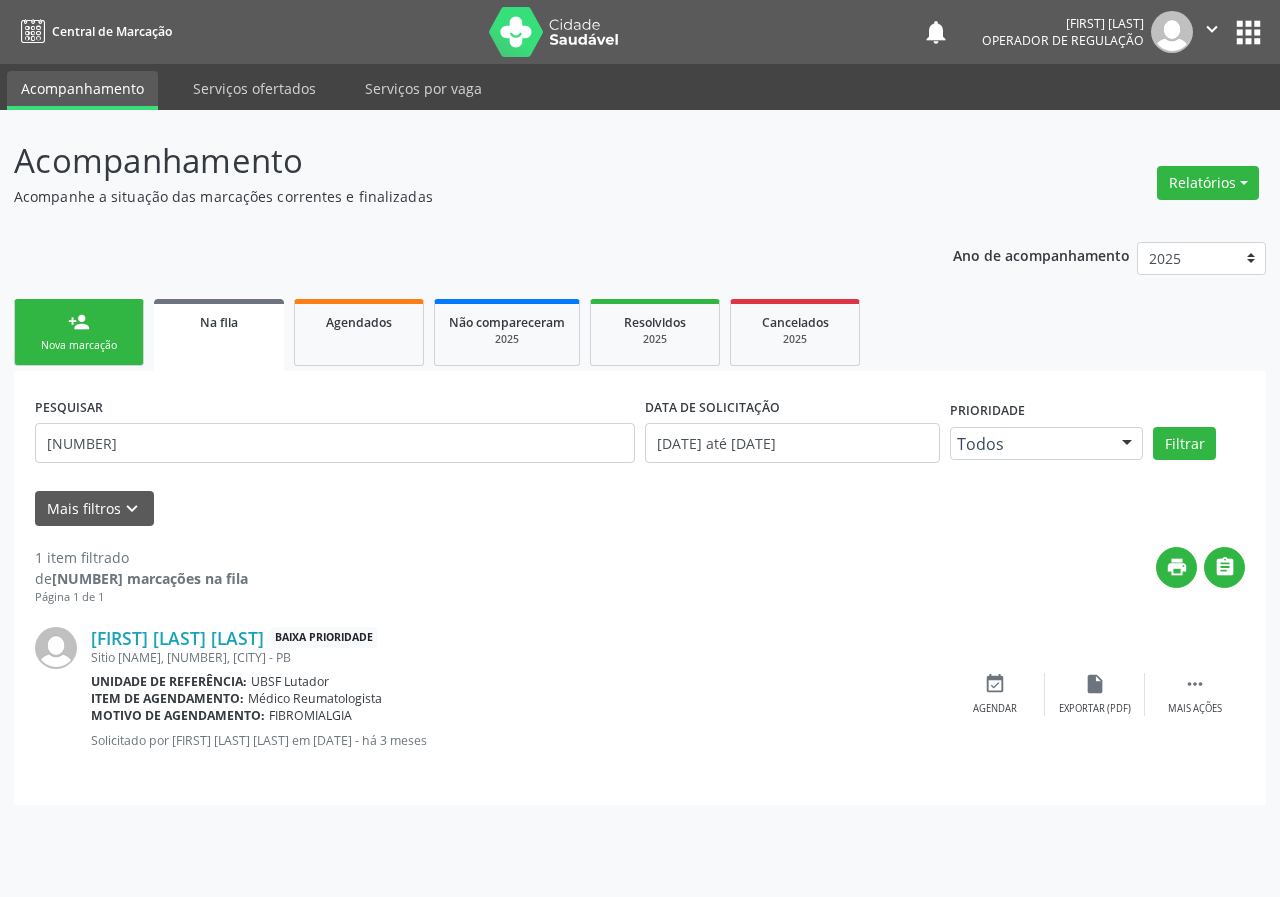 click on "person_add
Nova marcação" at bounding box center (79, 332) 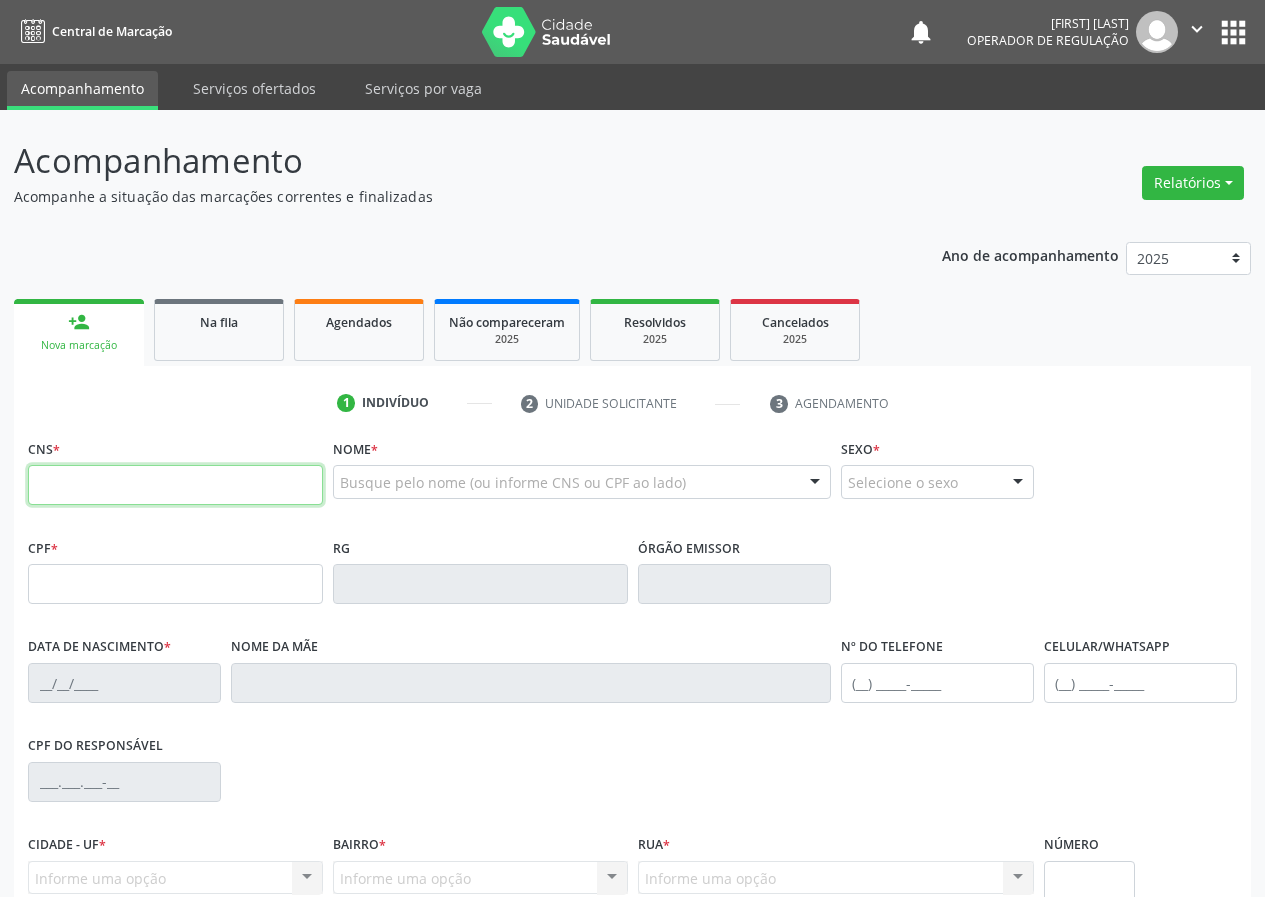 click at bounding box center [175, 485] 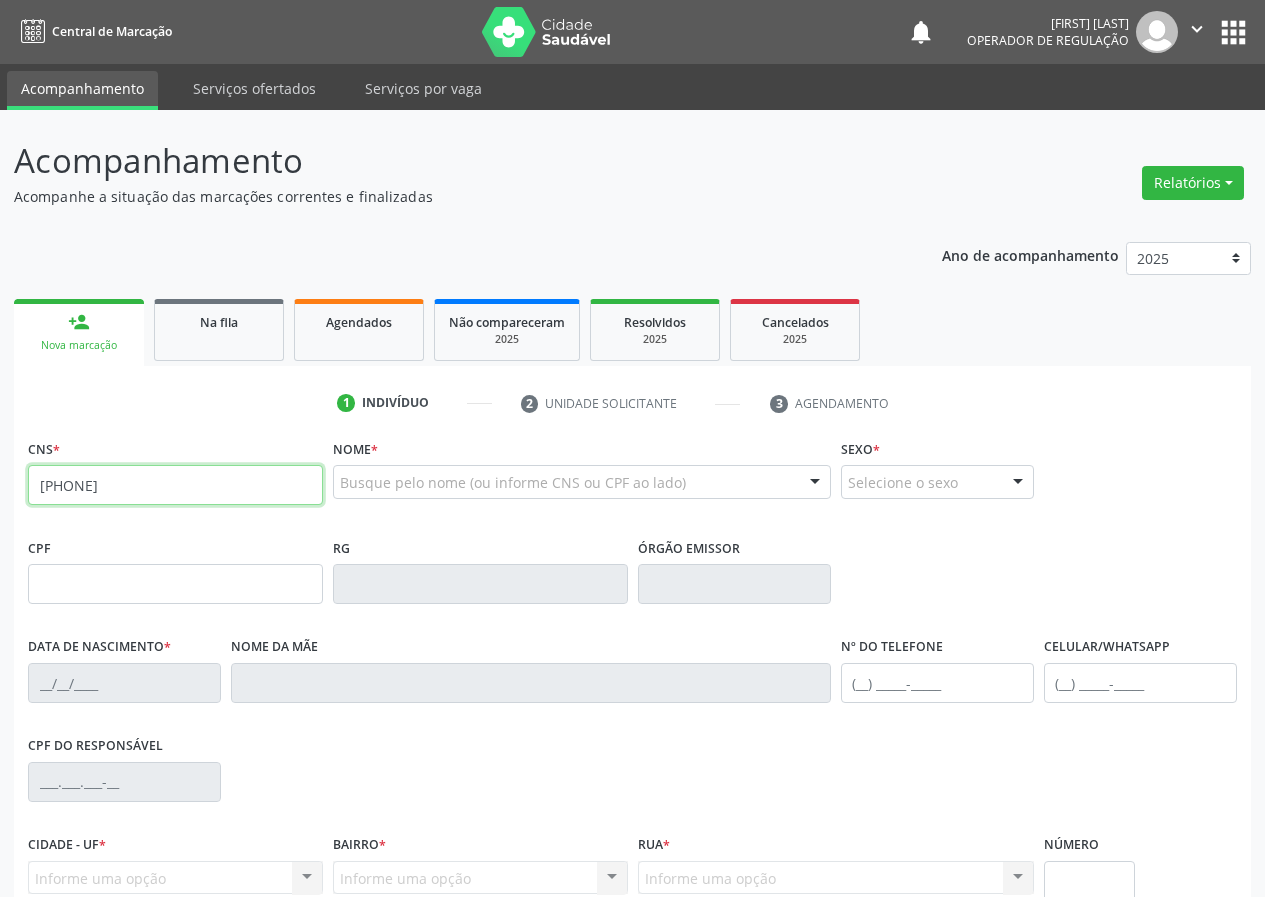 type on "[PHONE]" 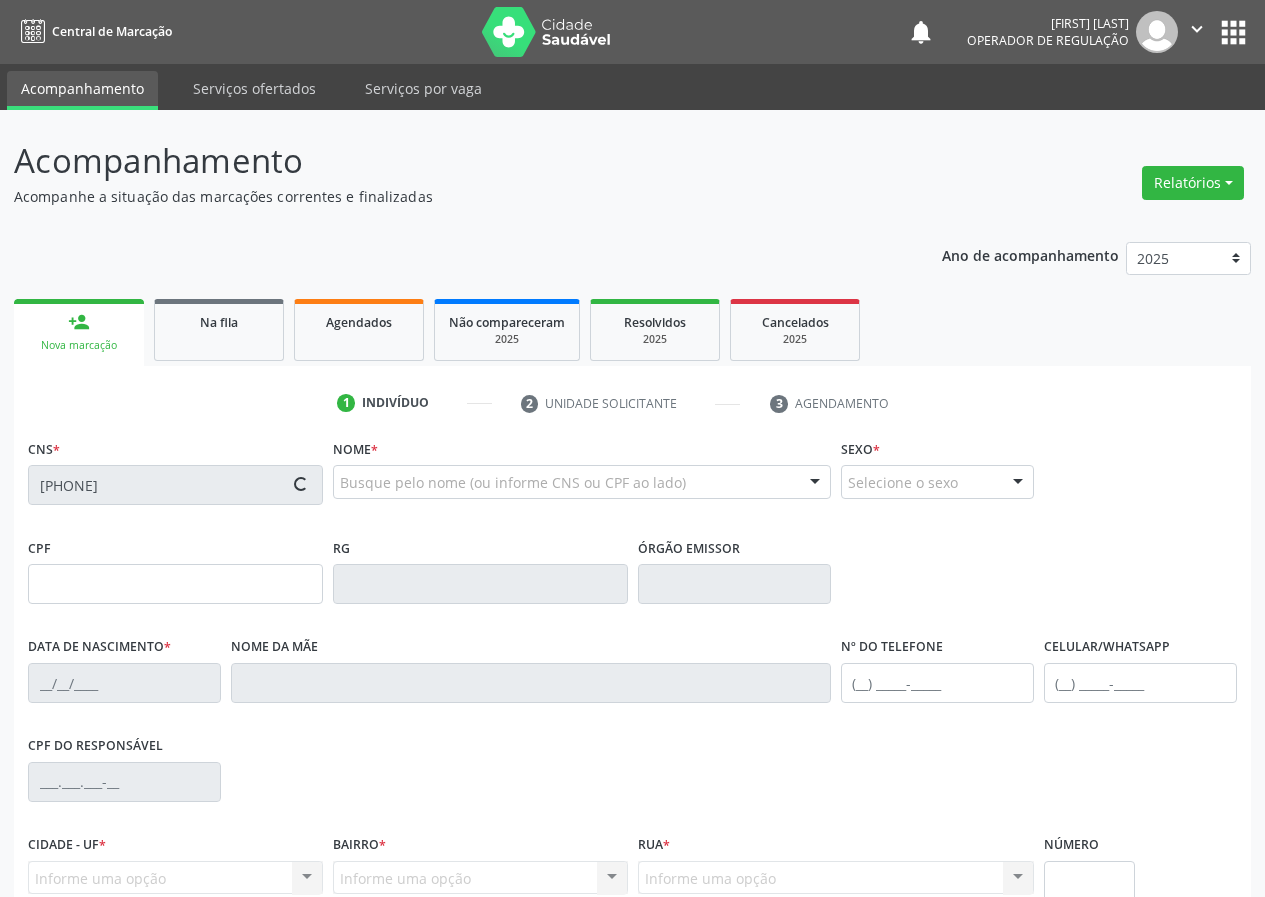 type on "[CPF]" 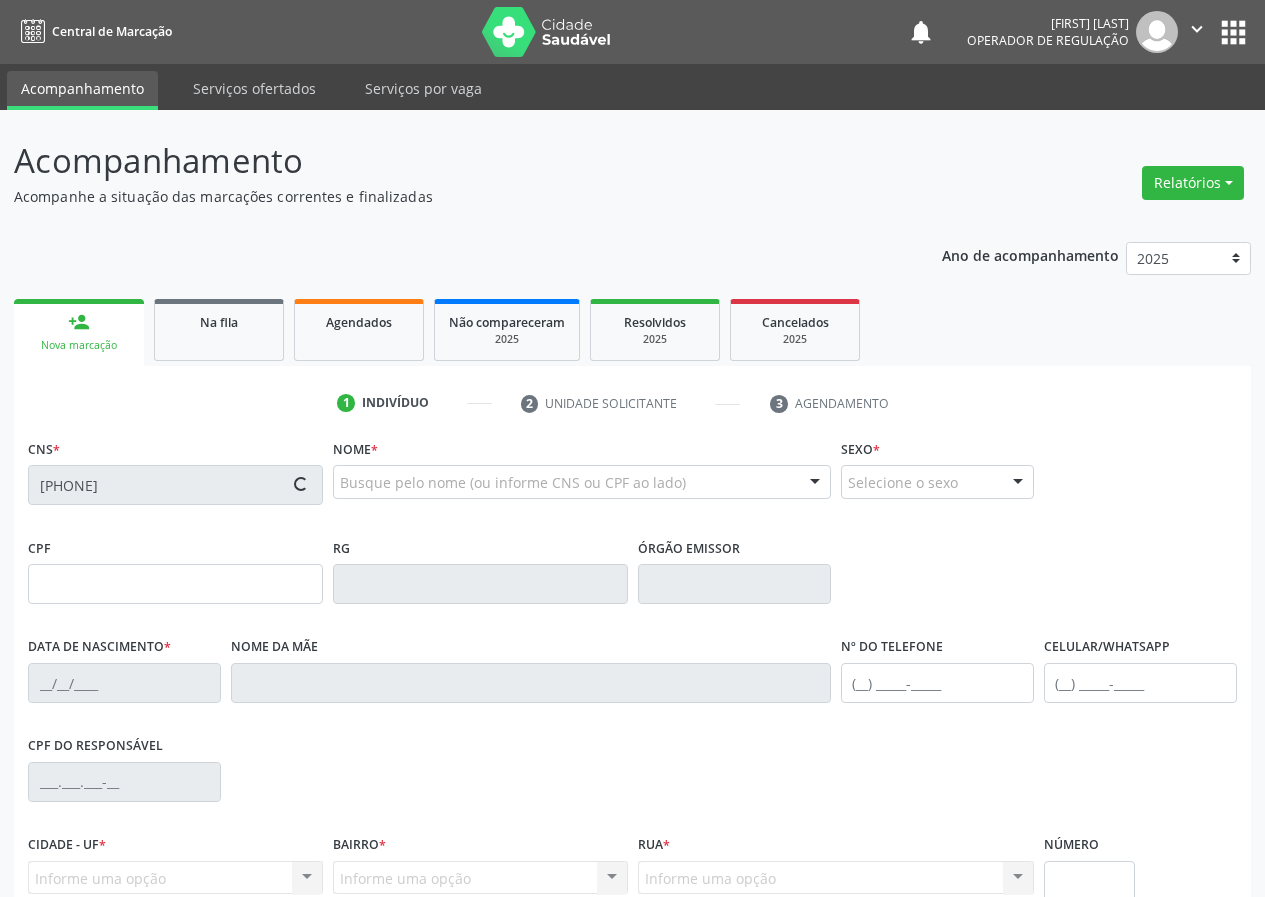 type on "[DATE]" 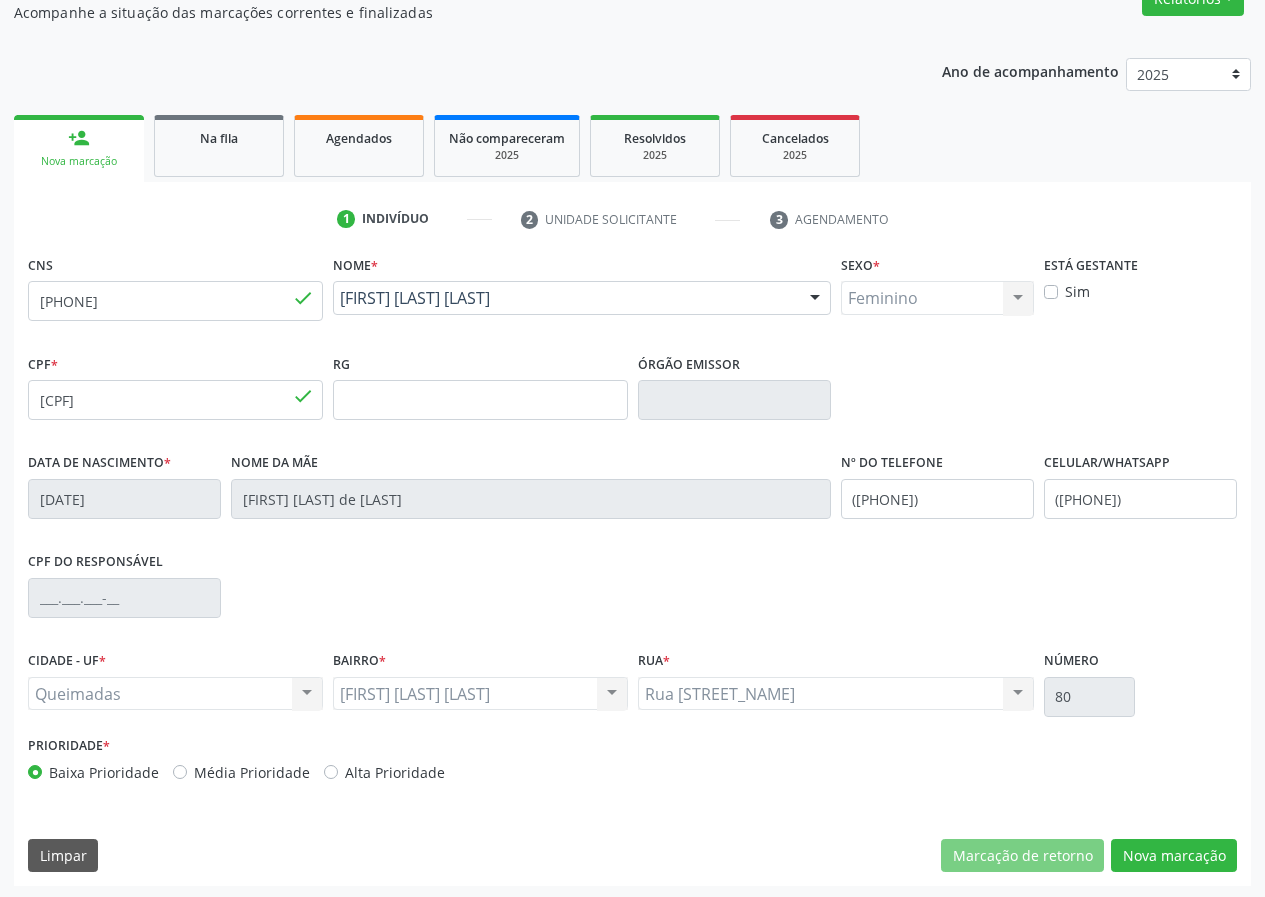 scroll, scrollTop: 187, scrollLeft: 0, axis: vertical 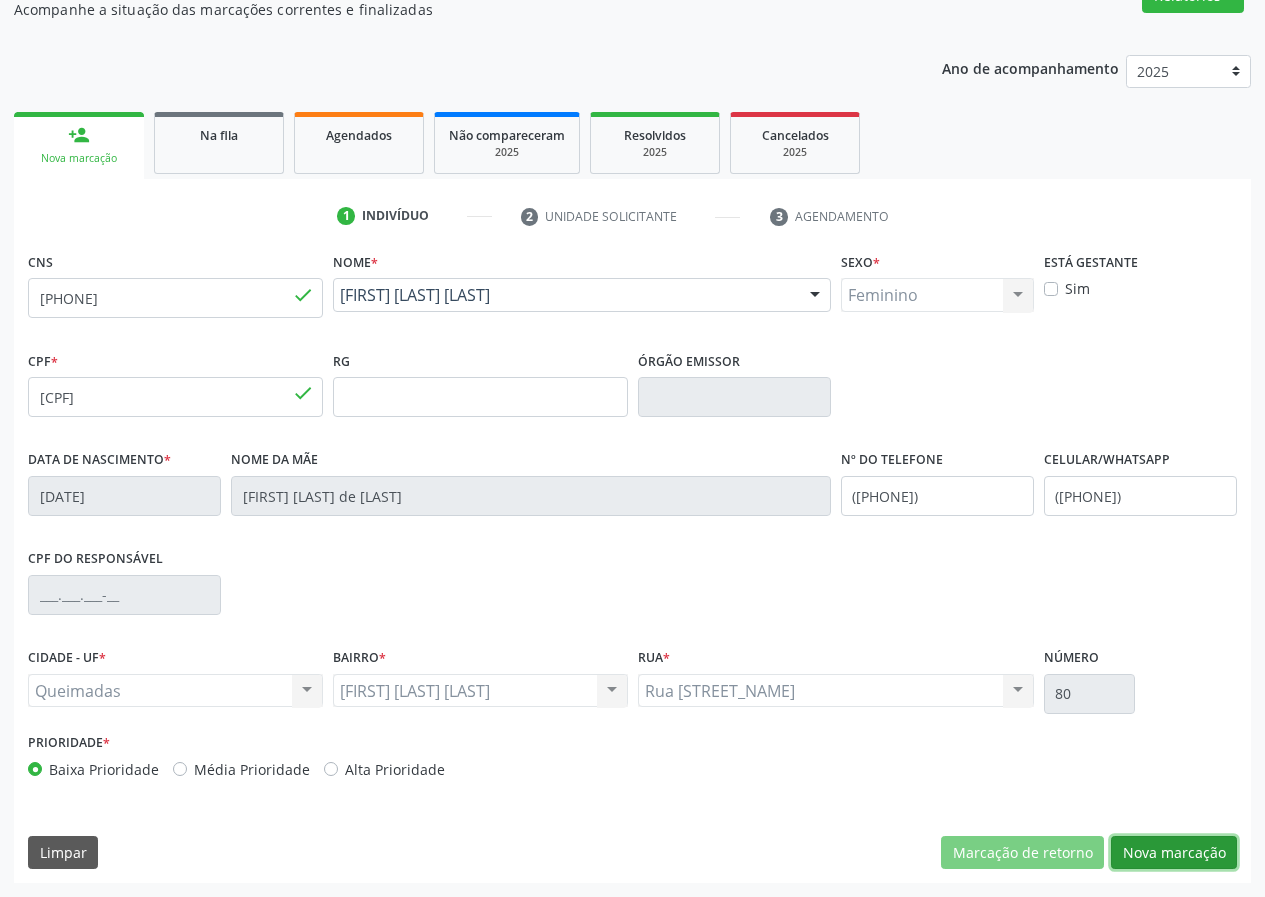 click on "Nova marcação" at bounding box center [1174, 853] 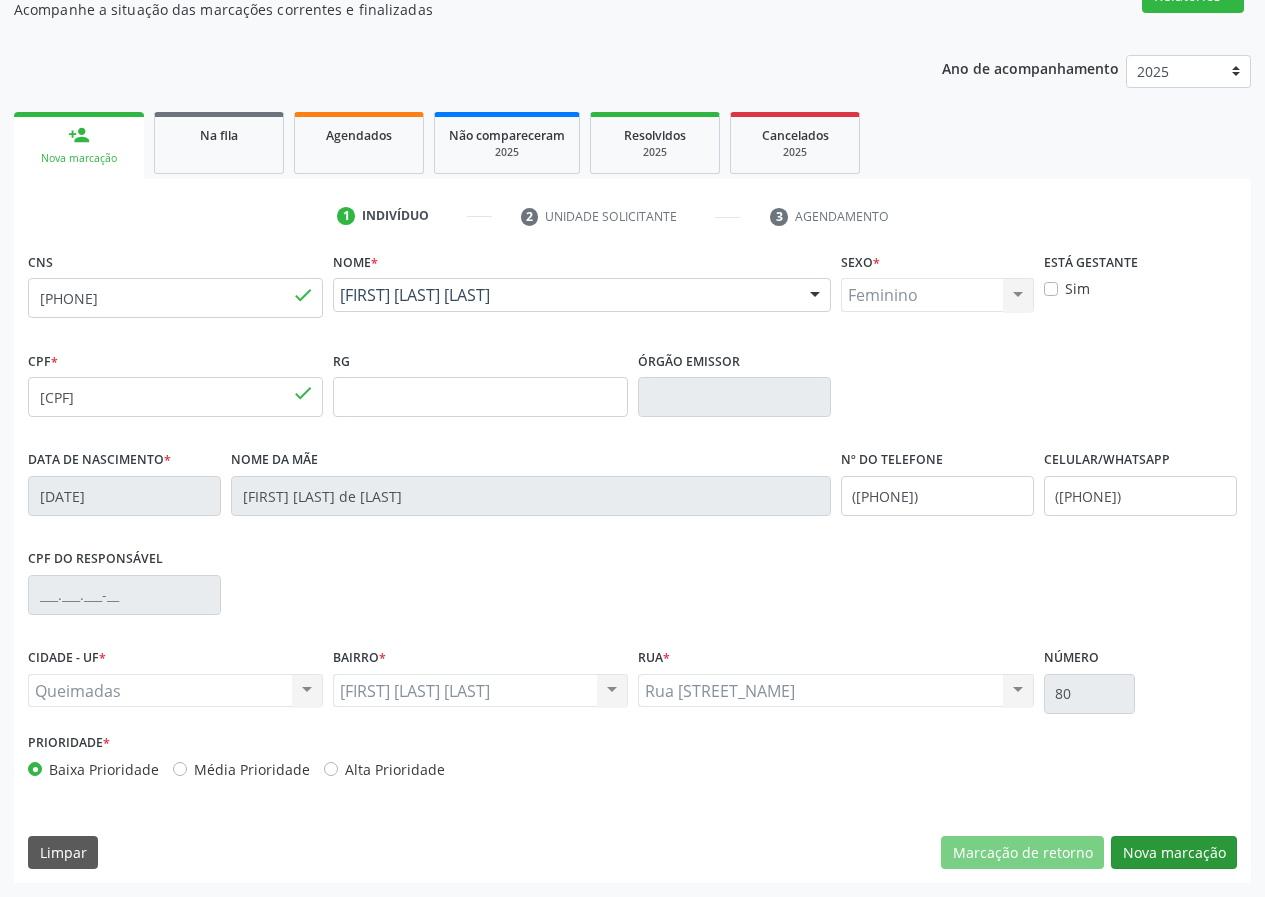 scroll, scrollTop: 9, scrollLeft: 0, axis: vertical 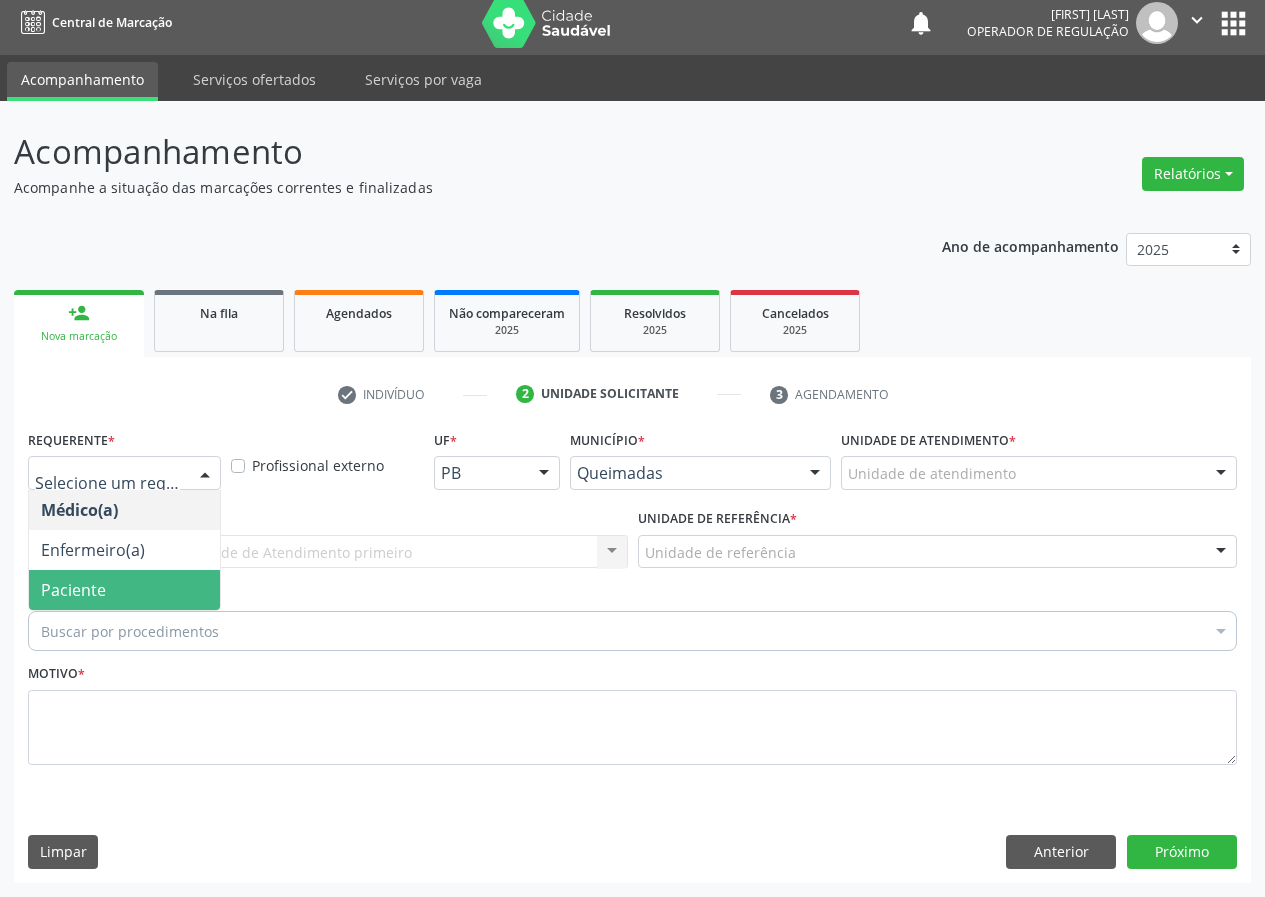 click on "Paciente" at bounding box center [73, 590] 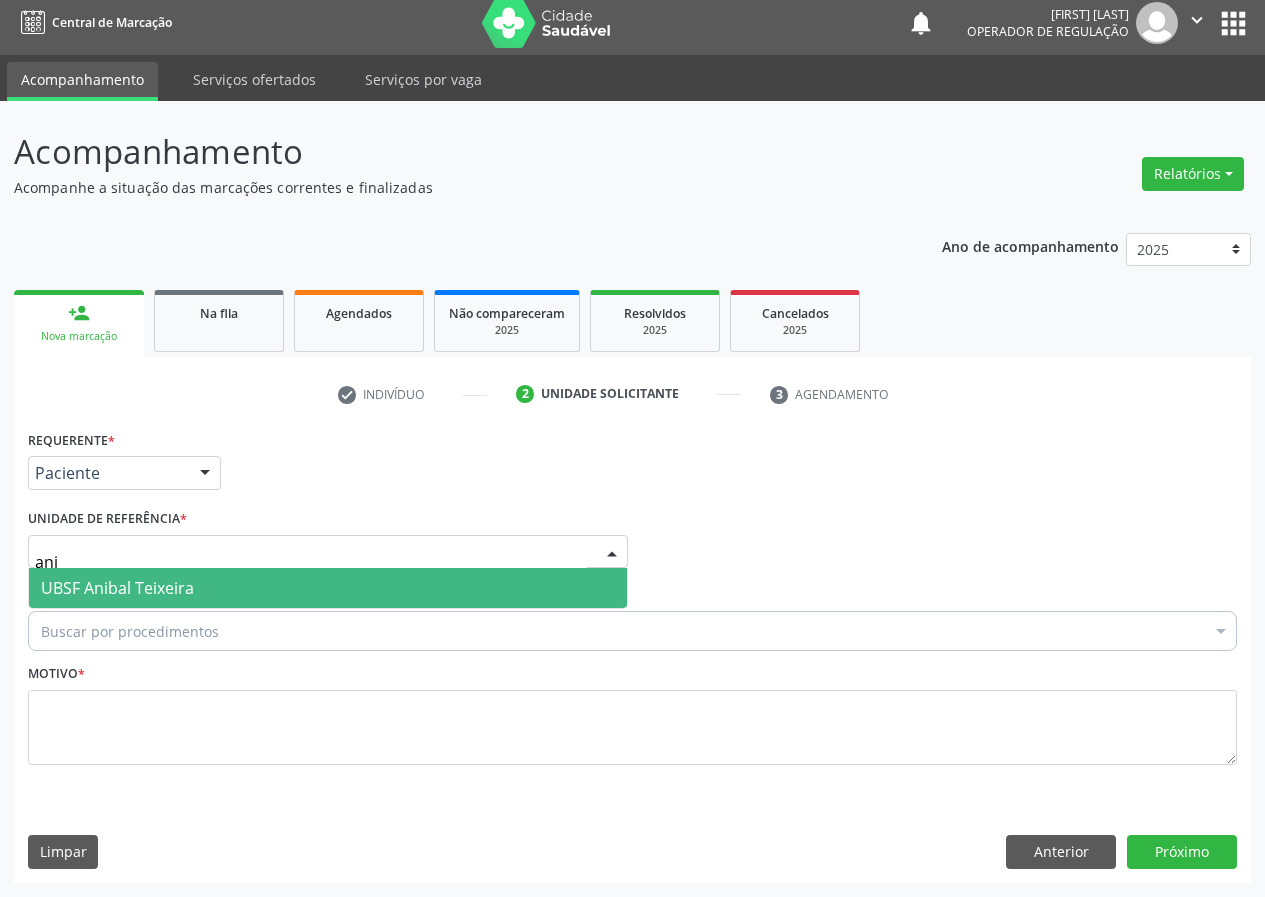 type on "anib" 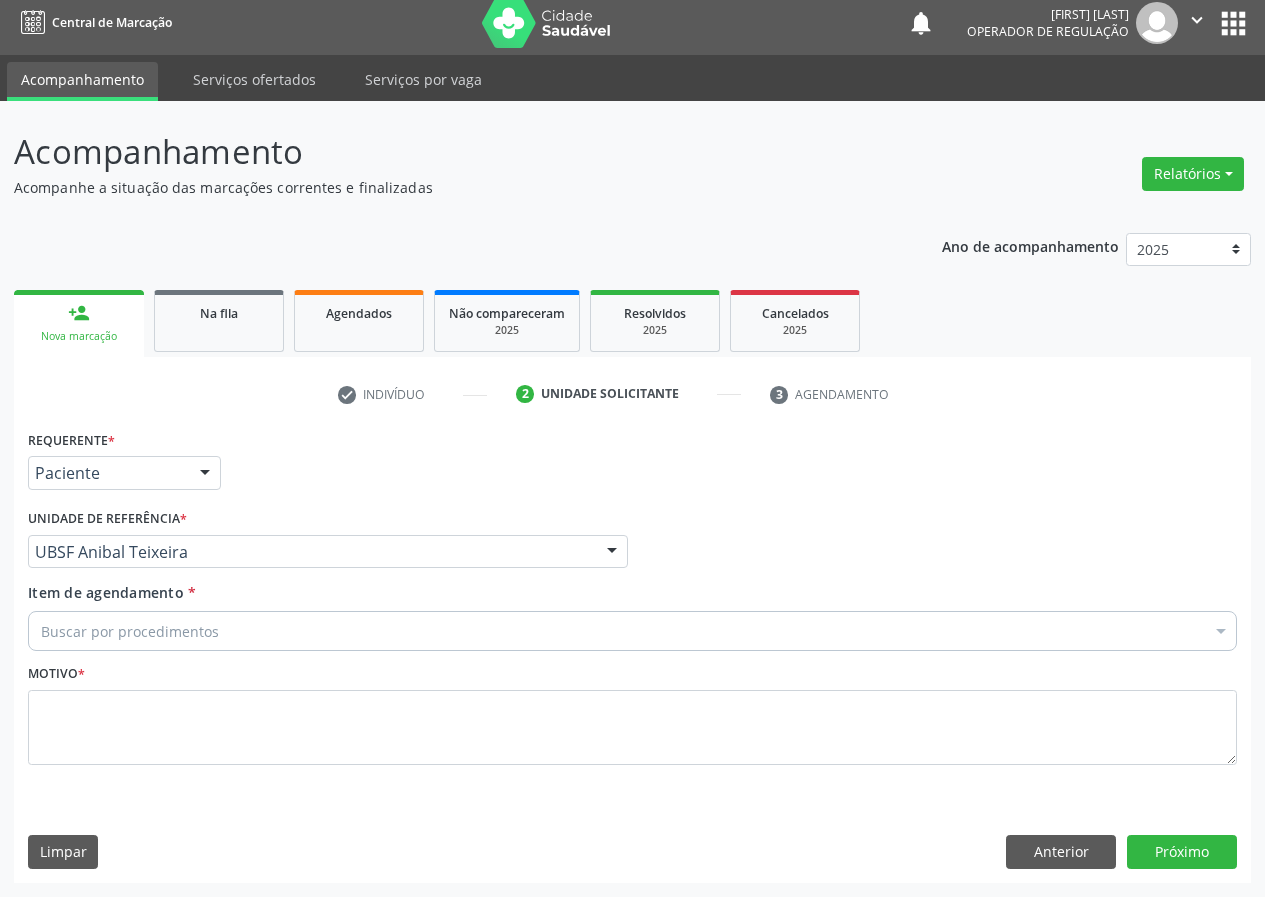 click on "Buscar por procedimentos" at bounding box center (632, 631) 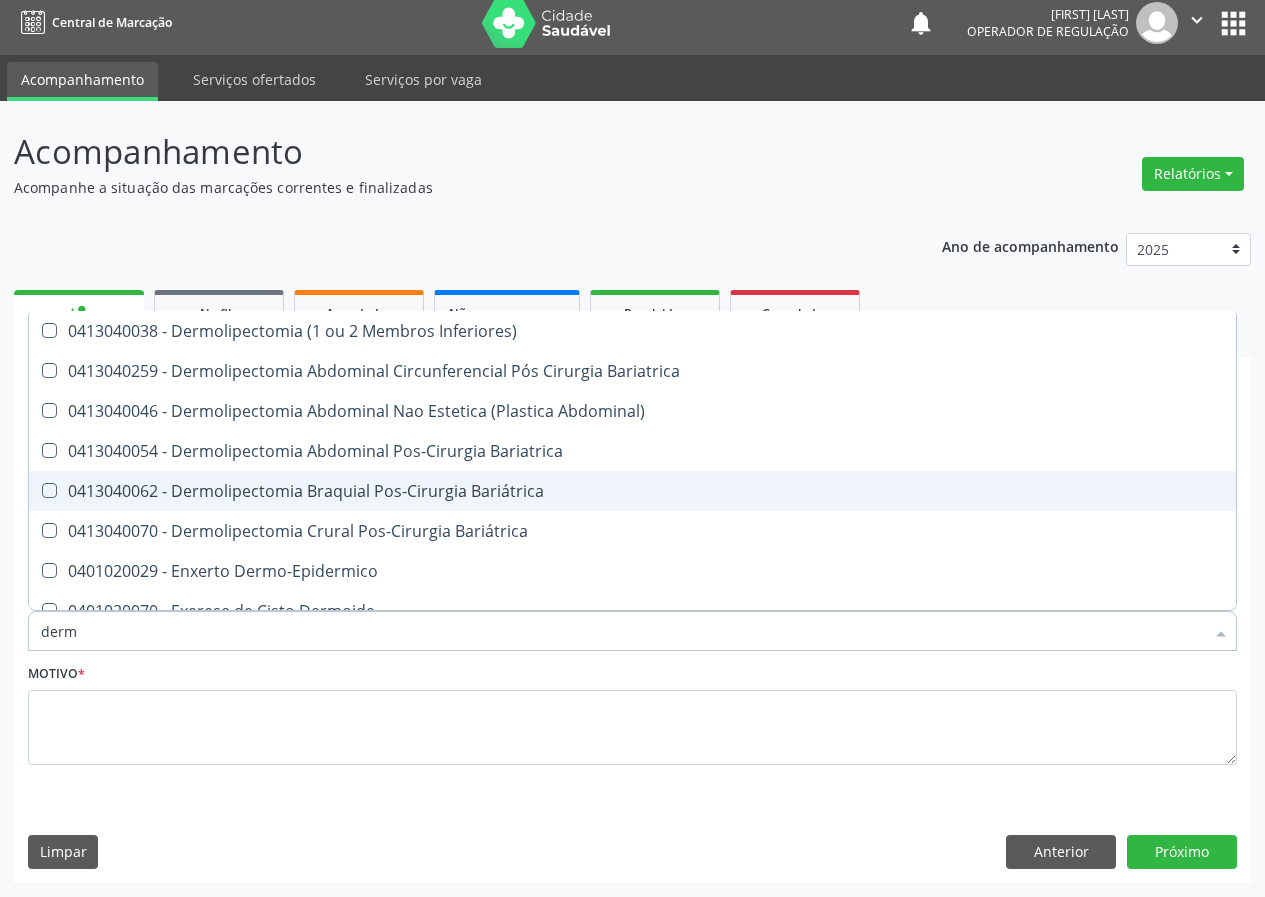 type on "derma" 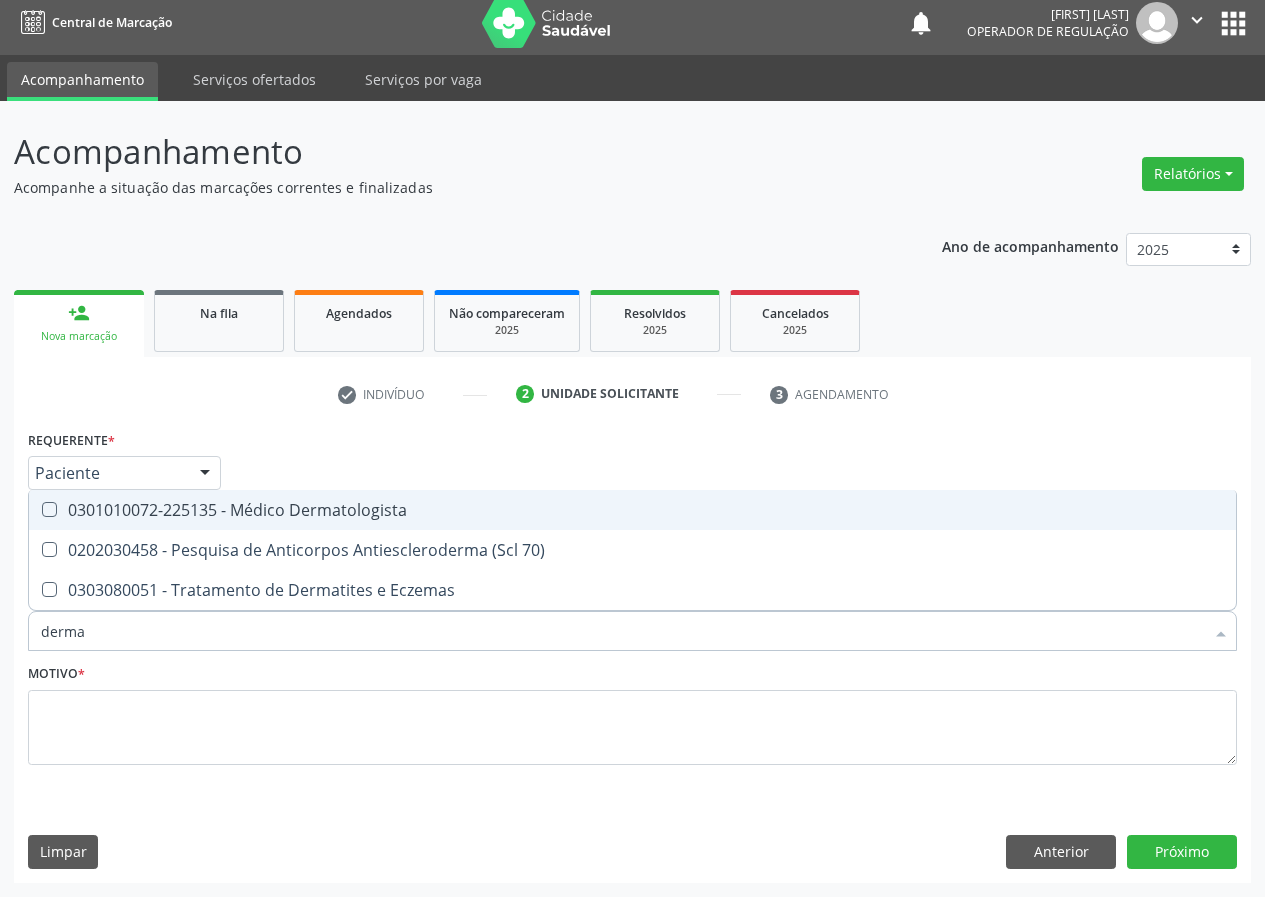 click on "0301010072-225135 - Médico Dermatologista" at bounding box center (632, 510) 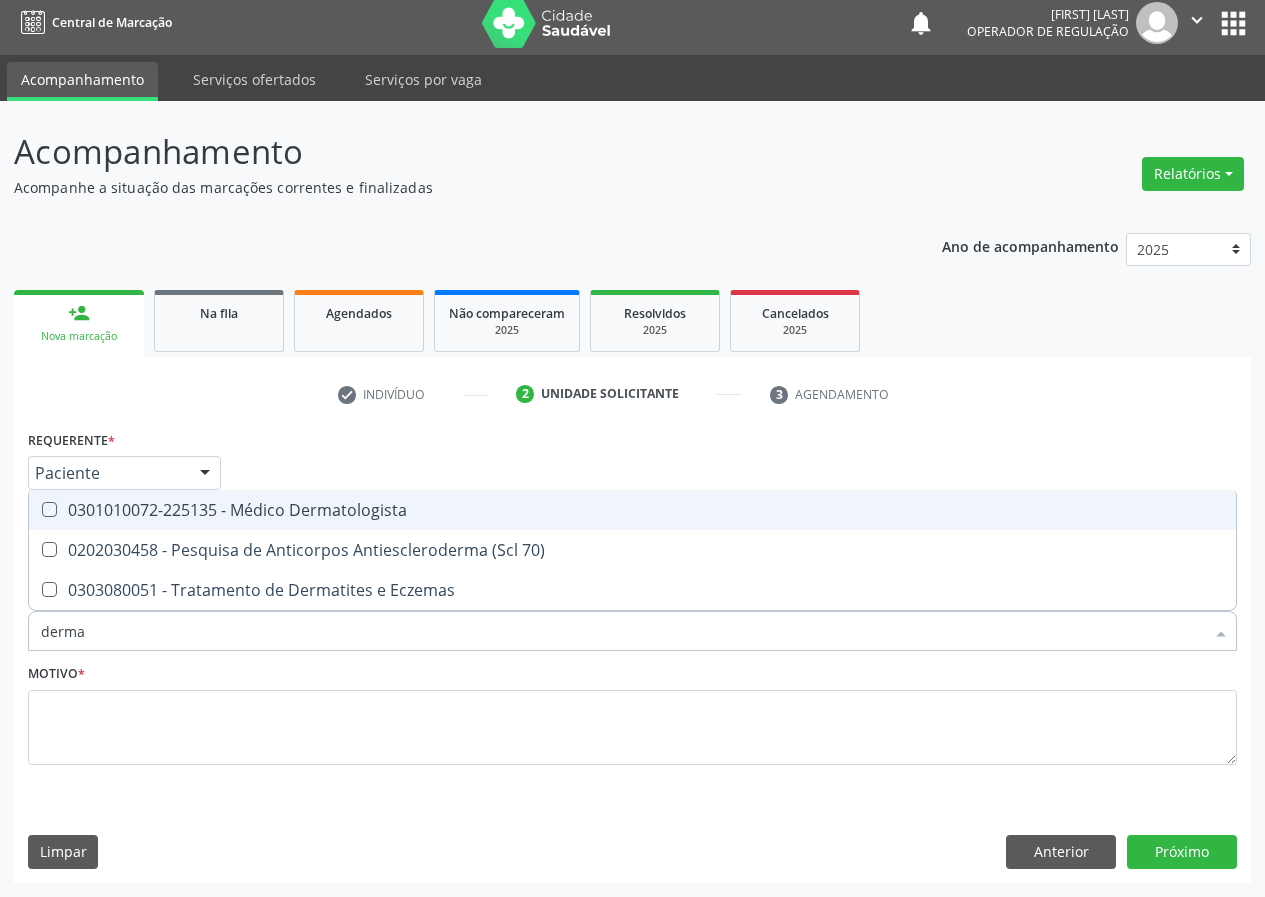 checkbox on "true" 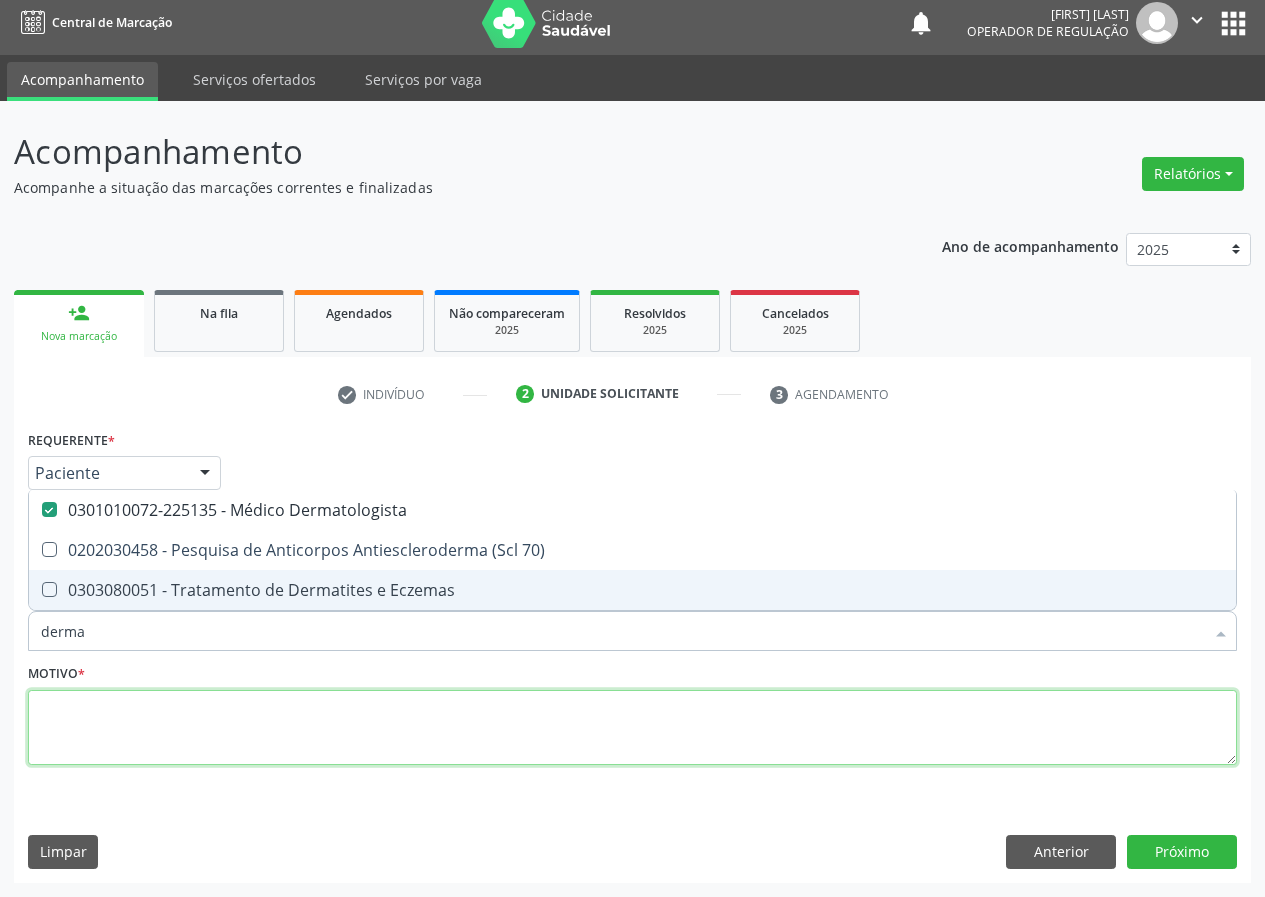 click at bounding box center [632, 728] 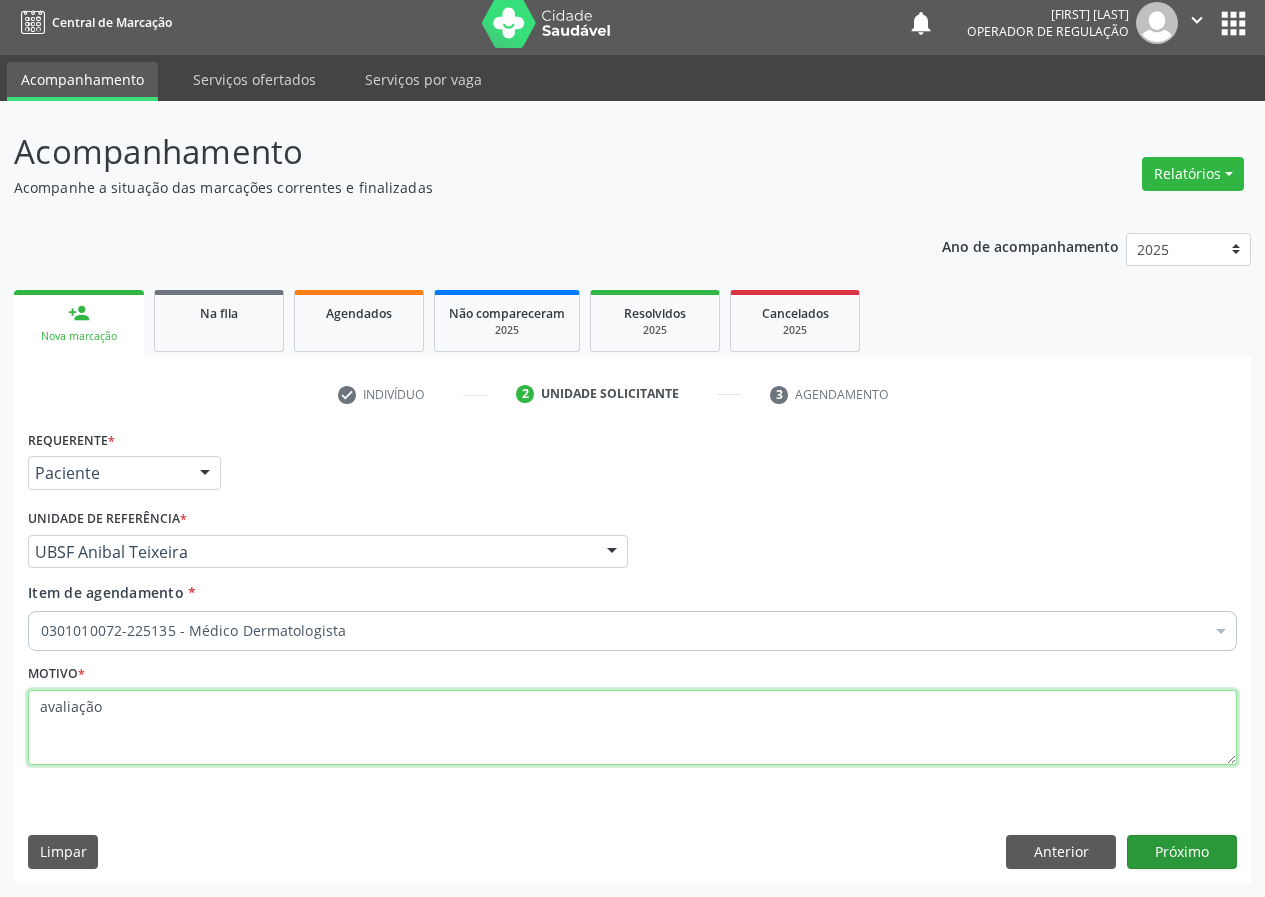 type on "avaliação" 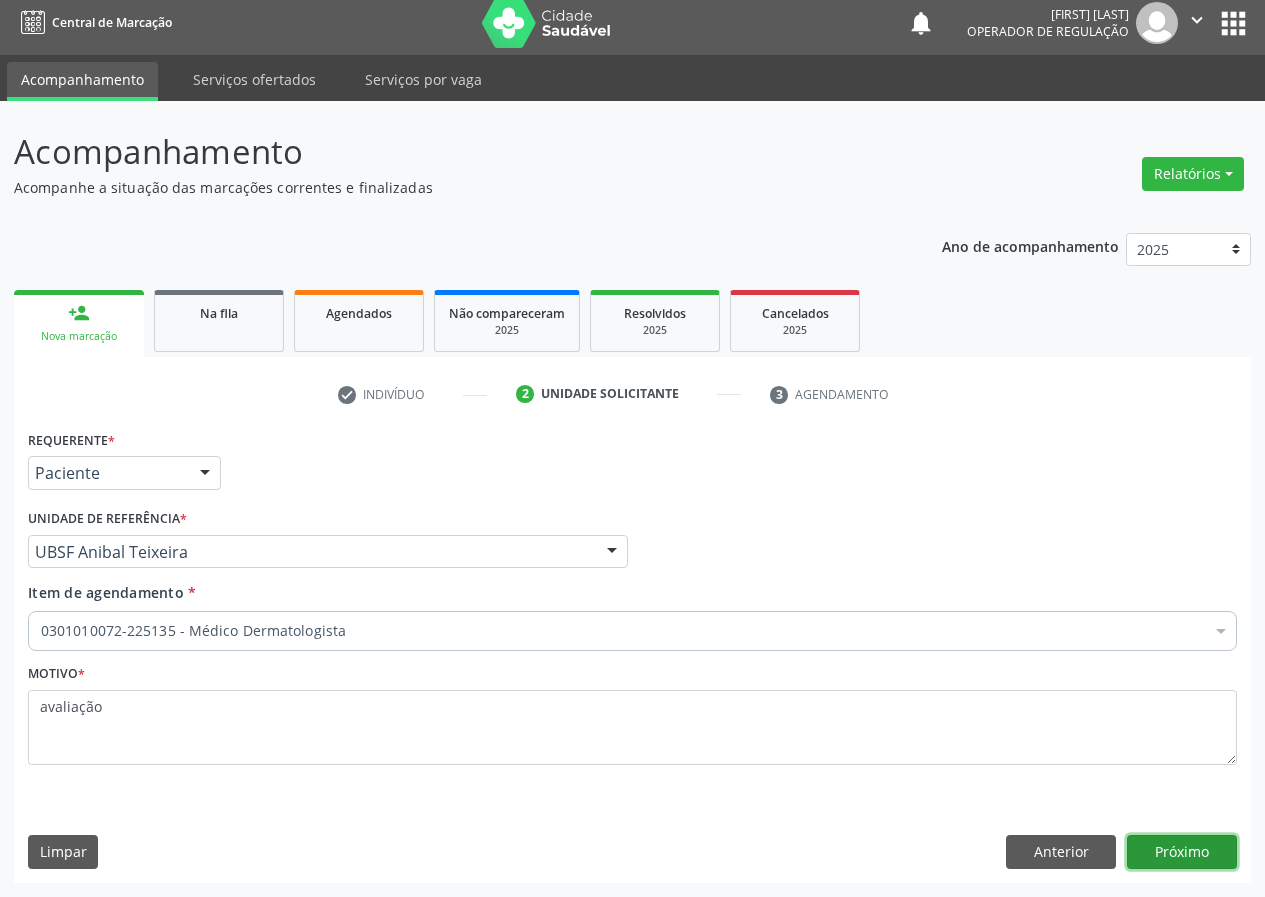 drag, startPoint x: 1172, startPoint y: 849, endPoint x: 837, endPoint y: 139, distance: 785.0637 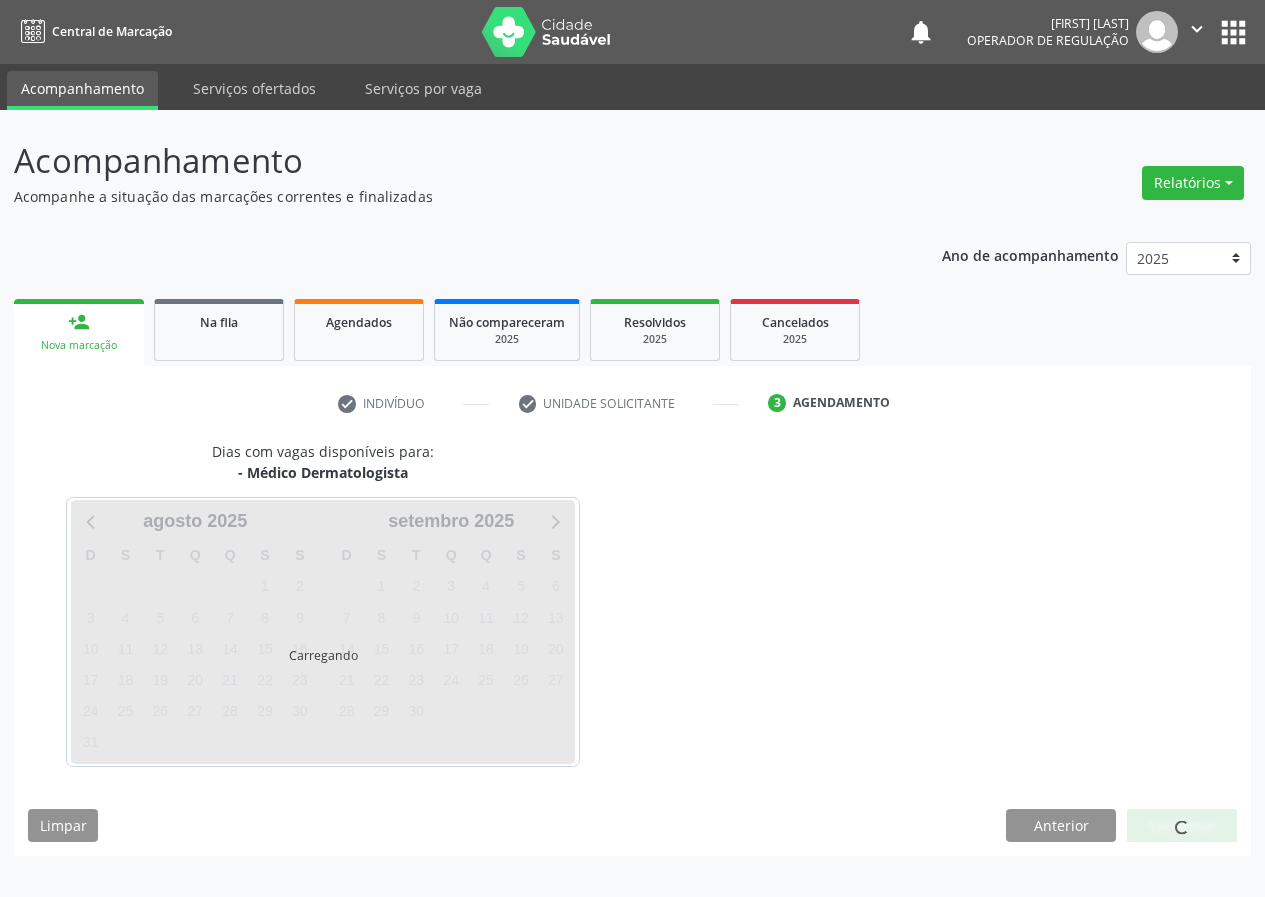 scroll, scrollTop: 0, scrollLeft: 0, axis: both 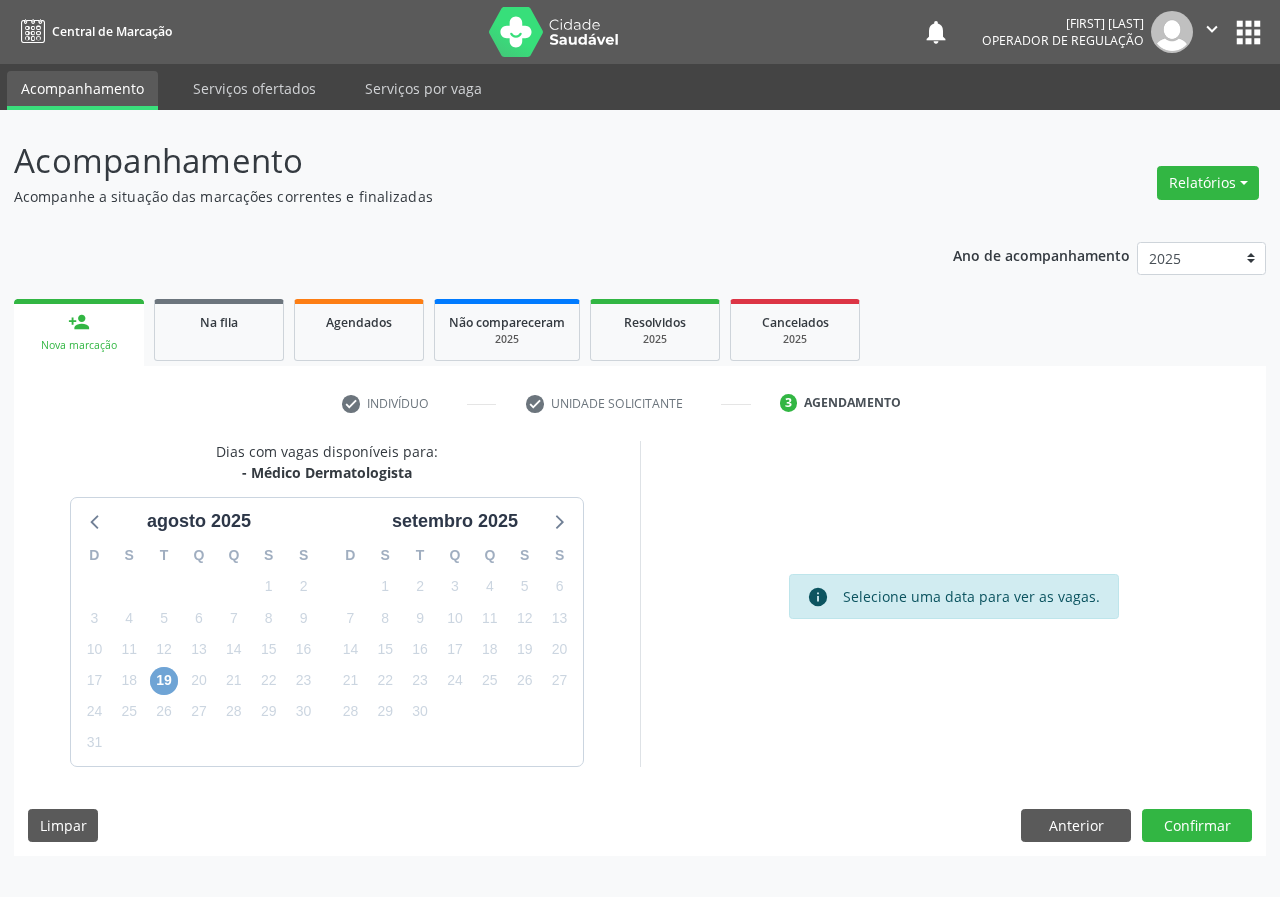 click on "19" at bounding box center [164, 681] 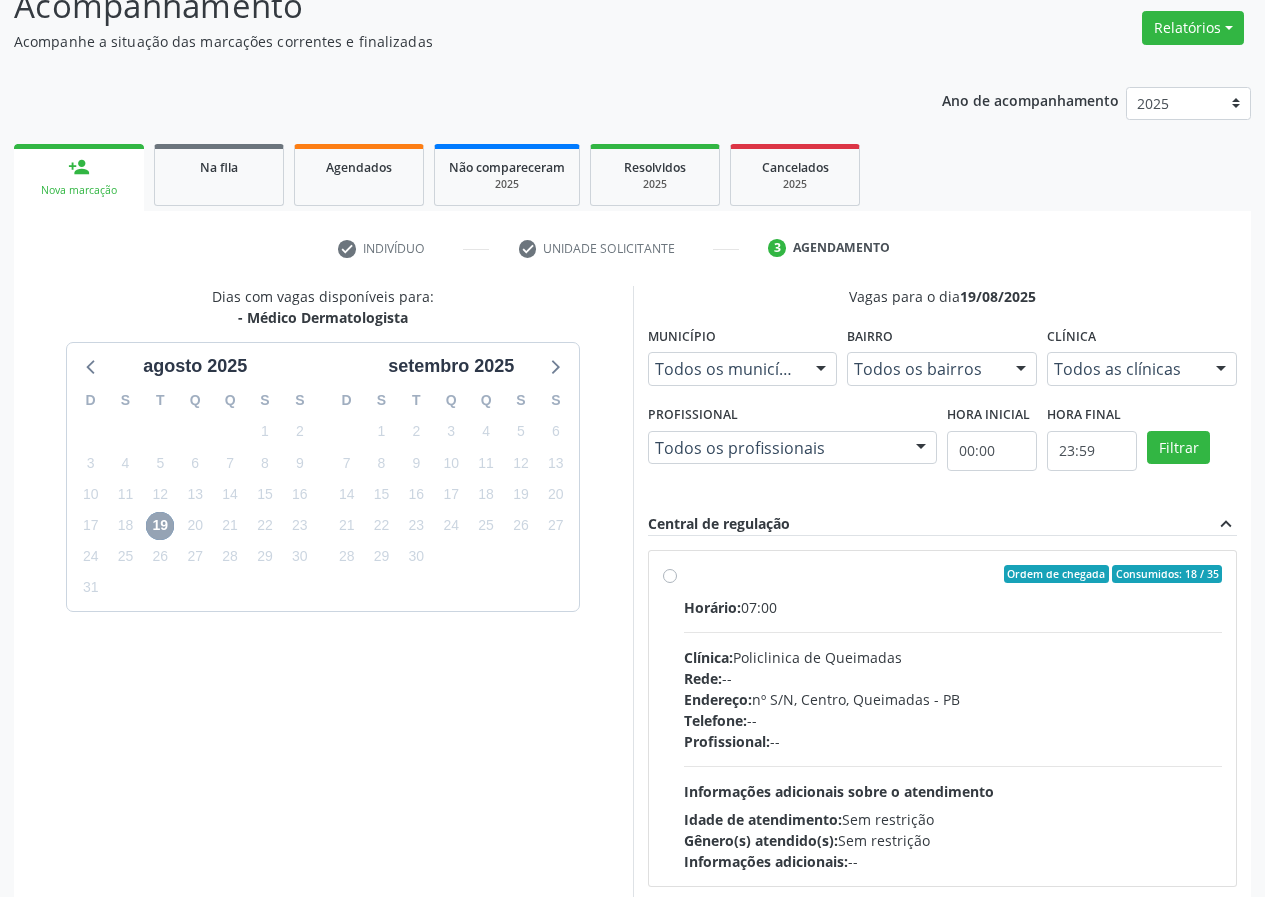 scroll, scrollTop: 262, scrollLeft: 0, axis: vertical 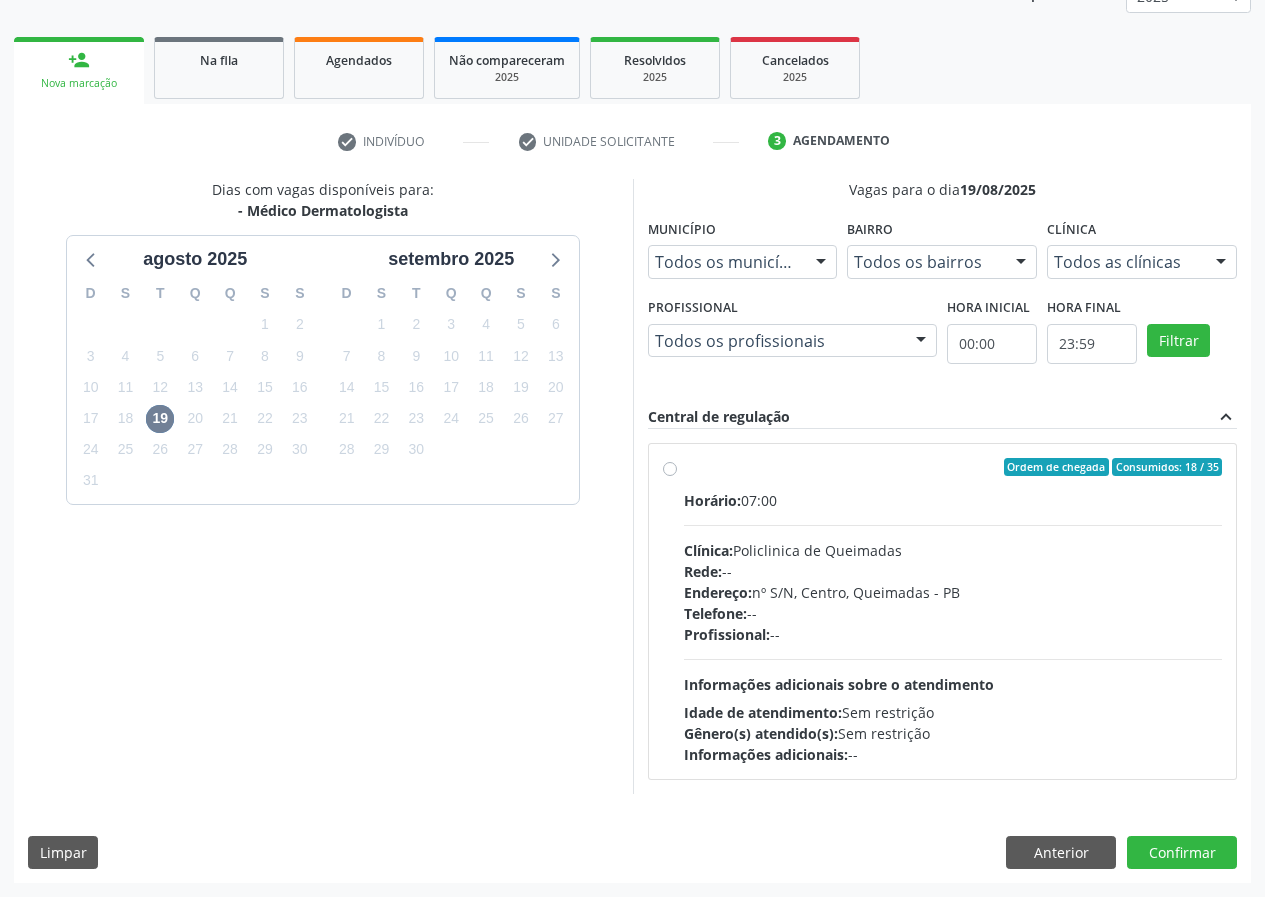 click on "Ordem de chegada
Consumidos: 18 / 35" at bounding box center (953, 467) 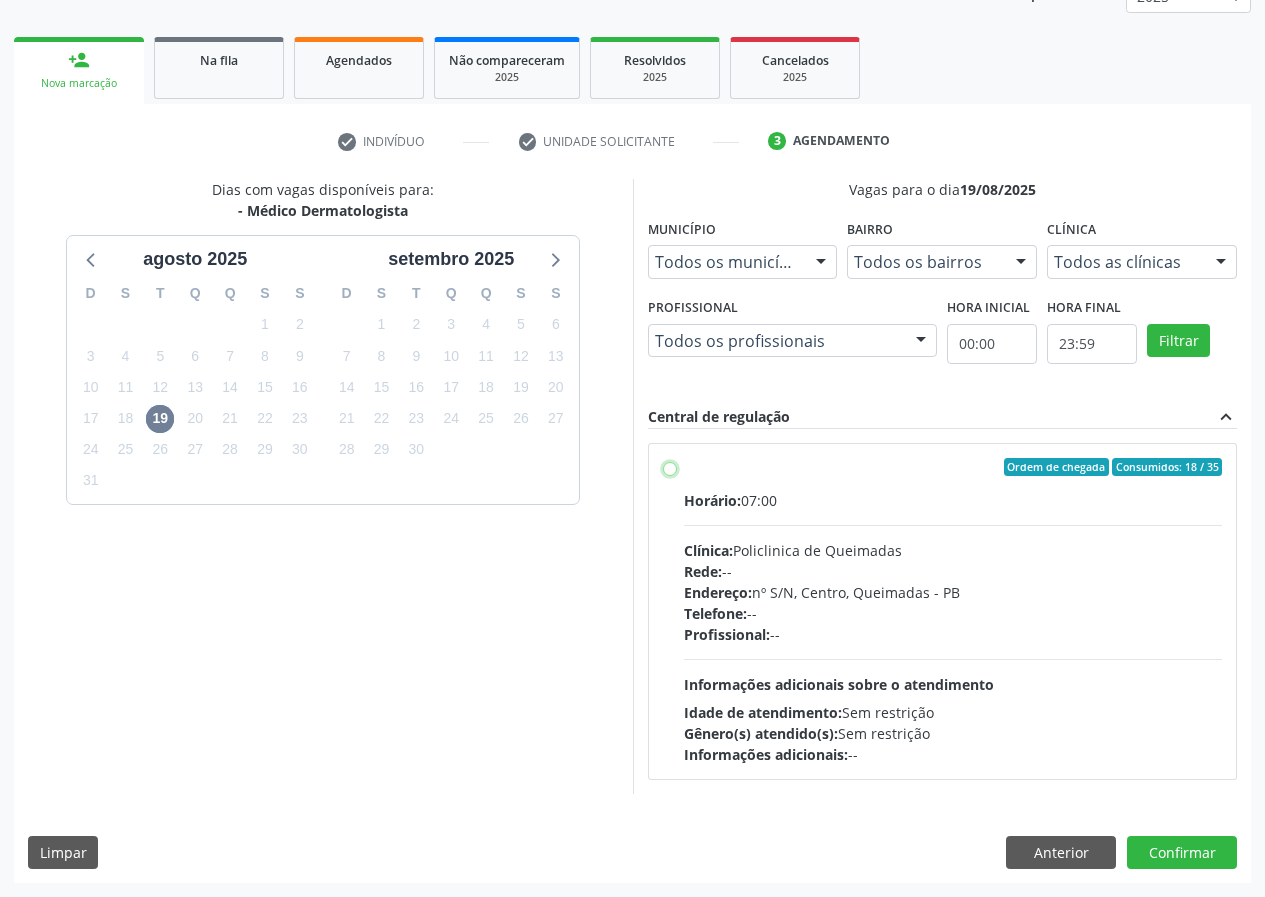 click on "Ordem de chegada
Consumidos: 18 / 35
Horário:   07:00
Clínica:  [CLINIC]
Rede:
--
Endereço:   nº S/N, Centro, [CITY] - [STATE]
Telefone:   --
Profissional:
--
Informações adicionais sobre o atendimento
Idade de atendimento:
Sem restrição
Gênero(s) atendido(s):
Sem restrição
Informações adicionais:
--" at bounding box center [670, 467] 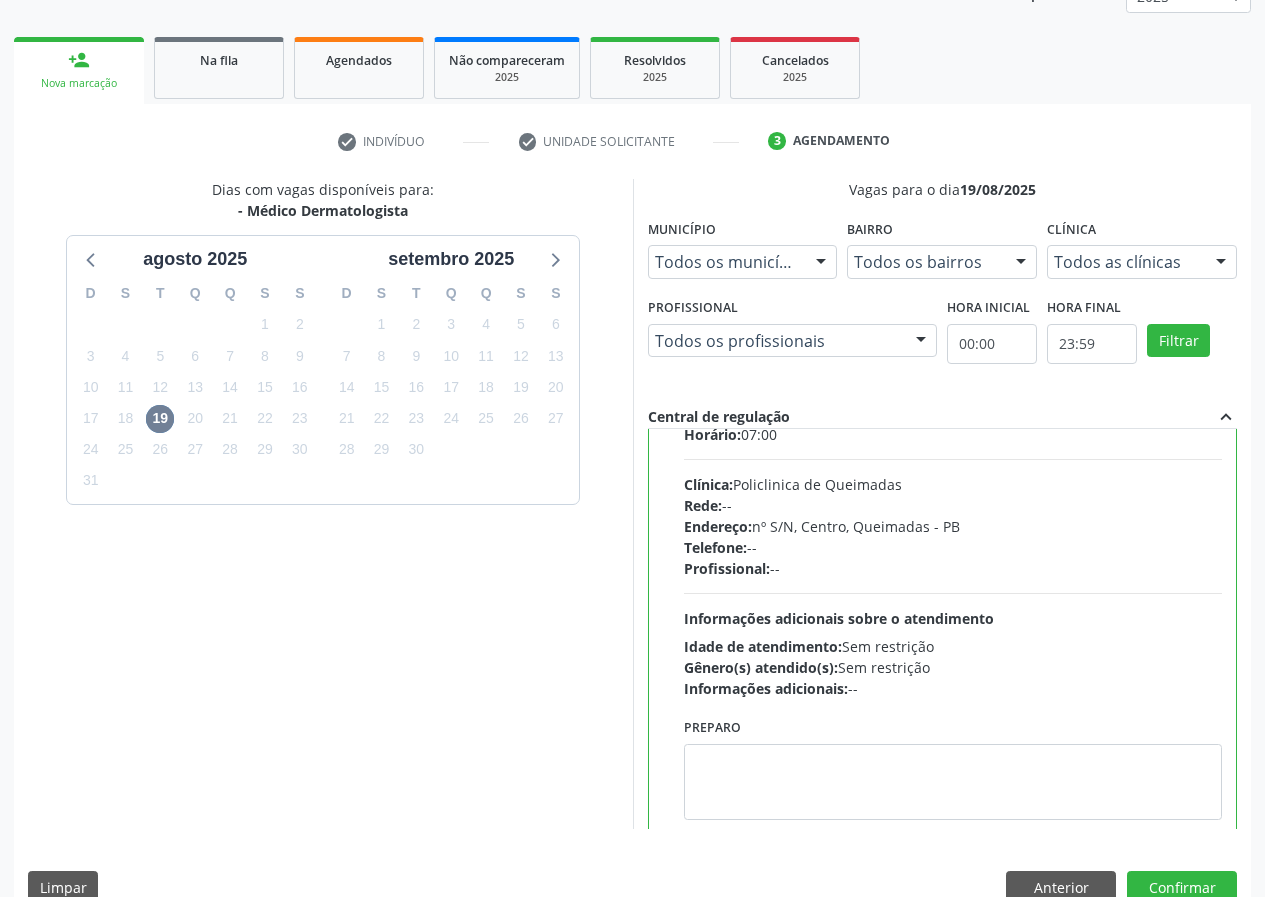 scroll, scrollTop: 99, scrollLeft: 0, axis: vertical 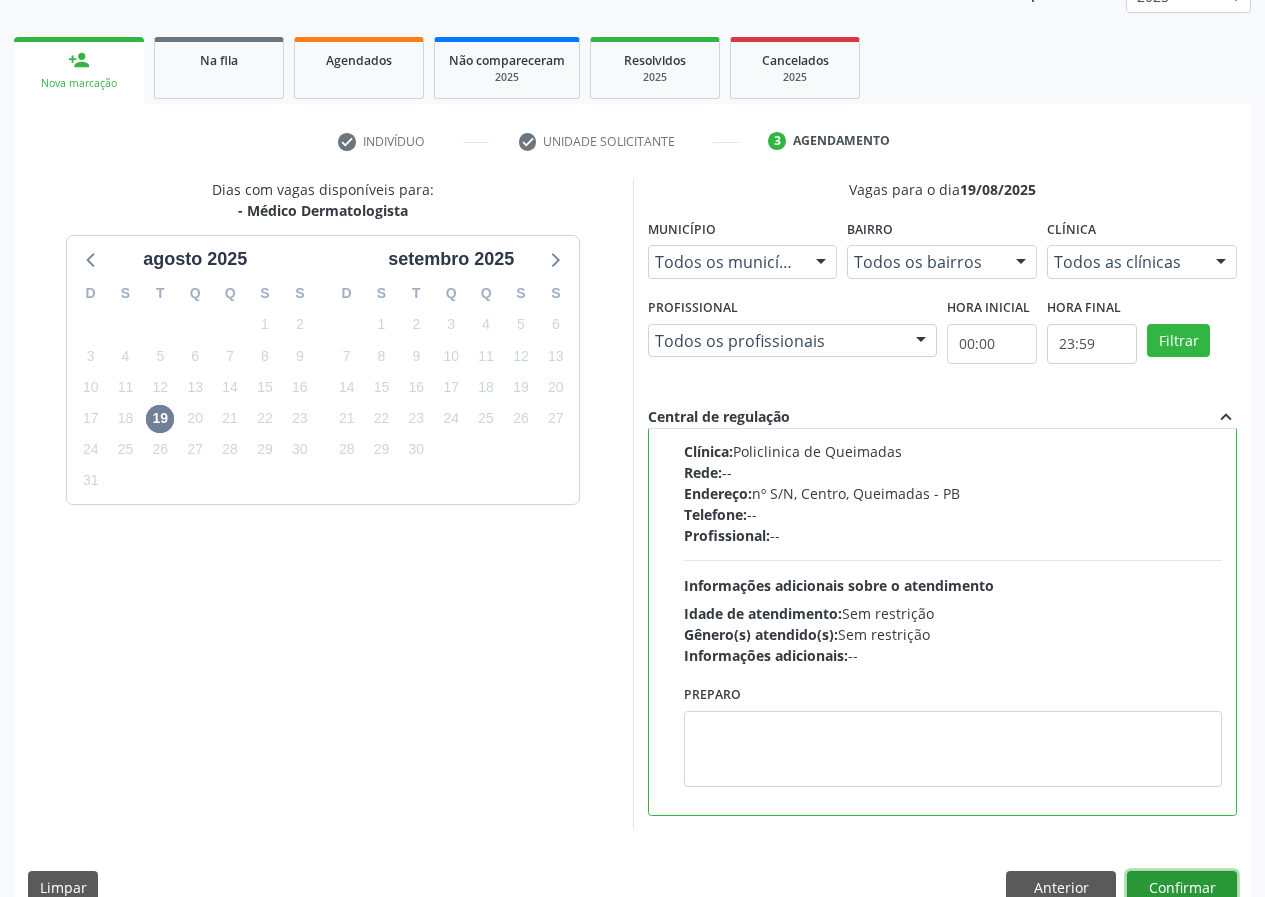 click on "Confirmar" at bounding box center (1182, 888) 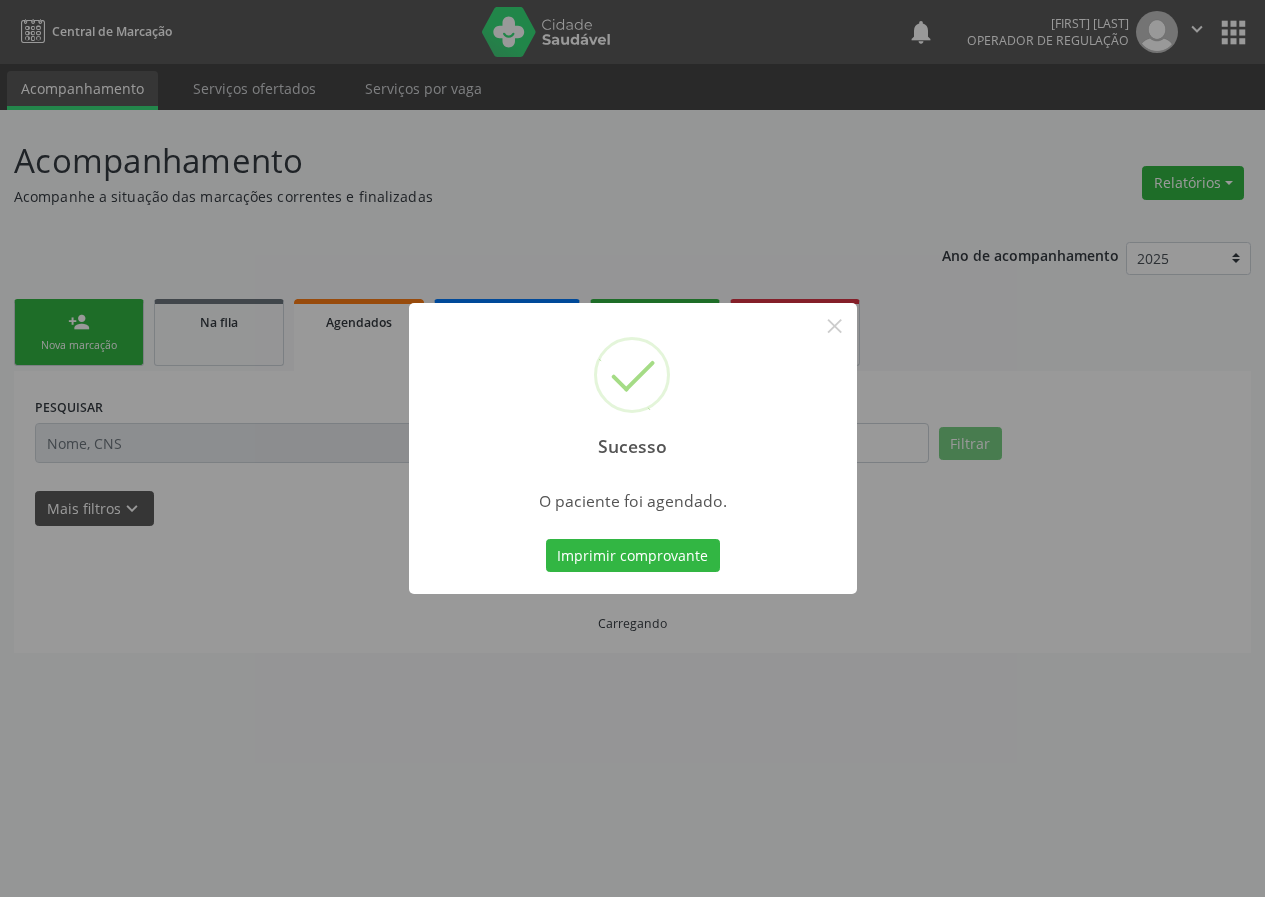 scroll, scrollTop: 0, scrollLeft: 0, axis: both 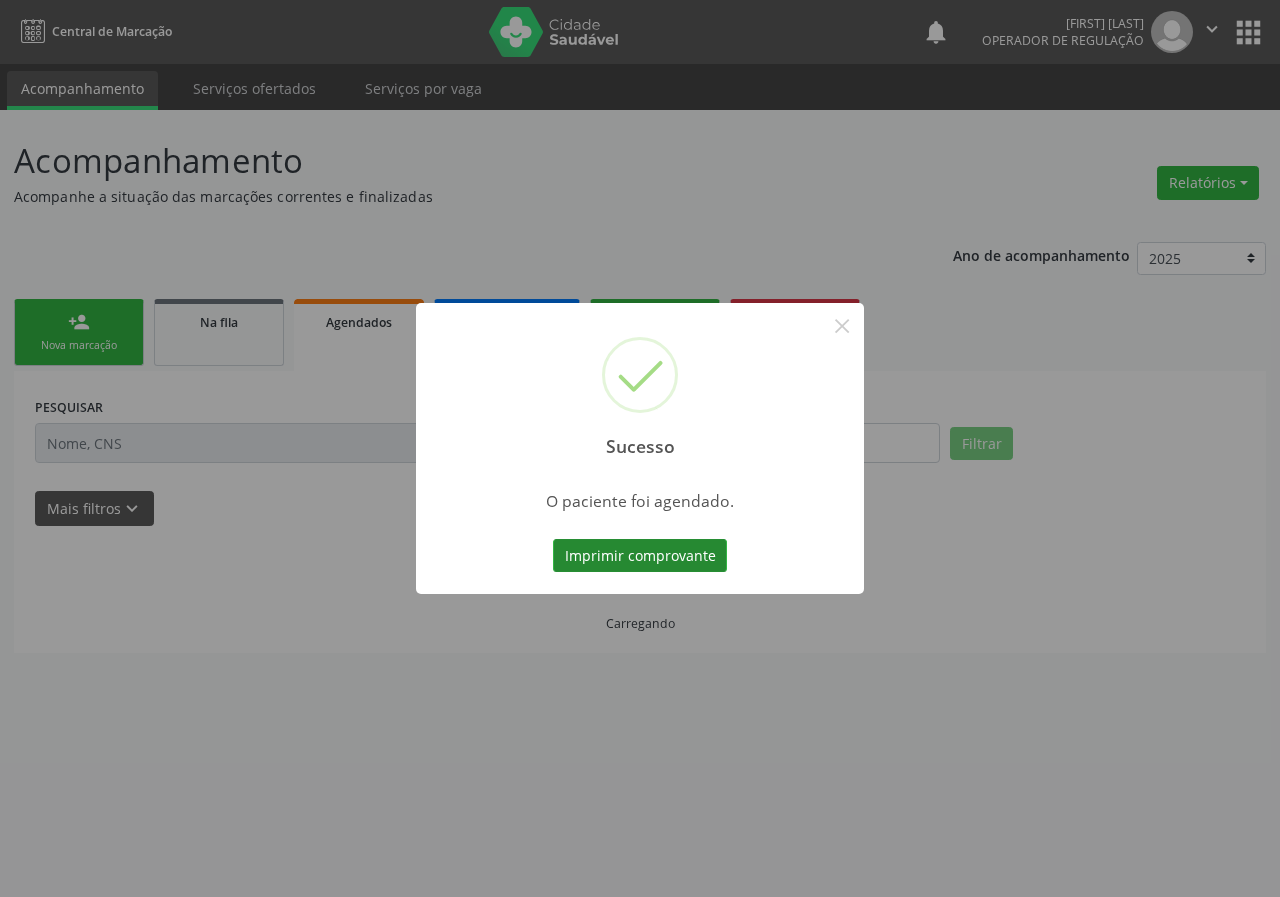 click on "Imprimir comprovante" at bounding box center (640, 556) 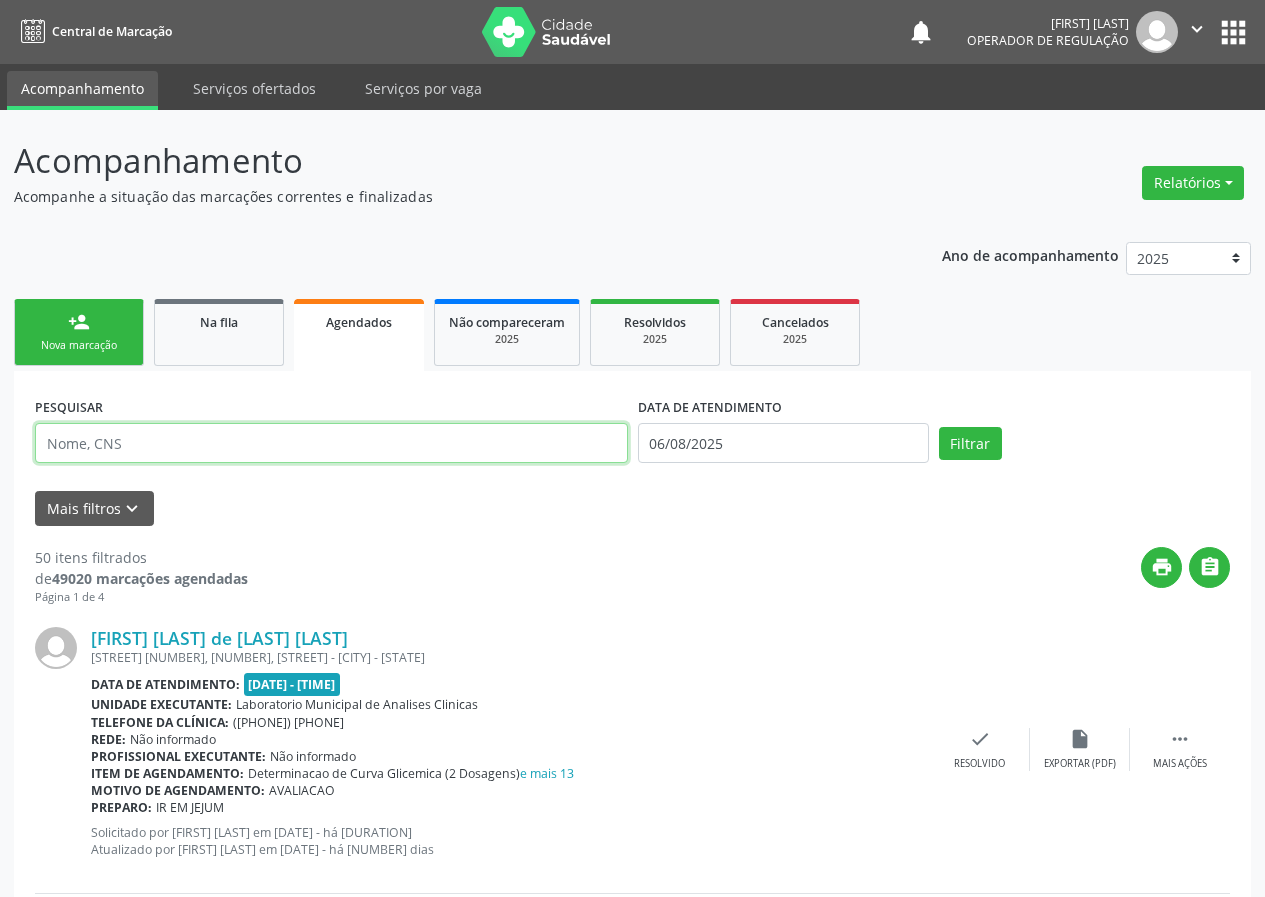 click at bounding box center (331, 443) 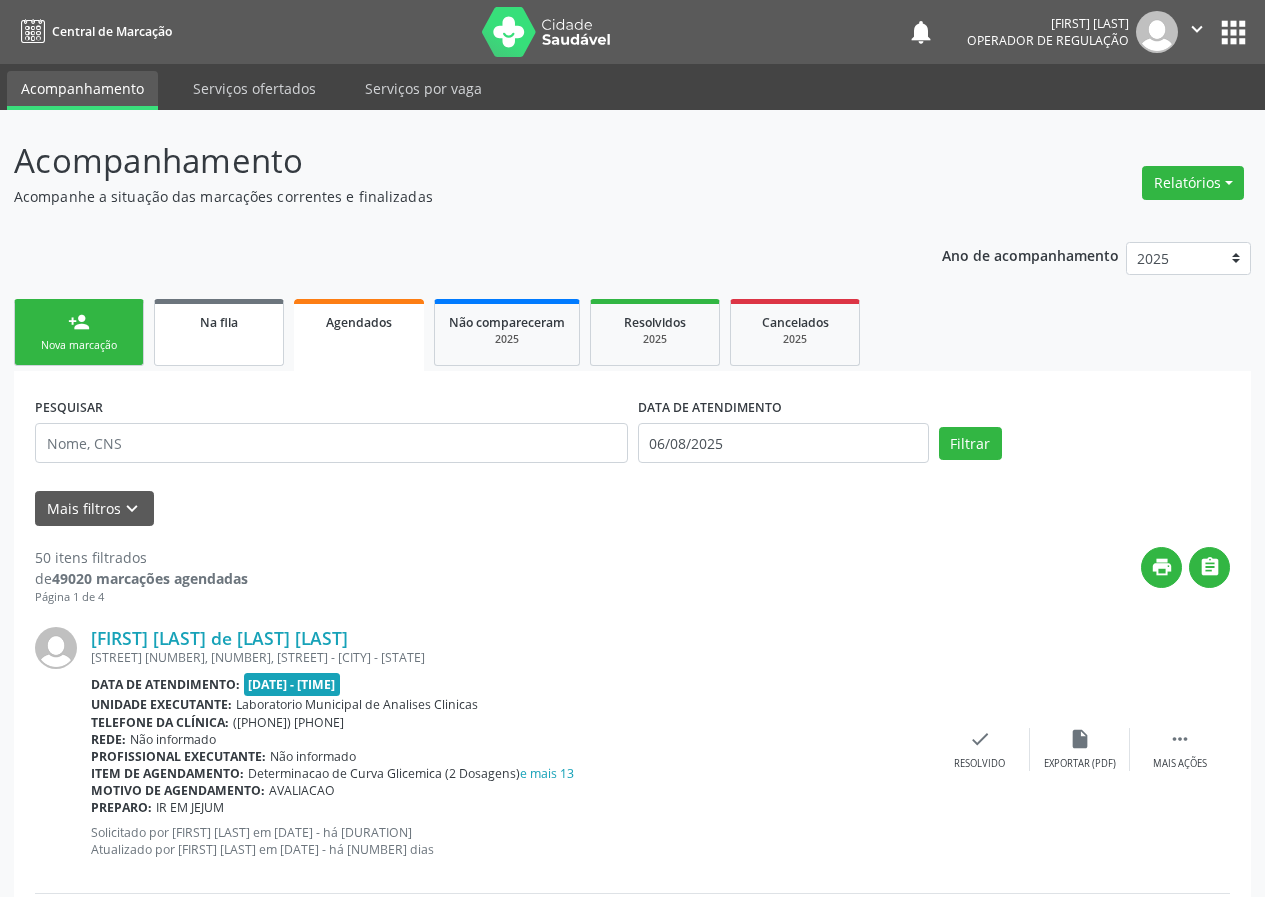 click on "Na fila" at bounding box center (219, 332) 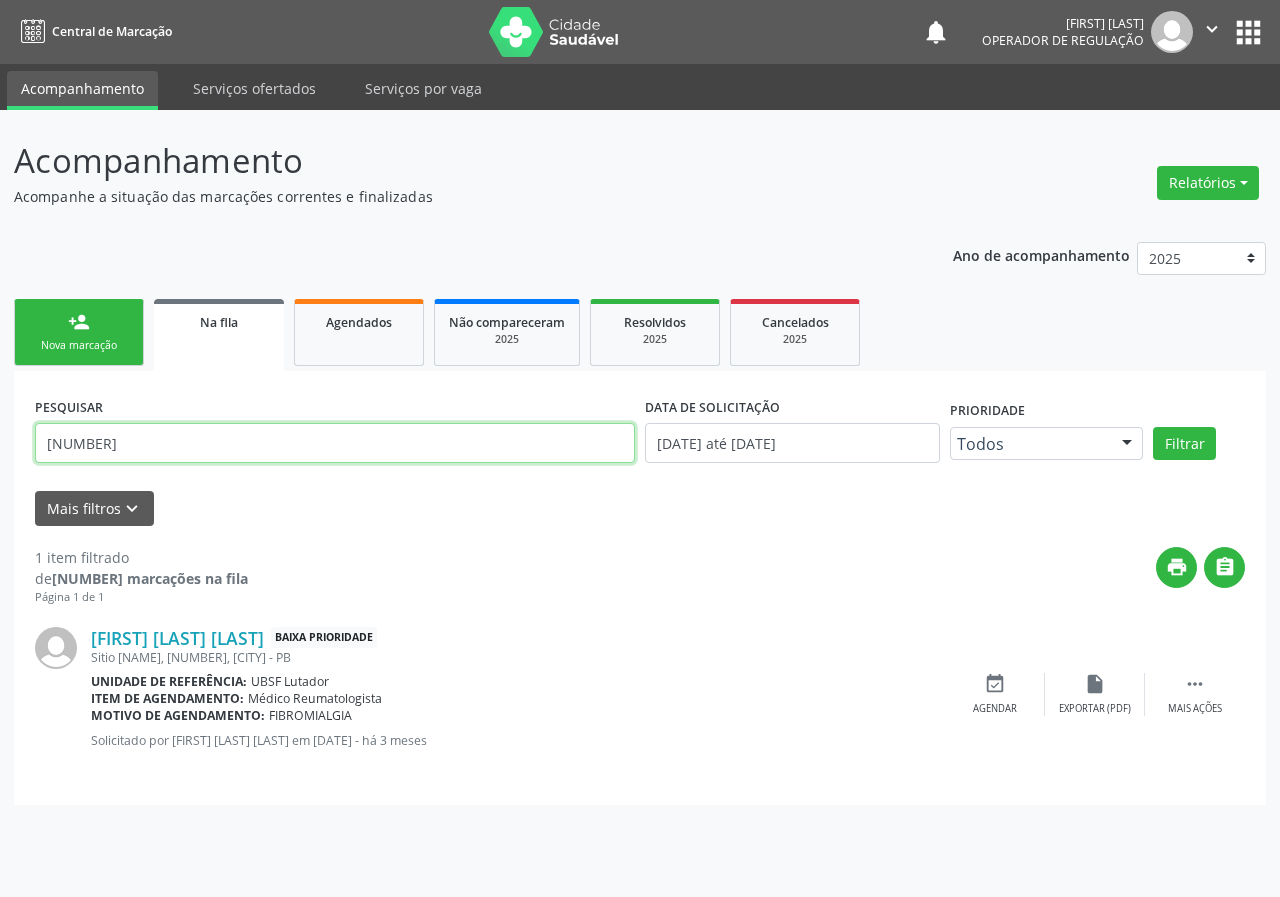 click on "Acompanhamento
Acompanhe a situação das marcações correntes e finalizadas
Relatórios
Acompanhamento
Consolidado
Procedimentos realizados
Ano de acompanhamento
2025 2024 2023 2022 2021
person_add
Nova marcação
Na fila   Agendados   Não compareceram
2025
Resolvidos
2025
Cancelados
2025
PESQUISAR
[NUMBER]
DATA DE SOLICITAÇÃO
01/01/2021 até 06/08/2025
Prioridade
Todos         Todos   Baixa Prioridade   Média Prioridade   Alta Prioridade
Nenhum resultado encontrado para: "   "
Não há nenhuma opção para ser exibida.
Filtrar
UNIDADE DE REFERÊNCIA
Selecione uma UBS
Todas as UBS   UBSF Ligeiro II   UBSF Saulo Leal Ernesto de Melo   UBSF Castanho   UBSF Baixa Verde   UBSF Ze Velho" at bounding box center [640, 503] 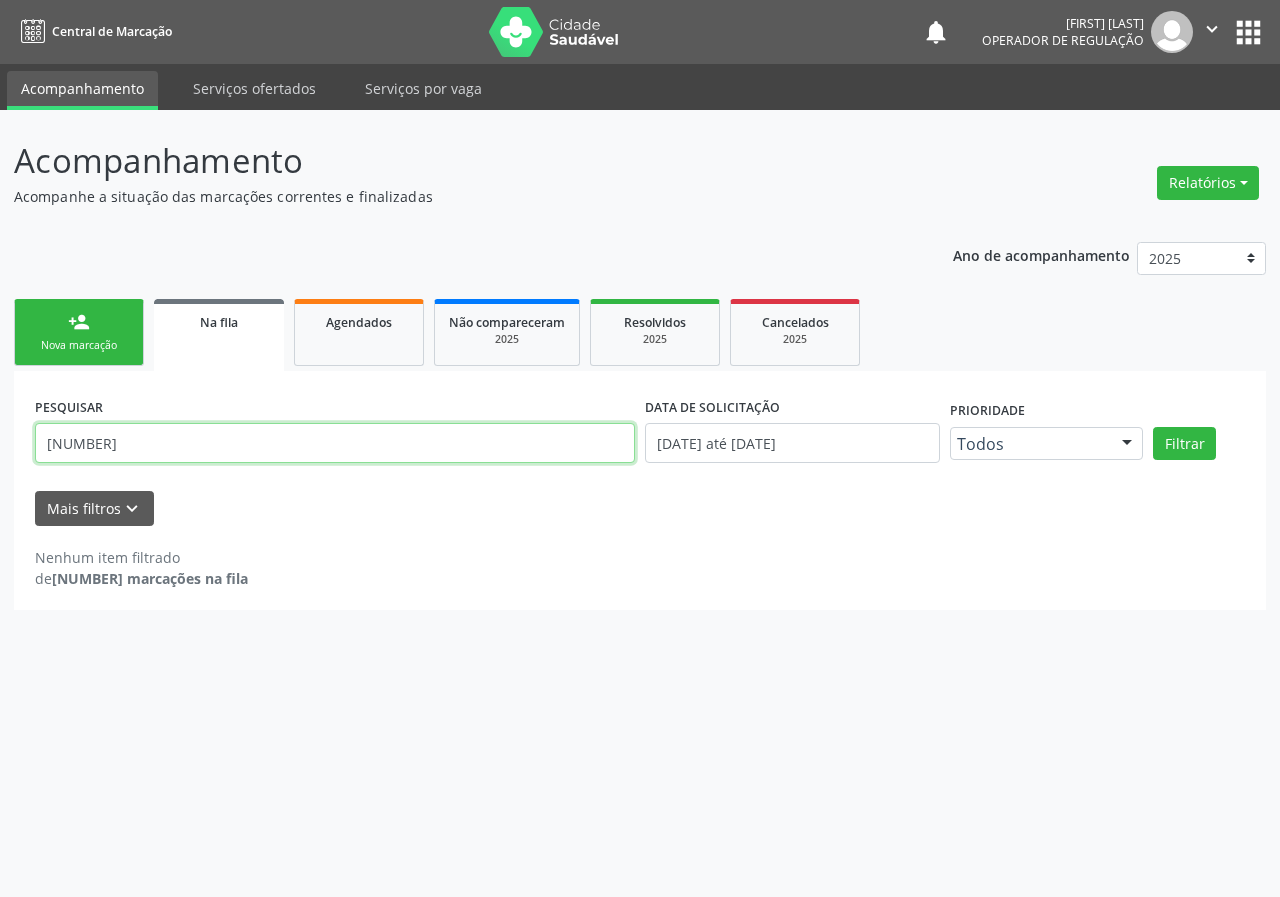 drag, startPoint x: 0, startPoint y: 447, endPoint x: 0, endPoint y: 408, distance: 39 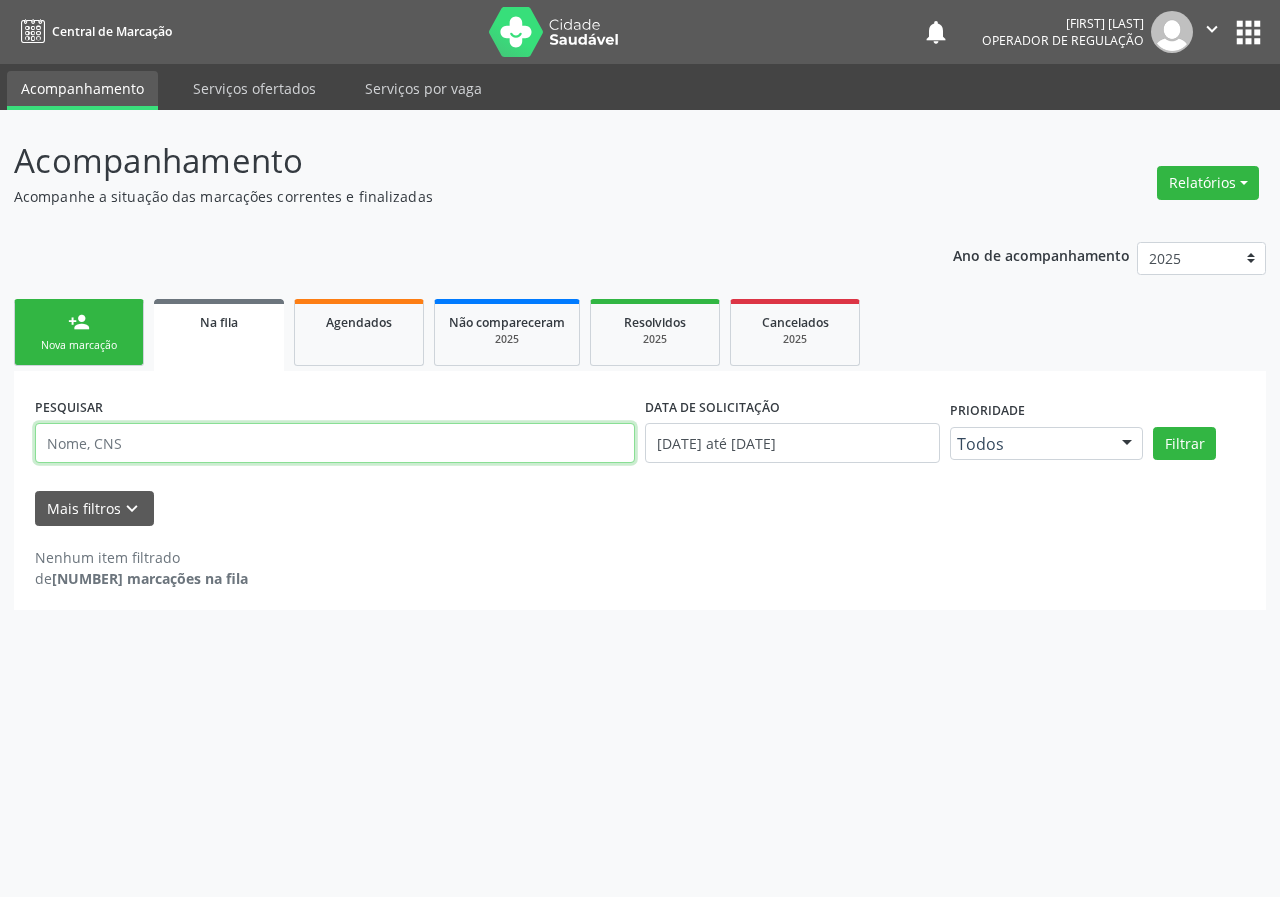 click at bounding box center [335, 443] 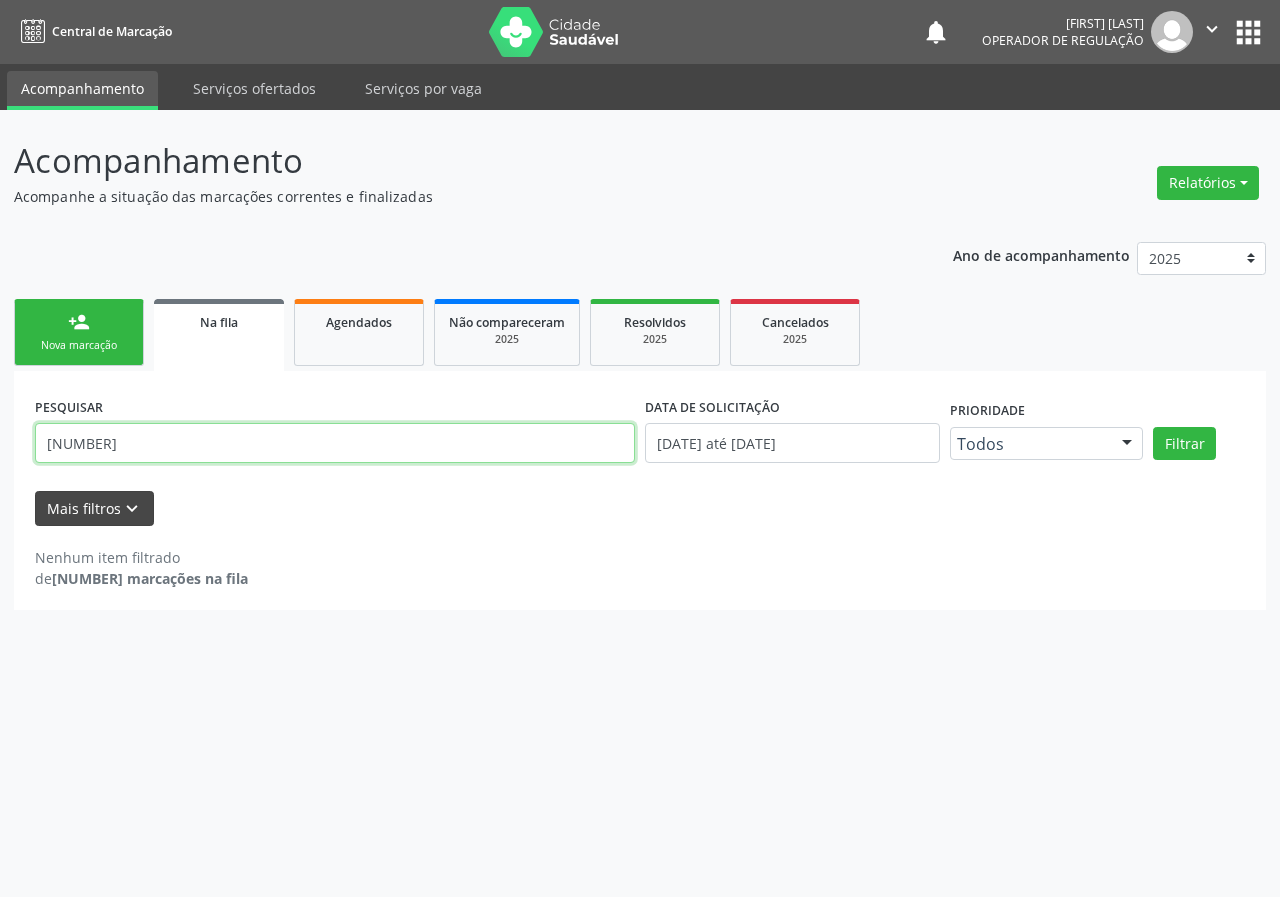type on "[NUMBER]" 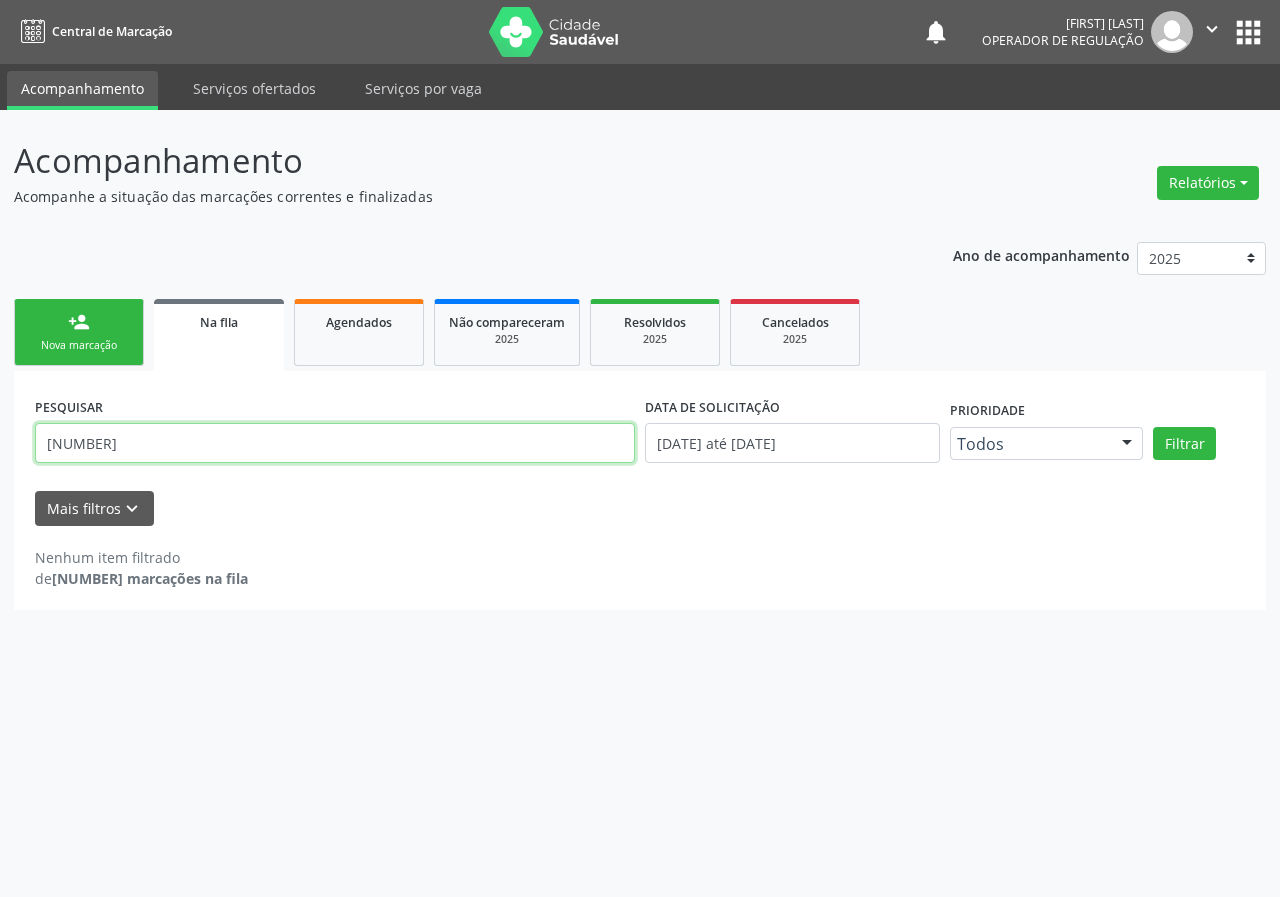 drag, startPoint x: 153, startPoint y: 452, endPoint x: 0, endPoint y: 447, distance: 153.08168 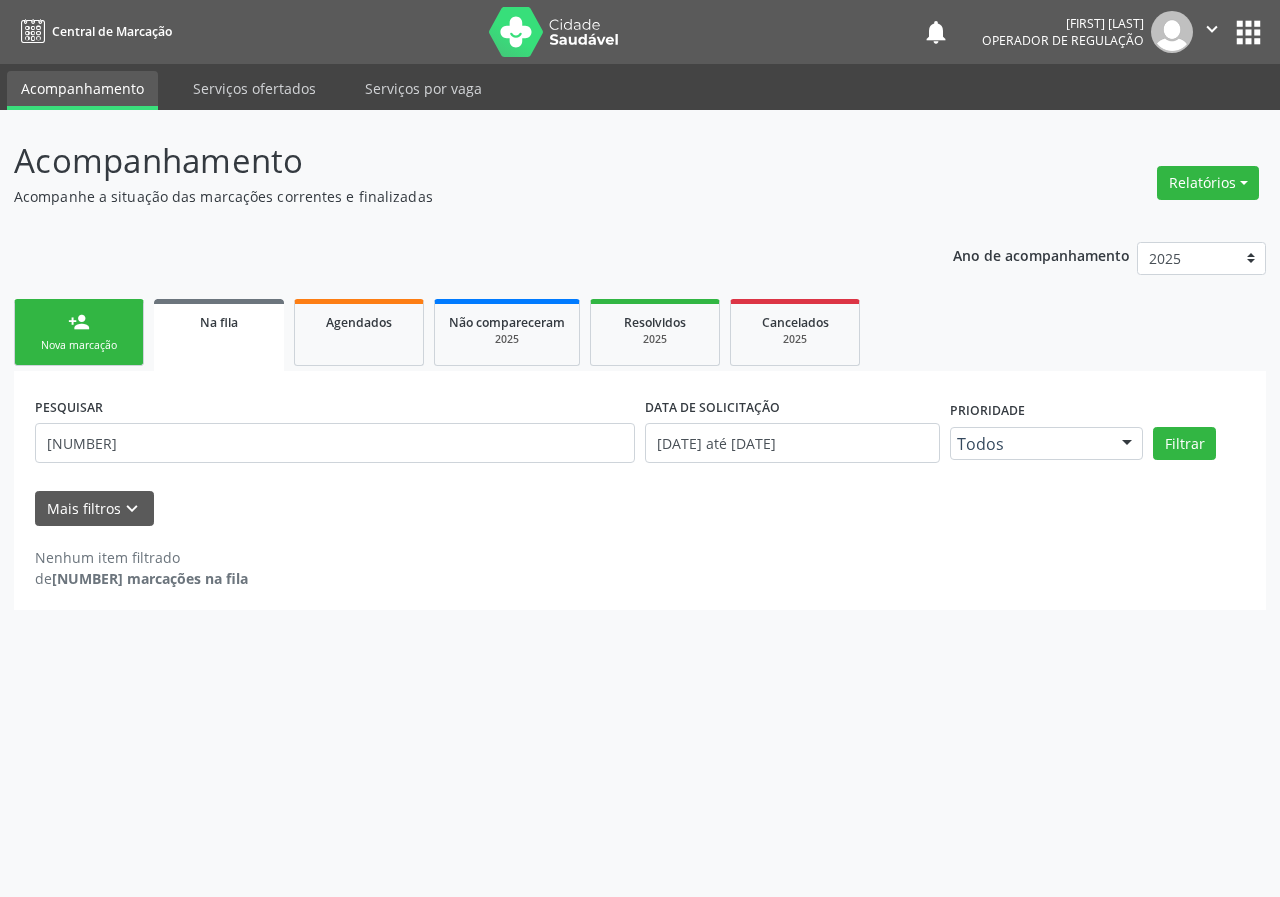 click on "Nova marcação" at bounding box center [79, 345] 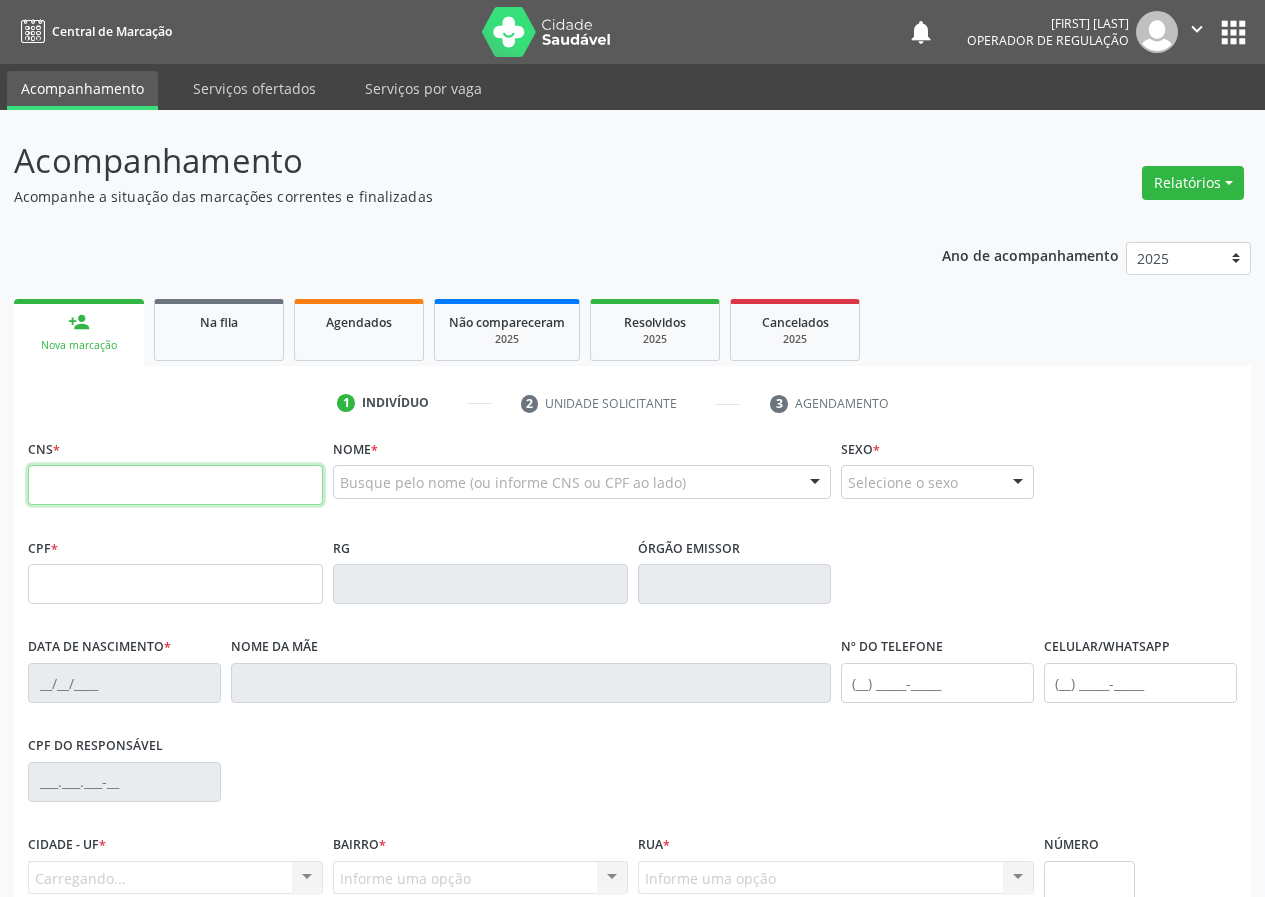 click at bounding box center [175, 485] 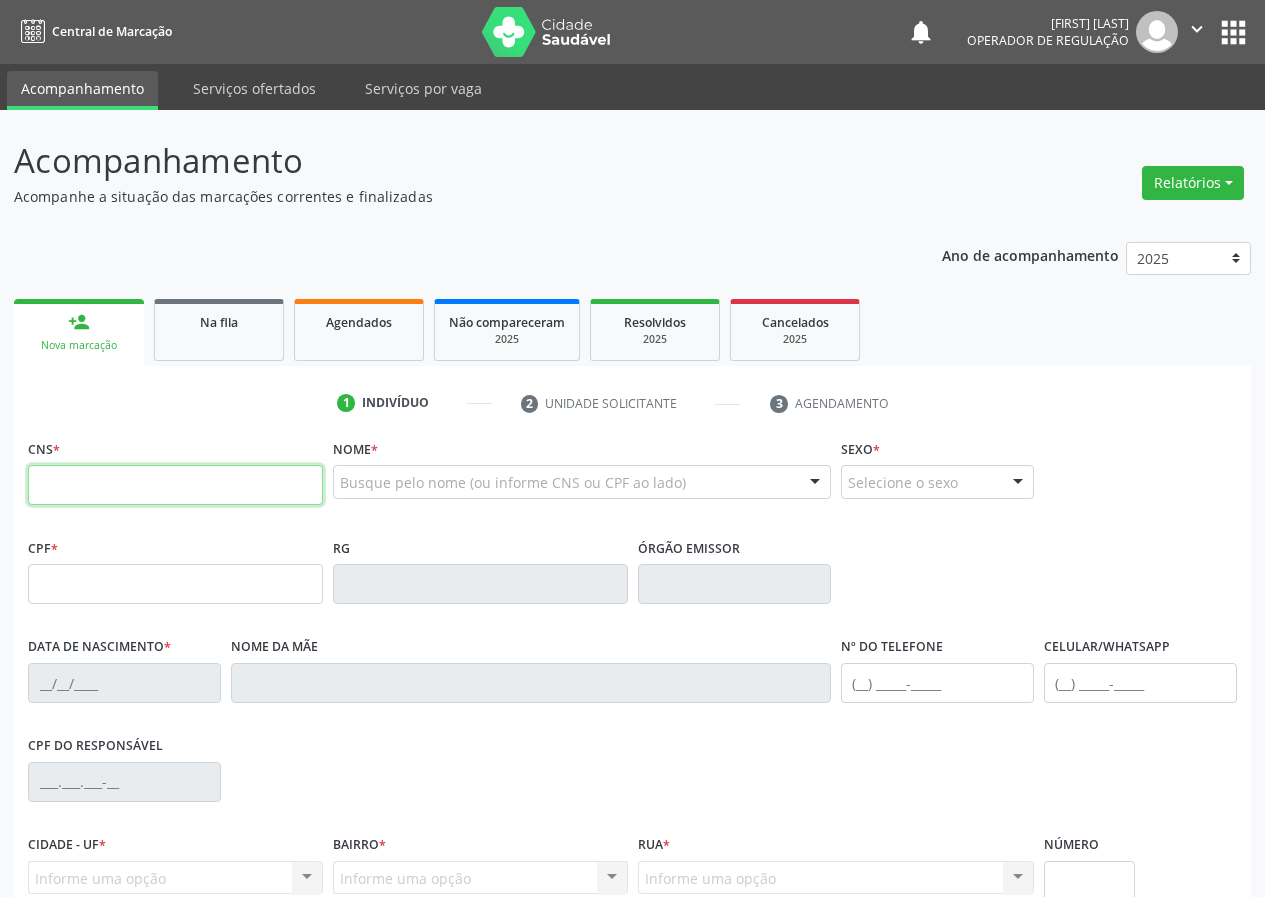 paste on "[NUMBER]" 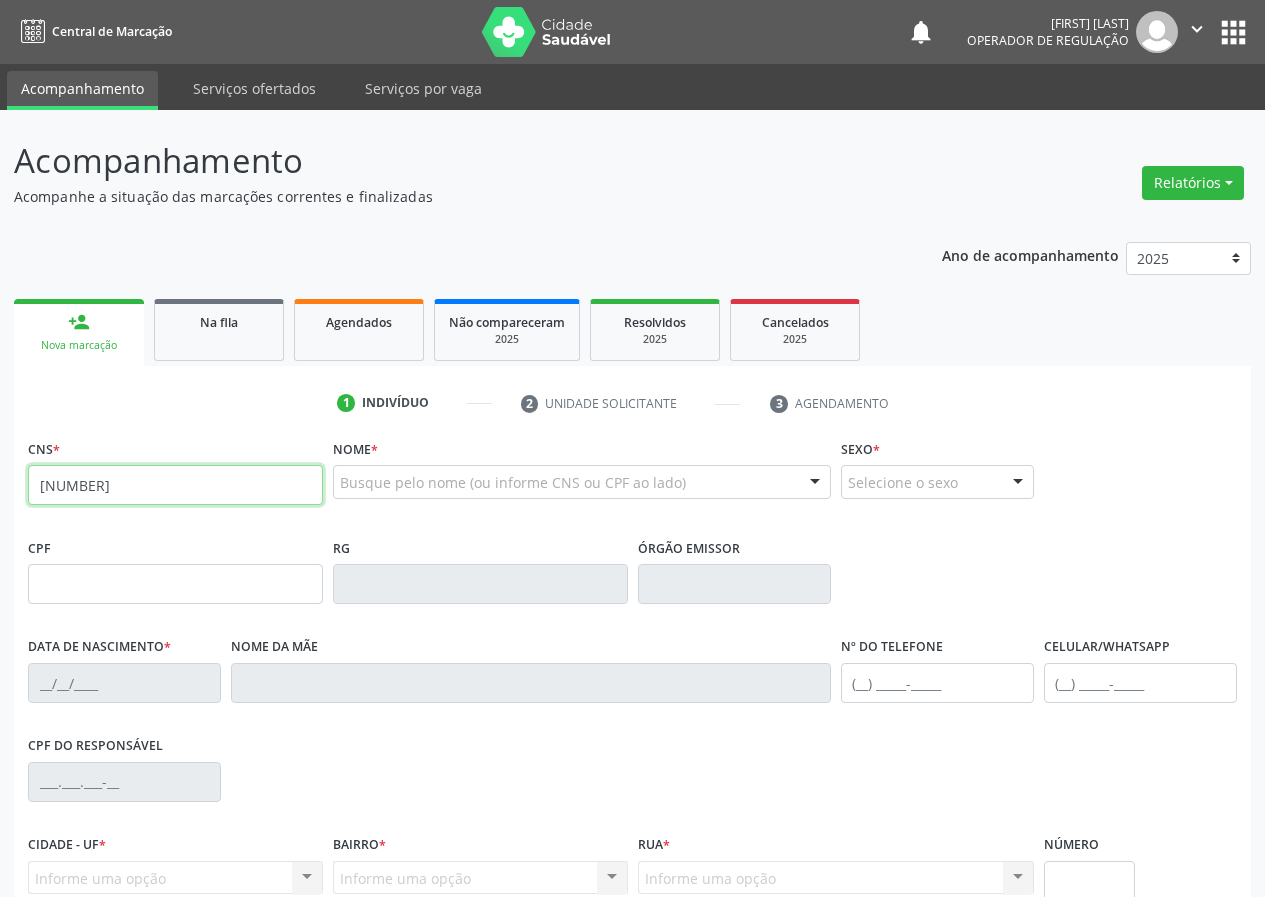 type on "[NUMBER]" 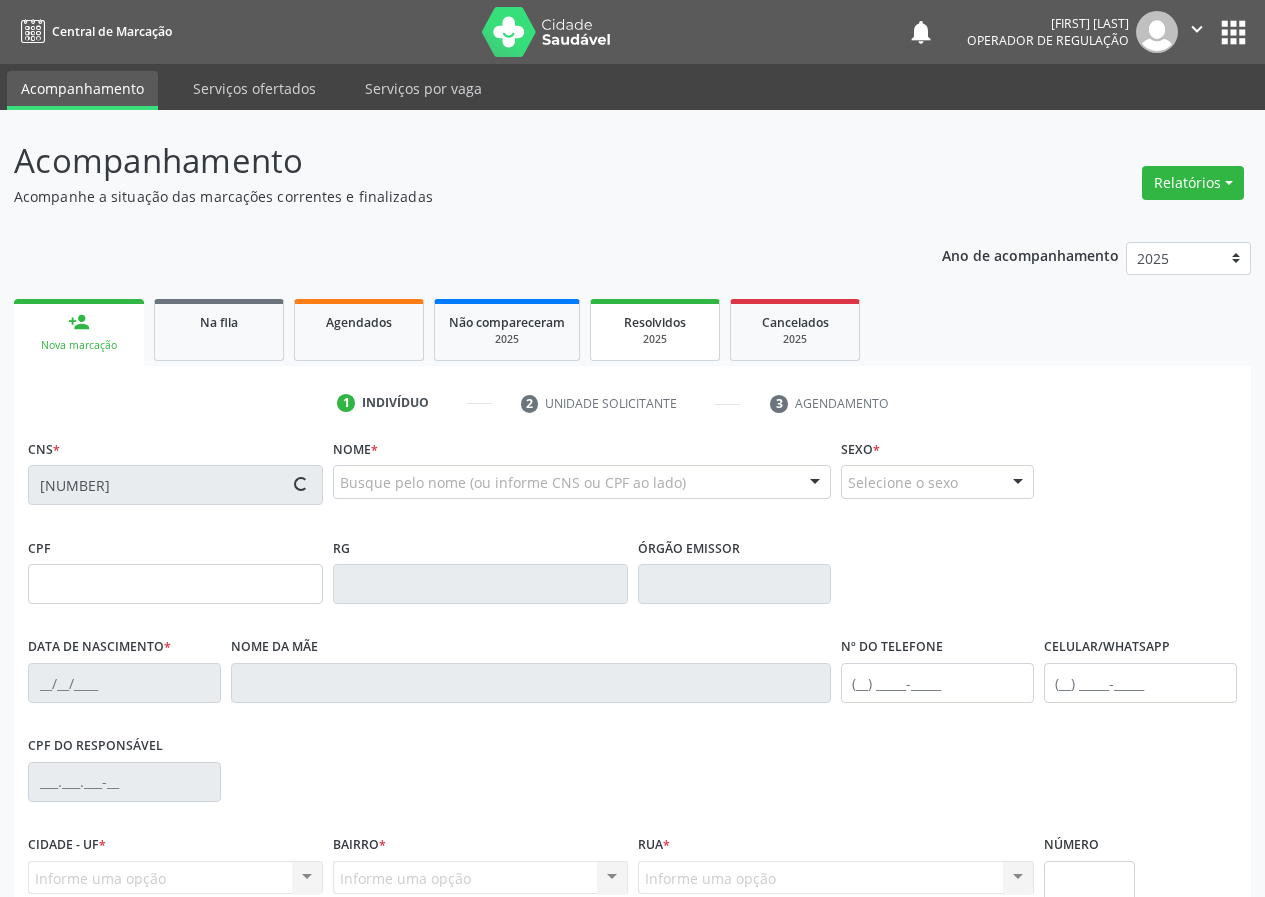 type on "[NUMBER]" 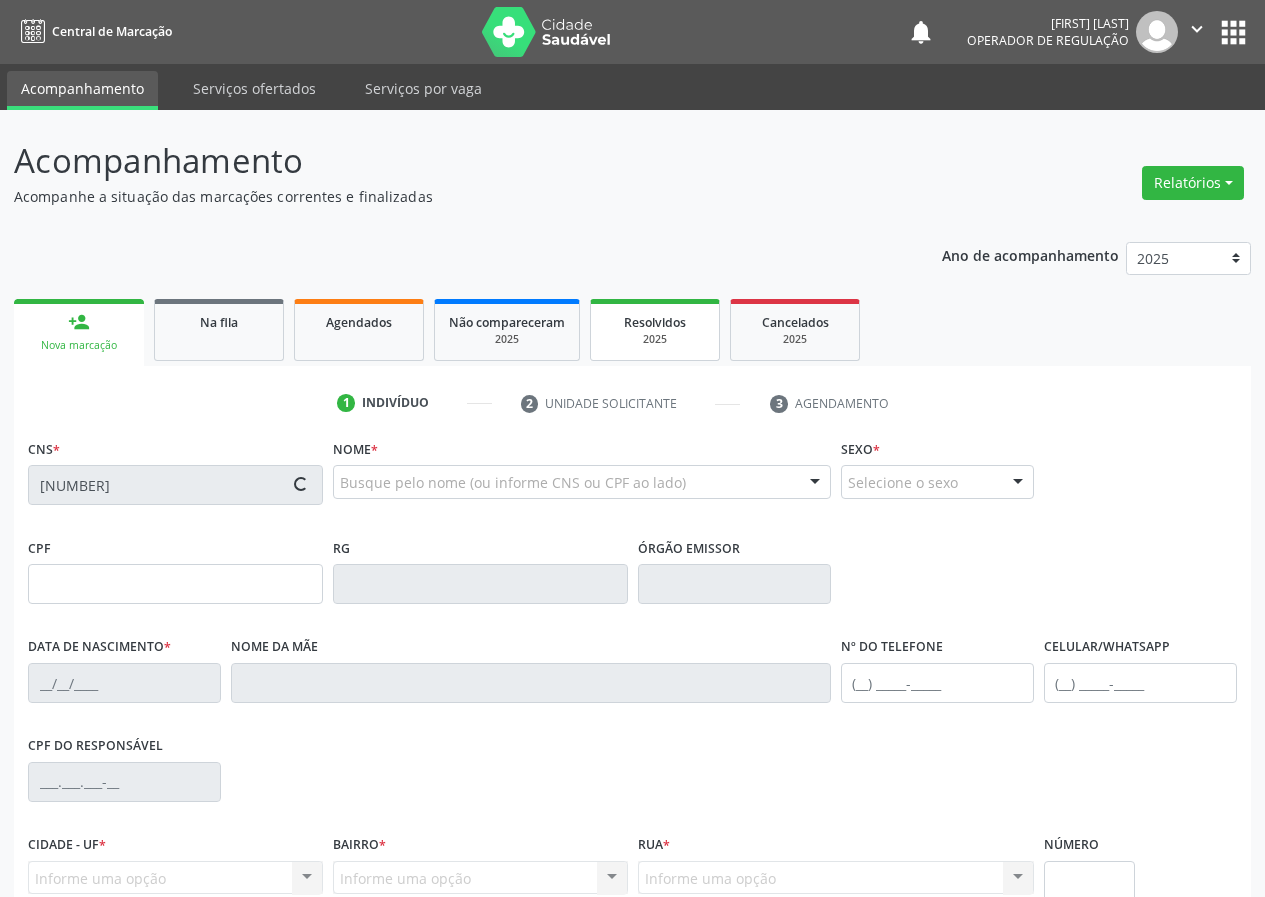 type on "[DATE]" 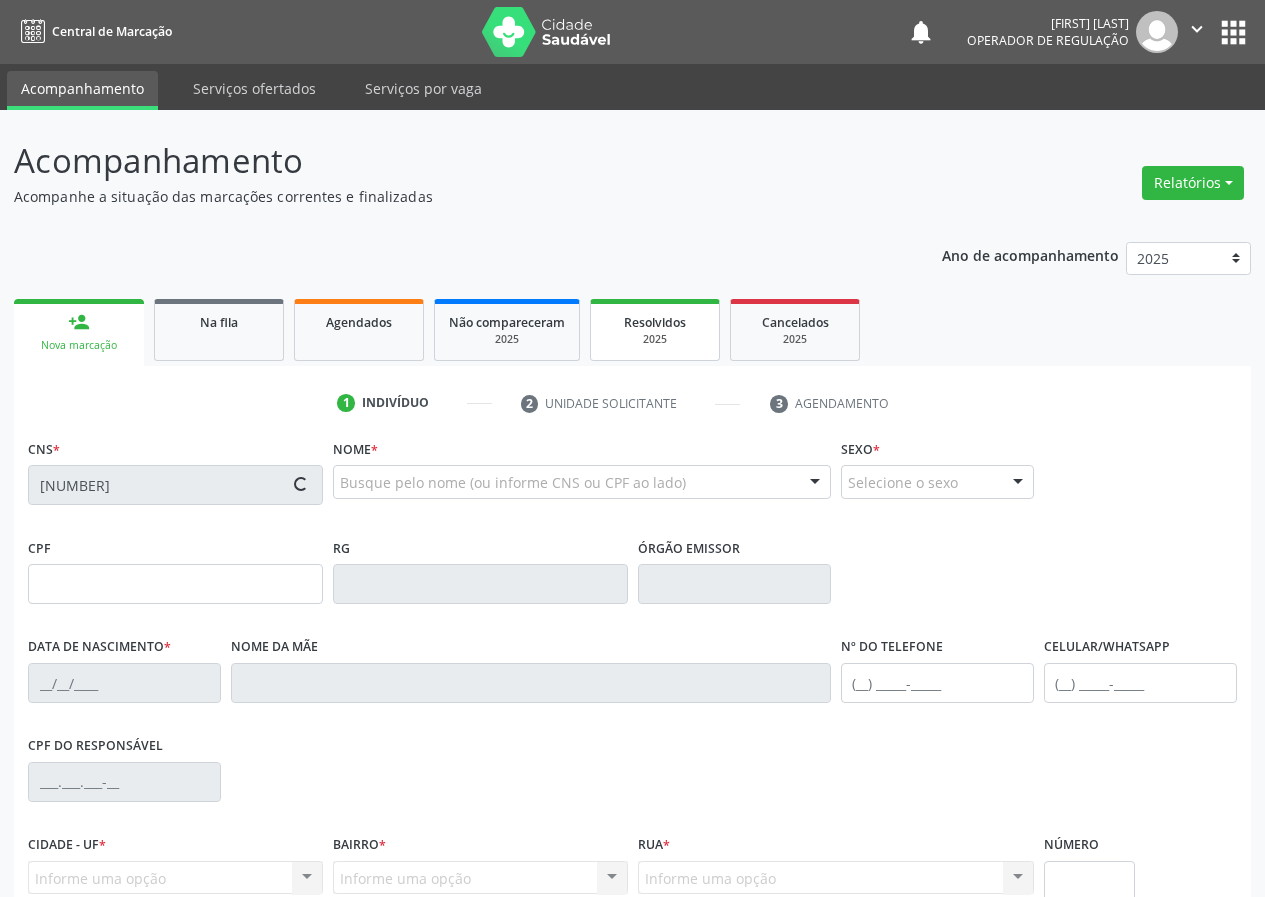 type on "[NUMBER]" 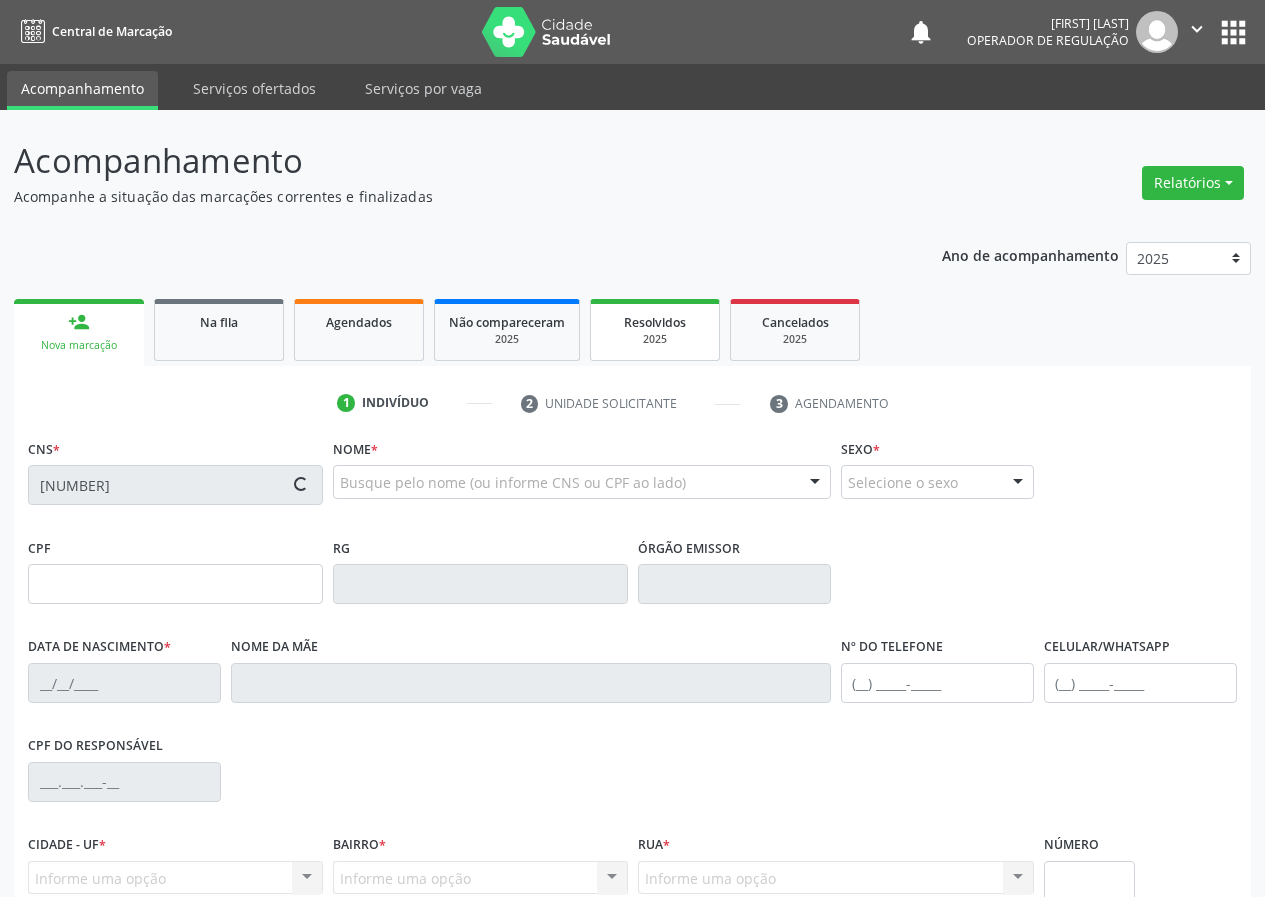 type on "[NUMBER]" 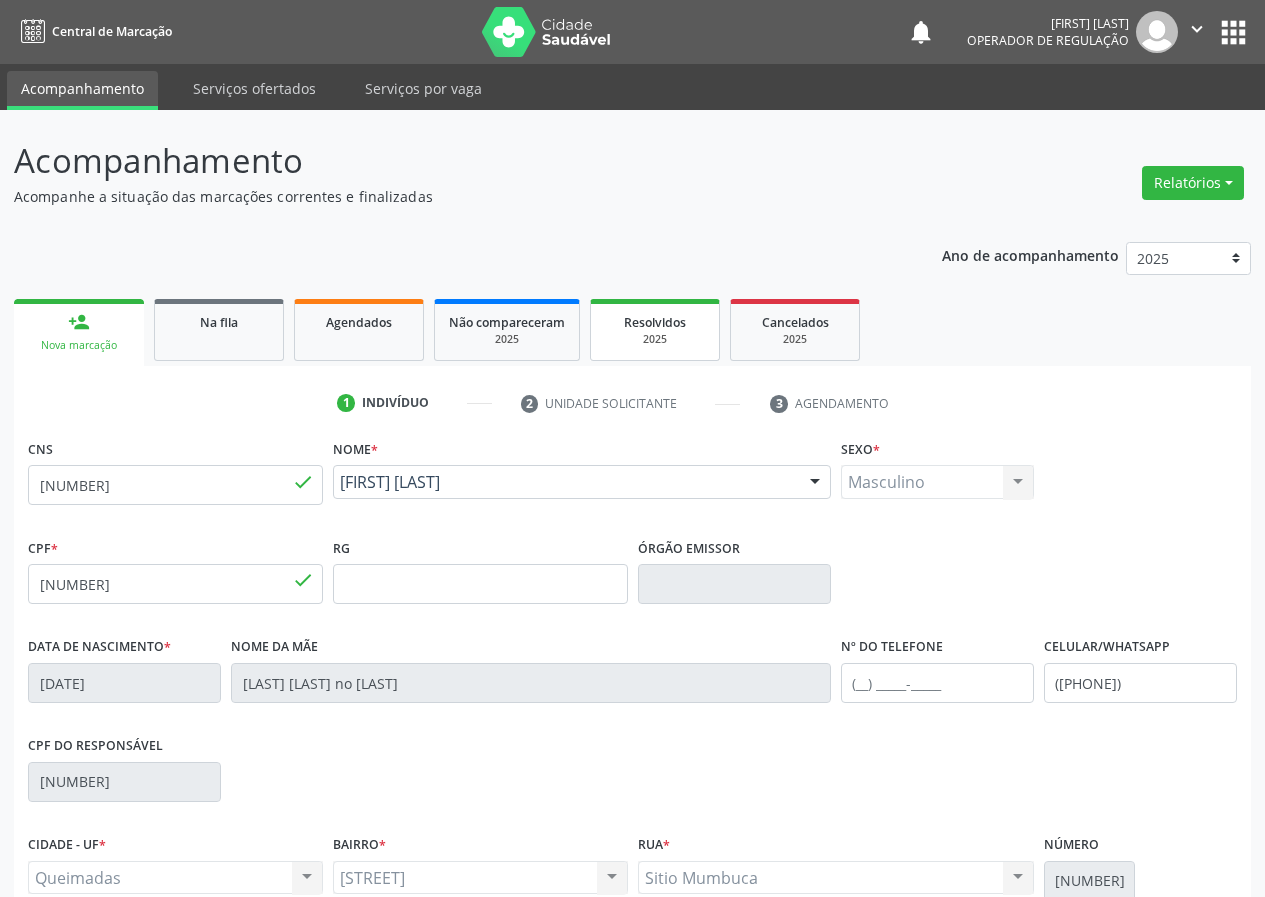 scroll, scrollTop: 187, scrollLeft: 0, axis: vertical 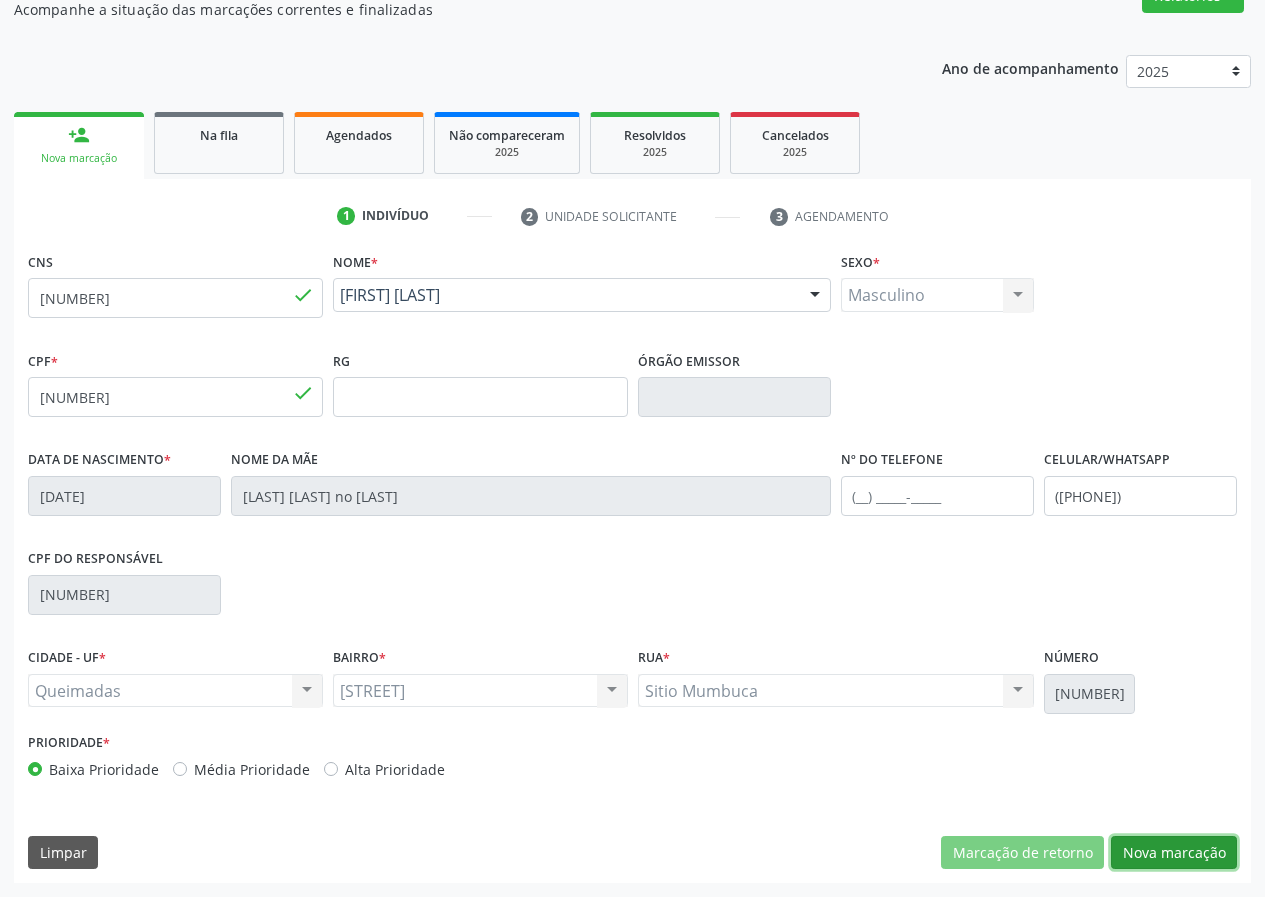 click on "Nova marcação" at bounding box center [1174, 853] 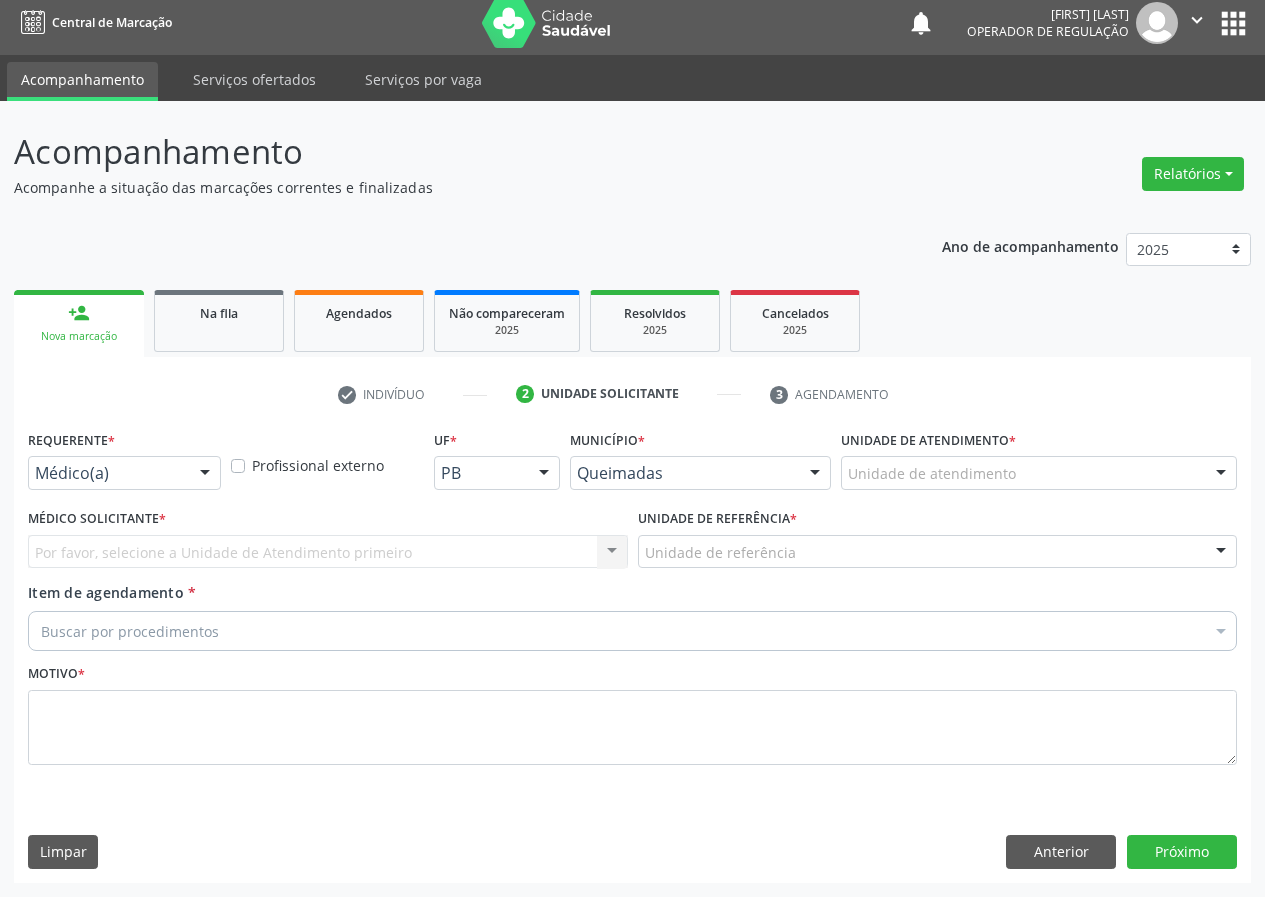 scroll, scrollTop: 9, scrollLeft: 0, axis: vertical 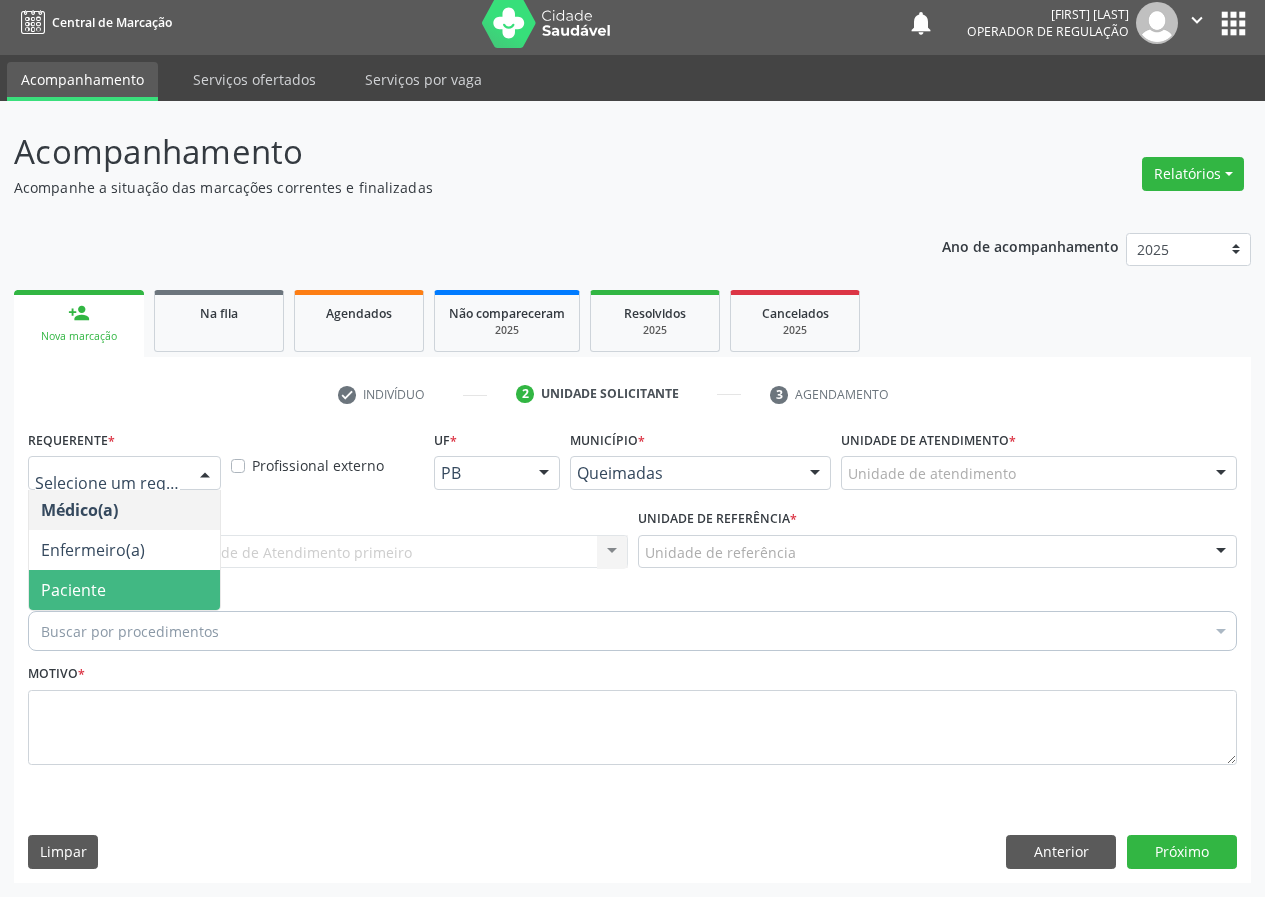 click on "Paciente" at bounding box center (73, 590) 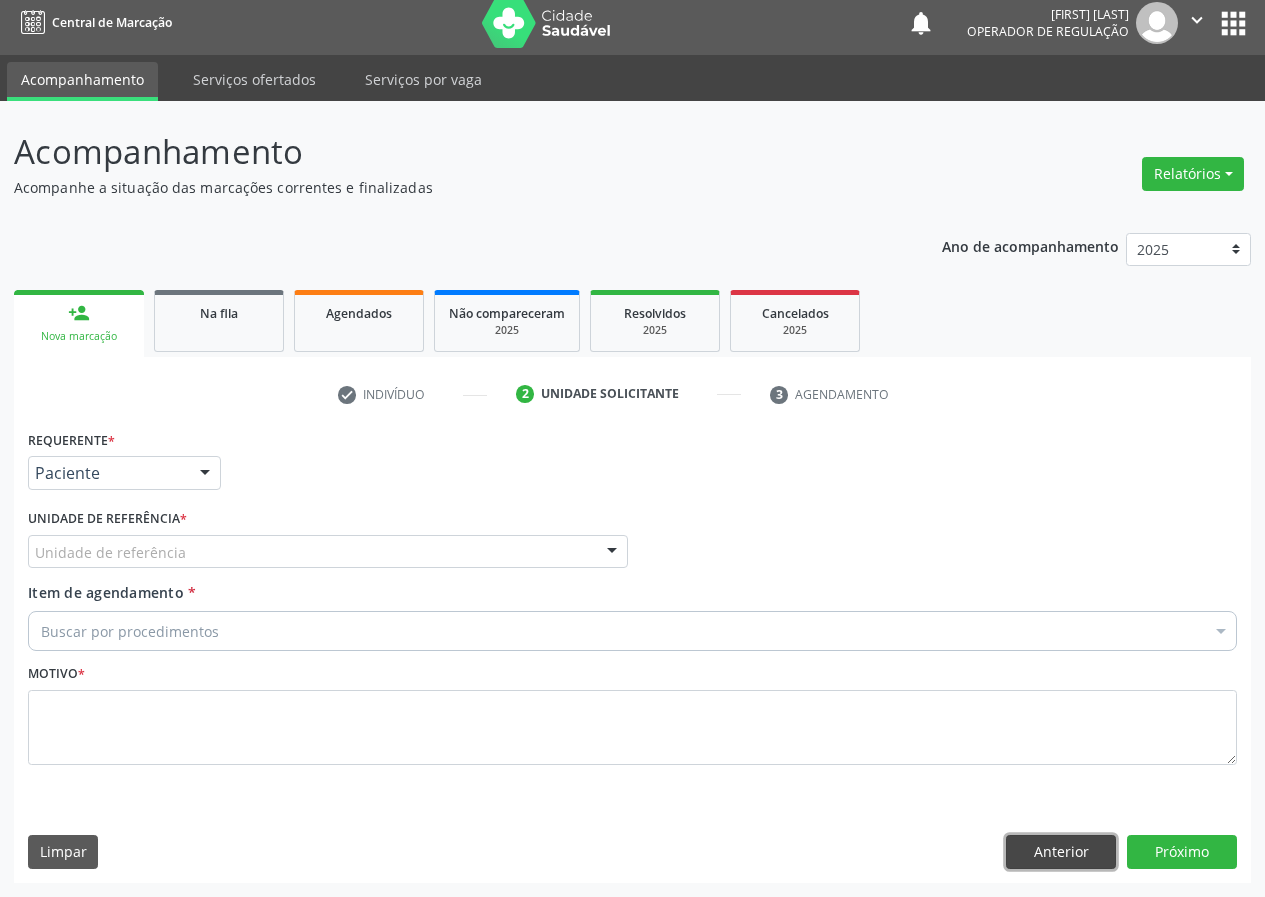 click on "Anterior" at bounding box center (1061, 852) 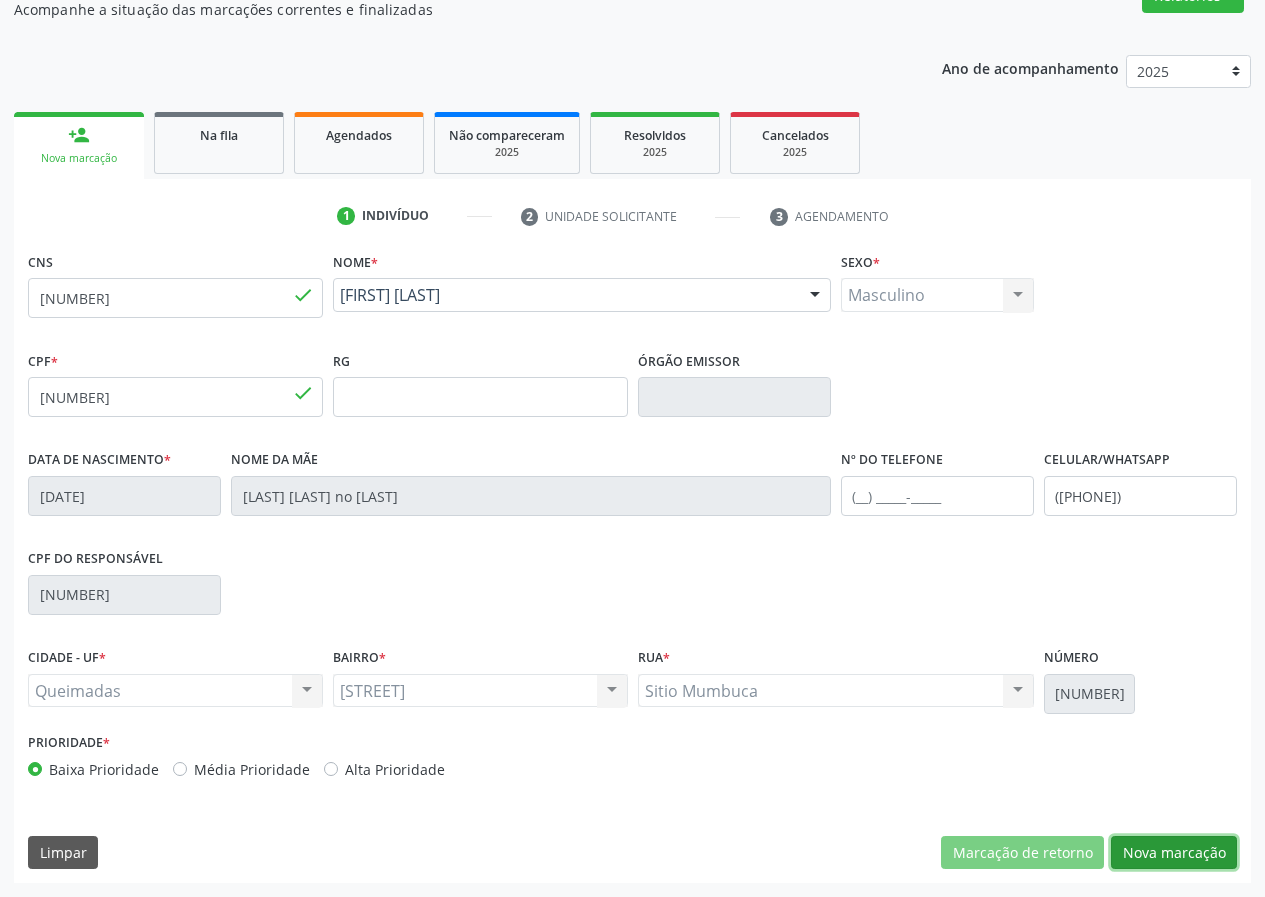 drag, startPoint x: 1164, startPoint y: 849, endPoint x: 1038, endPoint y: 833, distance: 127.01181 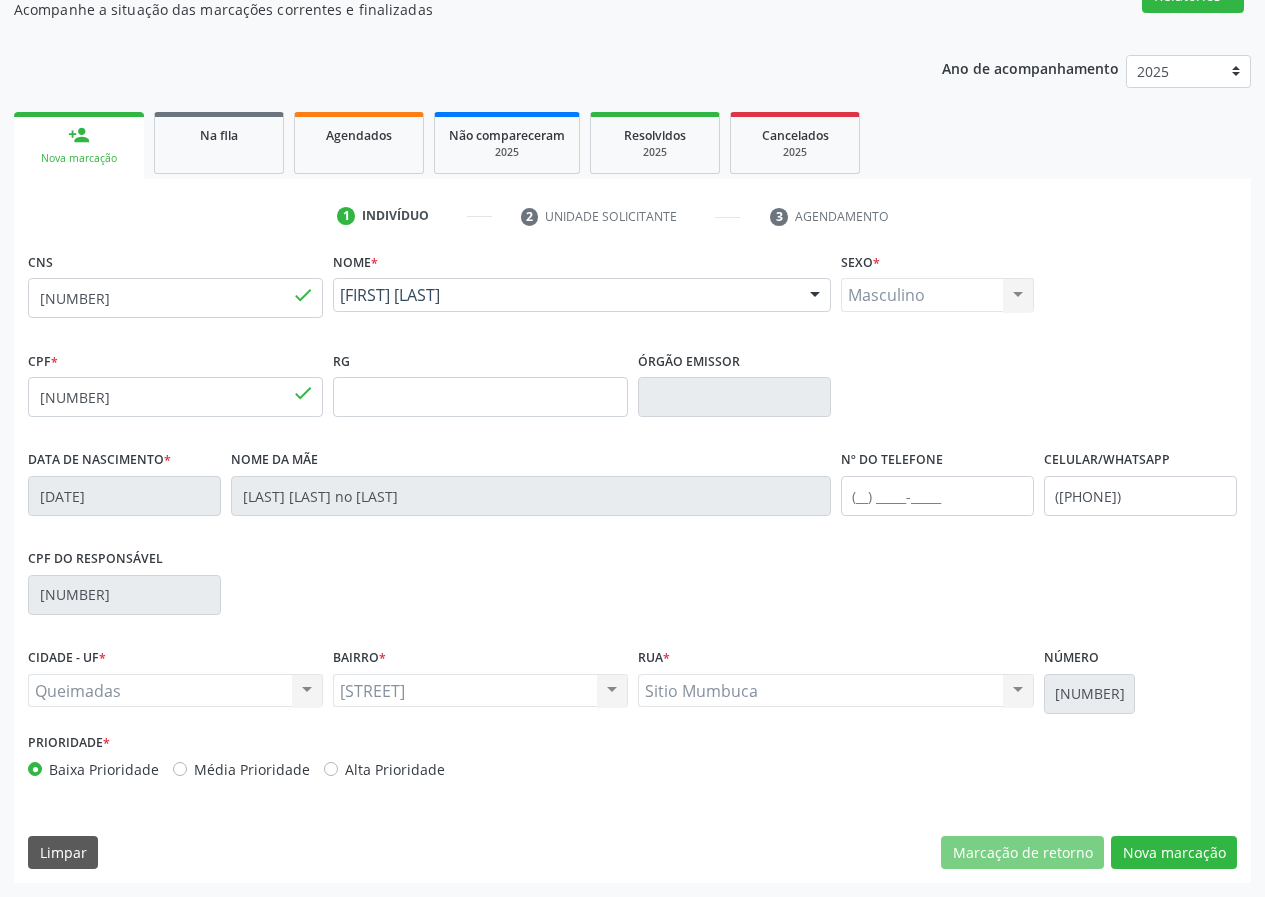 scroll, scrollTop: 9, scrollLeft: 0, axis: vertical 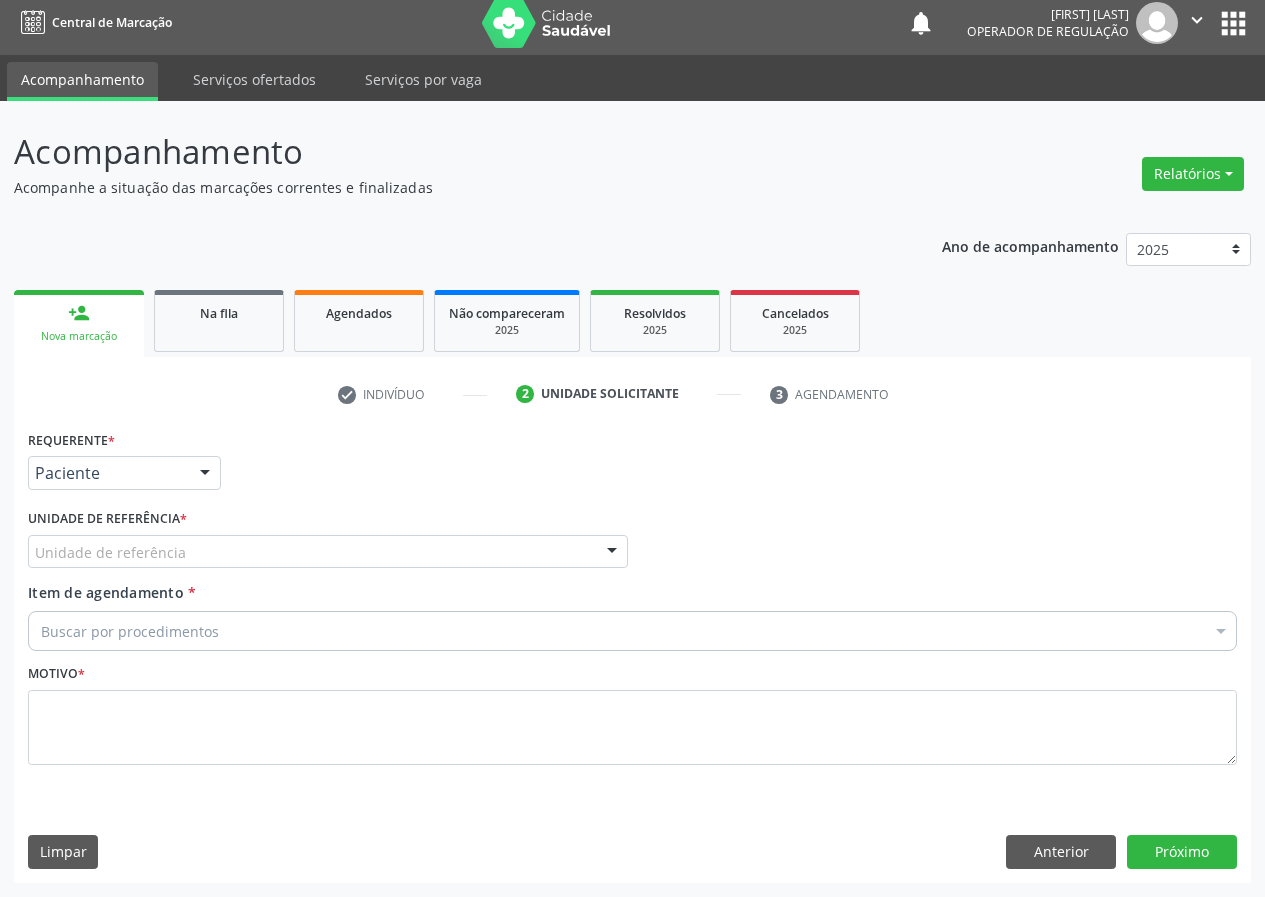 click on "Unidade de referência" at bounding box center (328, 552) 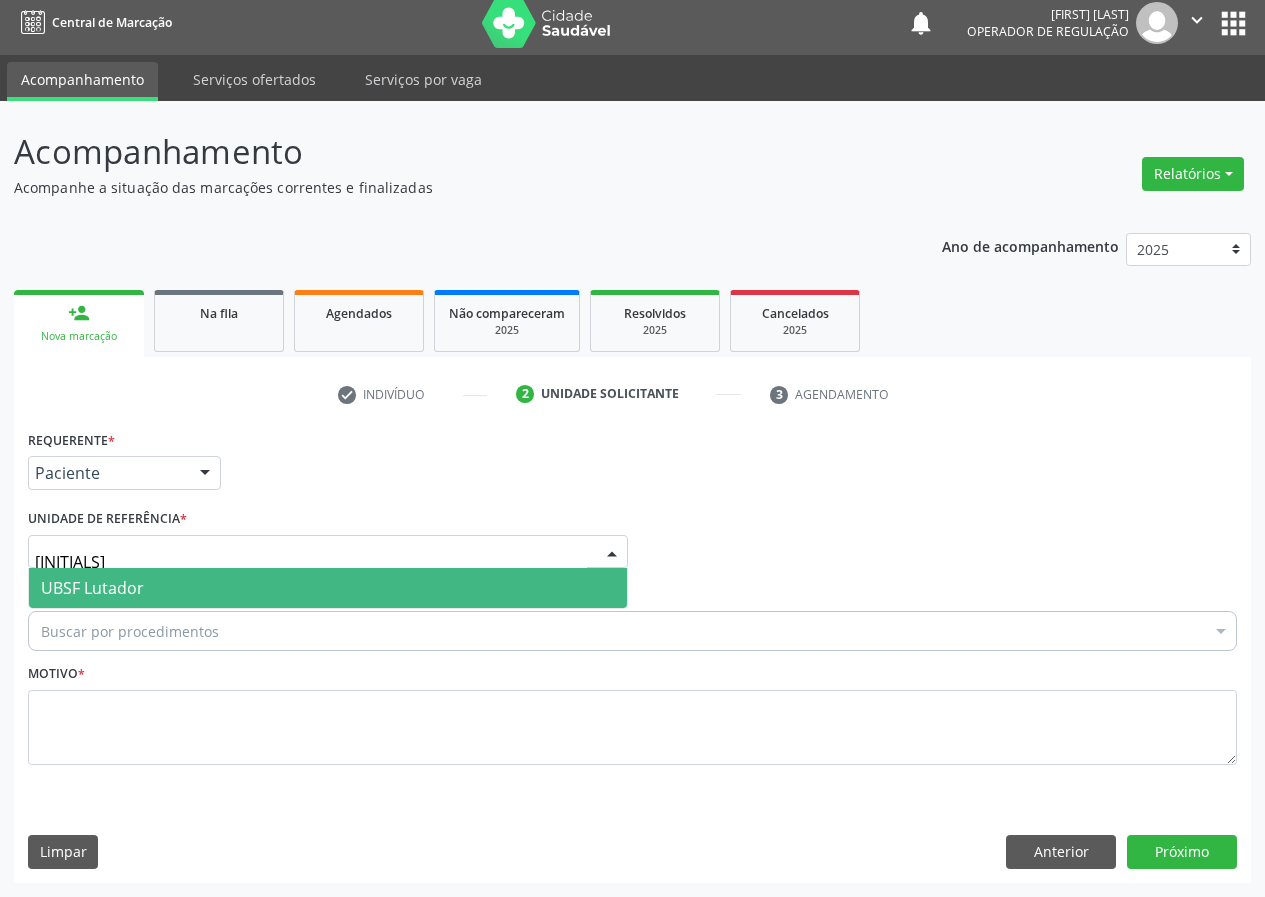 type on "lut" 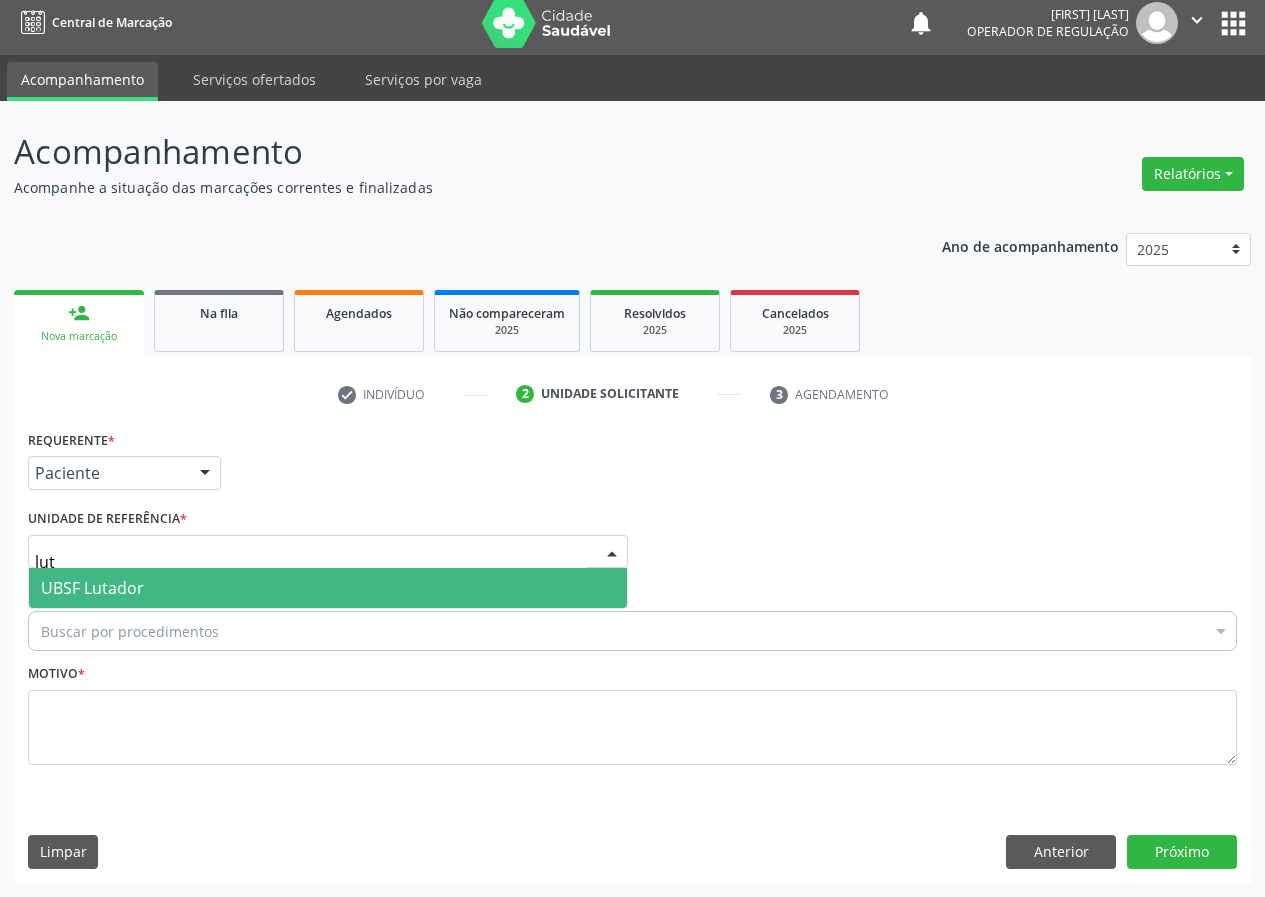 click on "UBSF Lutador" at bounding box center (328, 588) 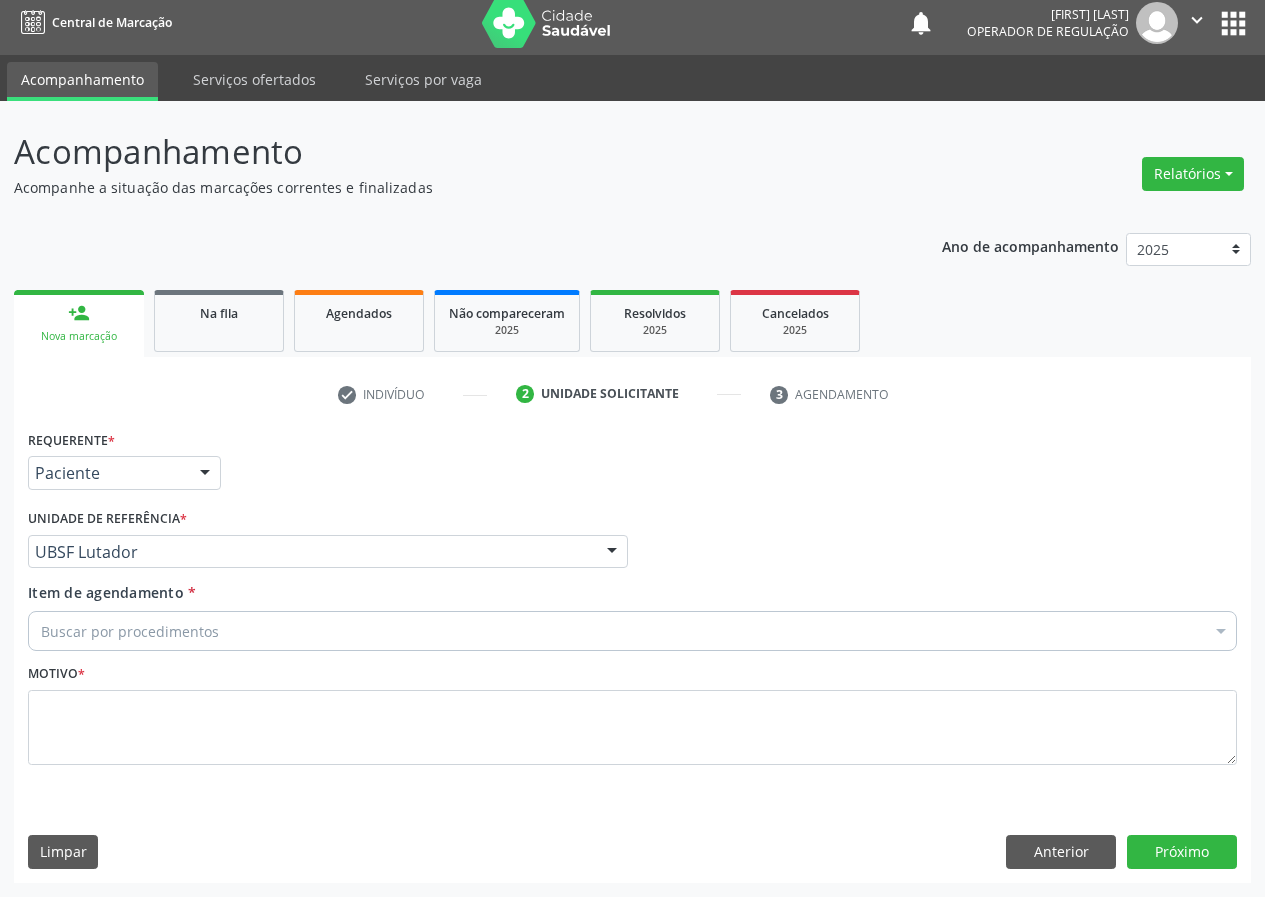 click on "Buscar por procedimentos" at bounding box center (632, 631) 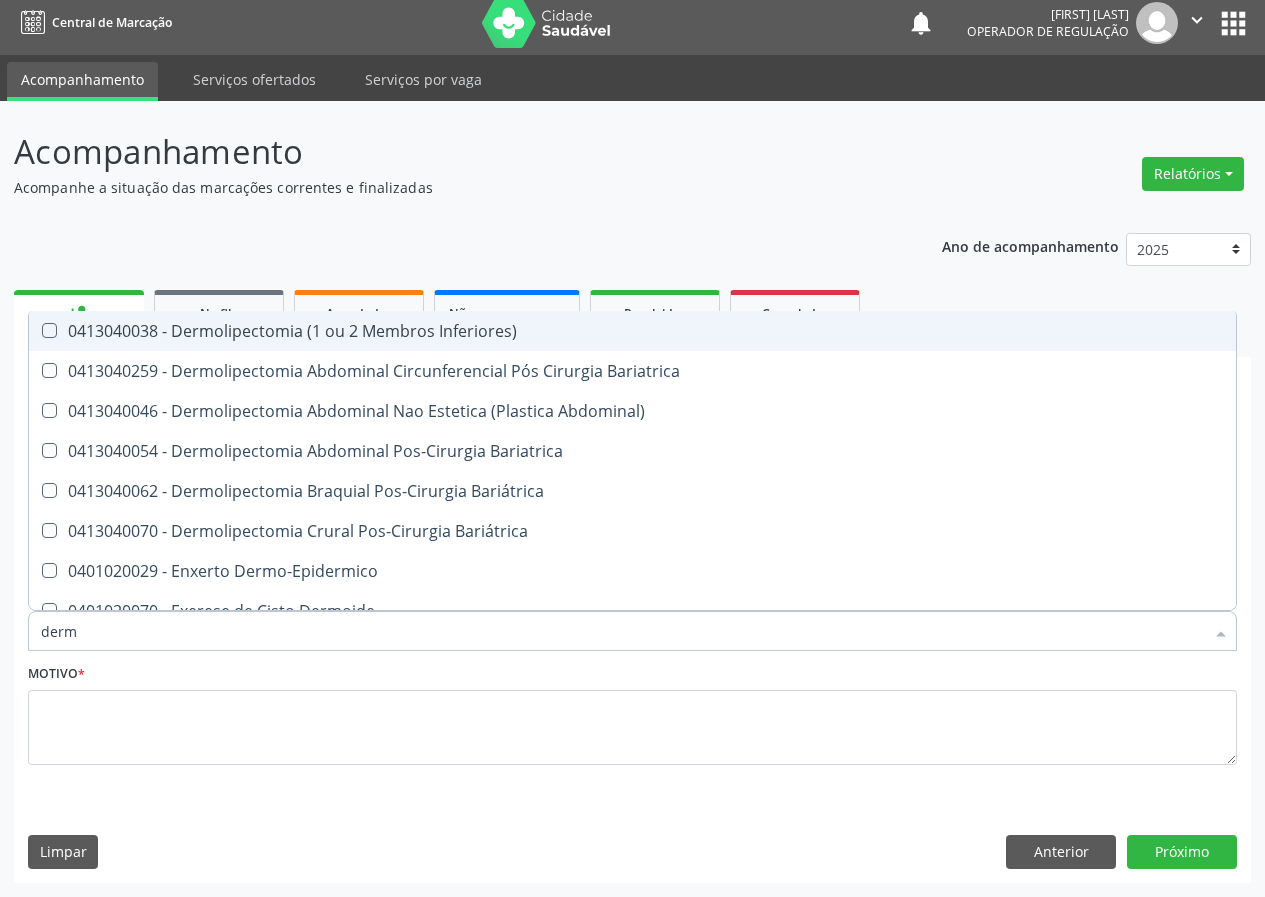 type on "derma" 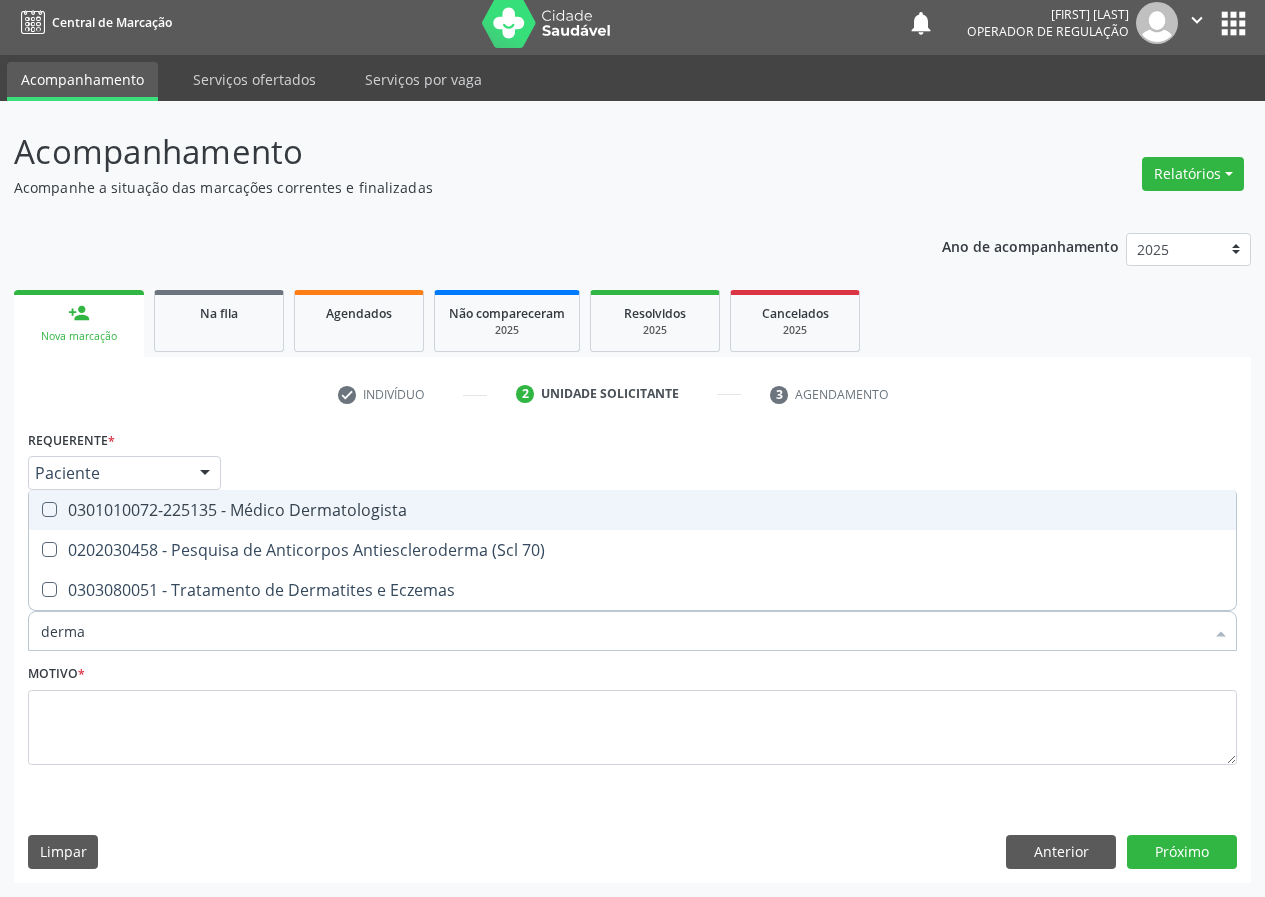 drag, startPoint x: 421, startPoint y: 499, endPoint x: 254, endPoint y: 633, distance: 214.11446 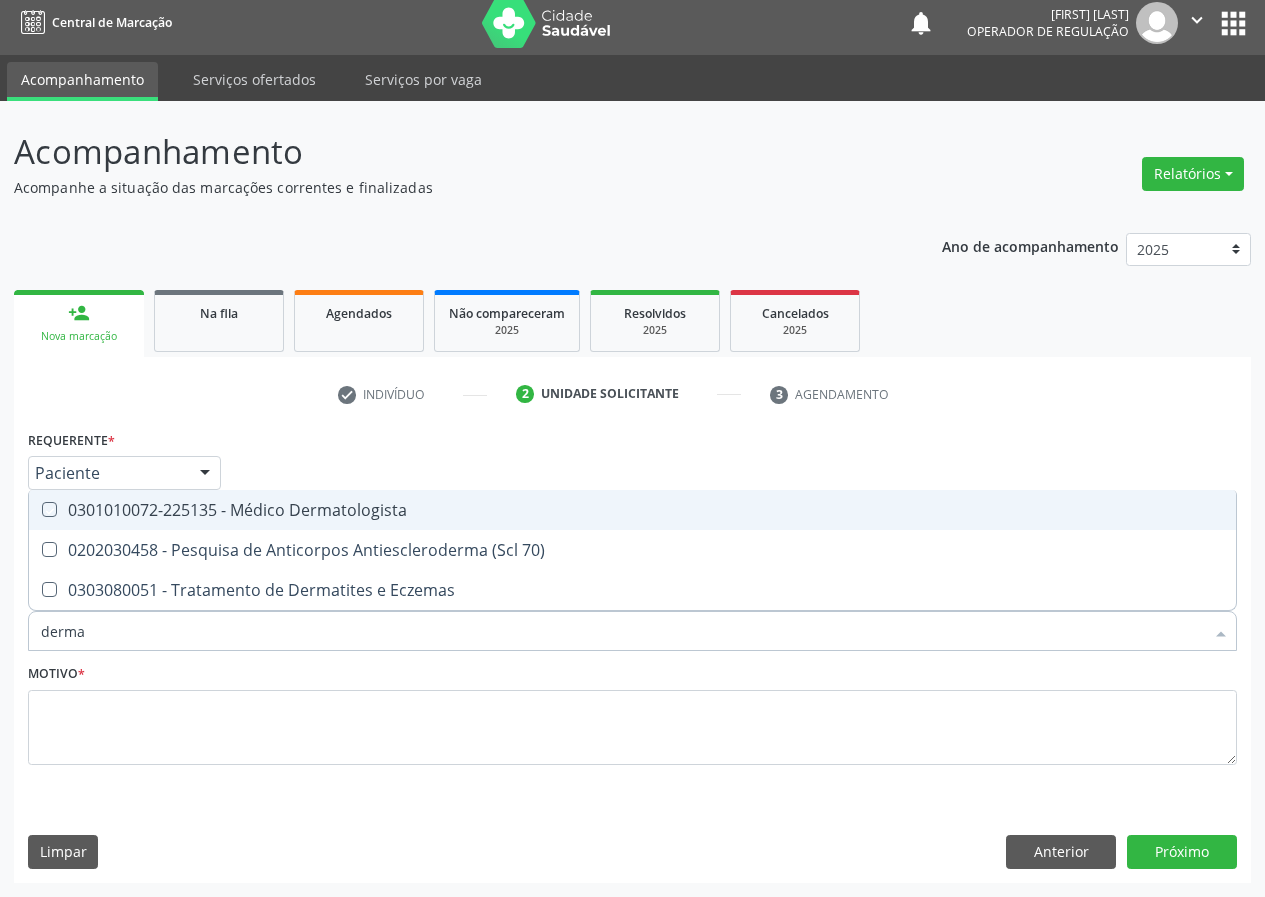 checkbox on "true" 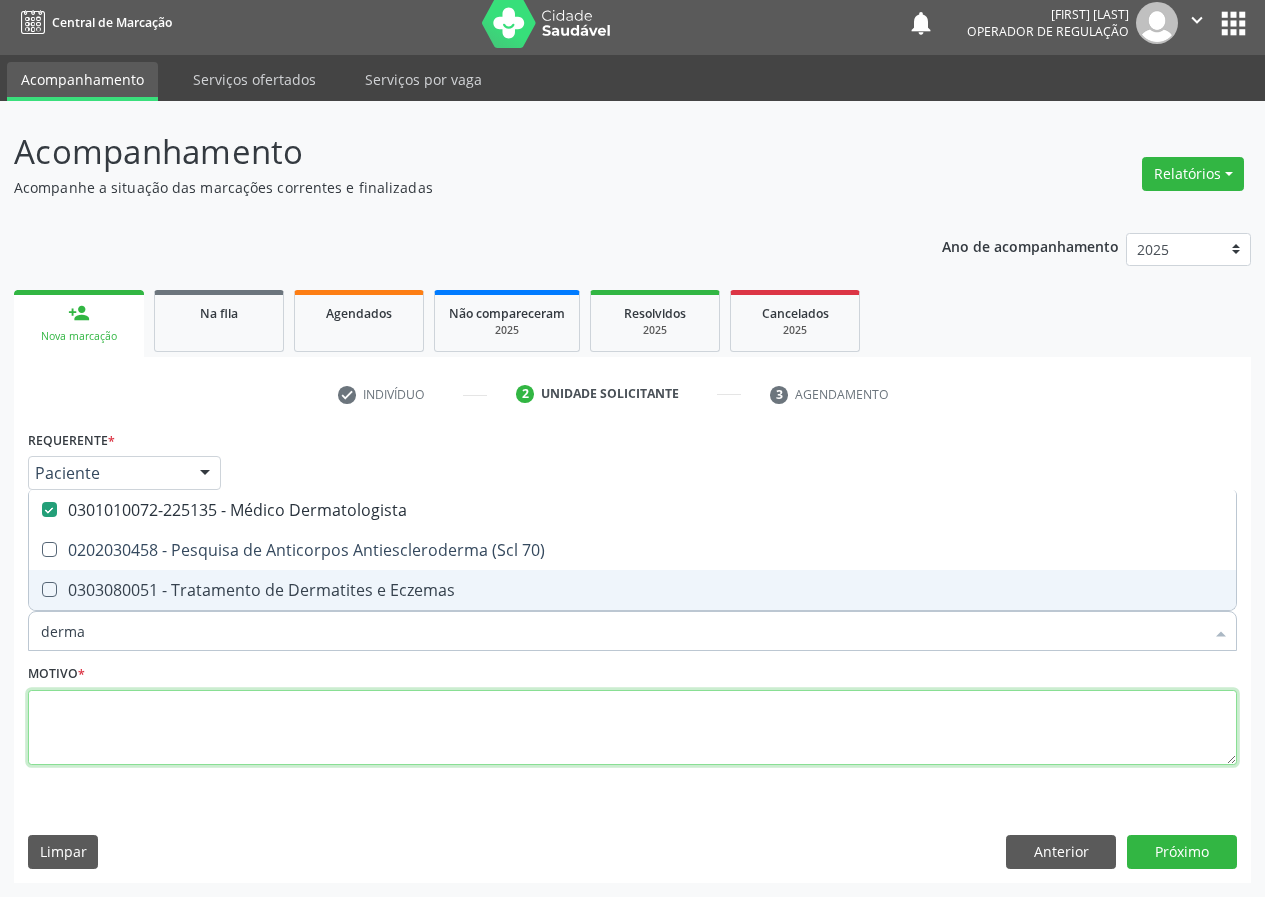 click at bounding box center (632, 728) 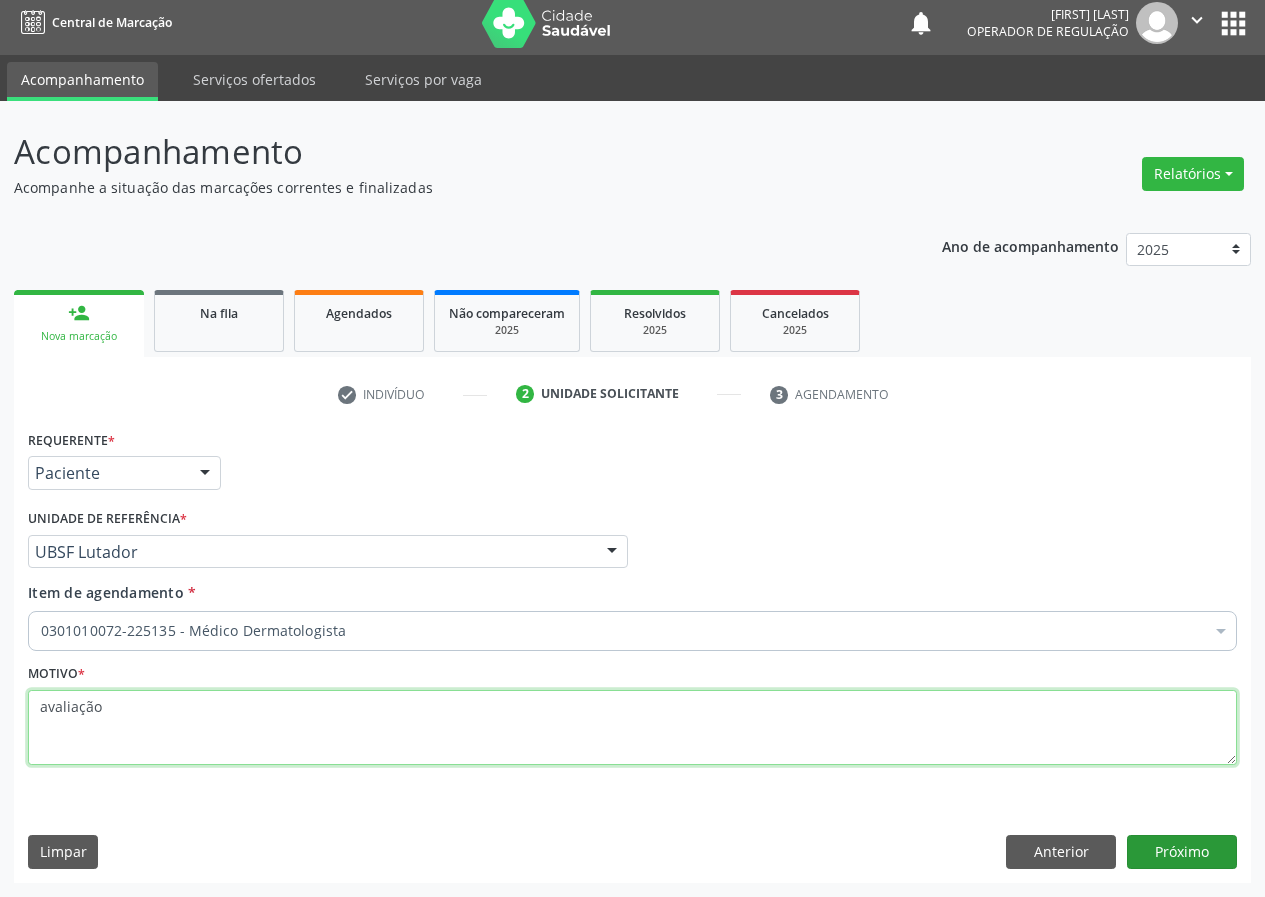 type on "avaliação" 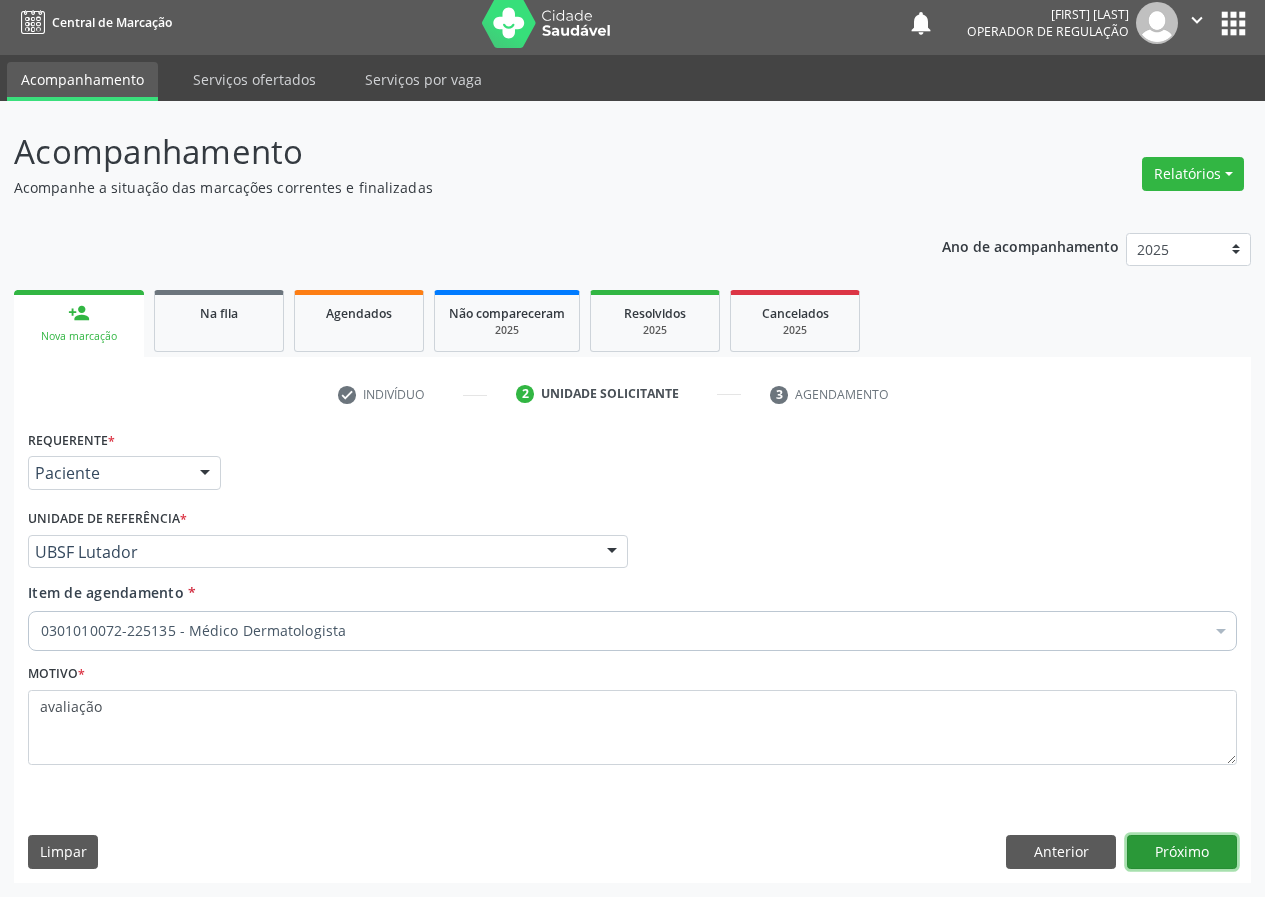 click on "Próximo" at bounding box center [1182, 852] 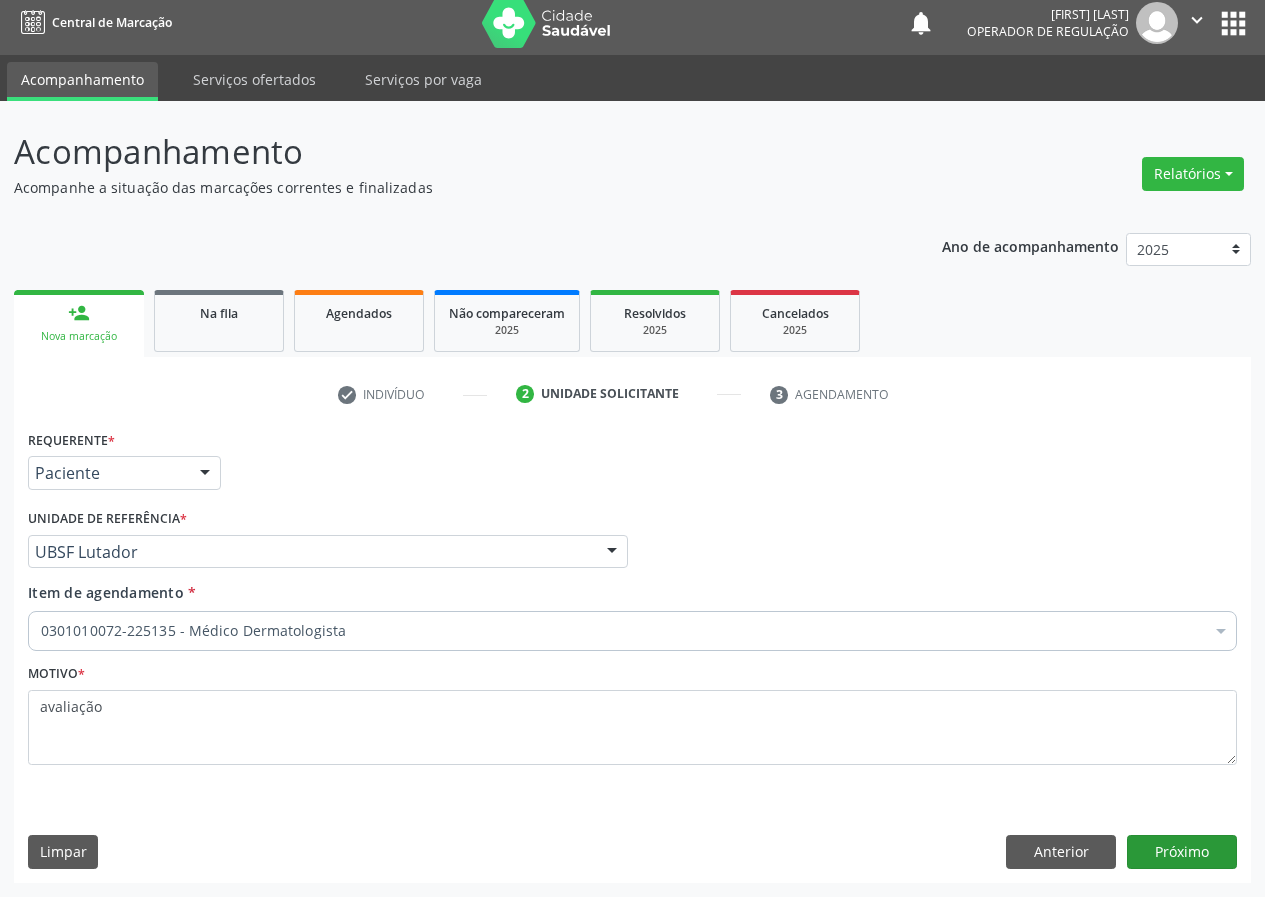 scroll, scrollTop: 0, scrollLeft: 0, axis: both 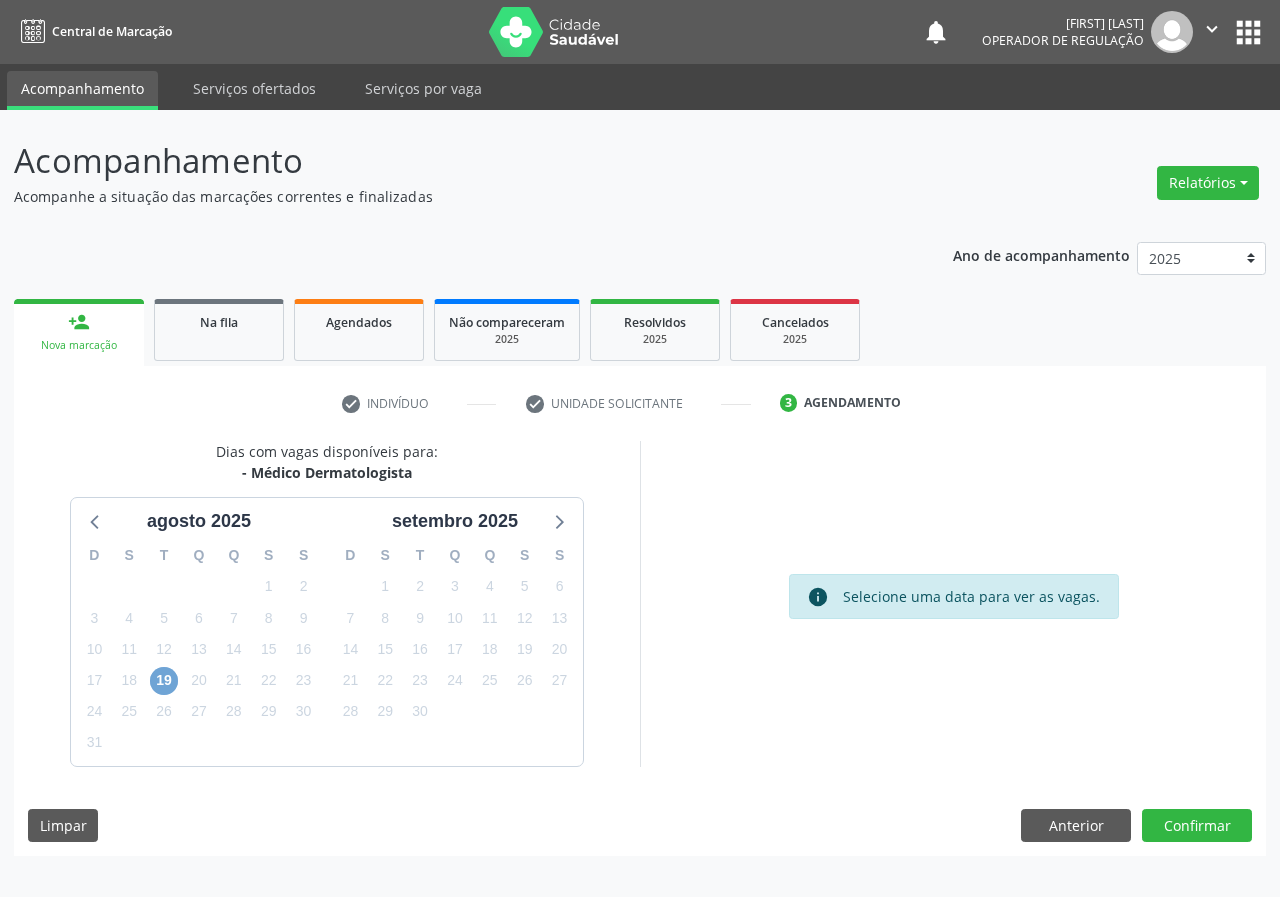 click on "19" at bounding box center (164, 681) 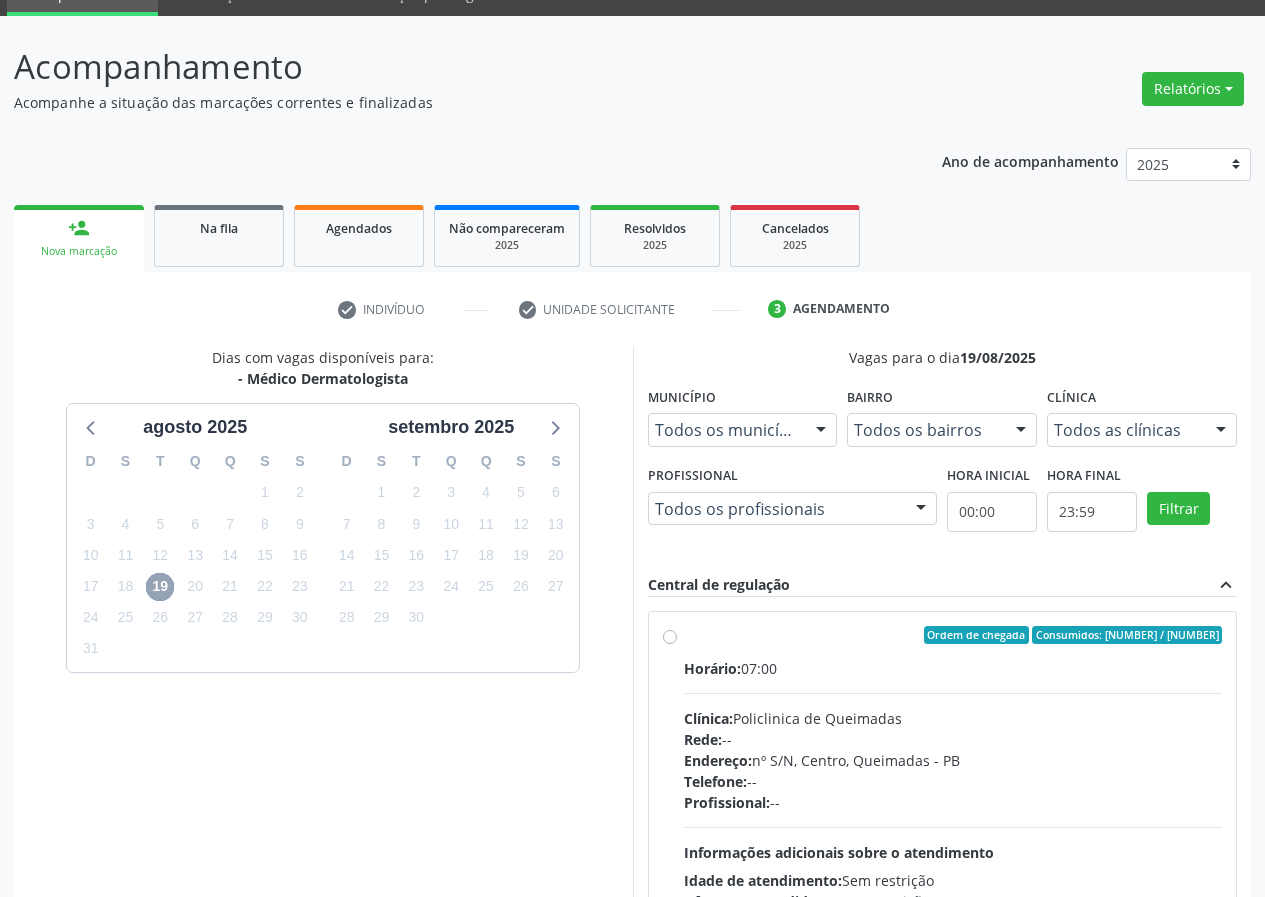 scroll, scrollTop: 262, scrollLeft: 0, axis: vertical 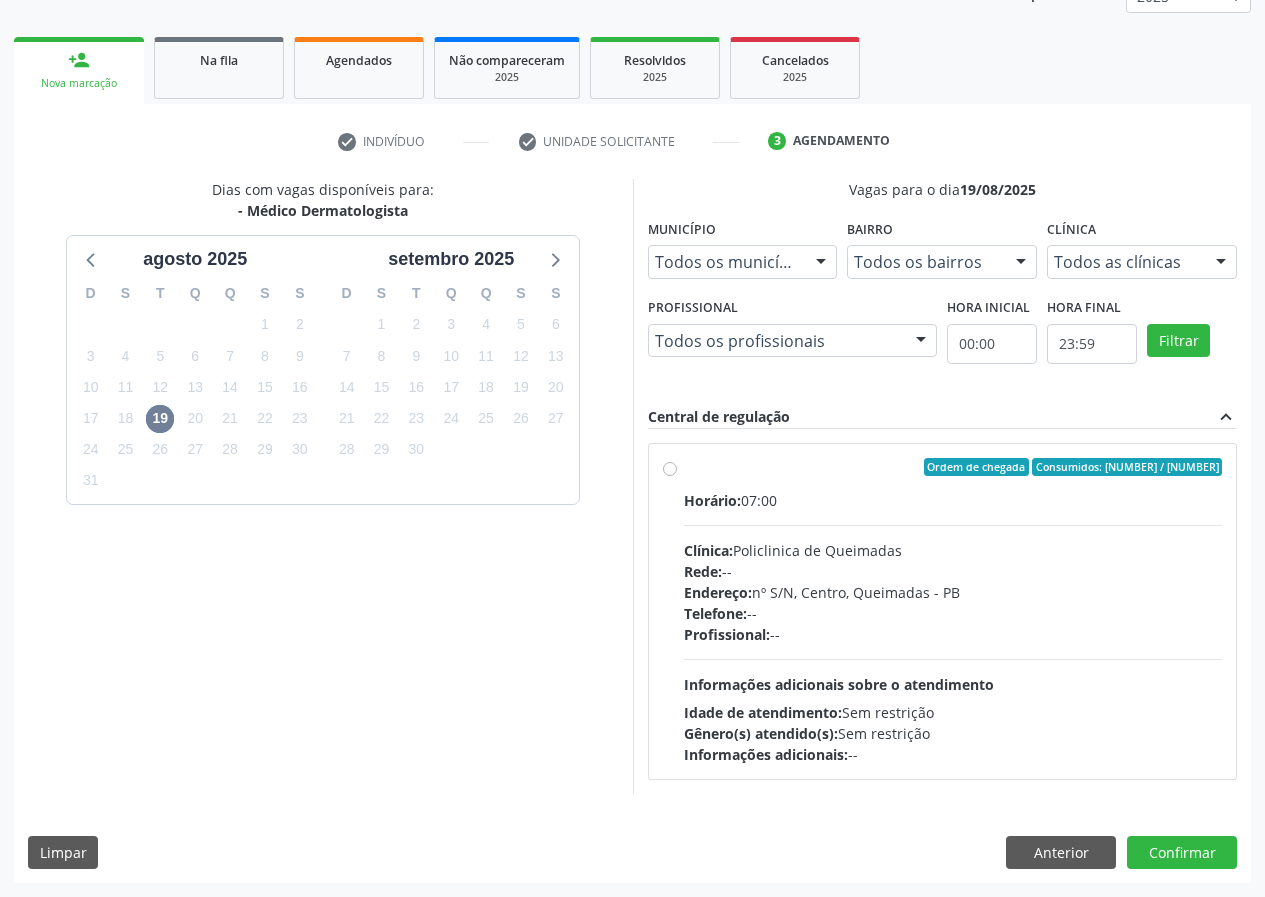 click on "Ordem de chegada
Consumidos: 20 / 35" at bounding box center (953, 467) 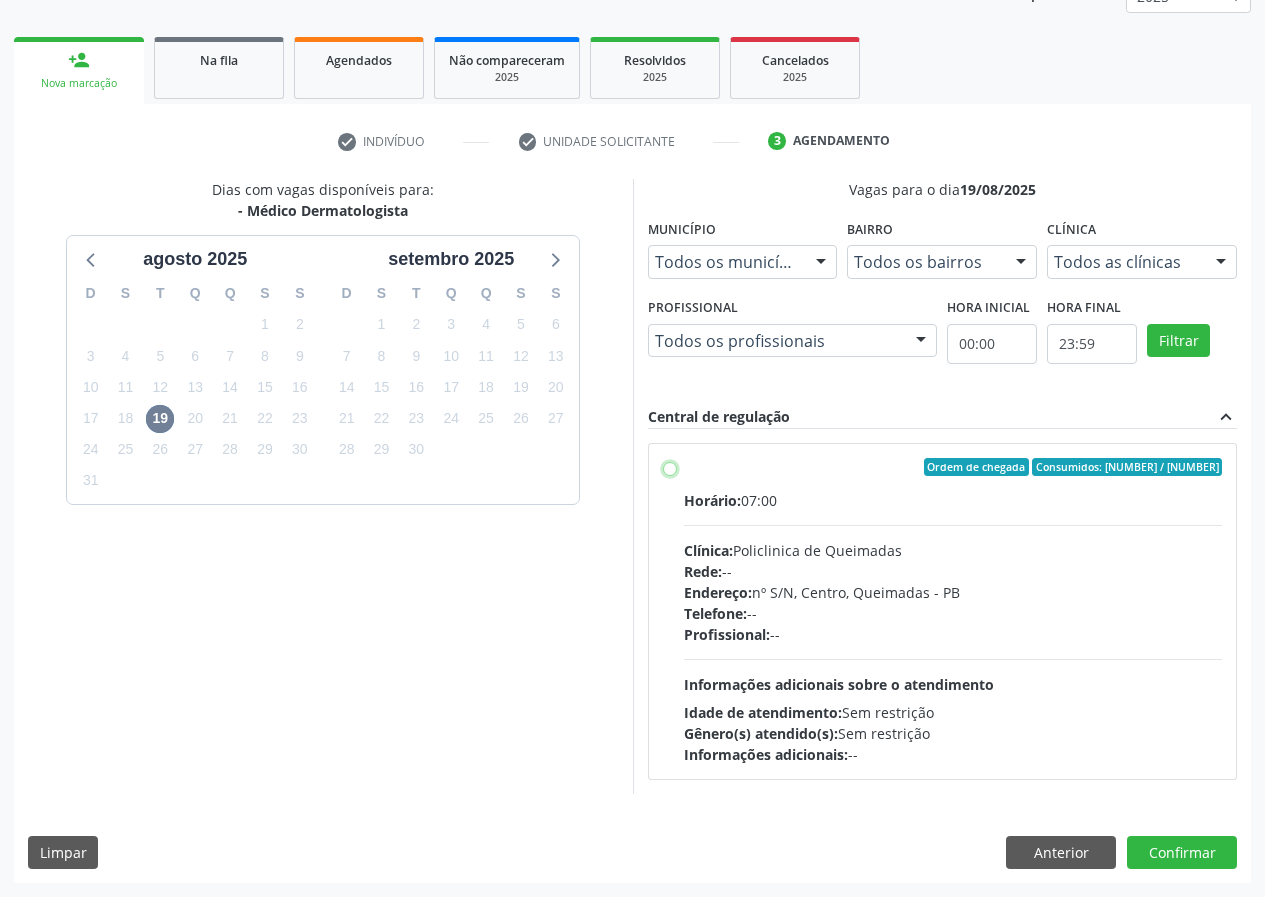 click on "Ordem de chegada
Consumidos: [NUMBER] / [NUMBER]
Horário:   [TIME]
Clínica:  [SERVICE] de [CITY]
Rede:
--
Endereço:   nº S/N, [STREET], [CITY] - [STATE]
Telefone:   --
Profissional:
--
Informações adicionais sobre o atendimento
Idade de atendimento:
Sem restrição
Gênero(s) atendido(s):
Sem restrição
Informações adicionais:
--" at bounding box center [670, 467] 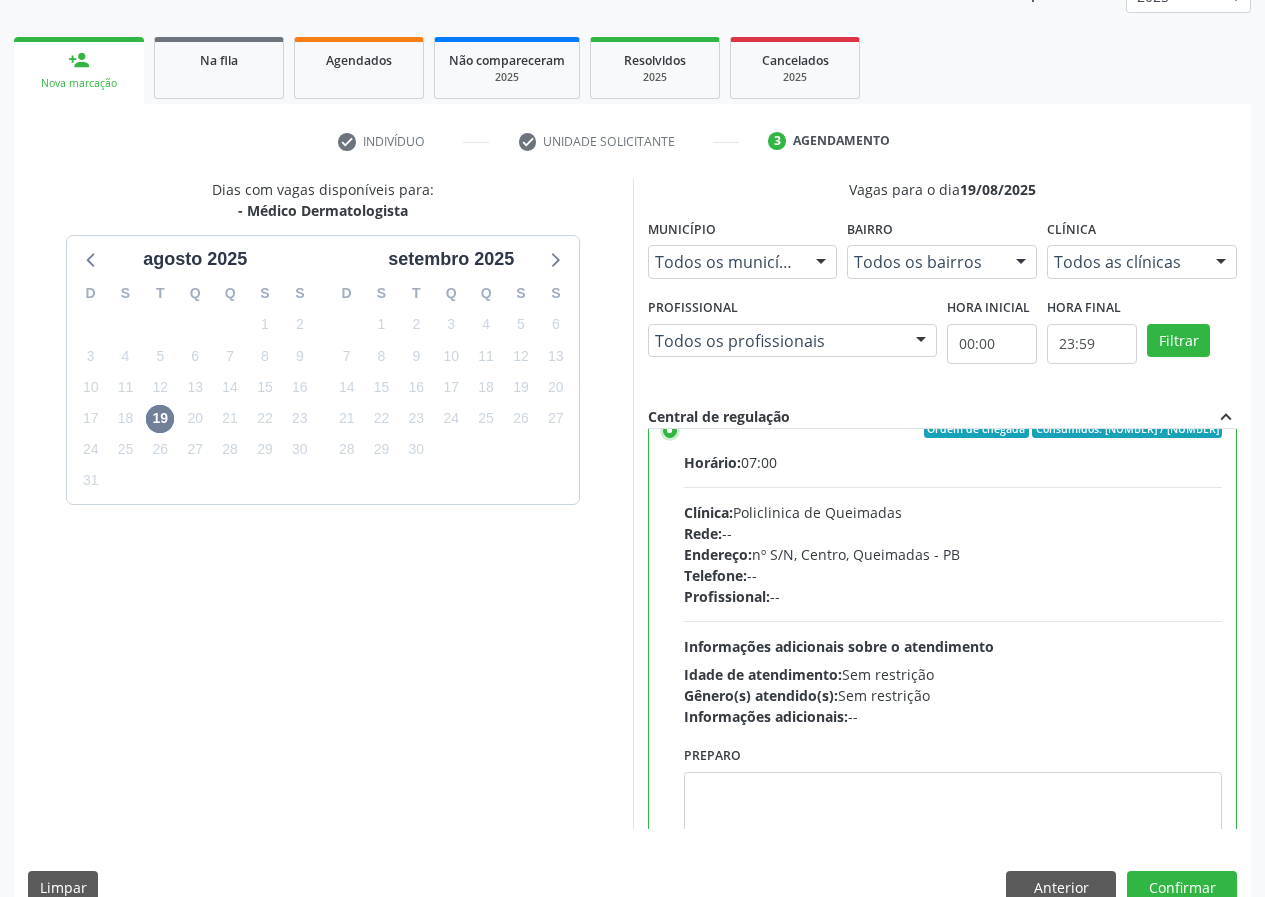 scroll, scrollTop: 99, scrollLeft: 0, axis: vertical 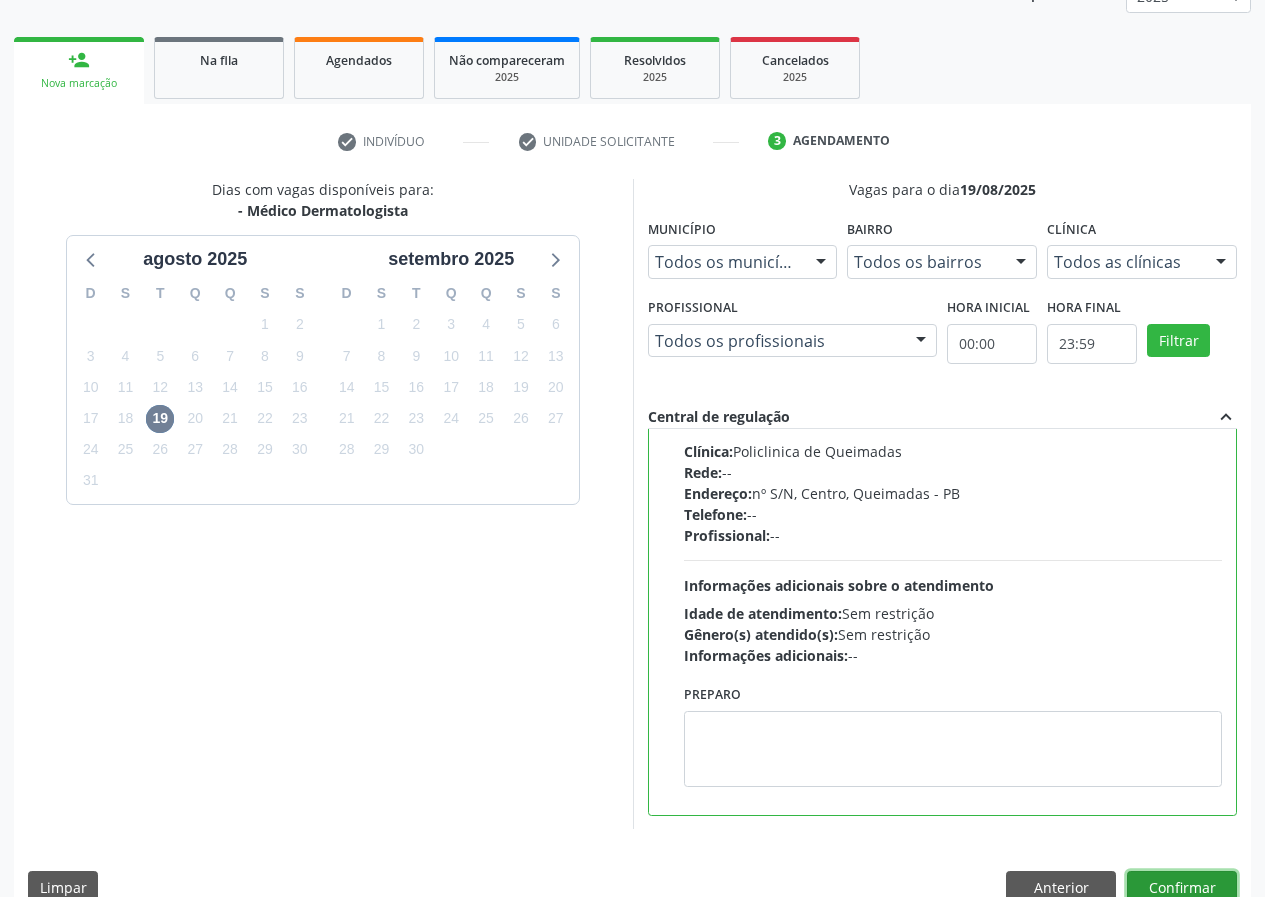 click on "Confirmar" at bounding box center [1182, 888] 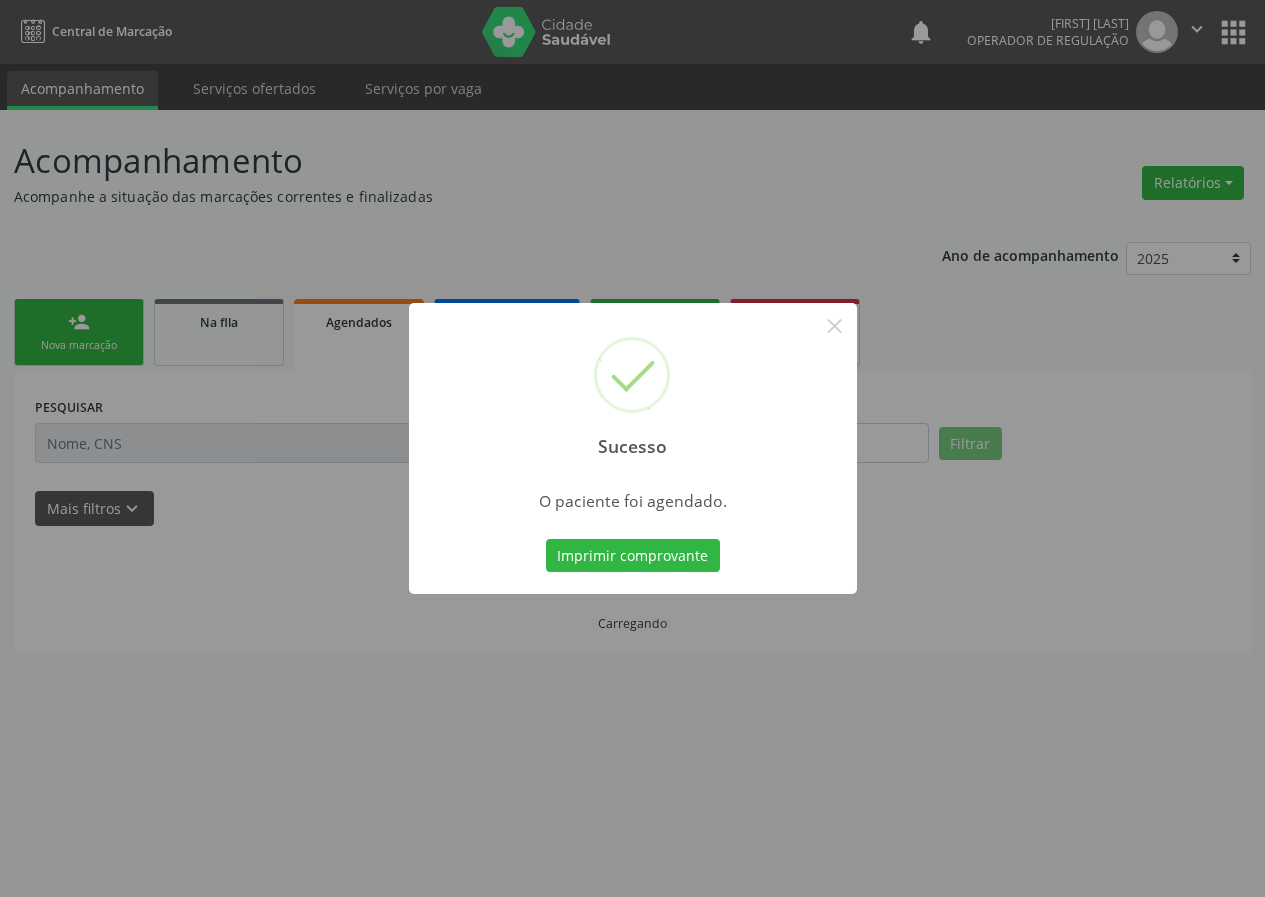 scroll, scrollTop: 0, scrollLeft: 0, axis: both 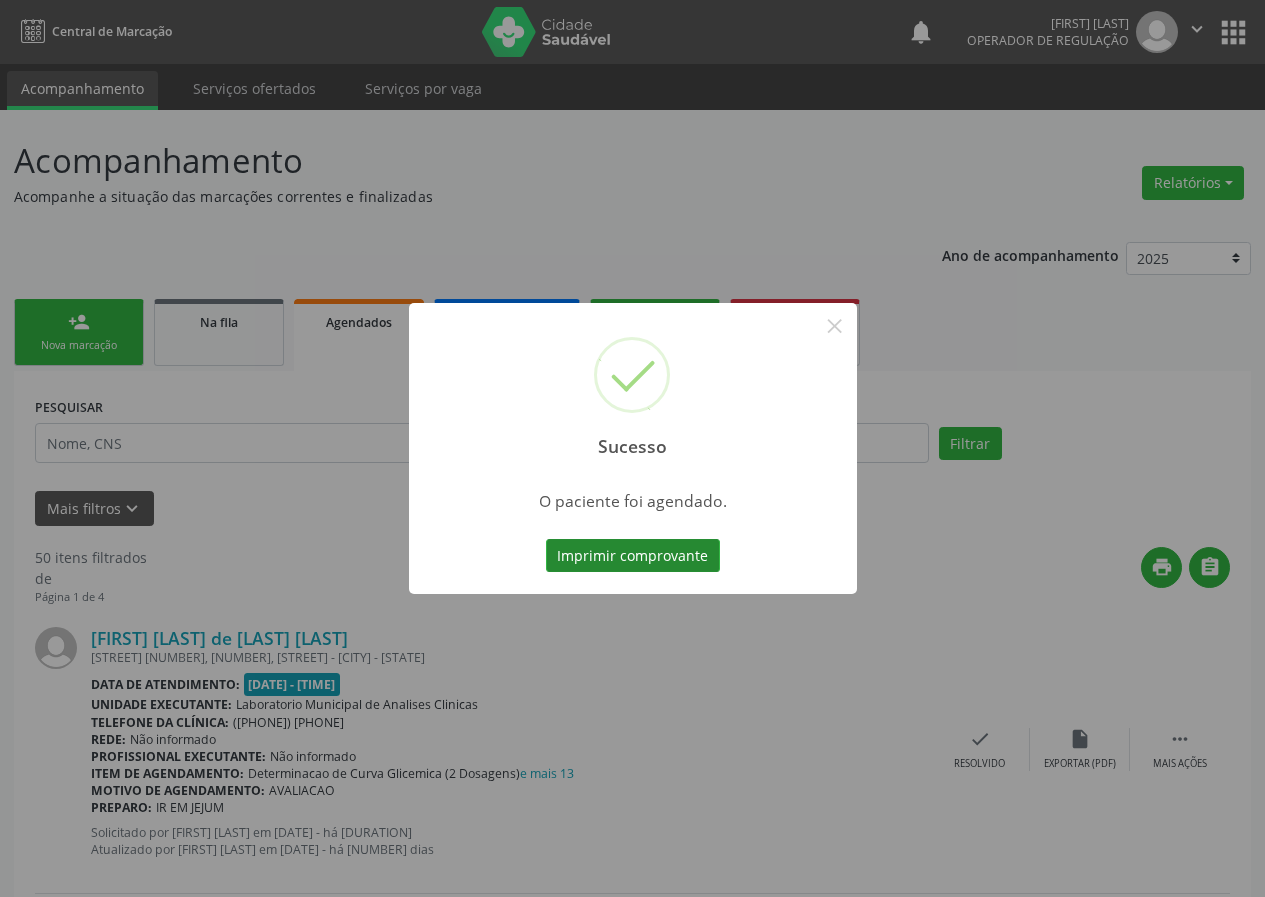 click on "Imprimir comprovante" at bounding box center (633, 556) 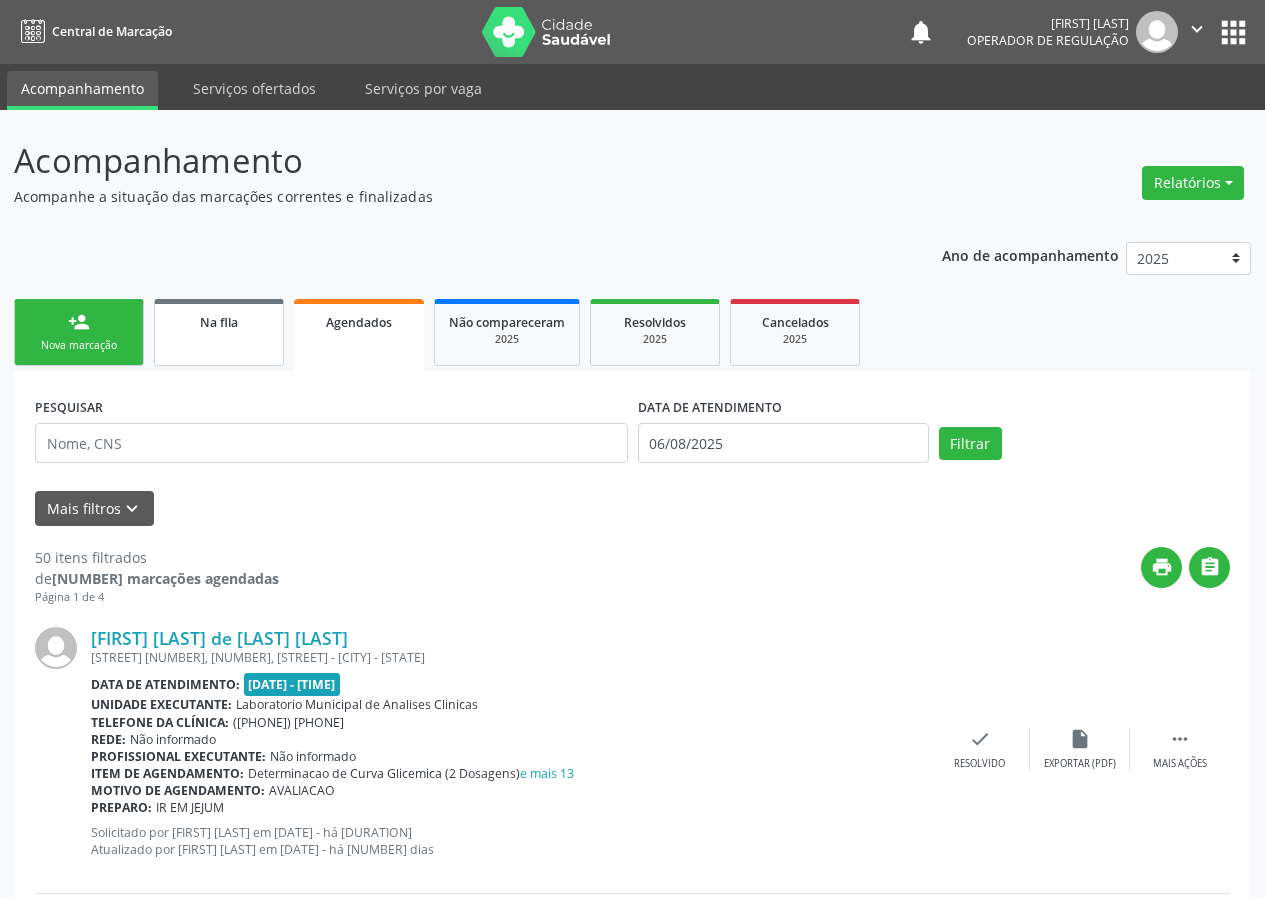 click on "Na fila" at bounding box center [219, 322] 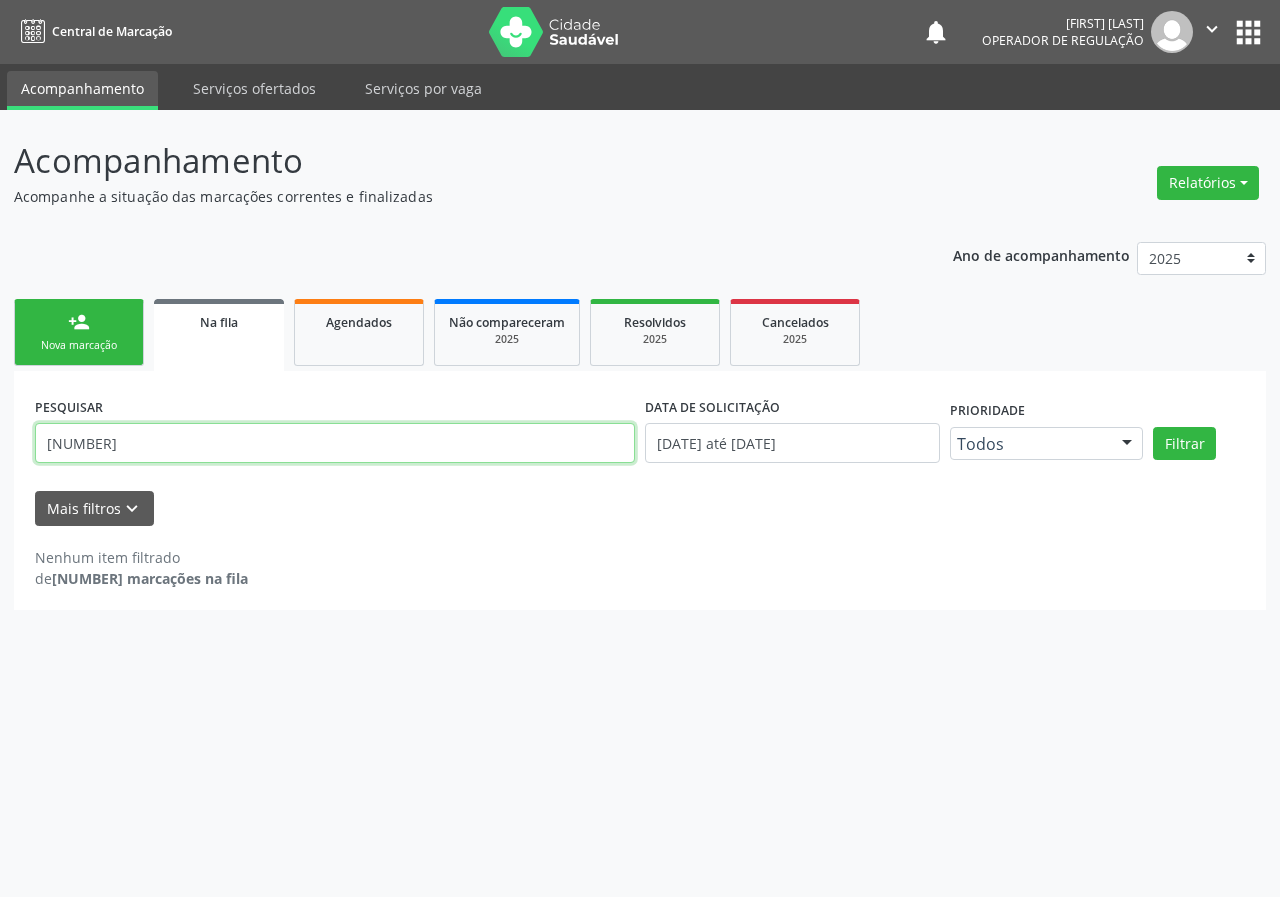 drag, startPoint x: 185, startPoint y: 449, endPoint x: 0, endPoint y: 390, distance: 194.18033 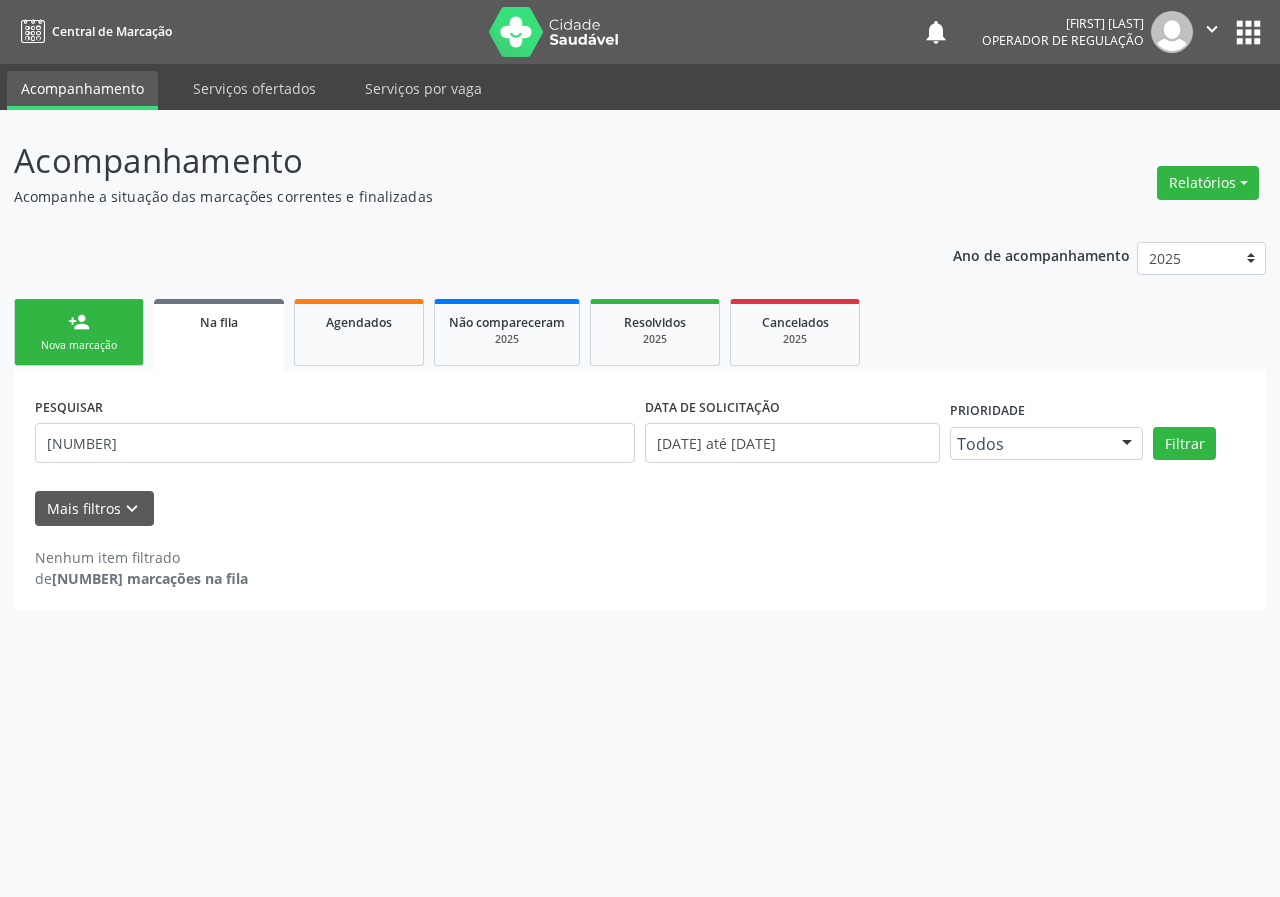 click on "person_add
Nova marcação" at bounding box center (79, 332) 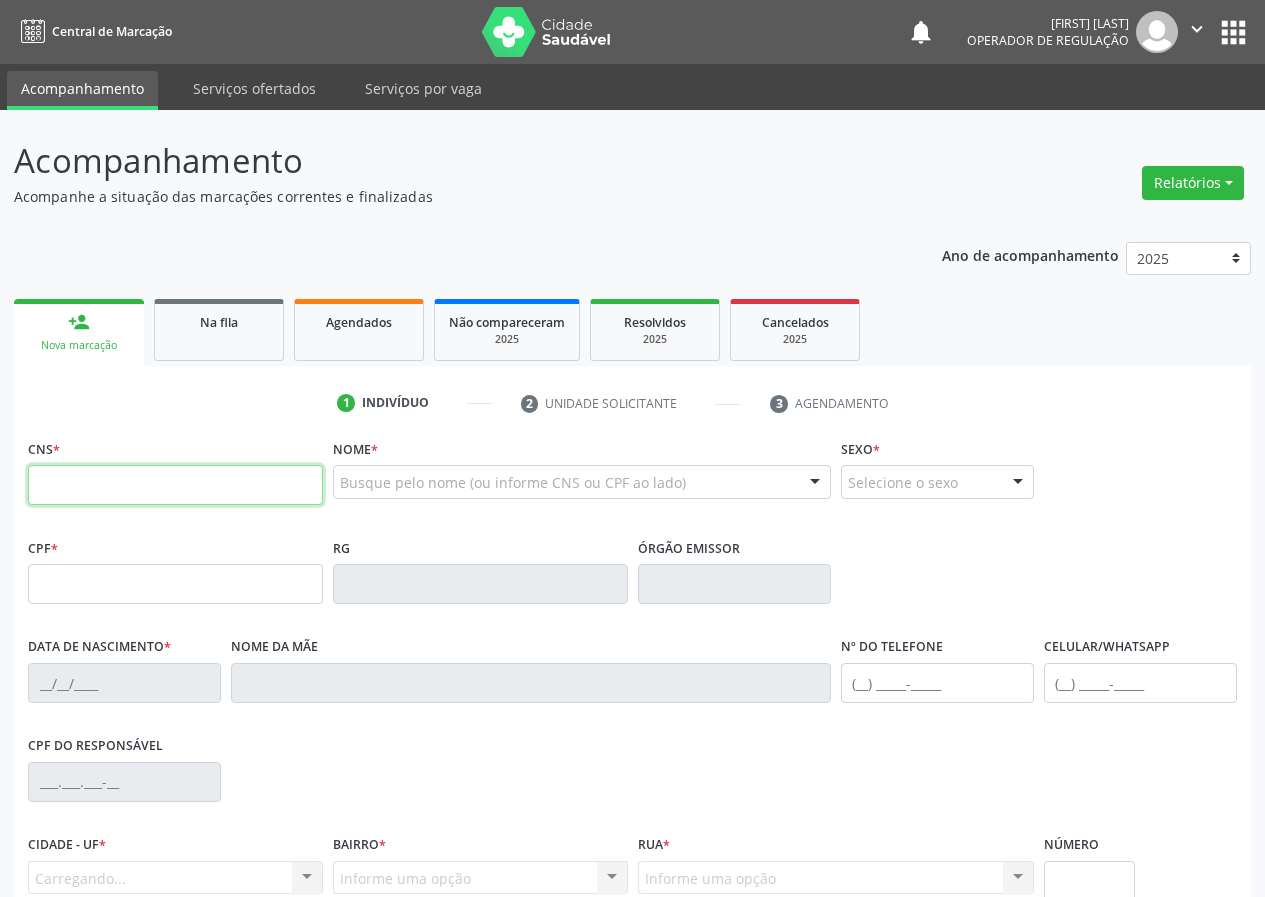 click at bounding box center [175, 485] 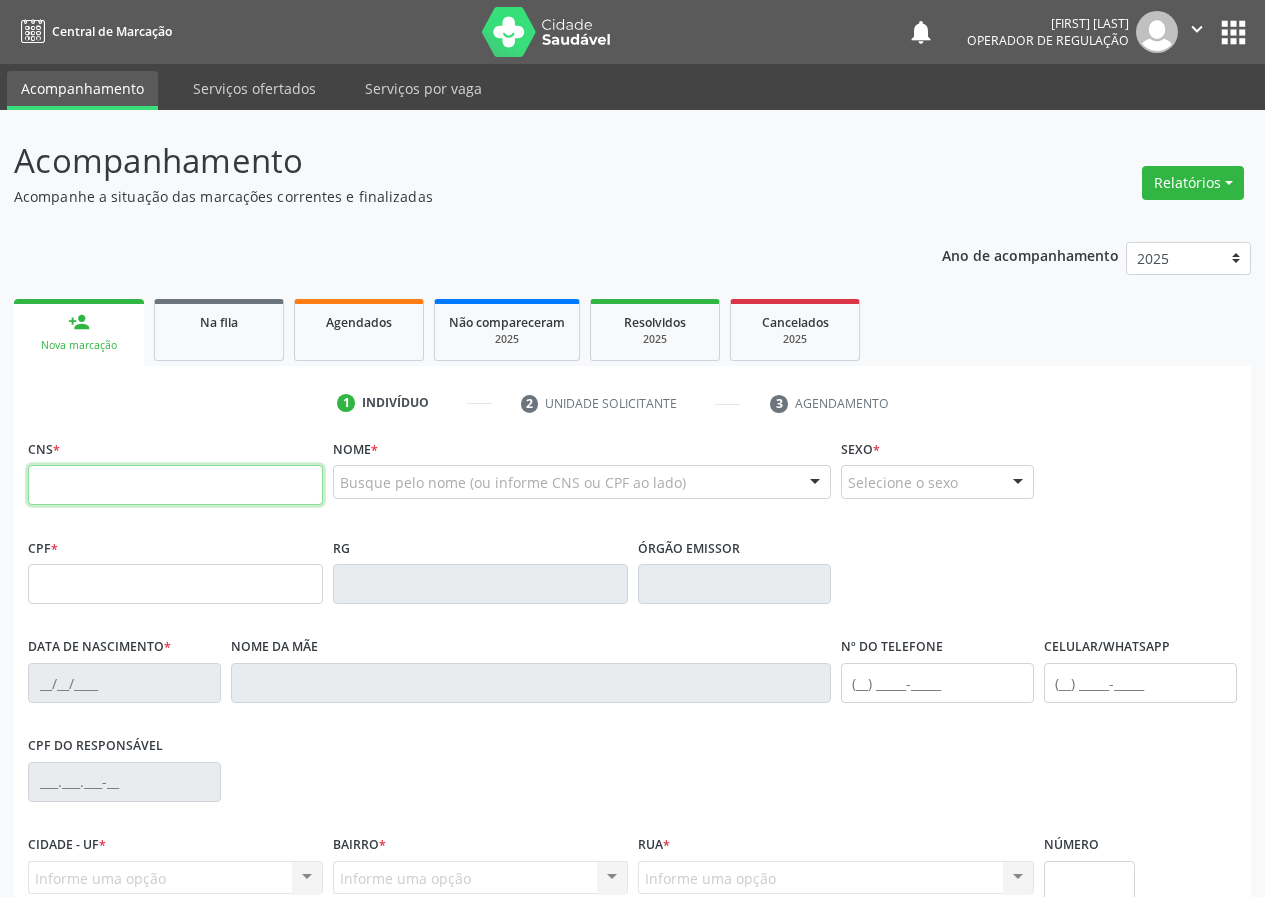 paste on "([PHONE]) [PHONE] [PHONE]" 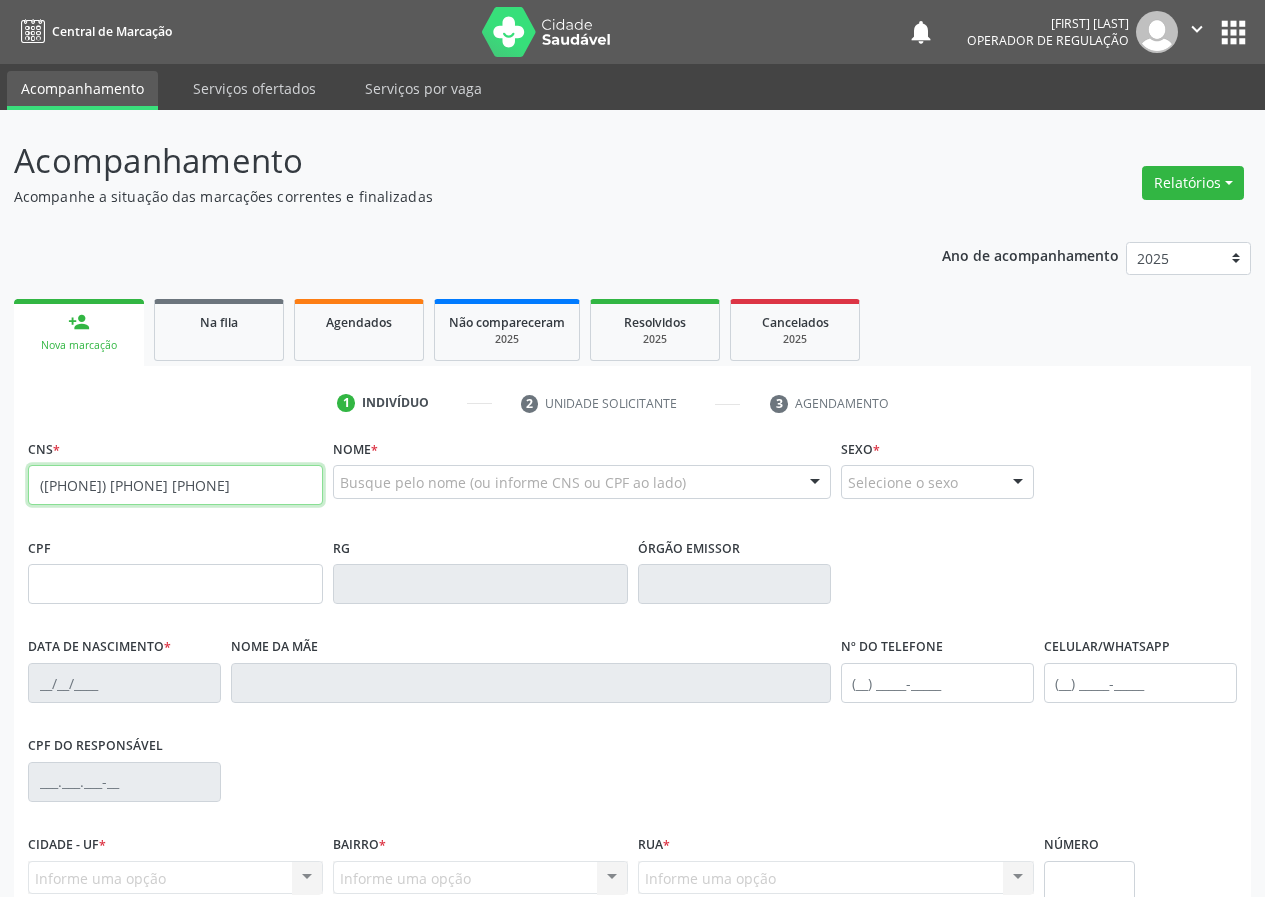 type on "([PHONE]) [PHONE] [PHONE]" 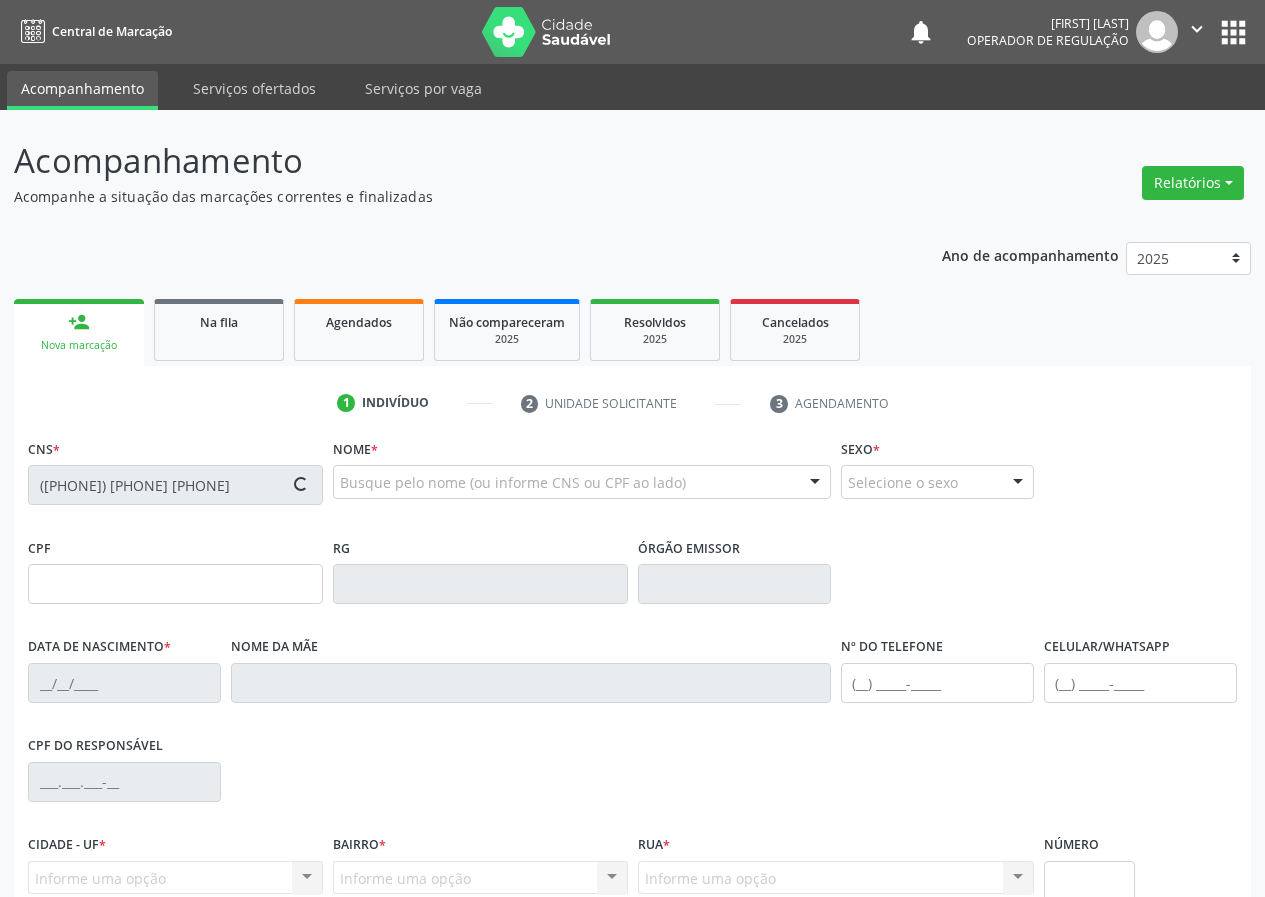 type on "[CPF]" 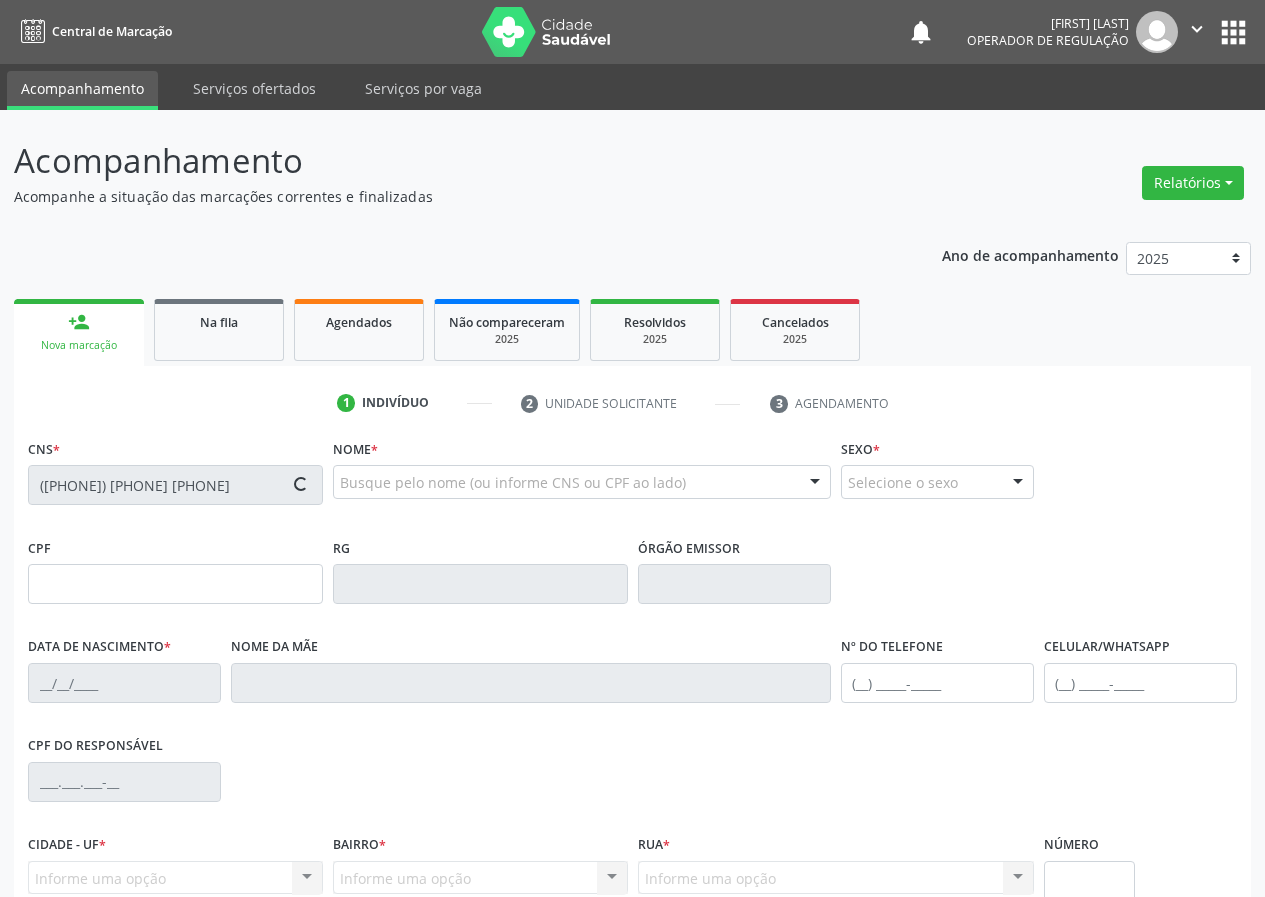type on "03/08/1961" 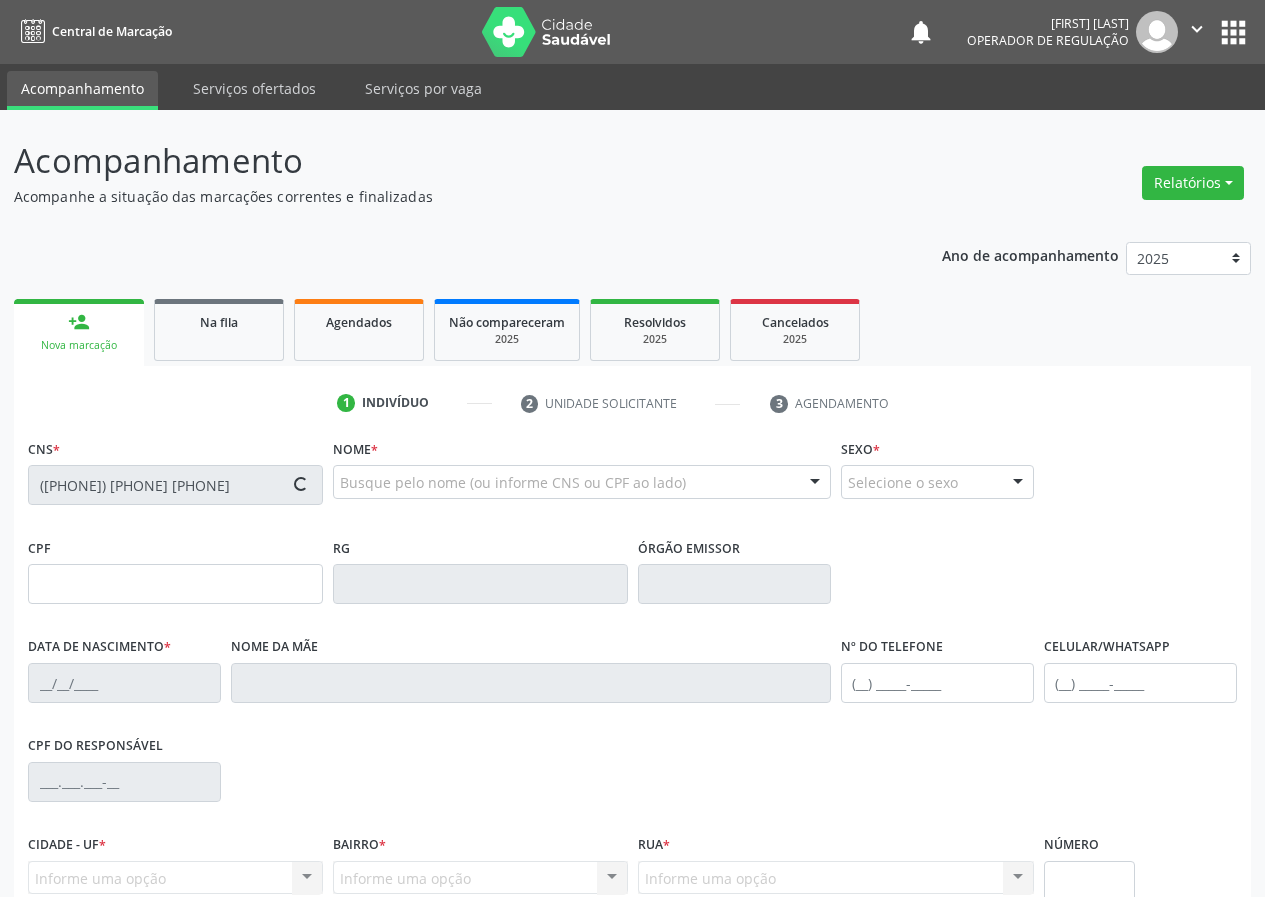 type on "[FIRST] [LAST] [LAST]" 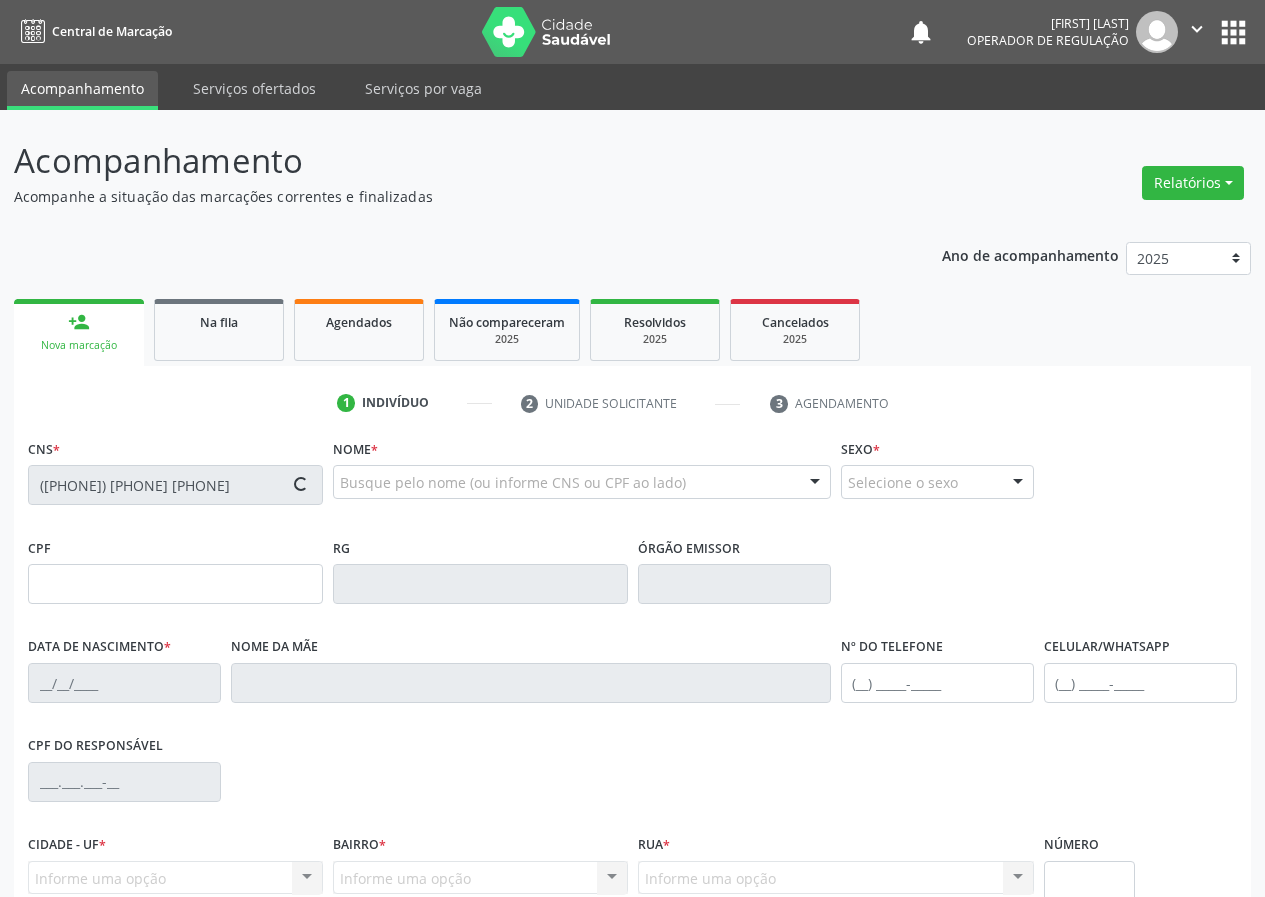 type on "([PHONE]) [PHONE]" 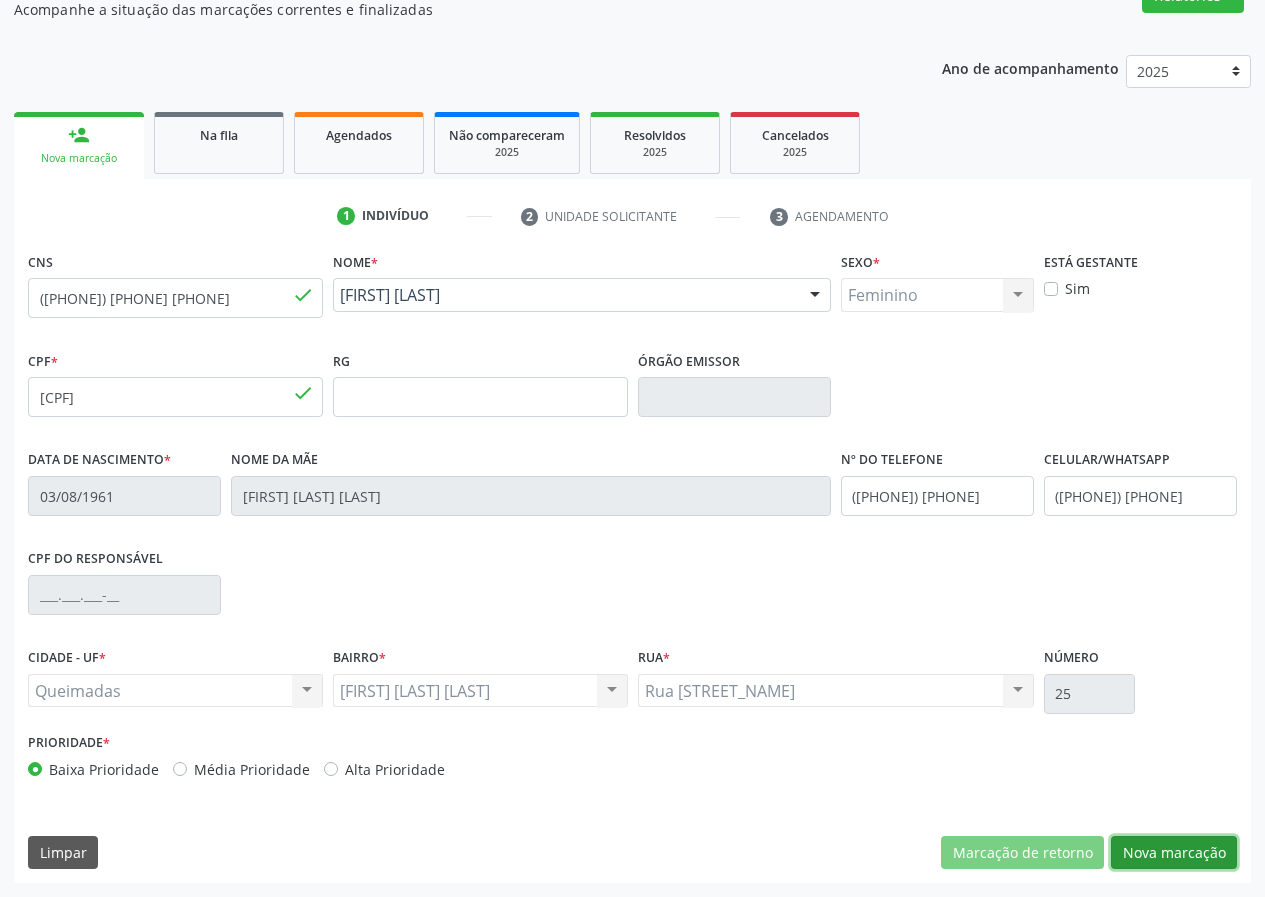 click on "Nova marcação" at bounding box center [1174, 853] 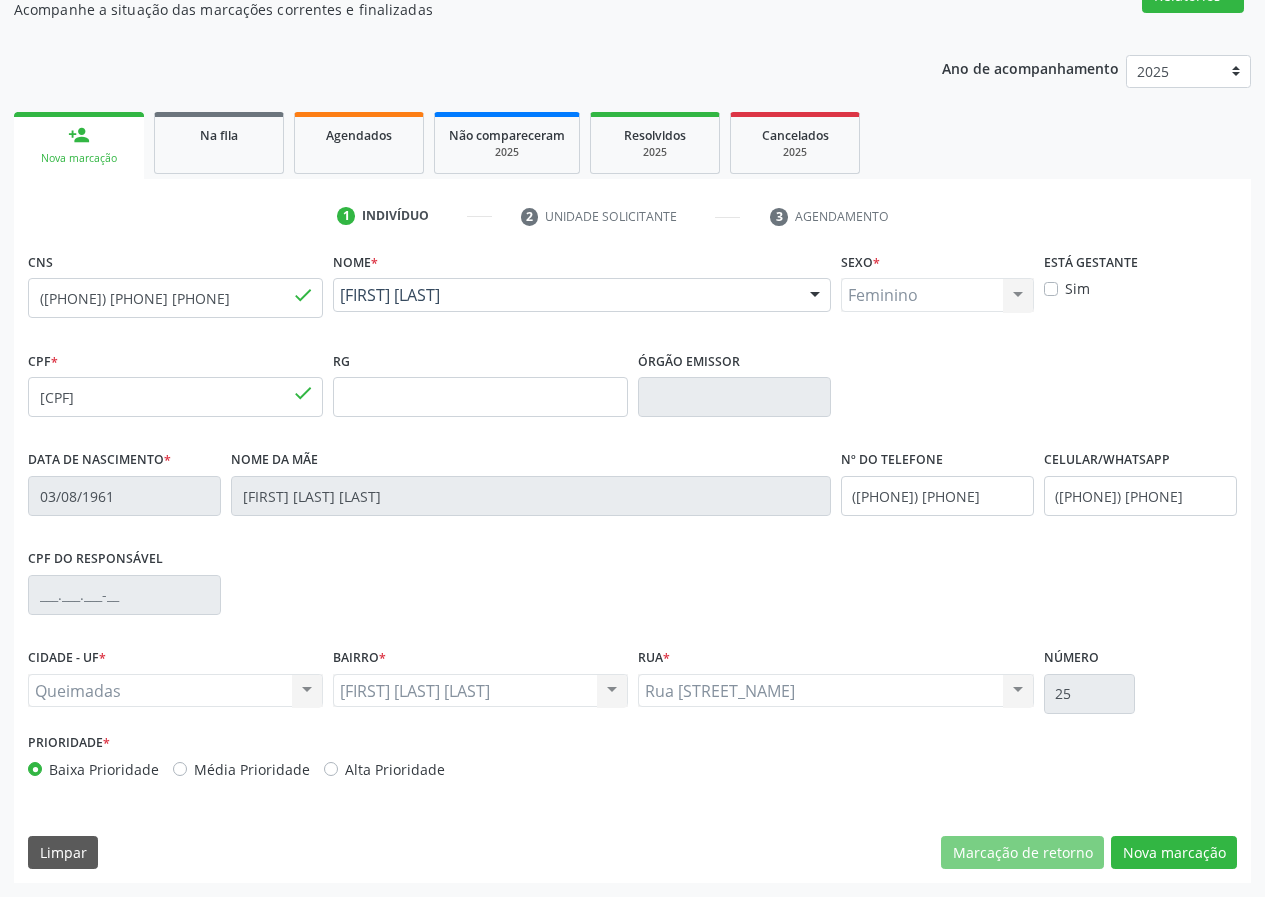 scroll, scrollTop: 9, scrollLeft: 0, axis: vertical 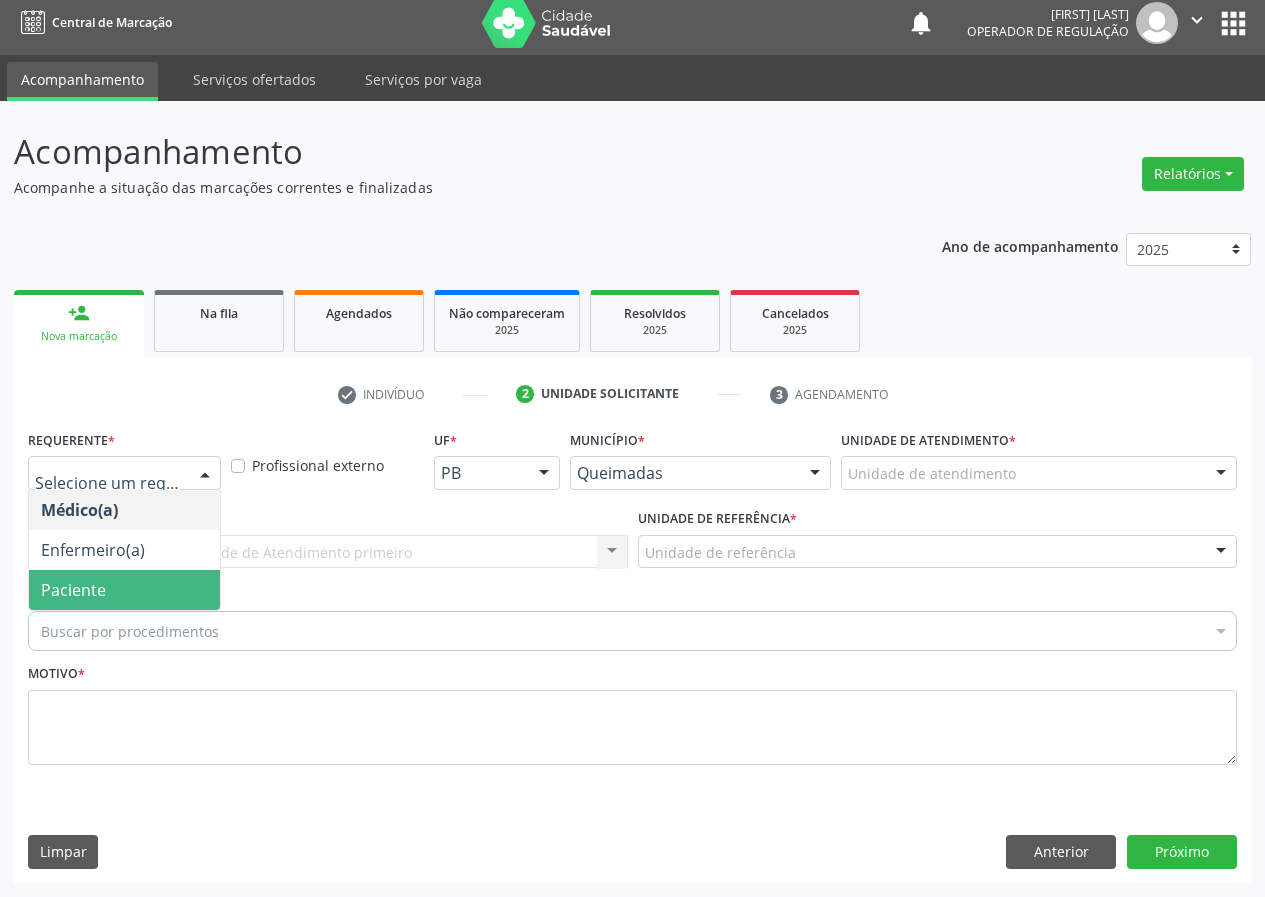 click on "Paciente" at bounding box center (124, 590) 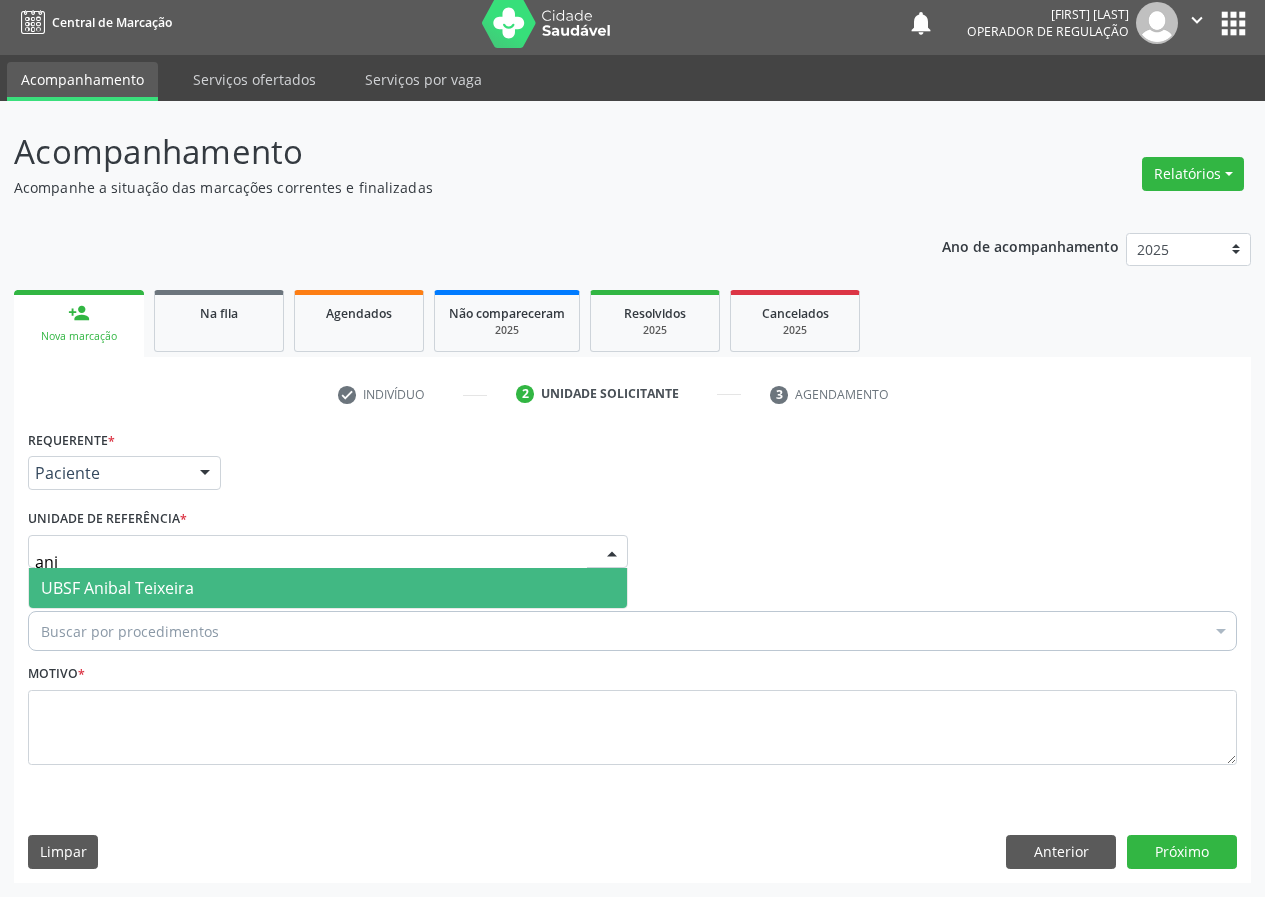 type on "anib" 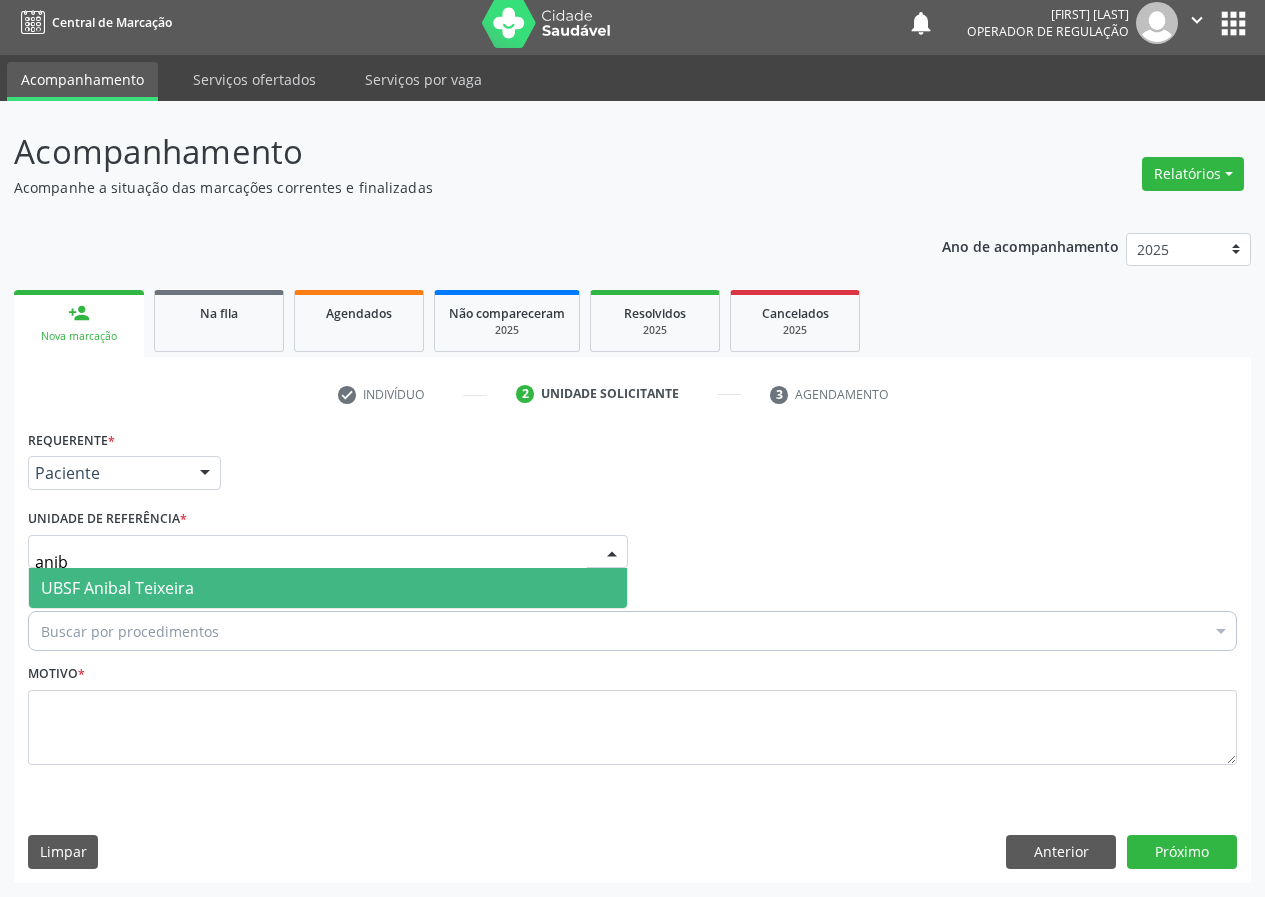 click on "UBSF Anibal Teixeira" at bounding box center (117, 588) 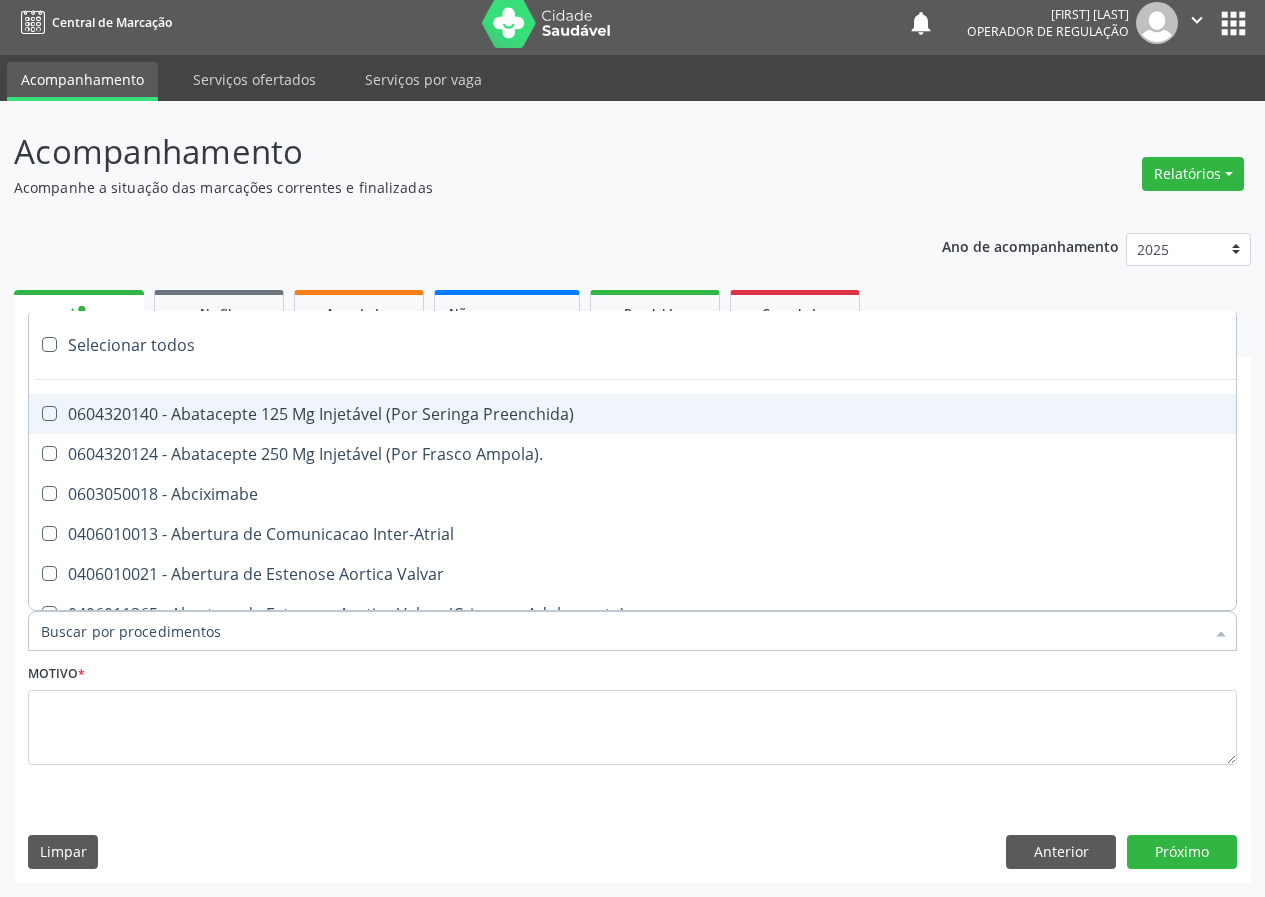 click on "Item de agendamento
*" at bounding box center [622, 631] 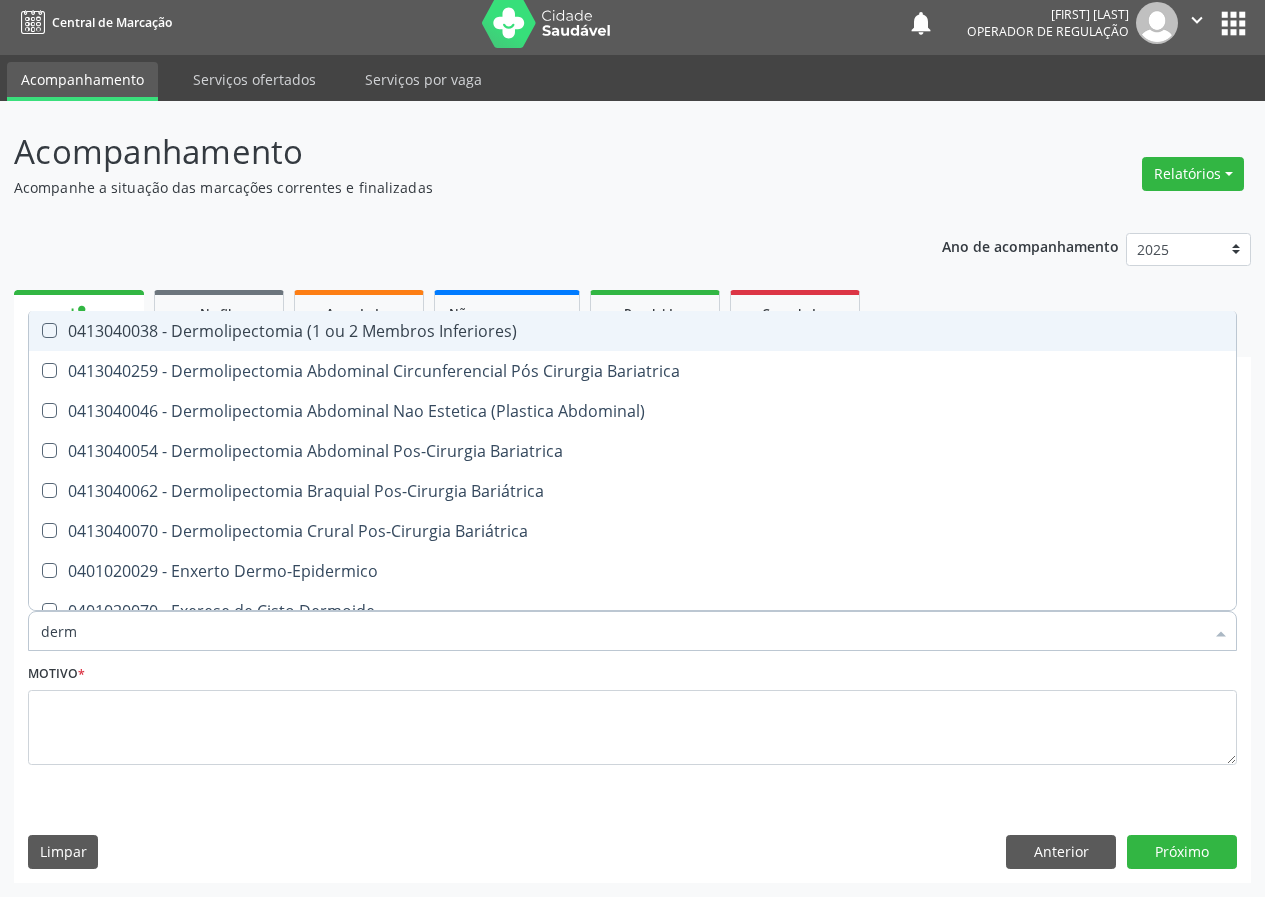type on "derma" 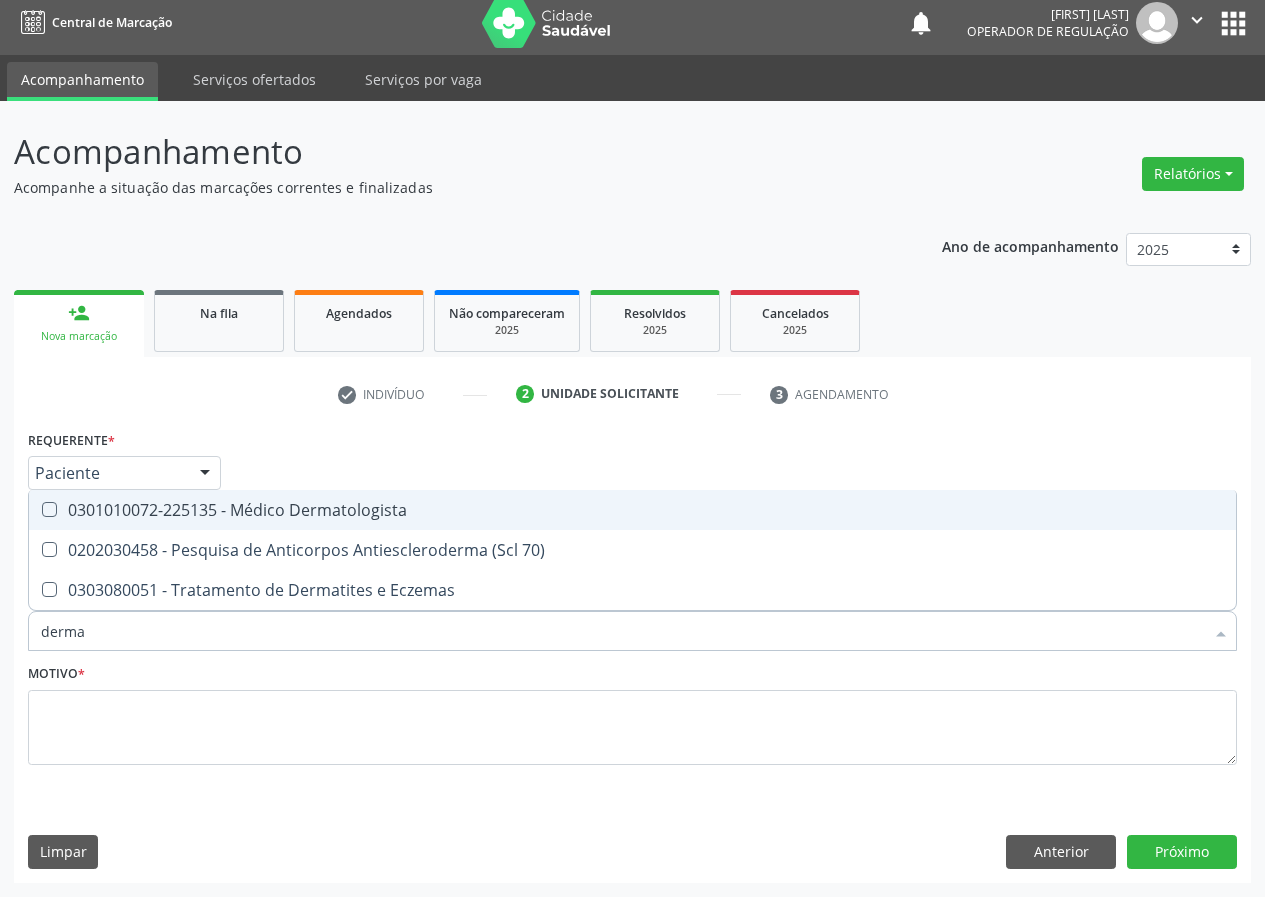 click on "0301010072-225135 - Médico Dermatologista" at bounding box center (632, 510) 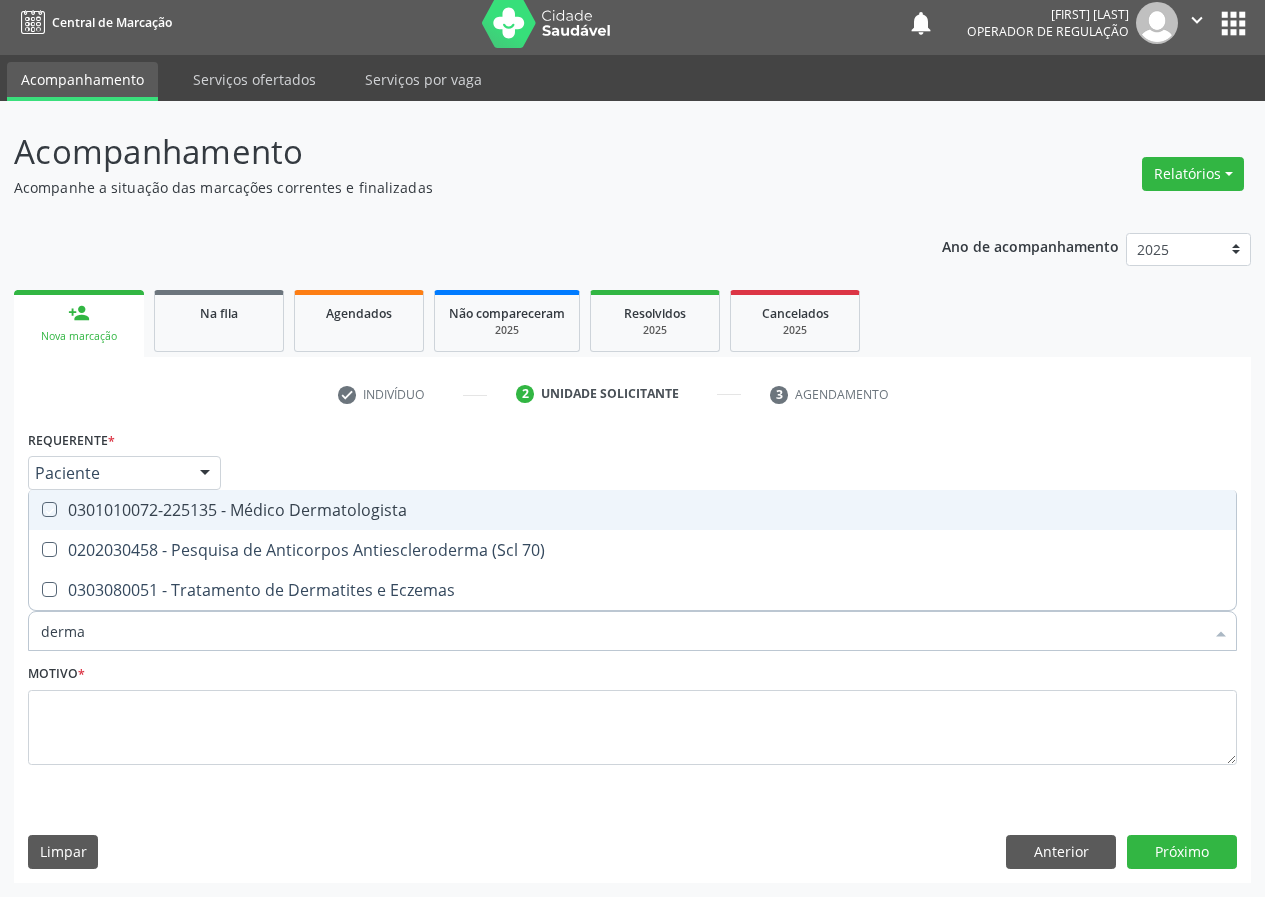 checkbox on "true" 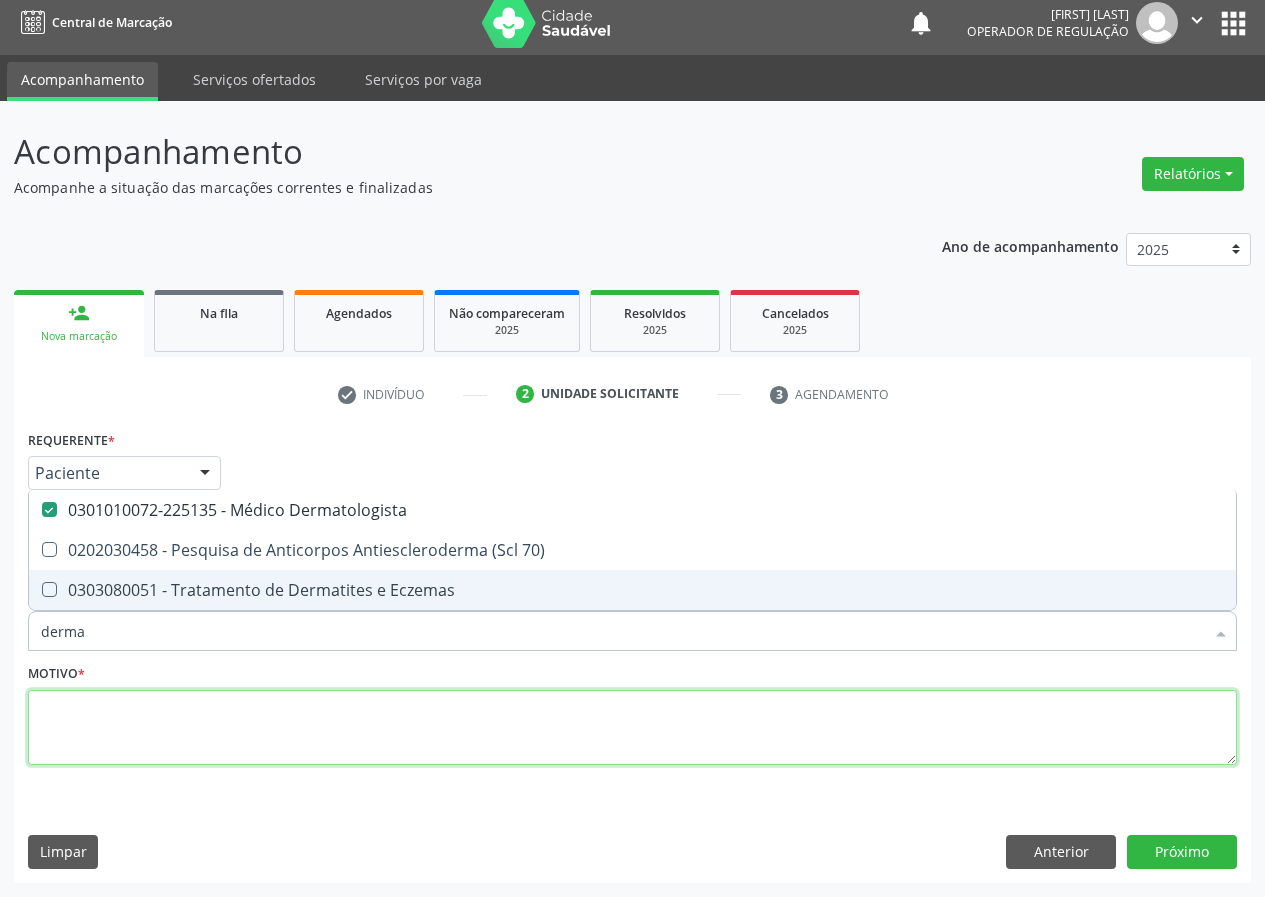 click at bounding box center [632, 728] 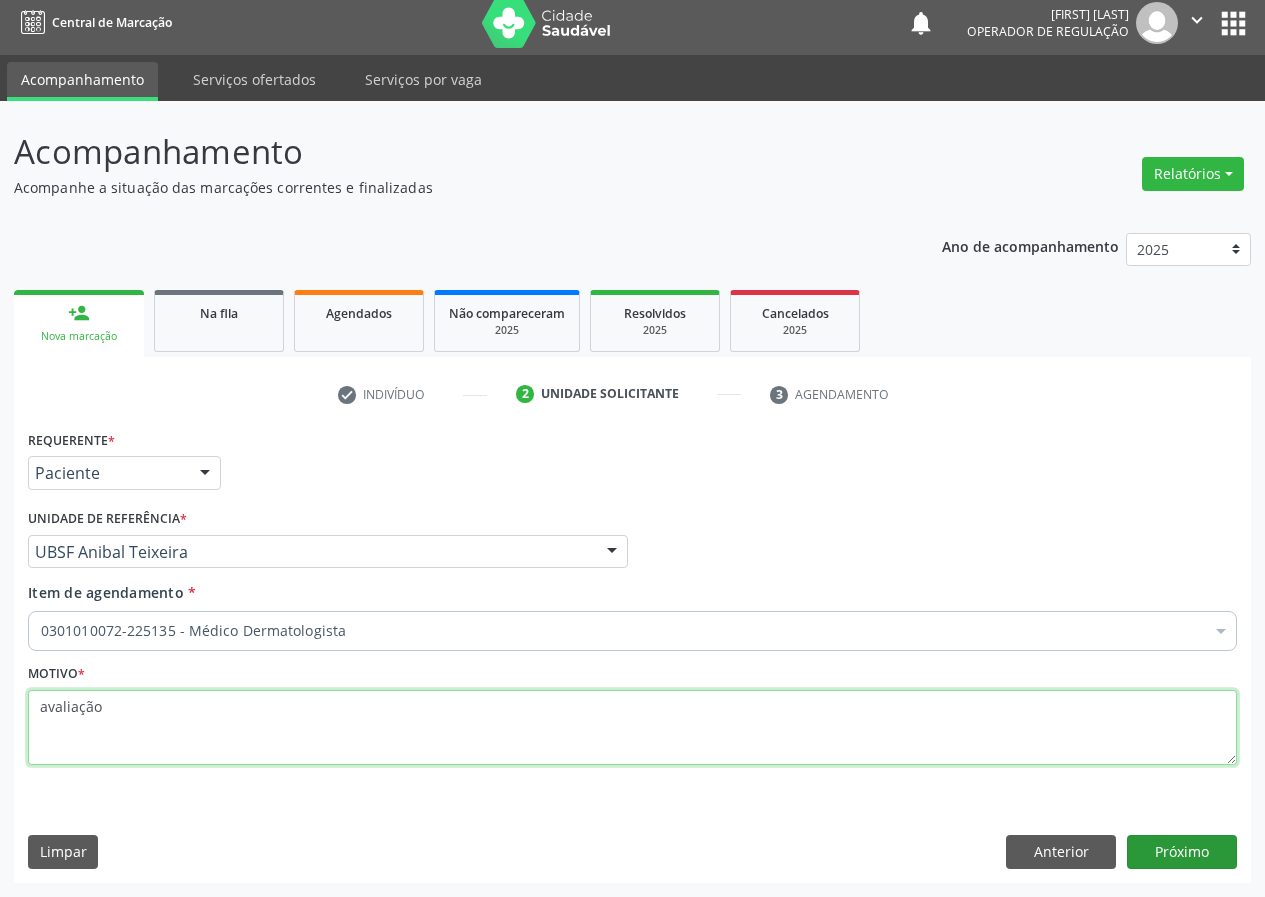type on "avaliação" 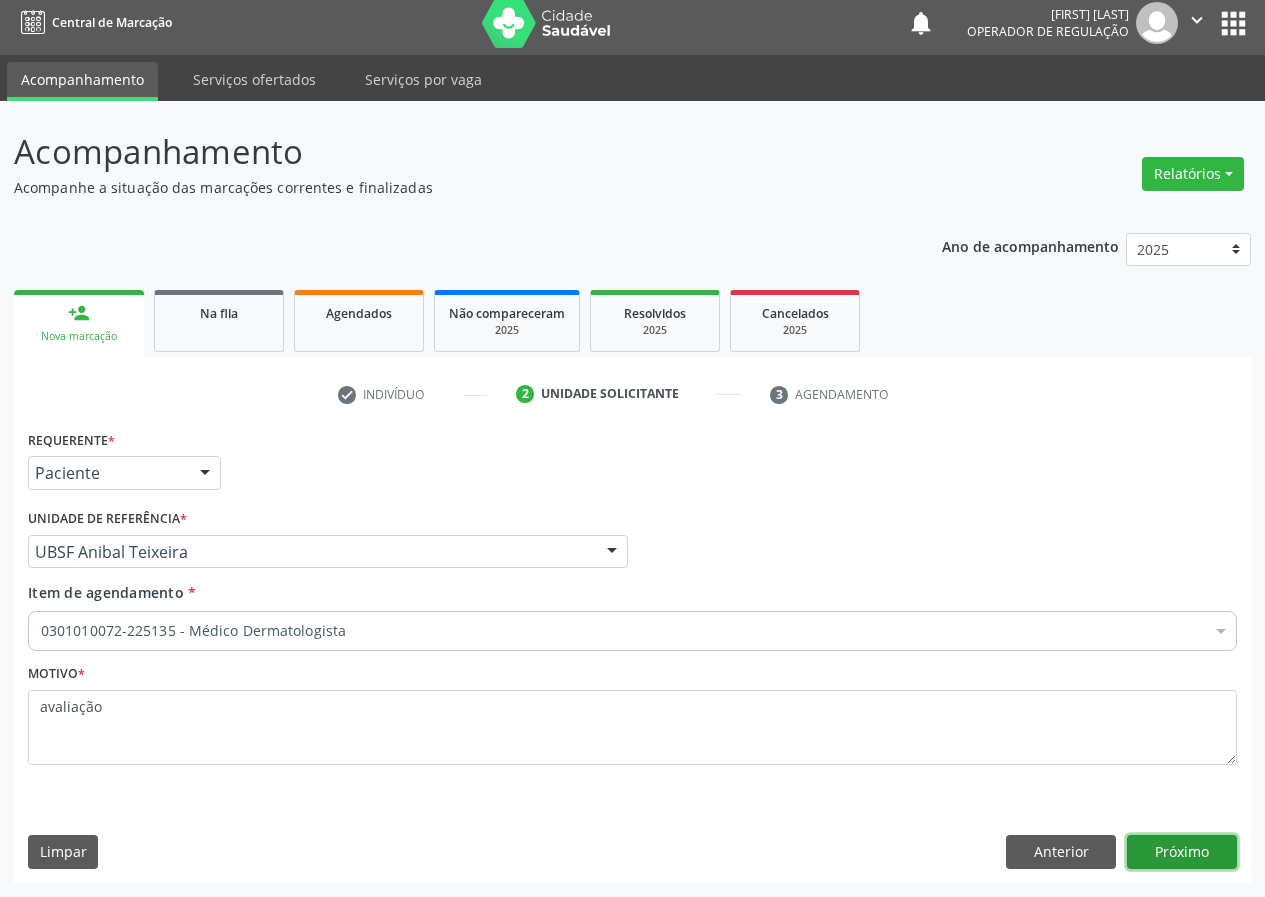 click on "Próximo" at bounding box center (1182, 852) 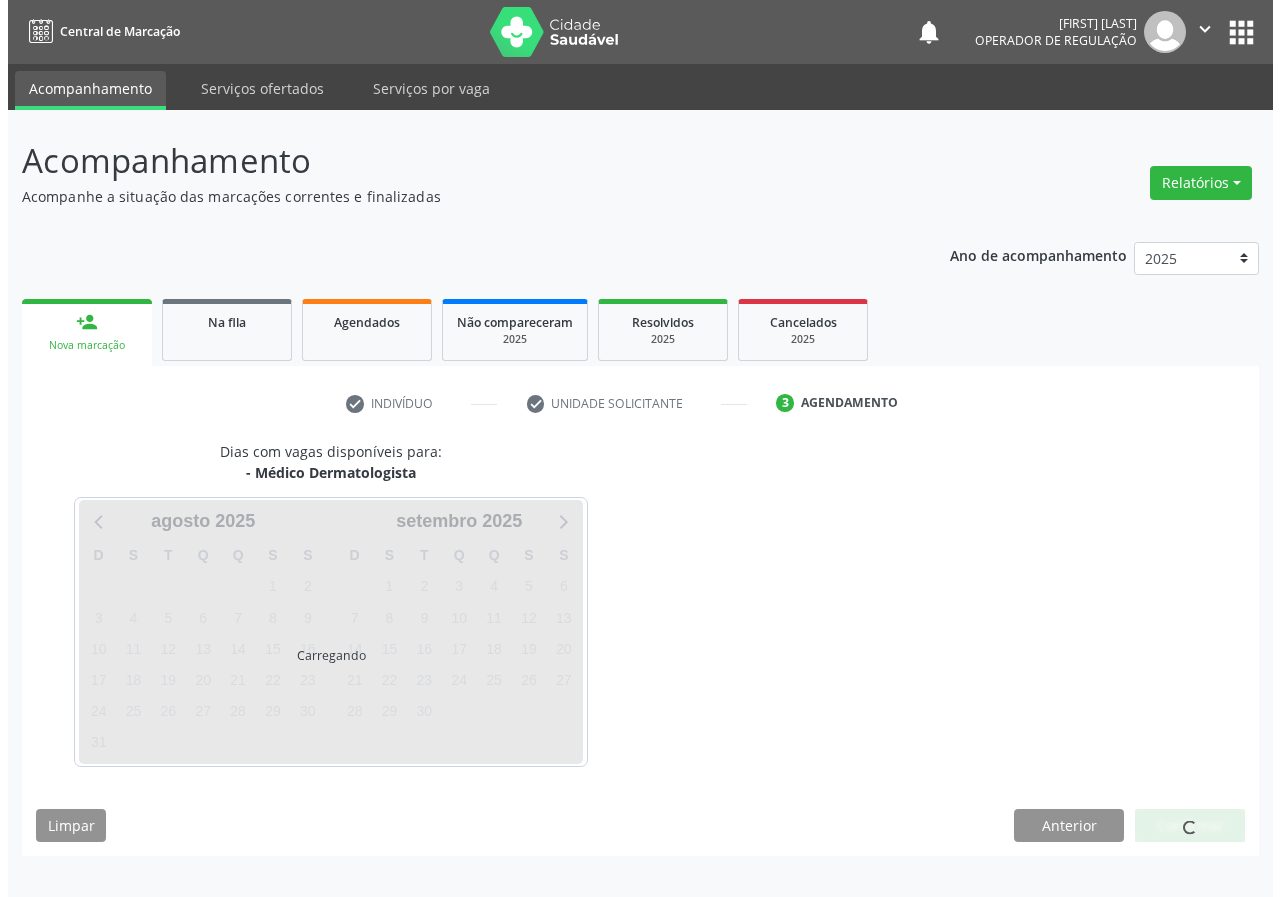 scroll, scrollTop: 0, scrollLeft: 0, axis: both 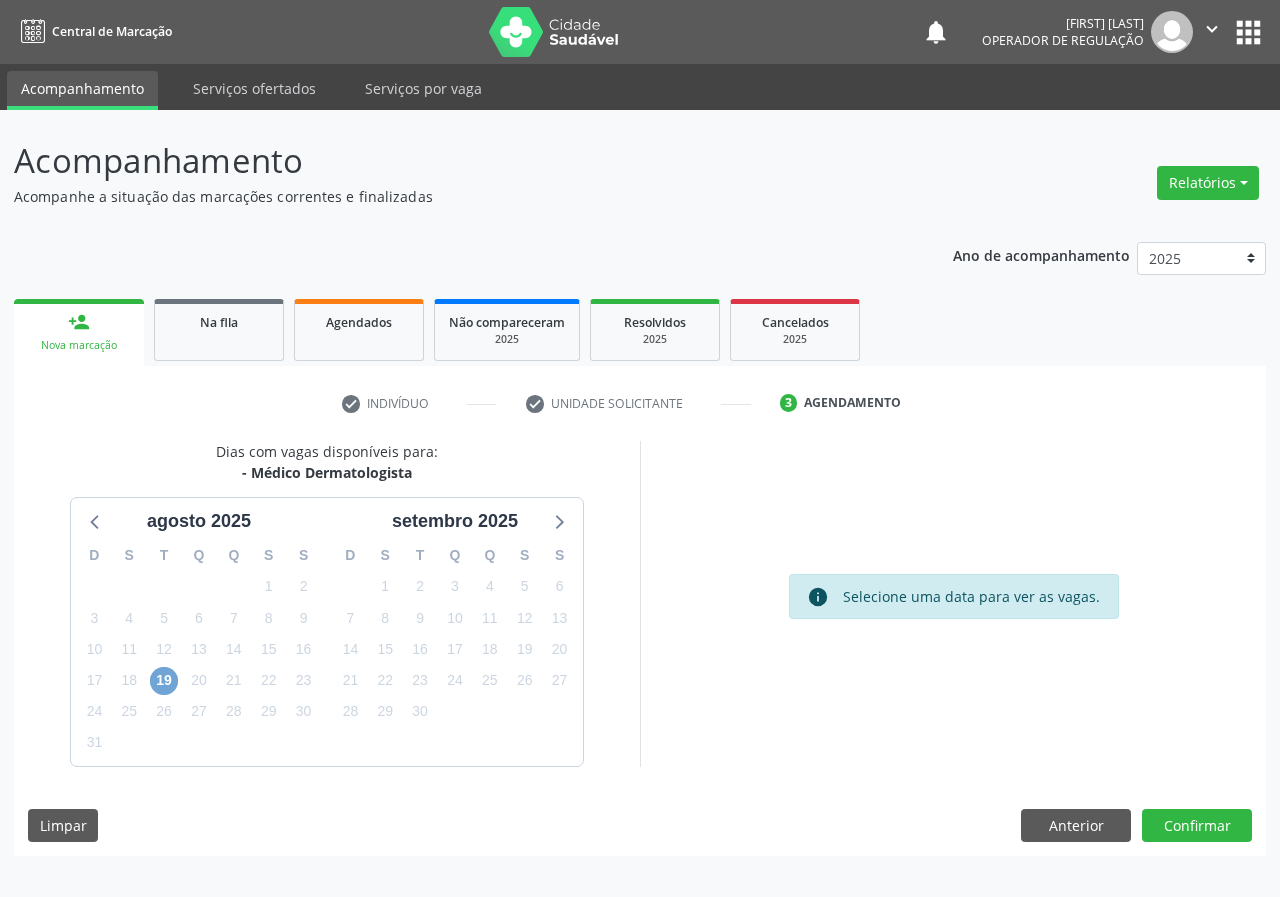click on "19" at bounding box center [164, 681] 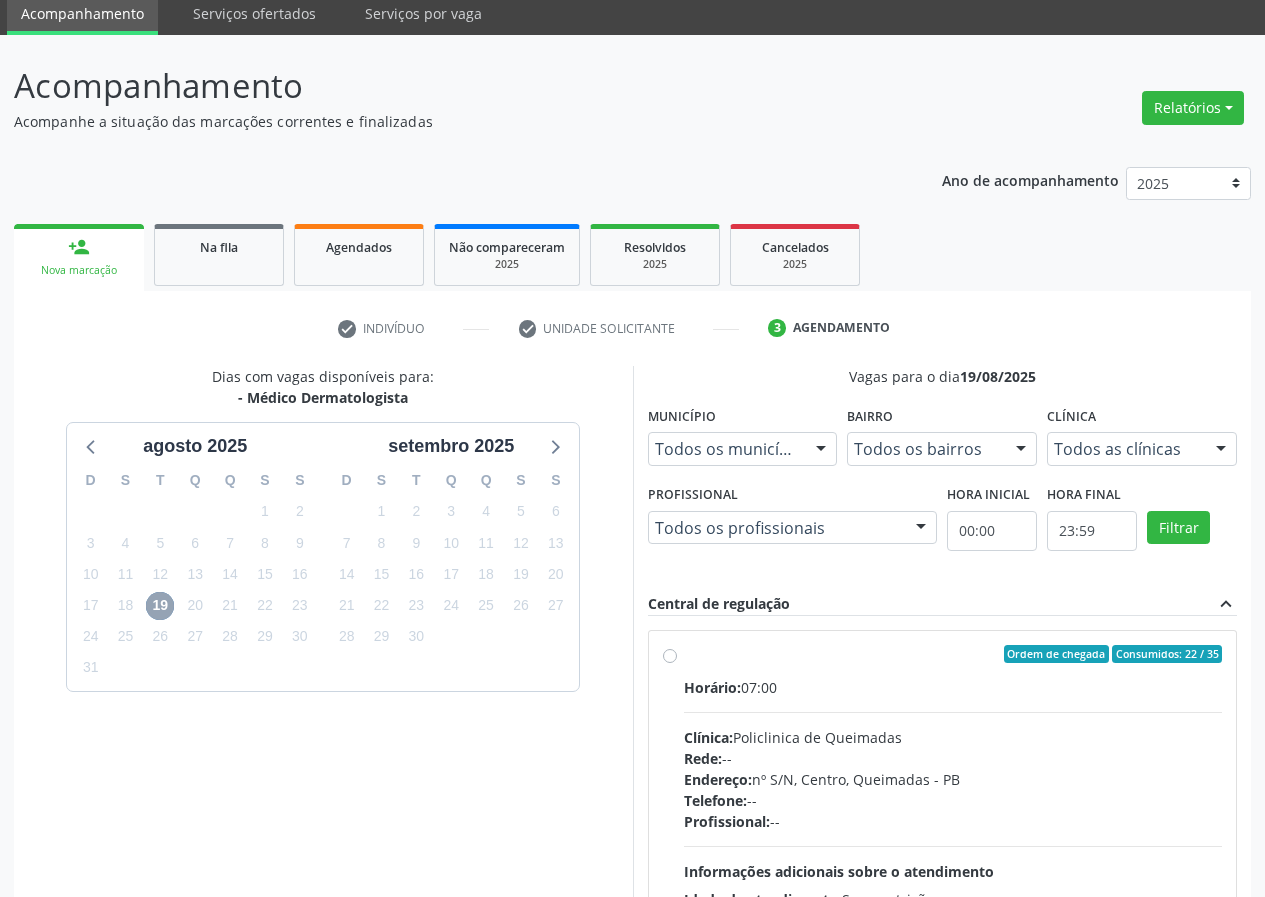 scroll, scrollTop: 262, scrollLeft: 0, axis: vertical 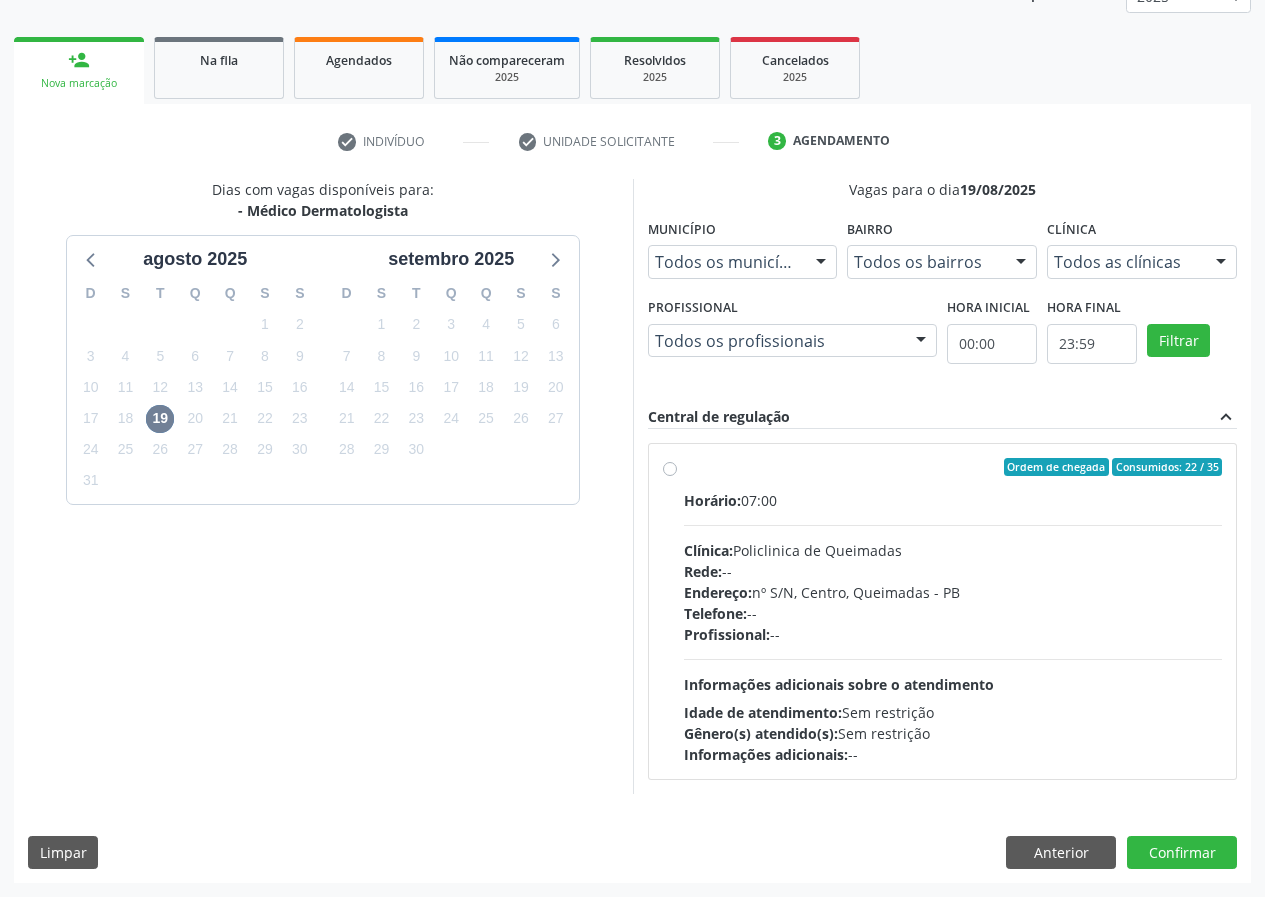 click on "Ordem de chegada
Consumidos: 22 / 35
Horário:   07:00
Clínica:  Policlinica de Queimadas
Rede:
--
Endereço:   nº S/N, Centro, [CITY] - [STATE]
Telefone:   --
Profissional:
--
Informações adicionais sobre o atendimento
Idade de atendimento:
Sem restrição
Gênero(s) atendido(s):
Sem restrição
Informações adicionais:
--" at bounding box center (953, 611) 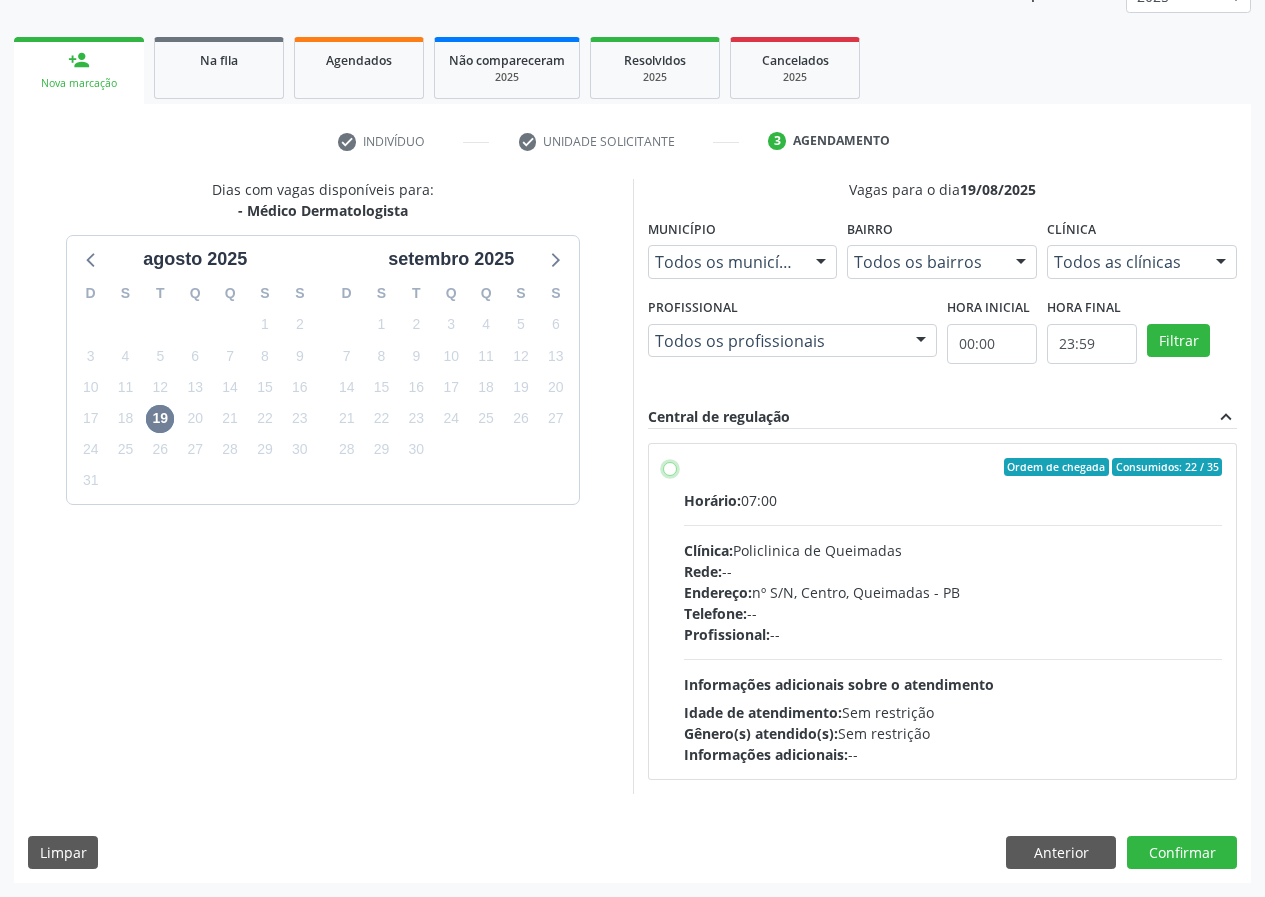 radio on "true" 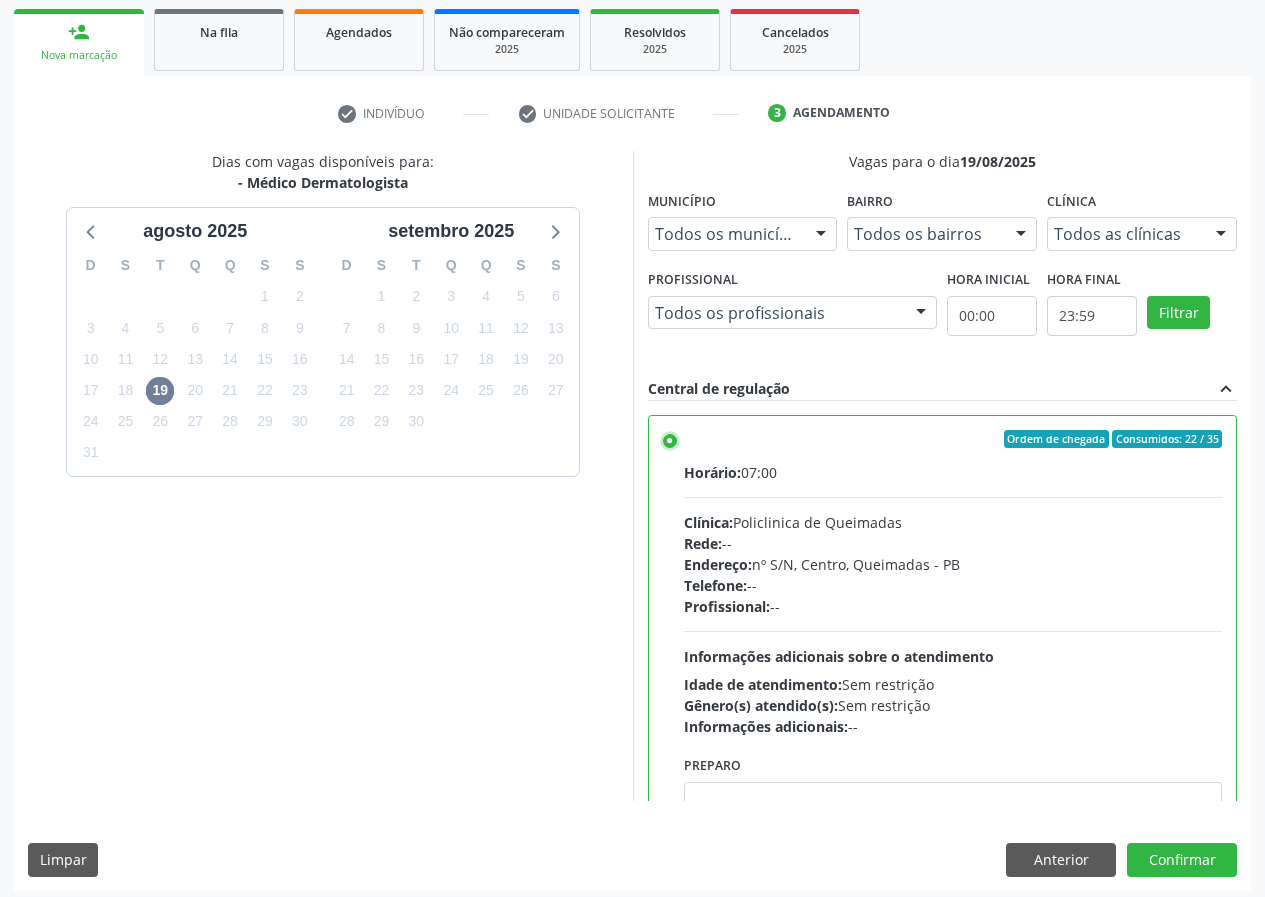 scroll, scrollTop: 298, scrollLeft: 0, axis: vertical 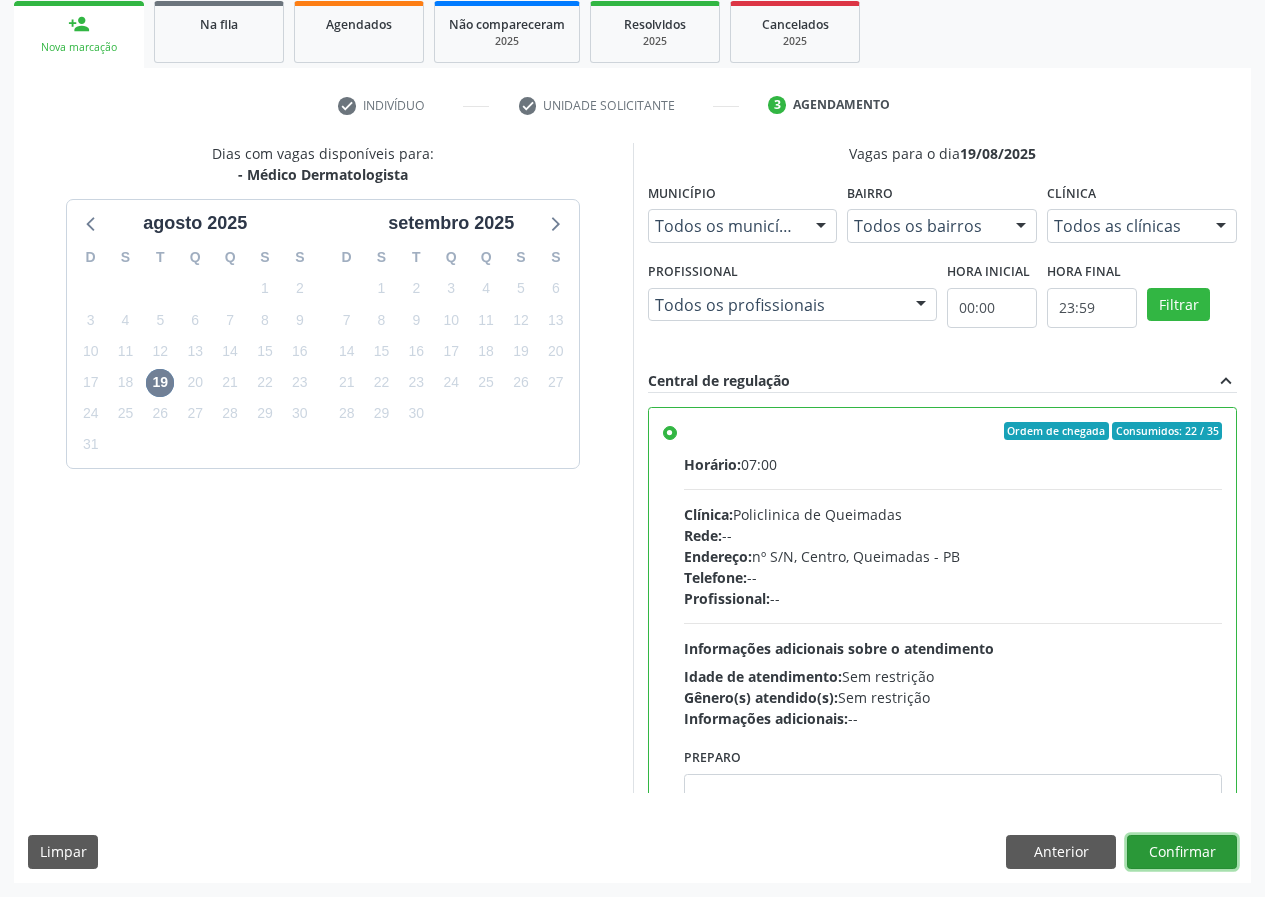 click on "Confirmar" at bounding box center [1182, 852] 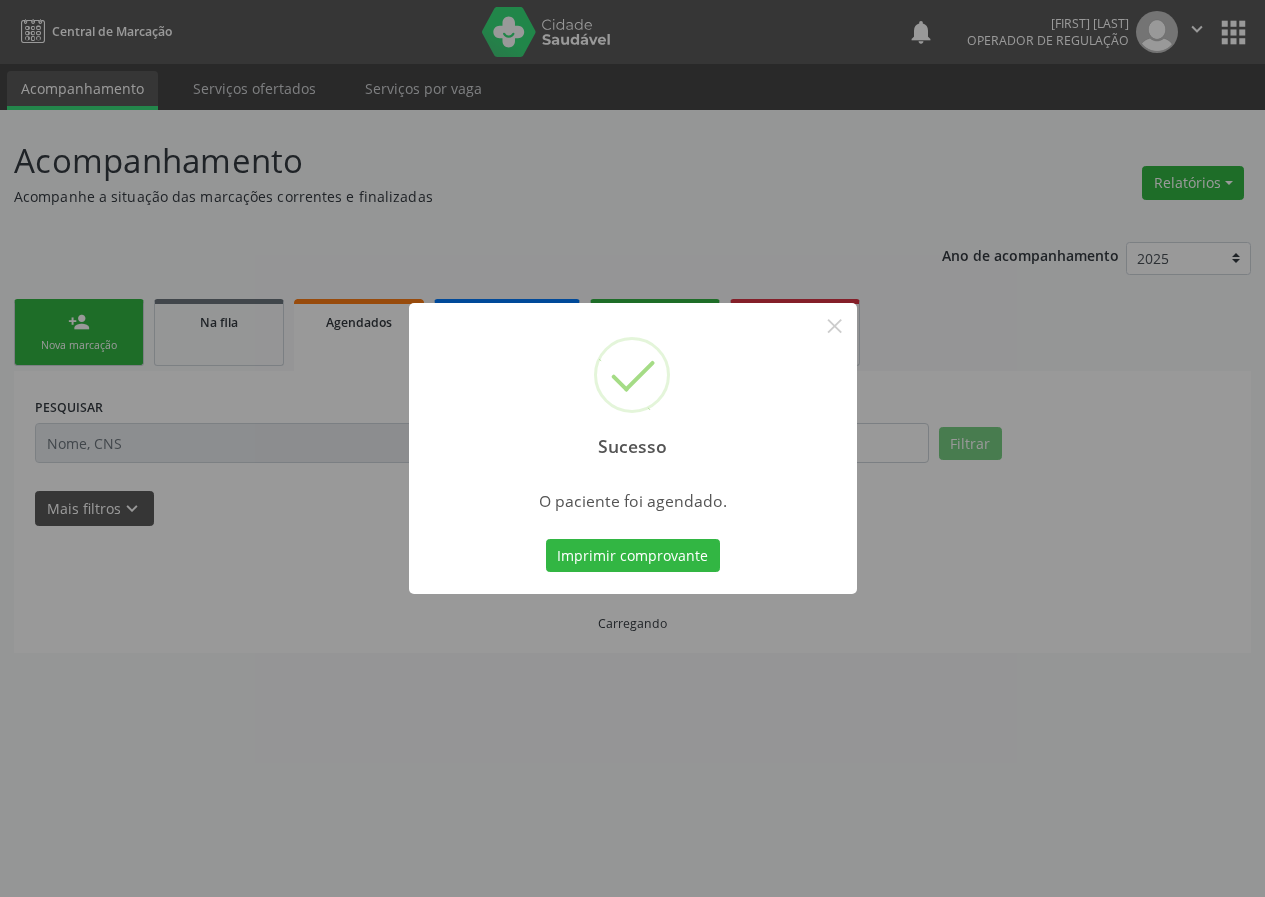 scroll, scrollTop: 0, scrollLeft: 0, axis: both 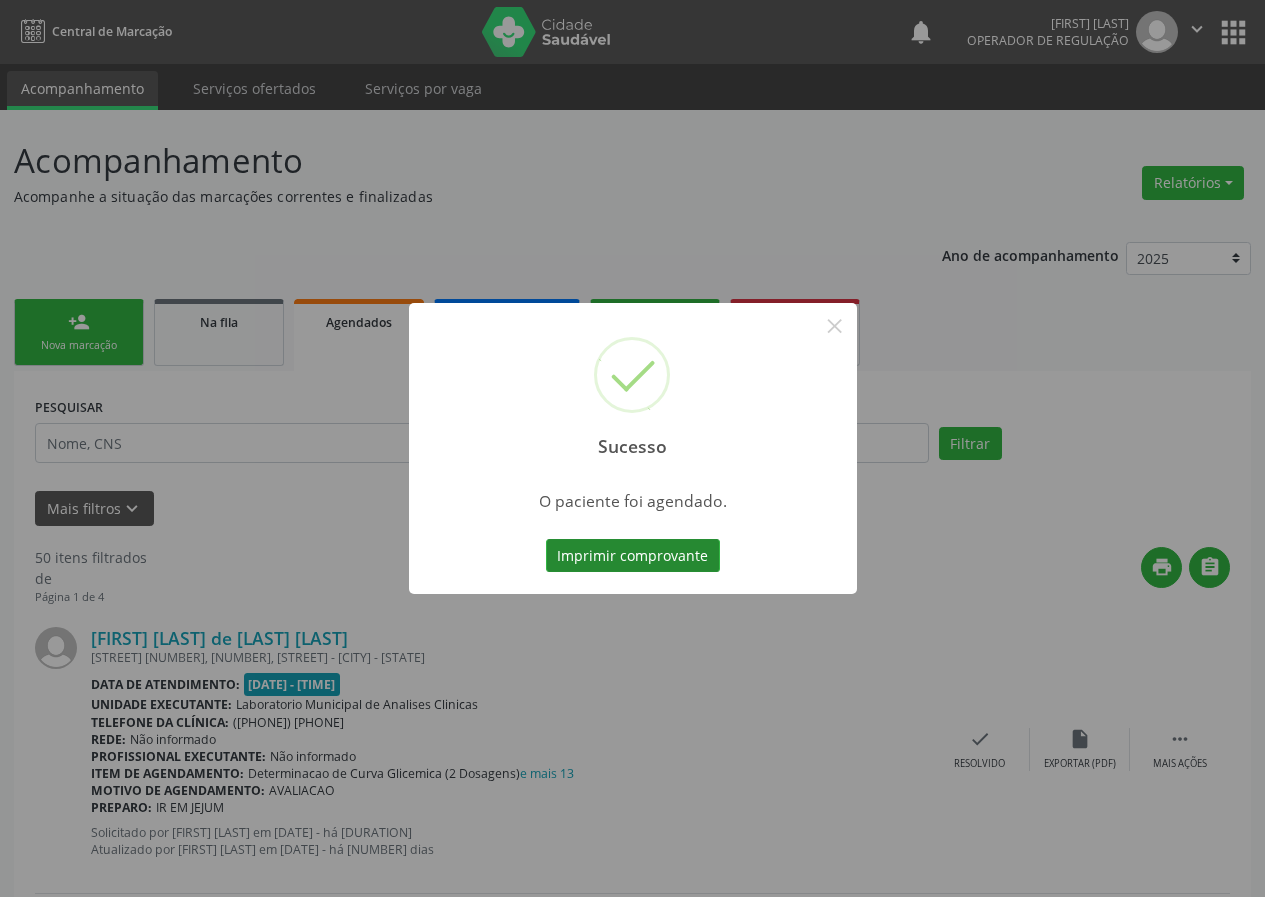 click on "Imprimir comprovante" at bounding box center [633, 556] 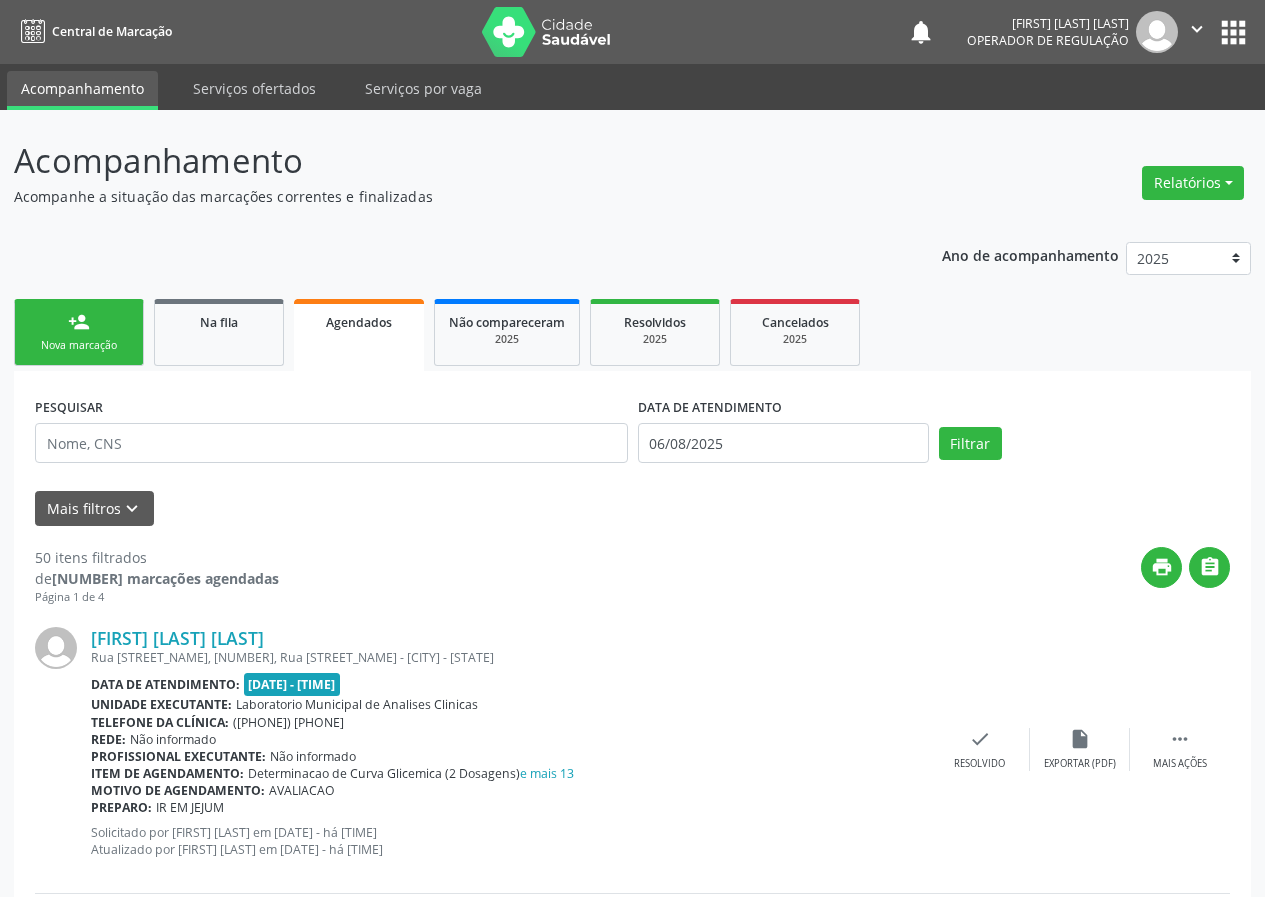 scroll, scrollTop: 0, scrollLeft: 0, axis: both 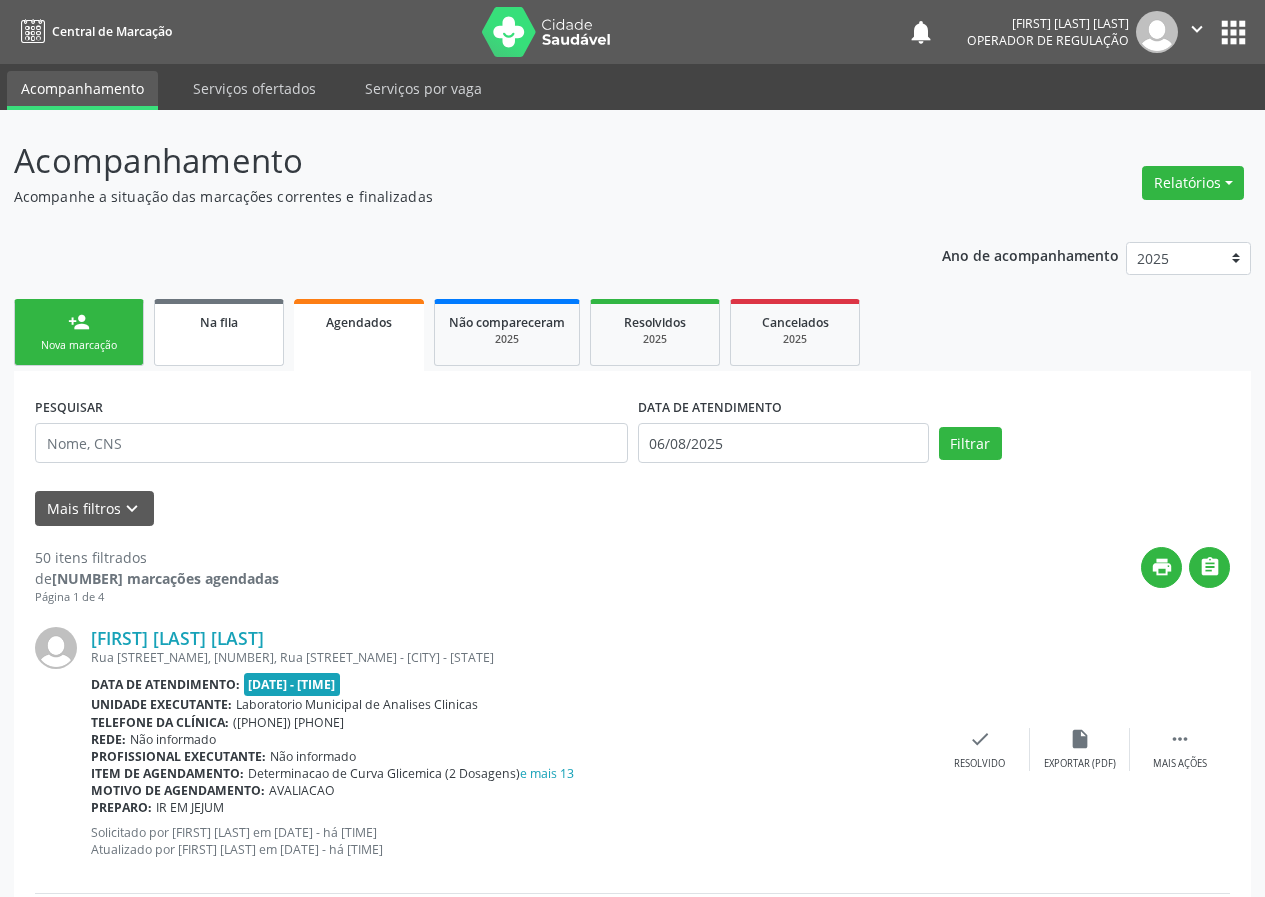 click on "Na fila" at bounding box center (219, 332) 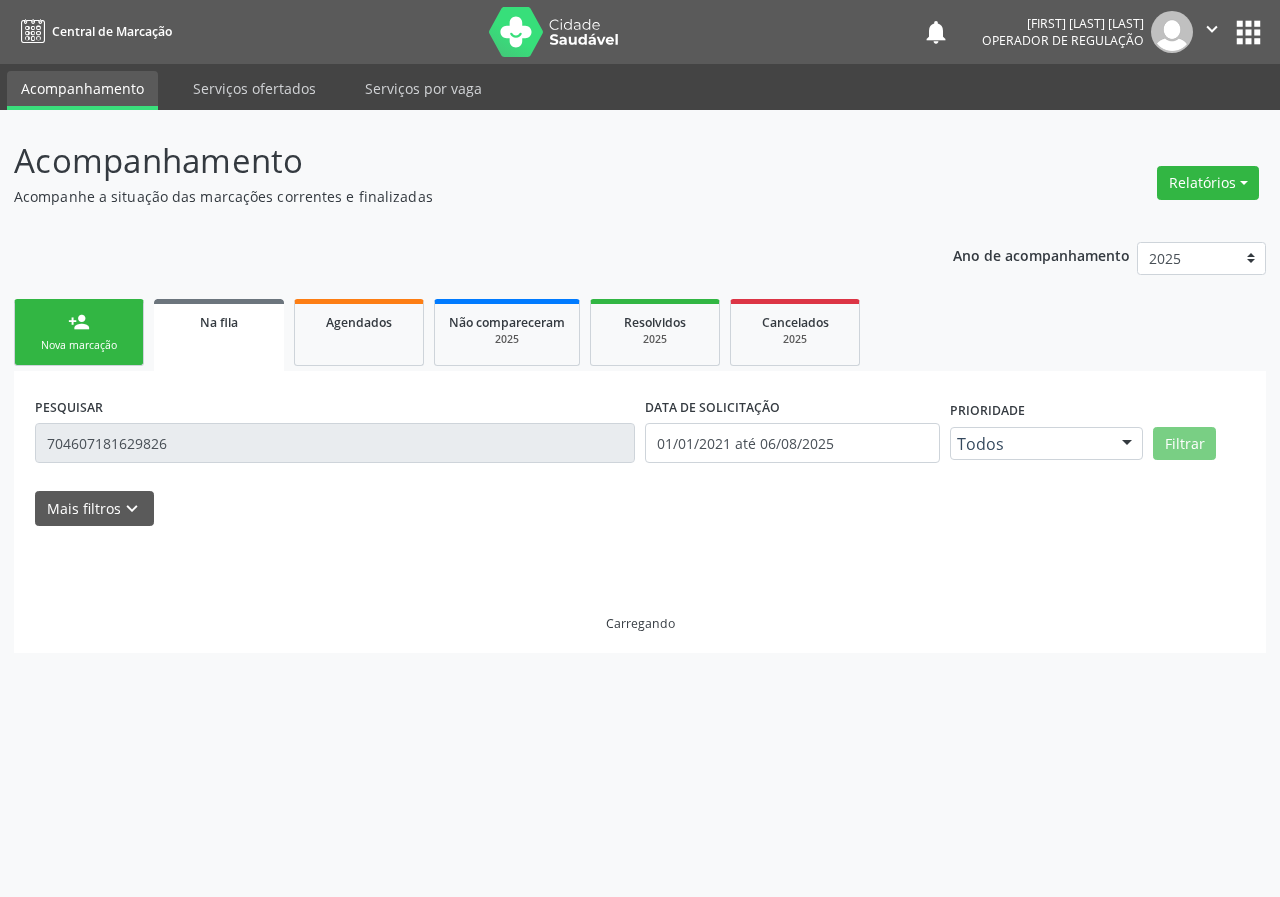 click on "[NUMBER]" at bounding box center [335, 443] 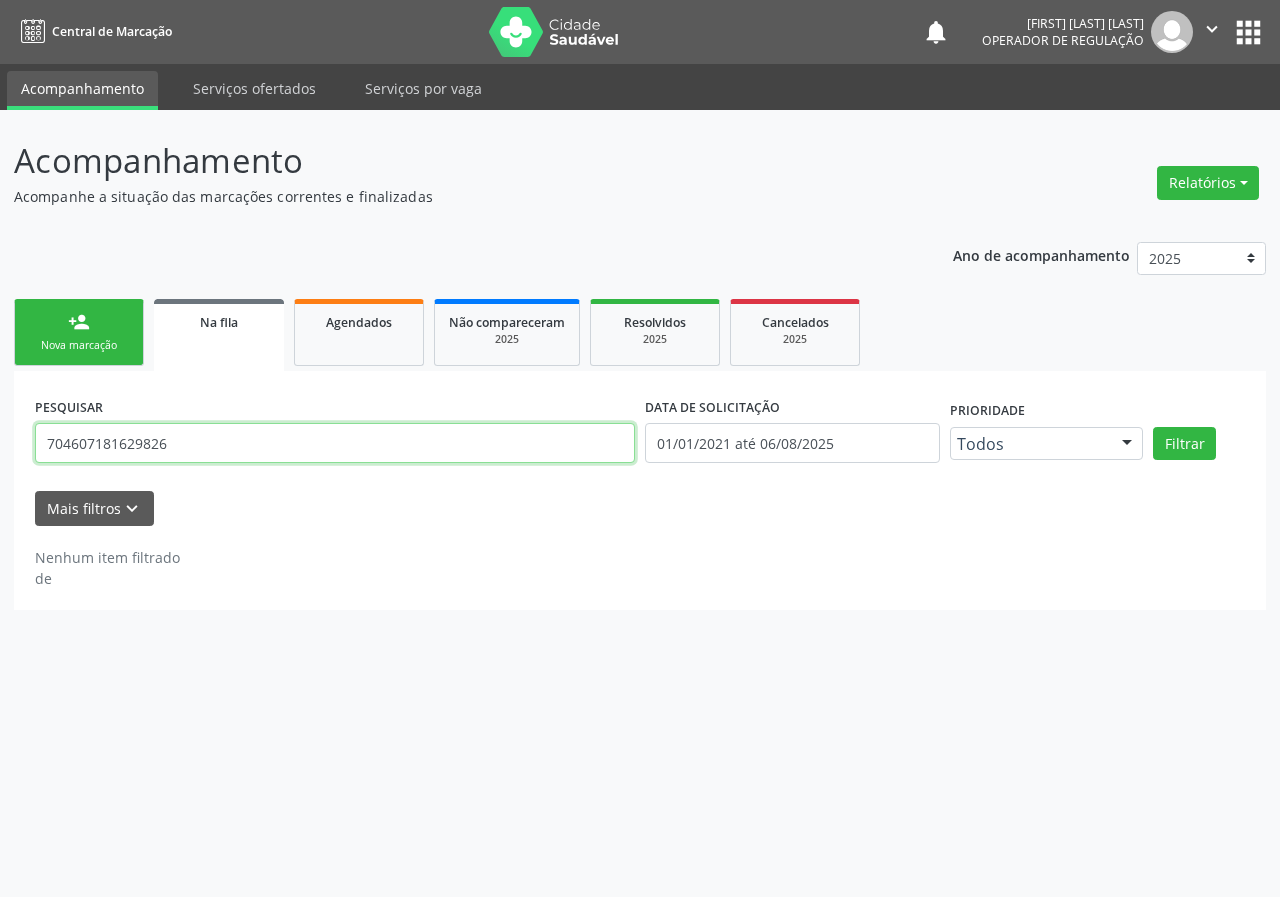 drag, startPoint x: 190, startPoint y: 442, endPoint x: 0, endPoint y: 442, distance: 190 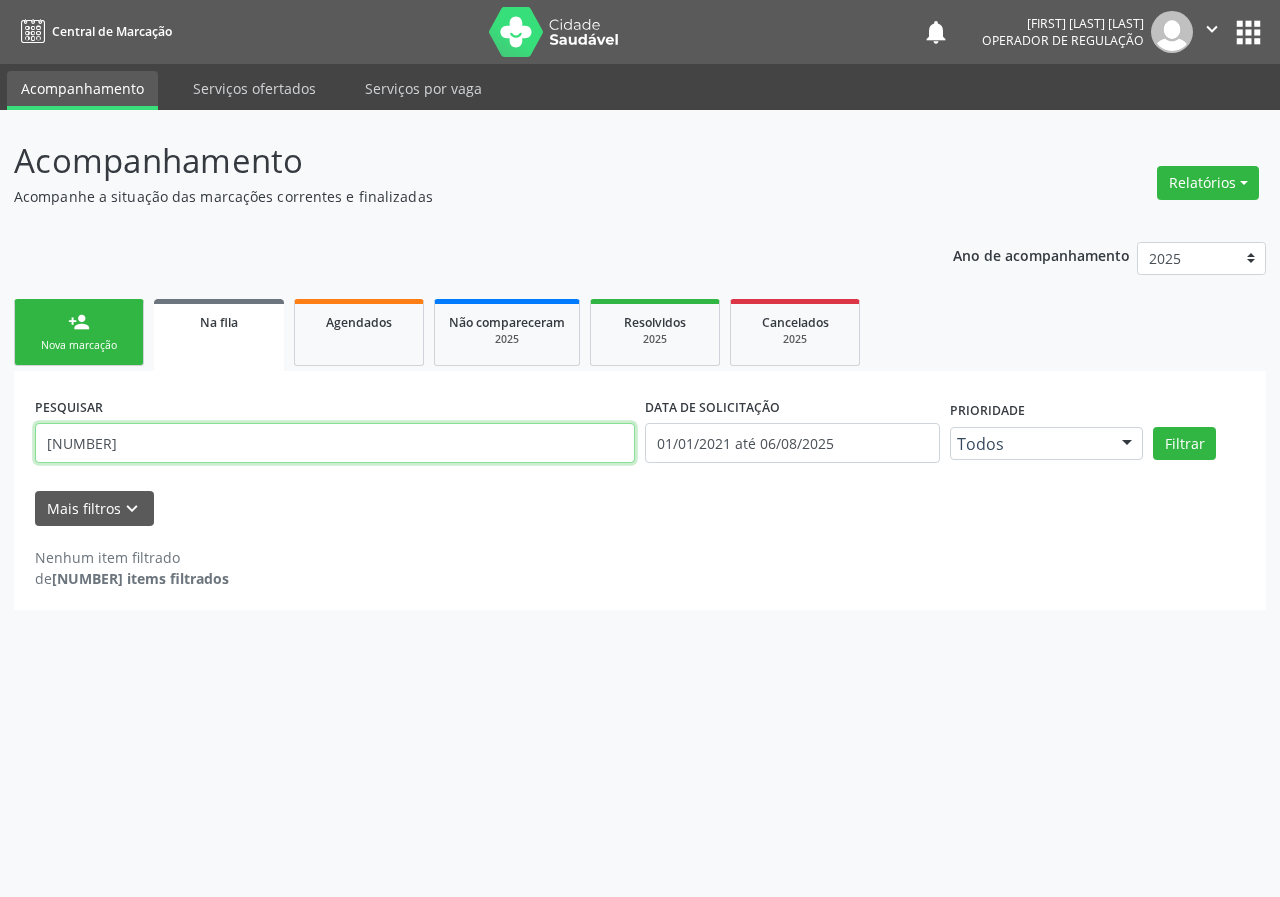 type on "705203477718872" 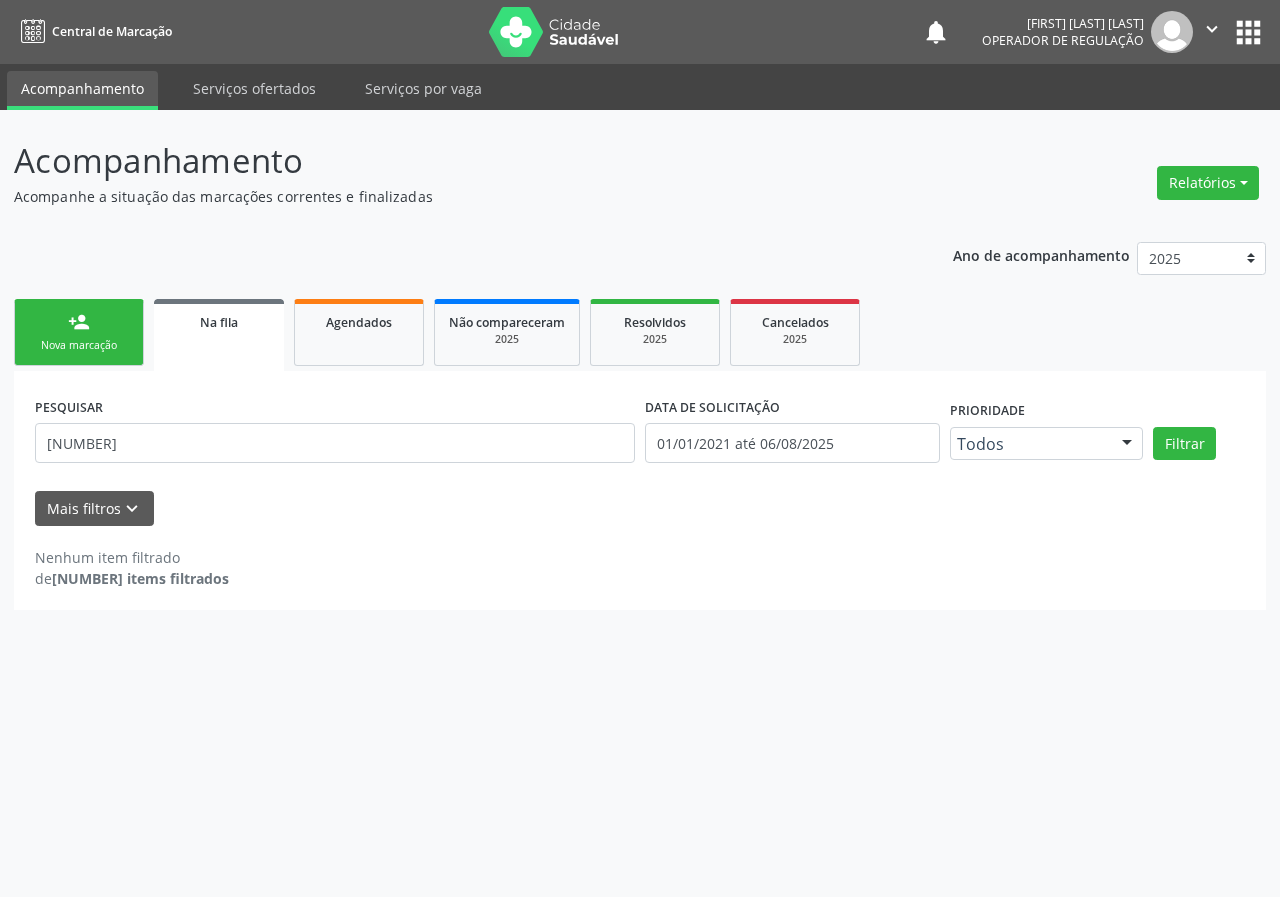 click on "person_add" at bounding box center (79, 322) 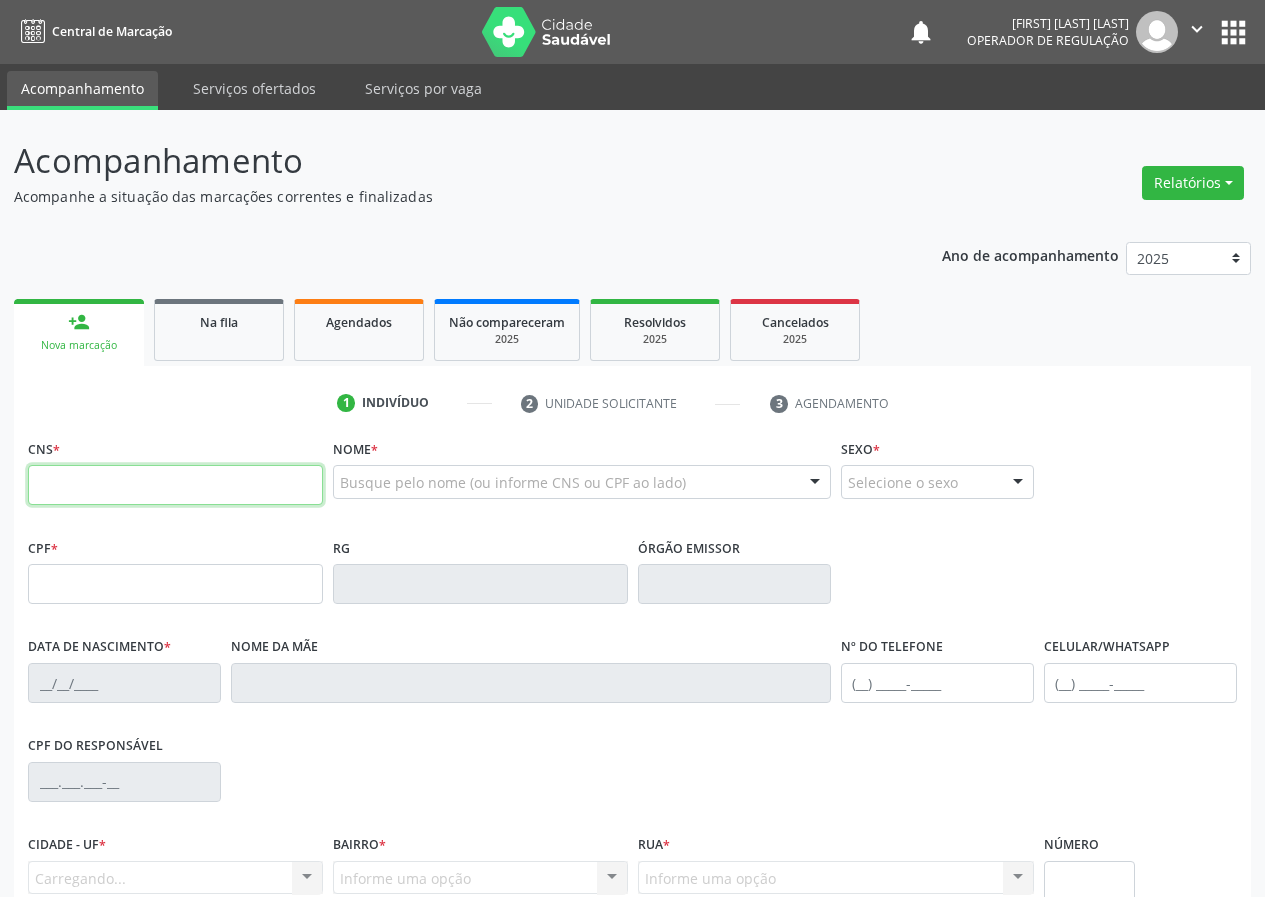 click at bounding box center (175, 485) 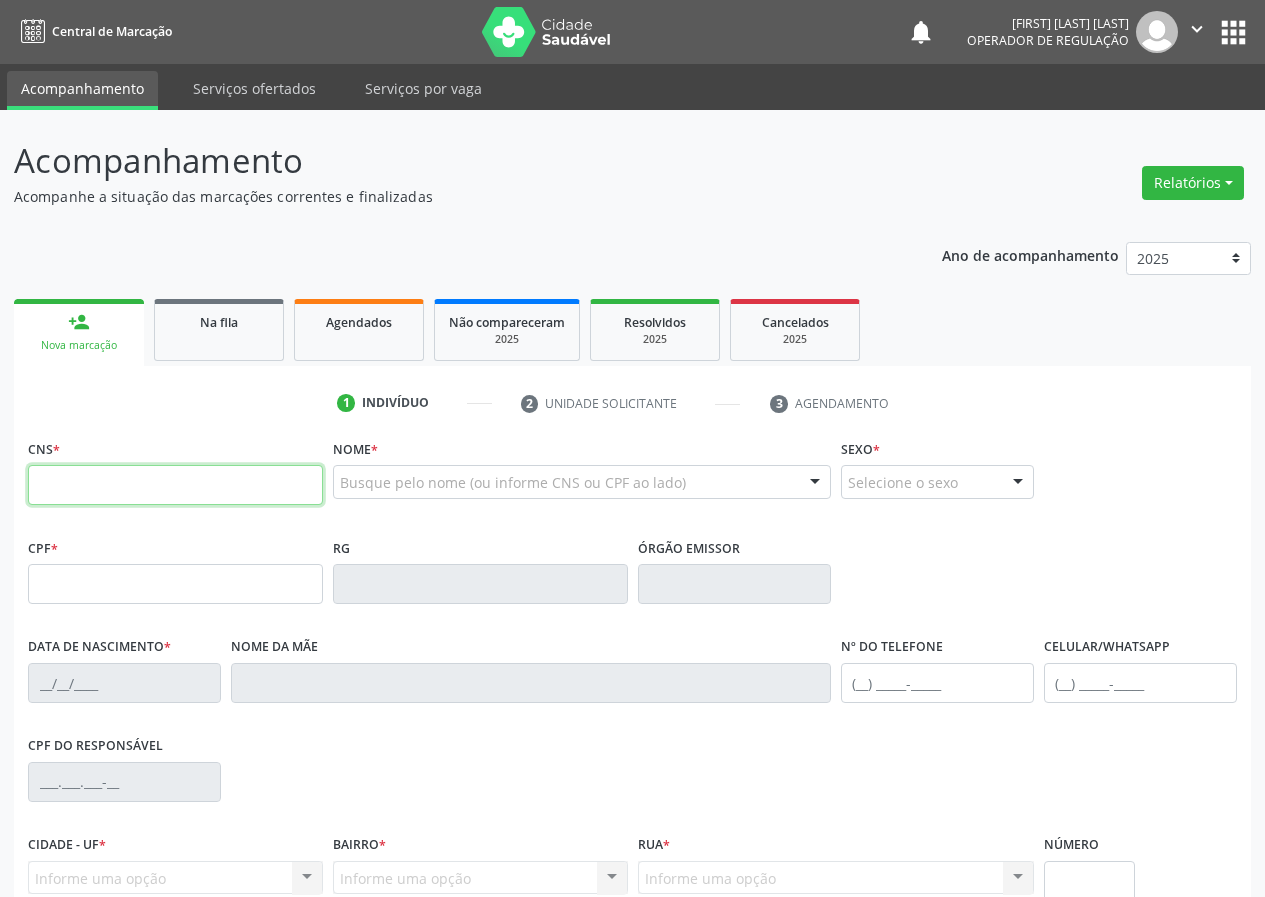 paste on "705 2034 7771 8872" 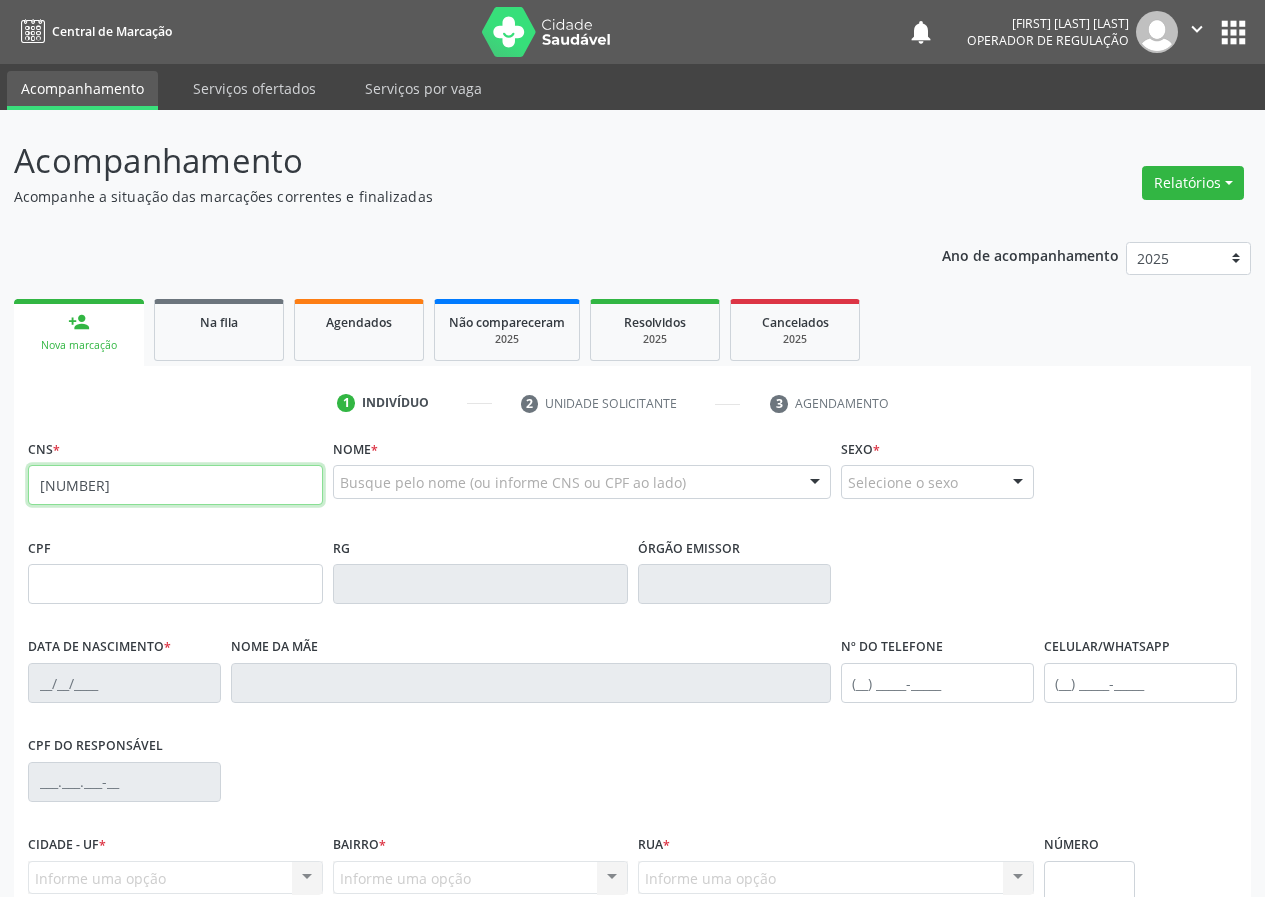 type on "705 2034 7771 8872" 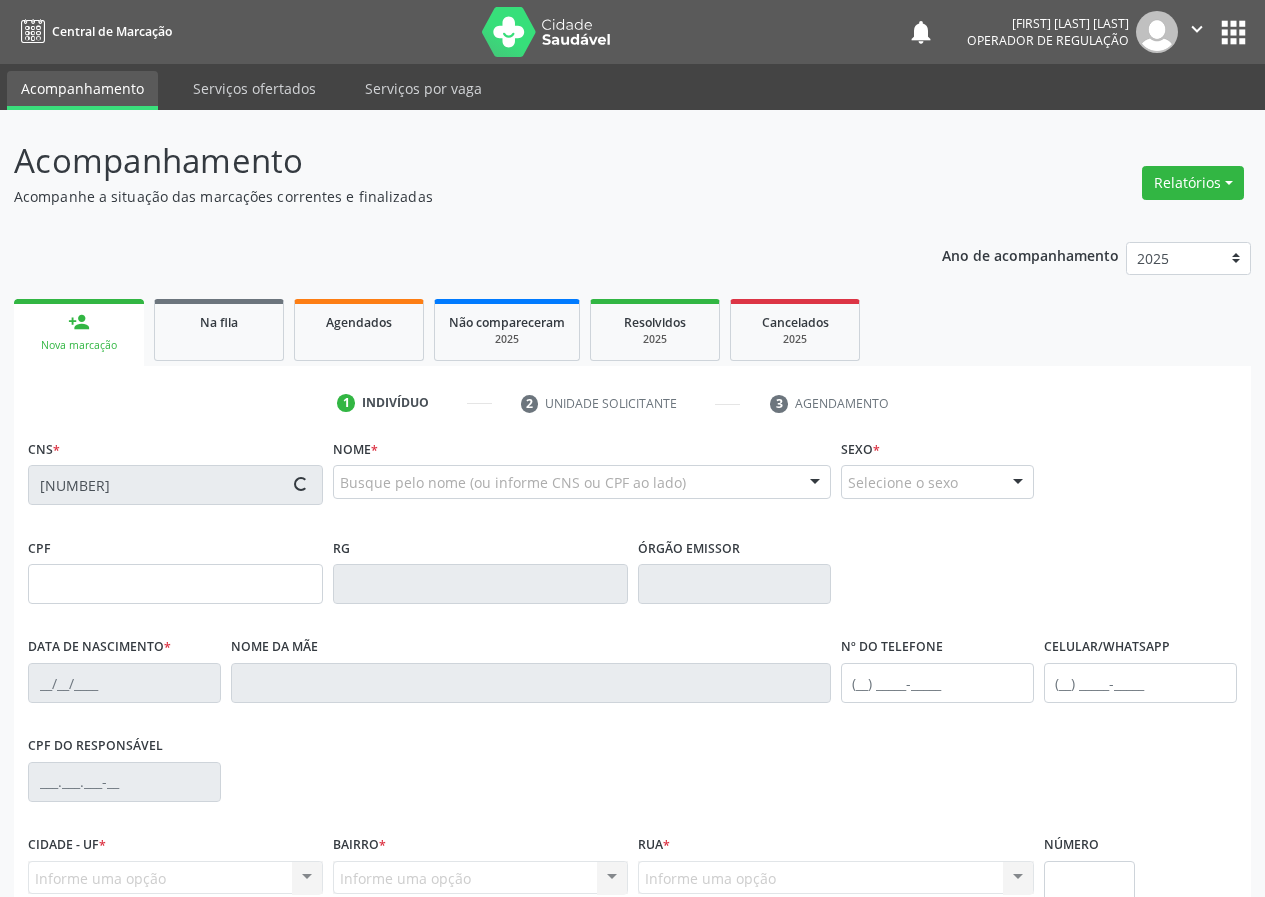 type on "045.577.024-73" 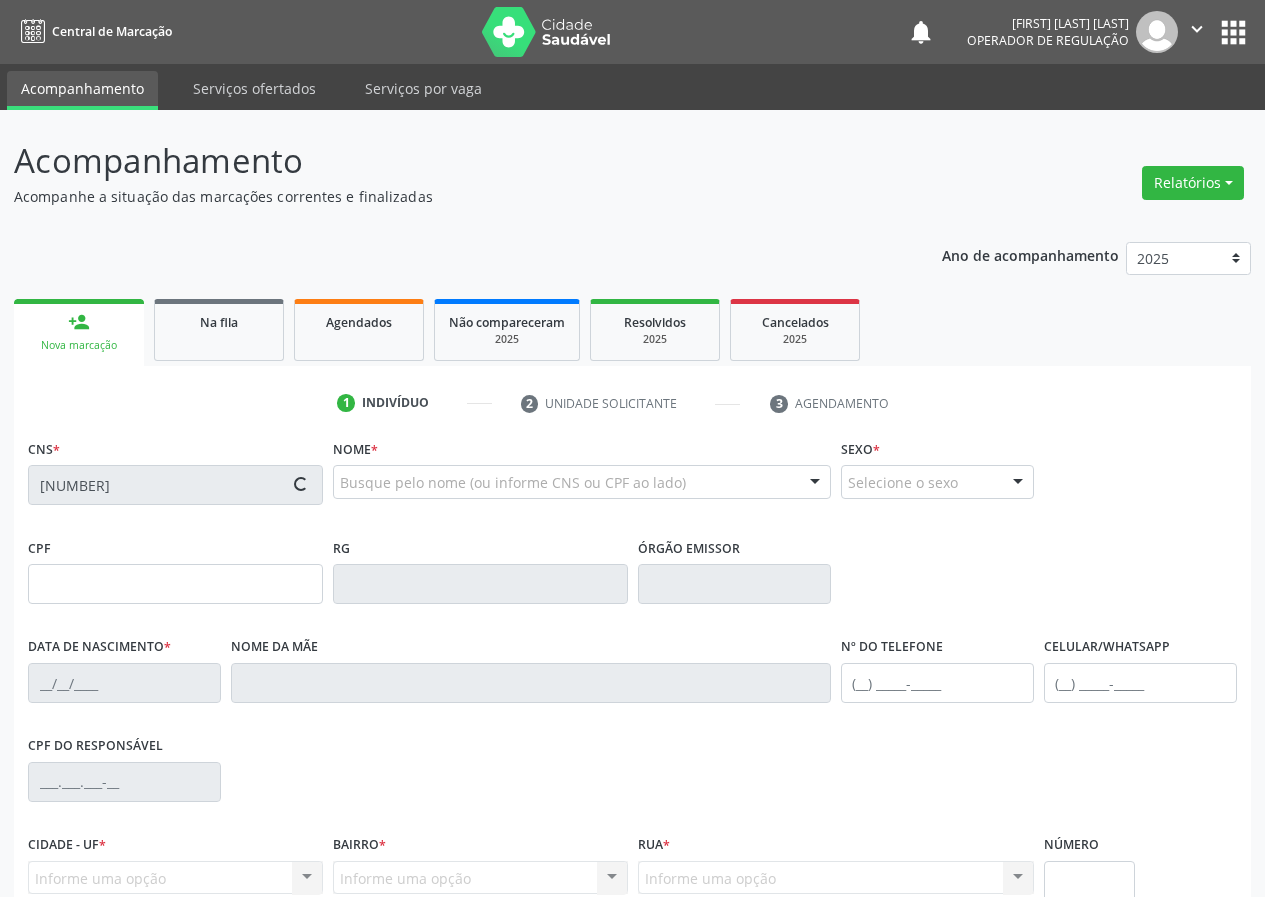 type on "11/11/1980" 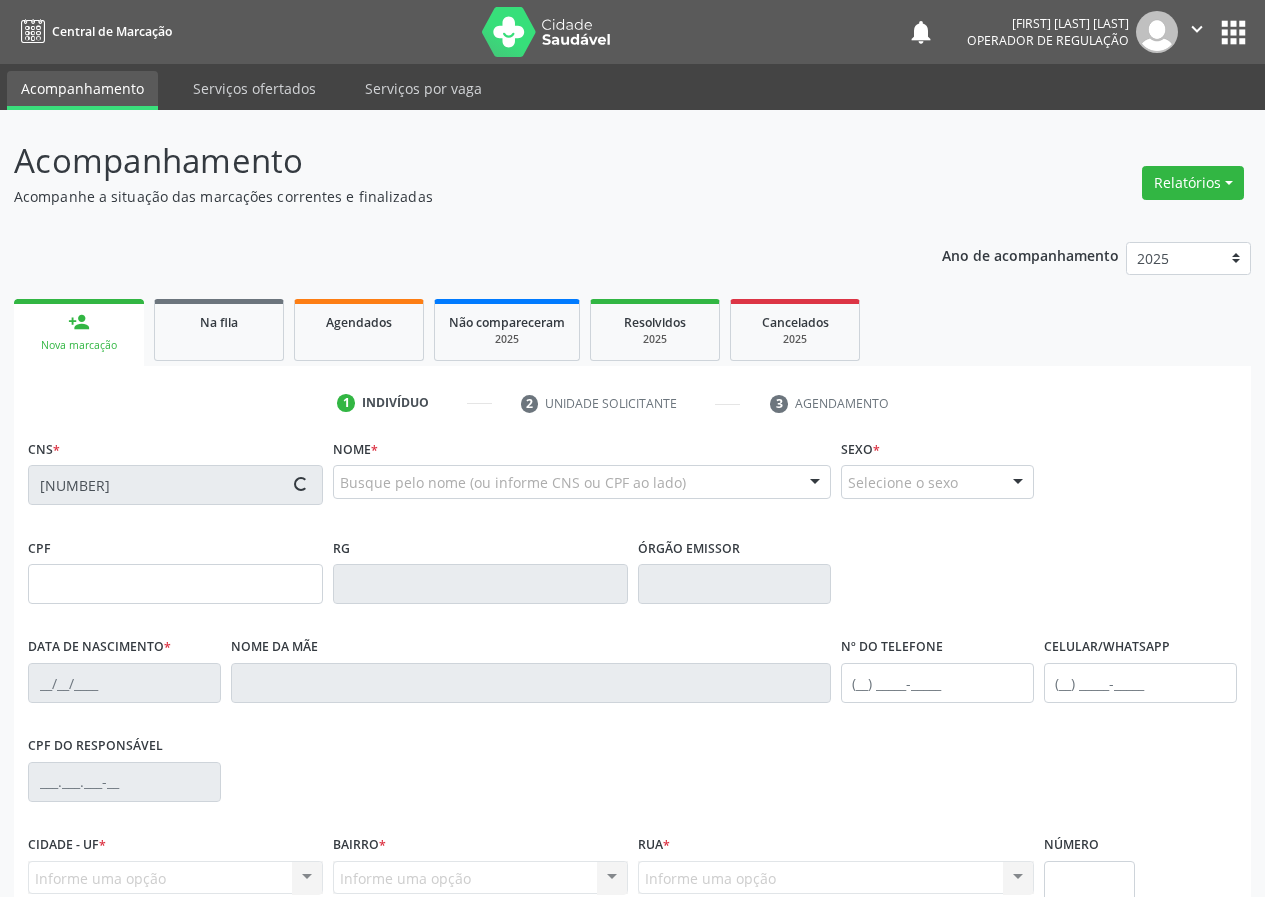 type on "Maria José Silva de Andrade" 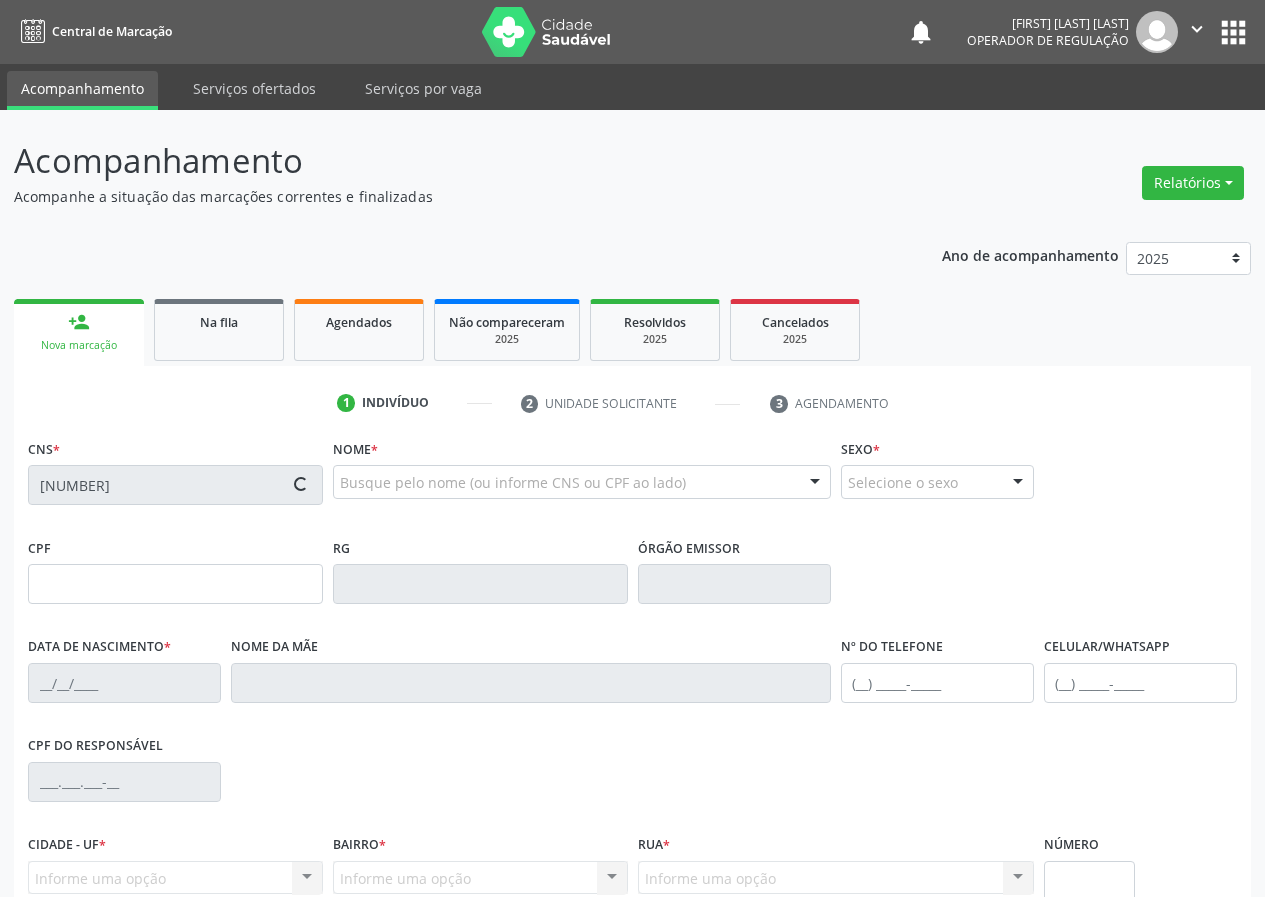 type on "(83) 99344-3475" 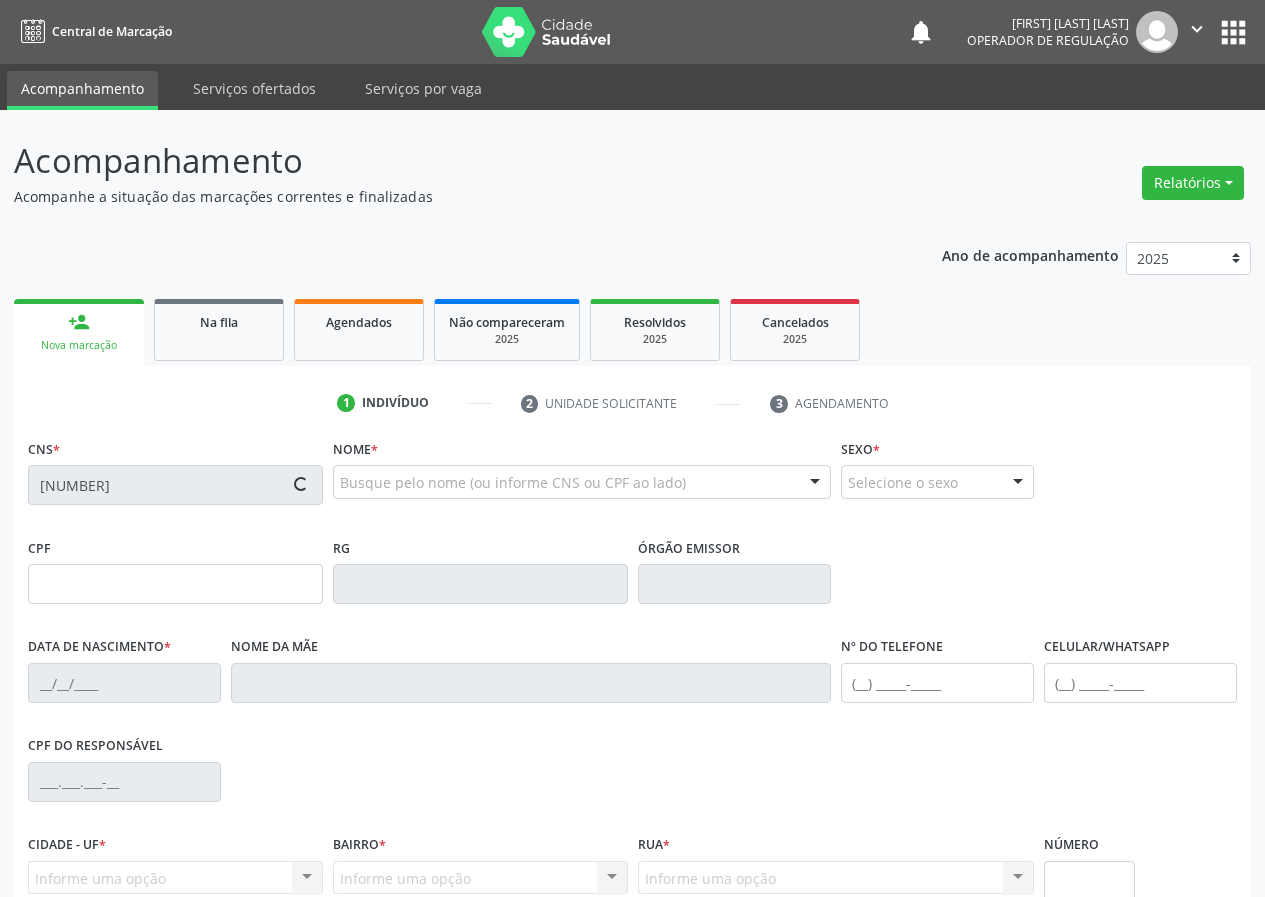 type on "543.628.814-68" 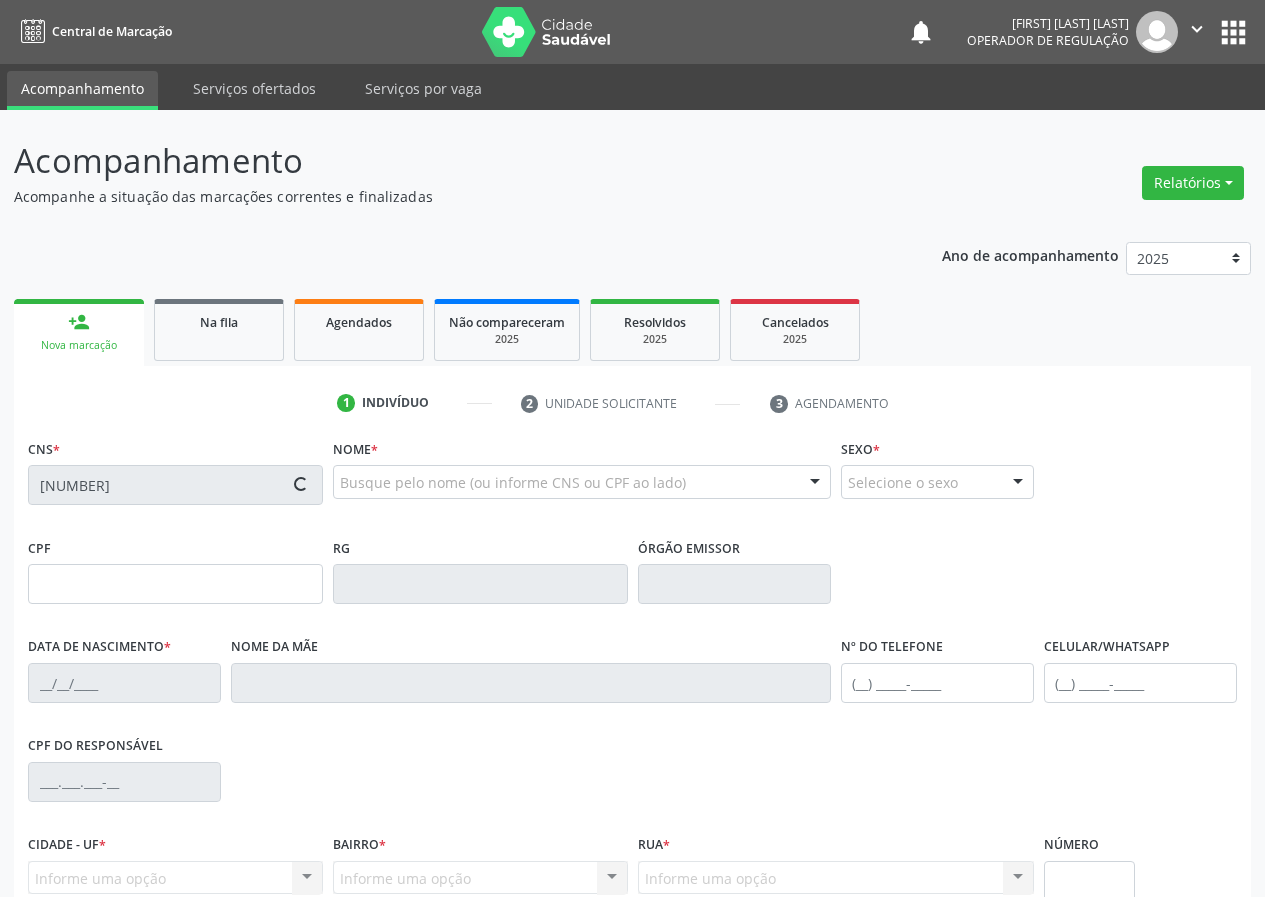 type on "130" 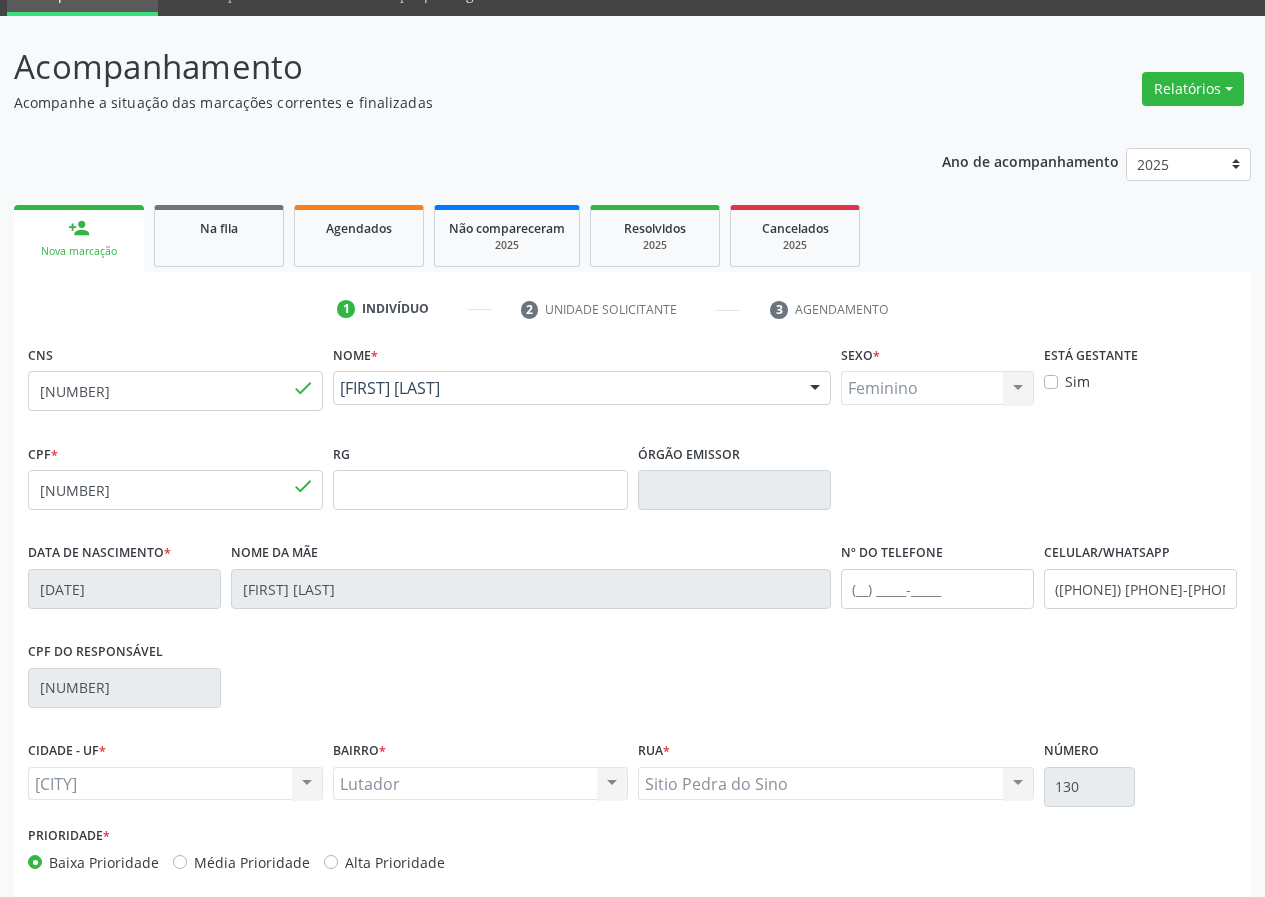 scroll, scrollTop: 187, scrollLeft: 0, axis: vertical 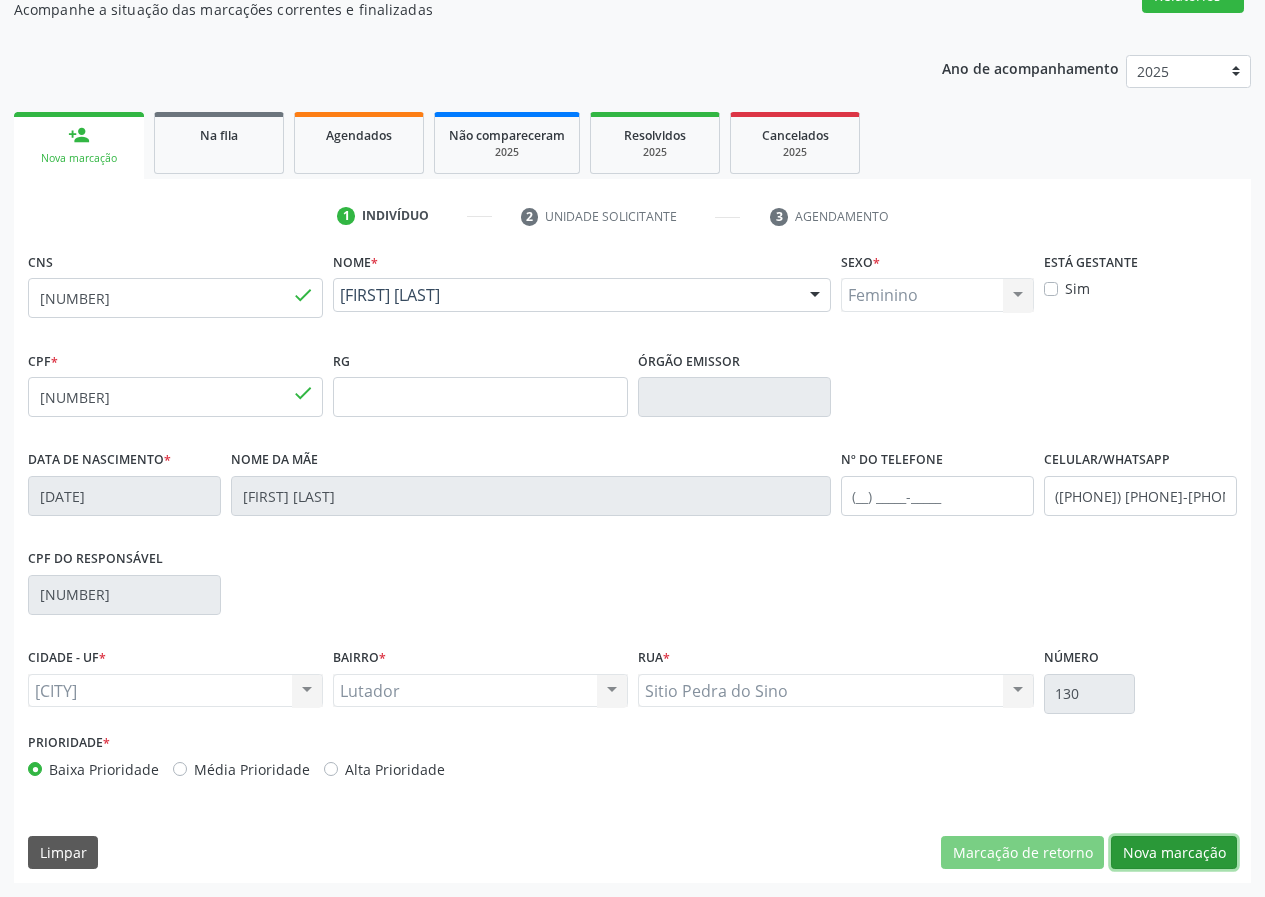 click on "Nova marcação" at bounding box center (1174, 853) 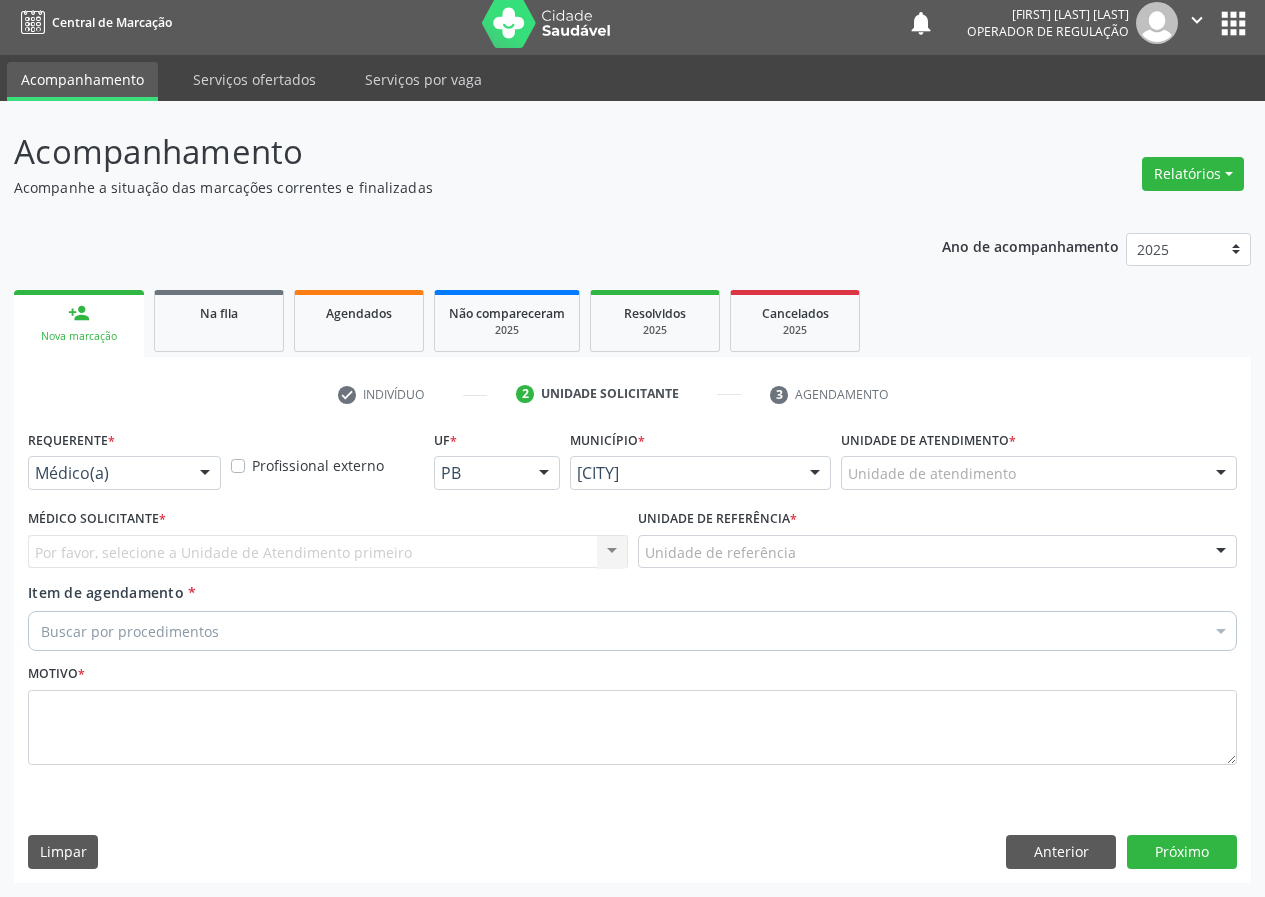 scroll, scrollTop: 9, scrollLeft: 0, axis: vertical 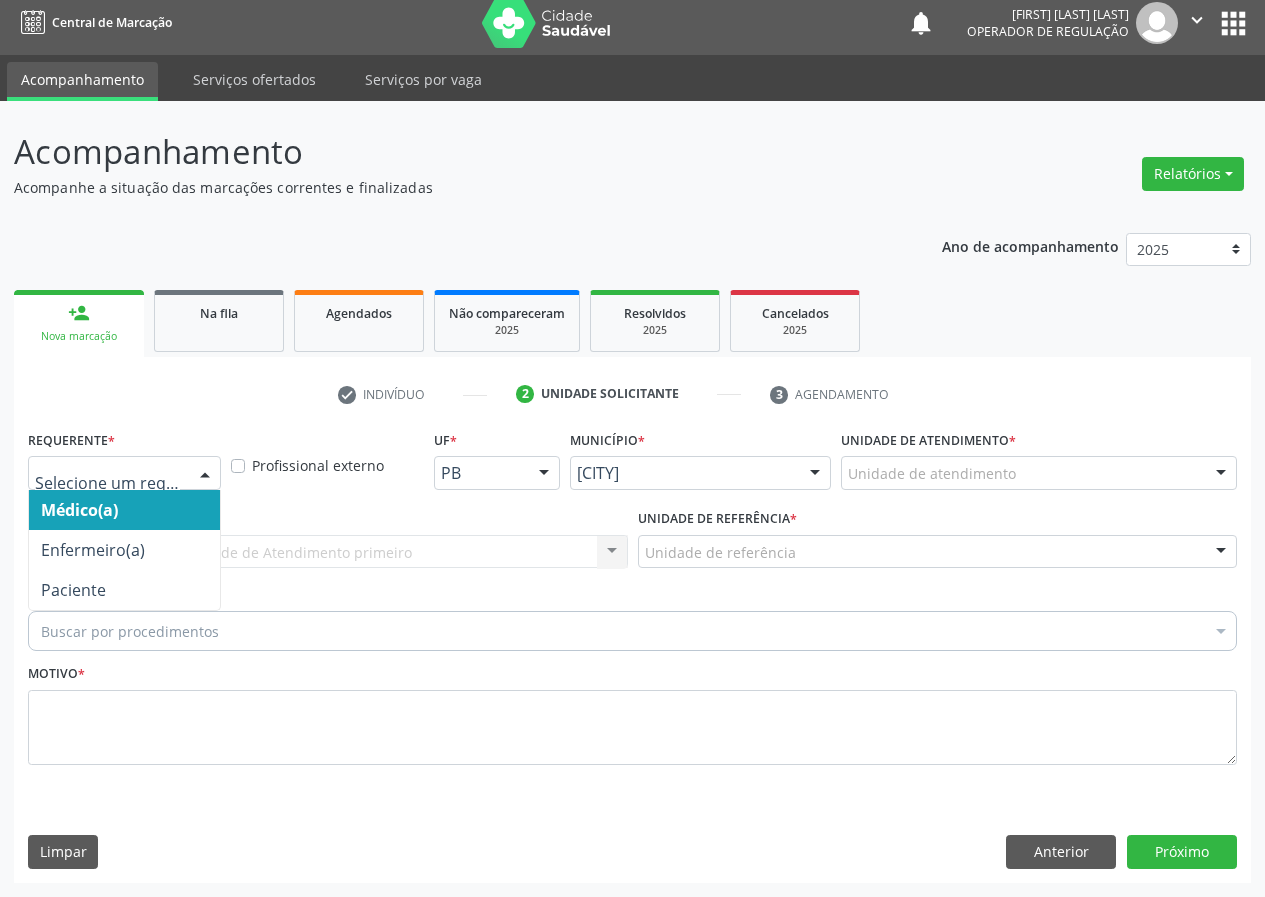 click at bounding box center (205, 474) 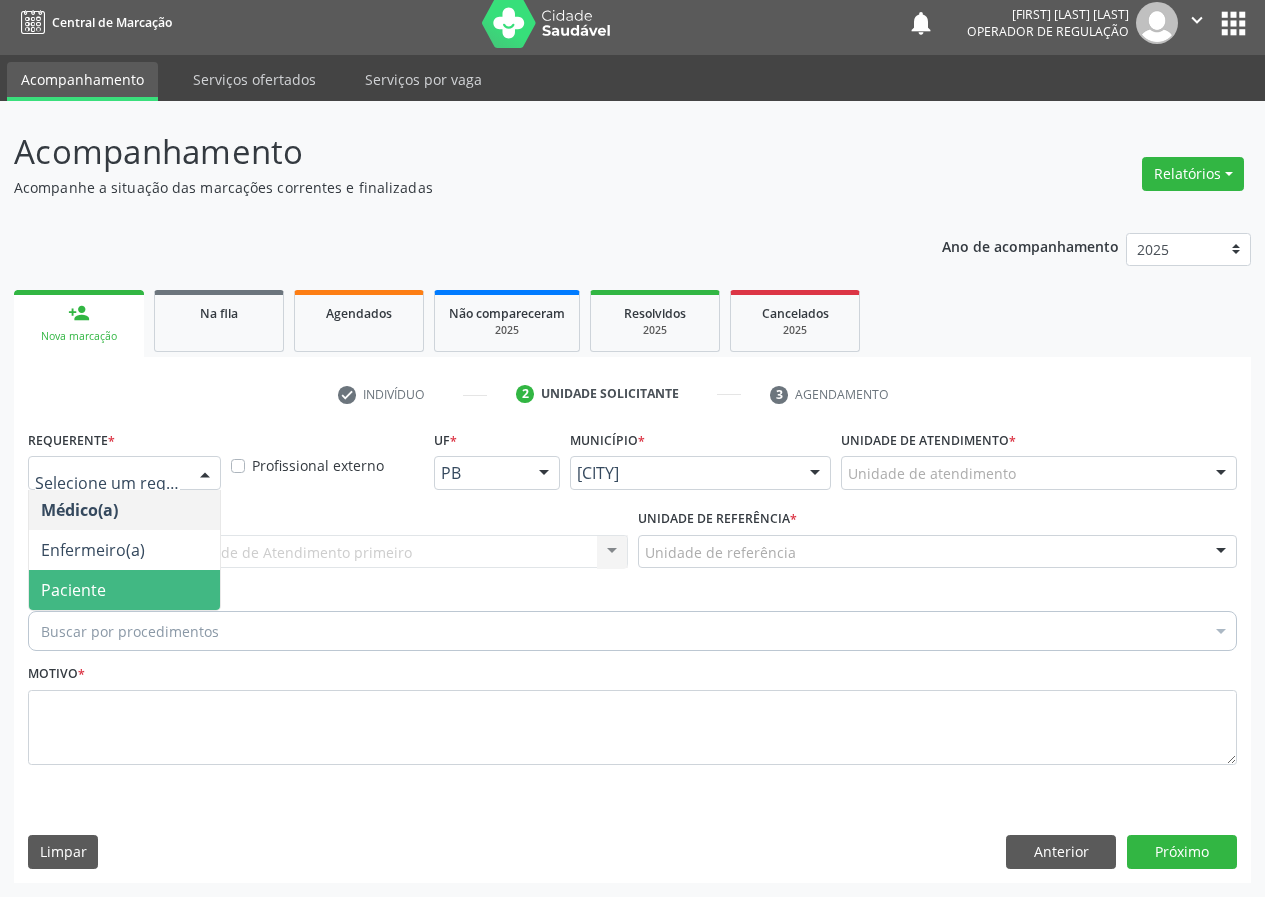 click on "Paciente" at bounding box center (124, 590) 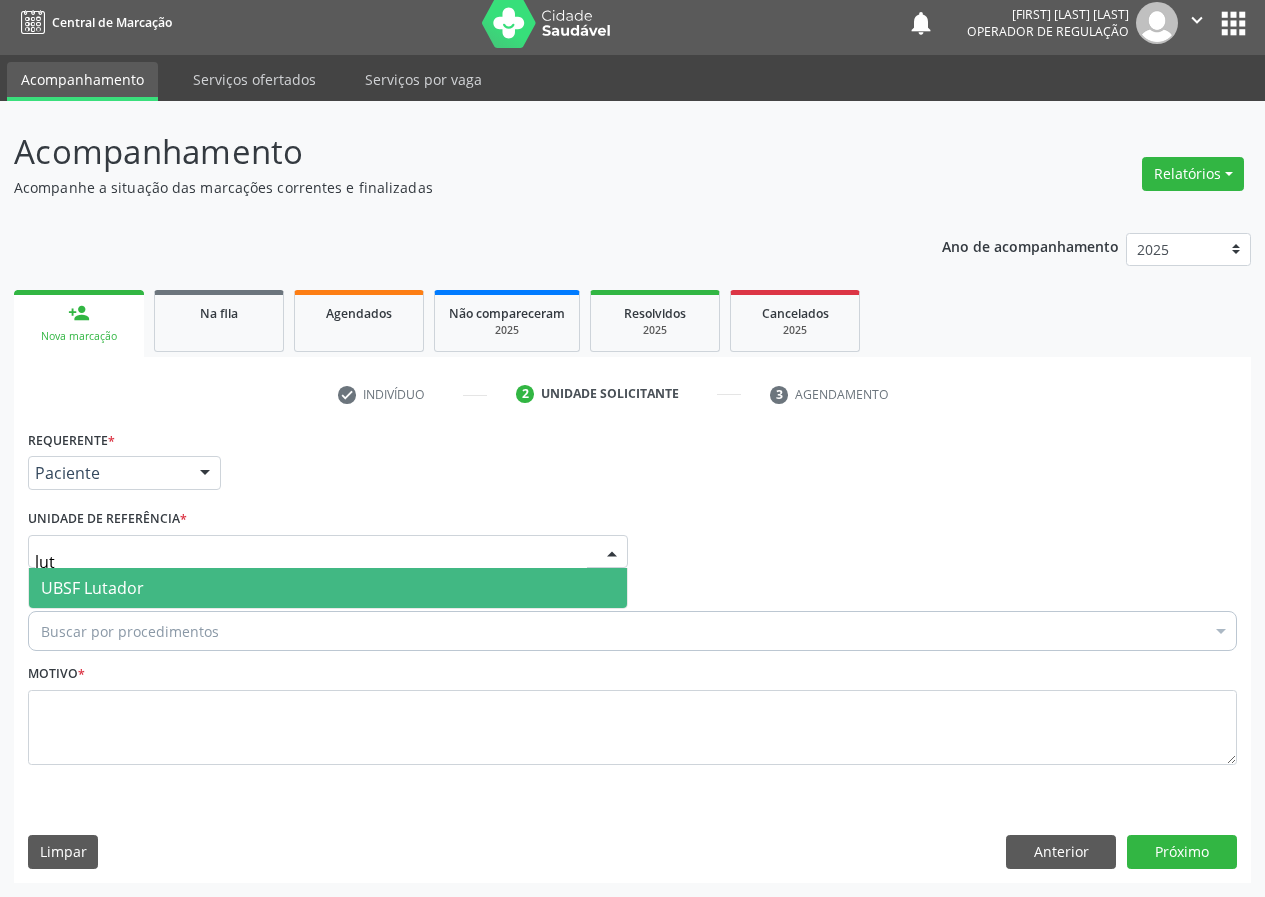 type on "luta" 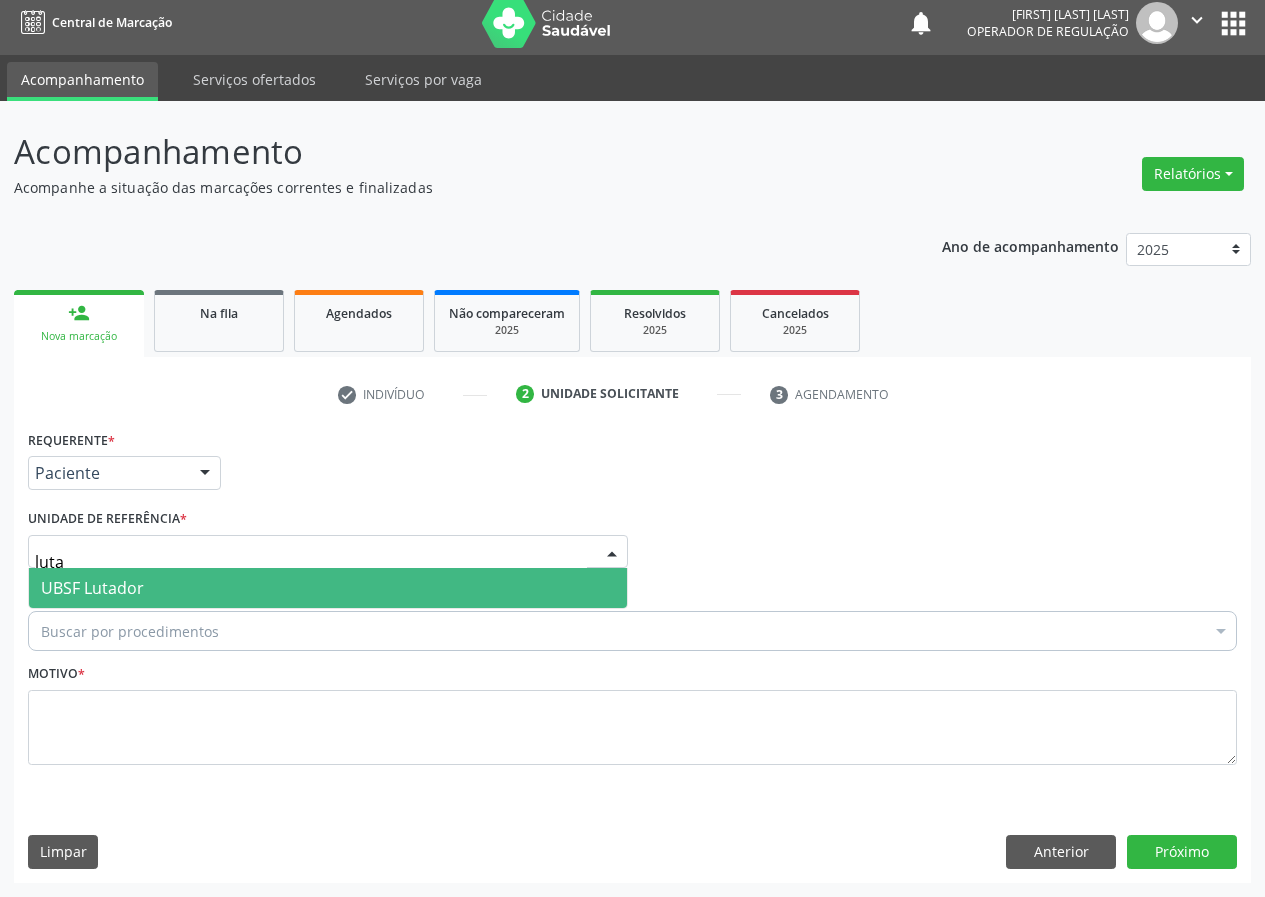 click on "UBSF Lutador" at bounding box center (92, 588) 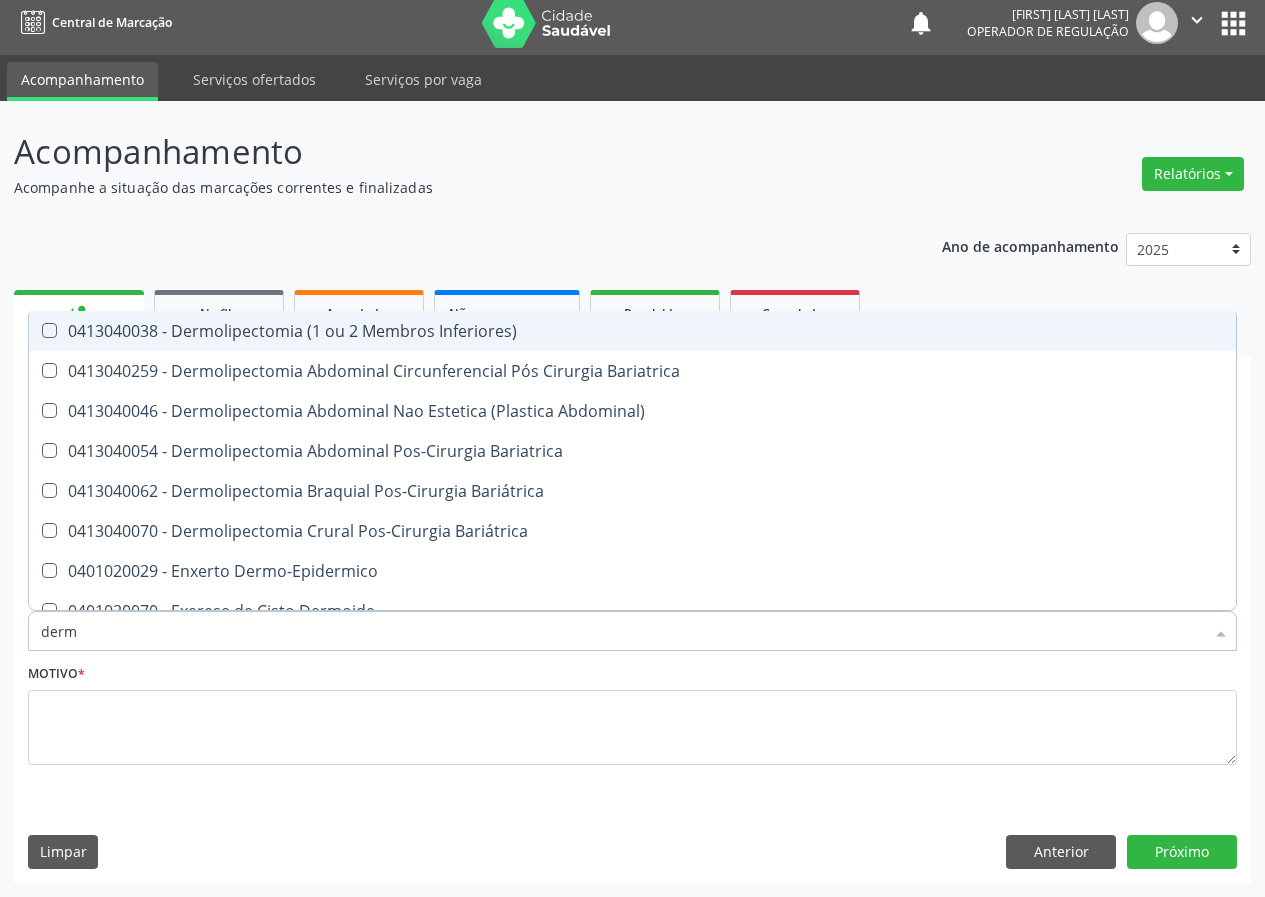 type on "derma" 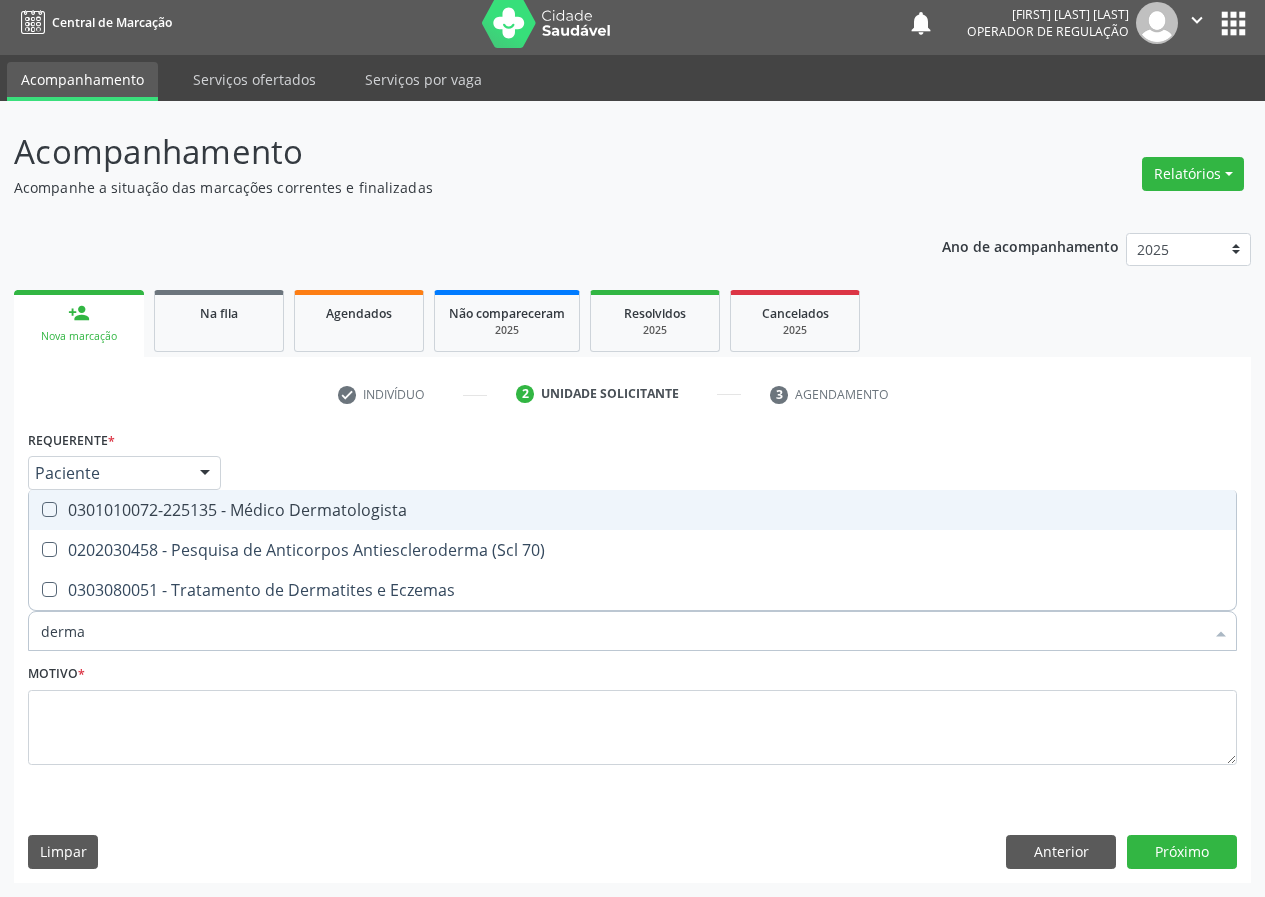 click on "0301010072-225135 - Médico Dermatologista" at bounding box center [632, 510] 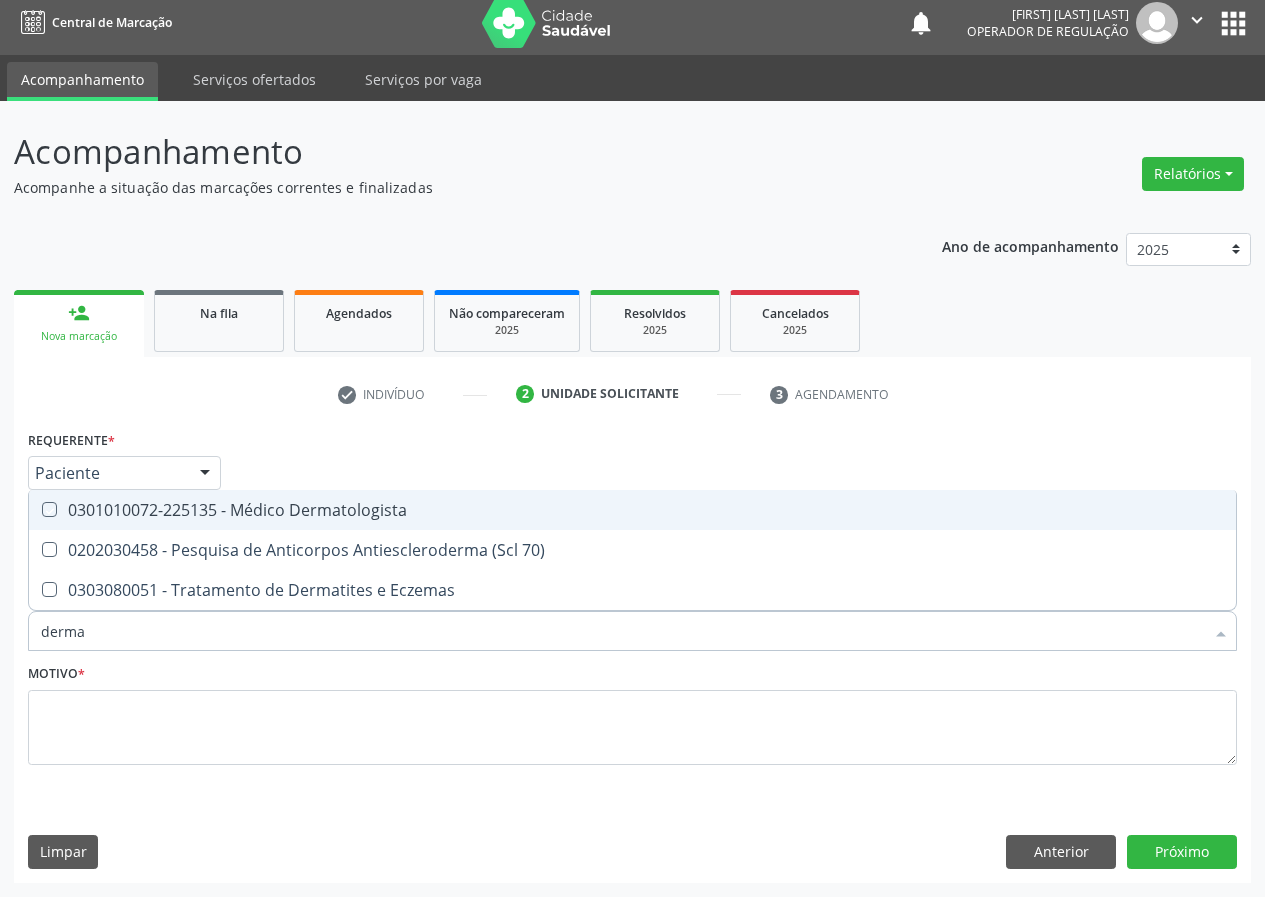 checkbox on "true" 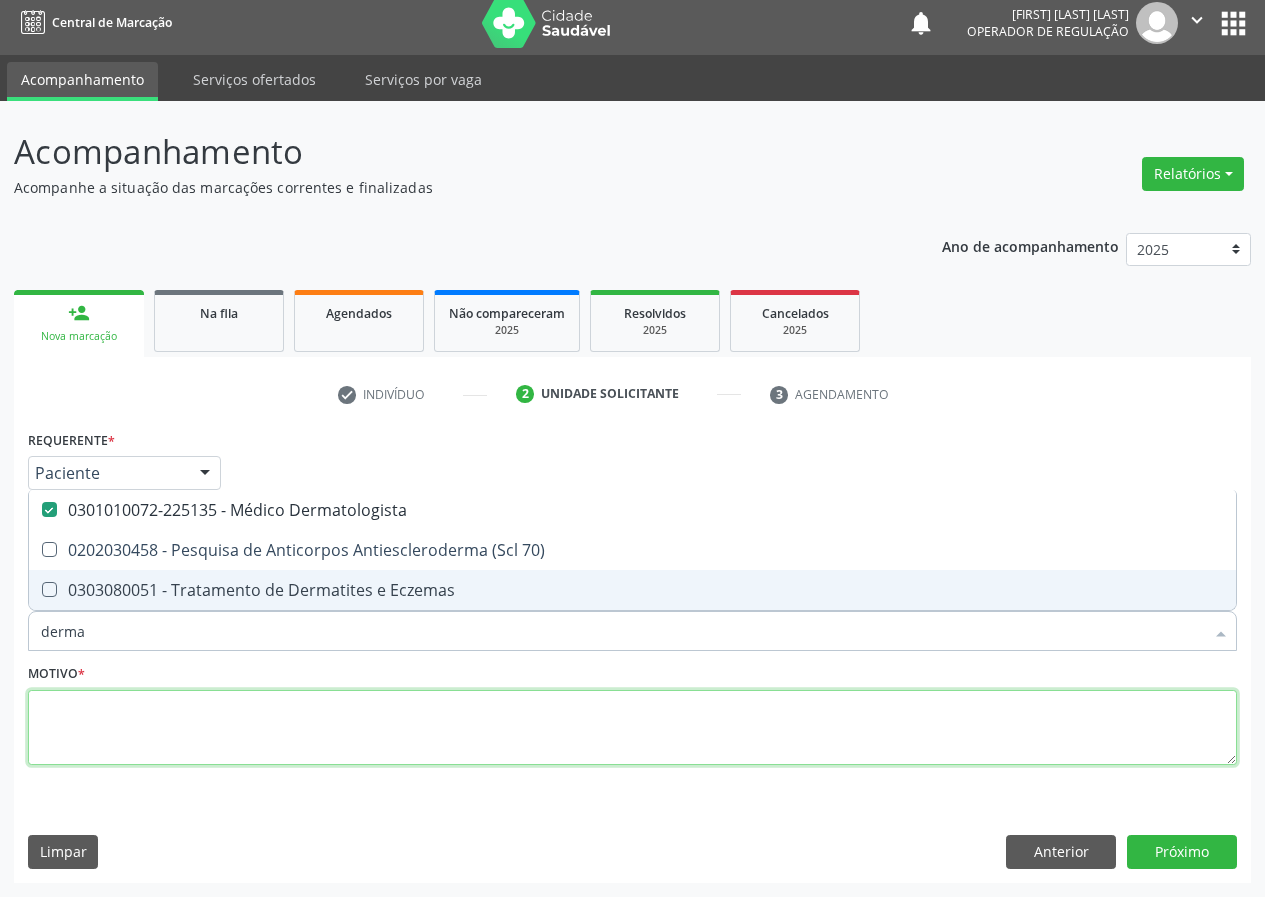 click at bounding box center (632, 728) 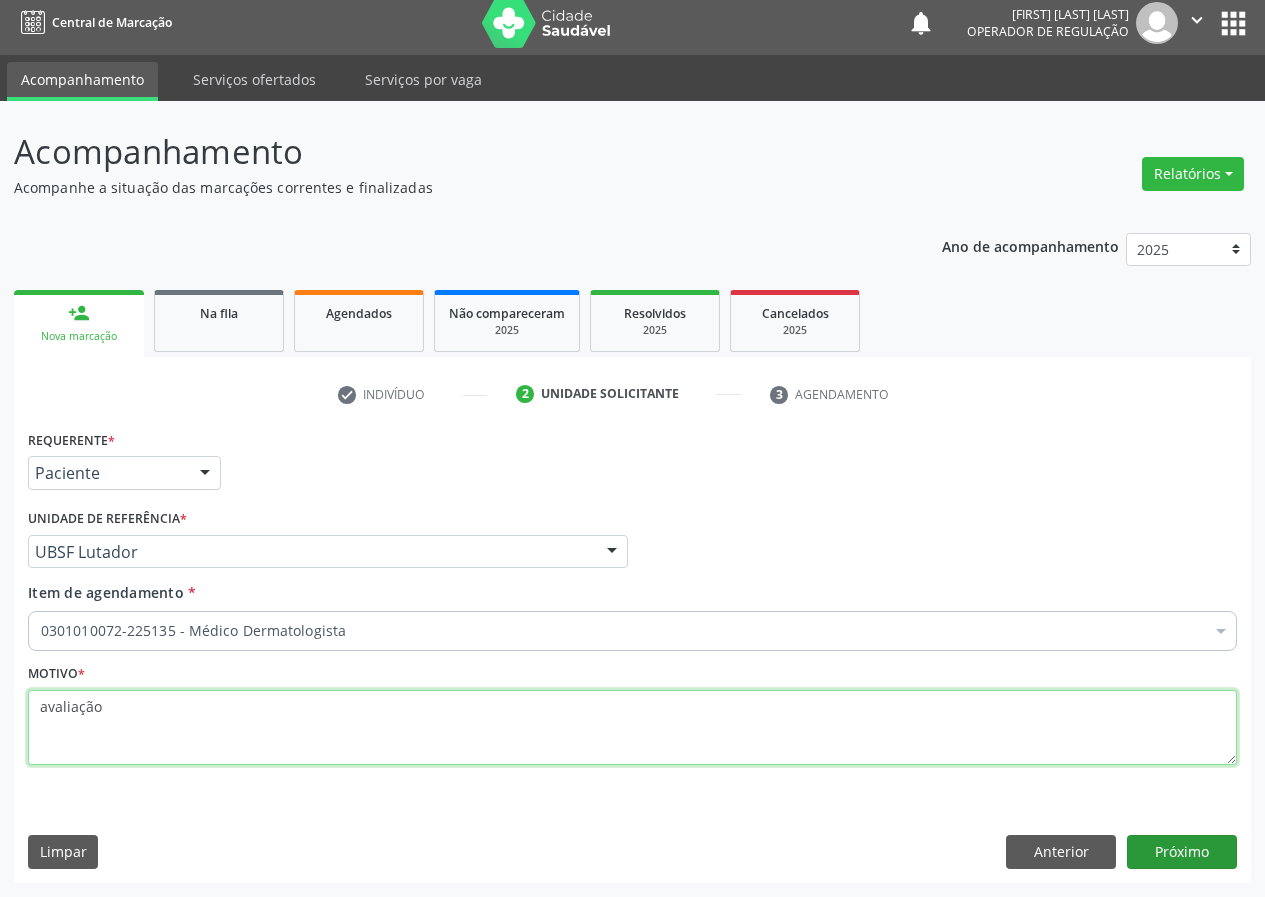 type on "avaliação" 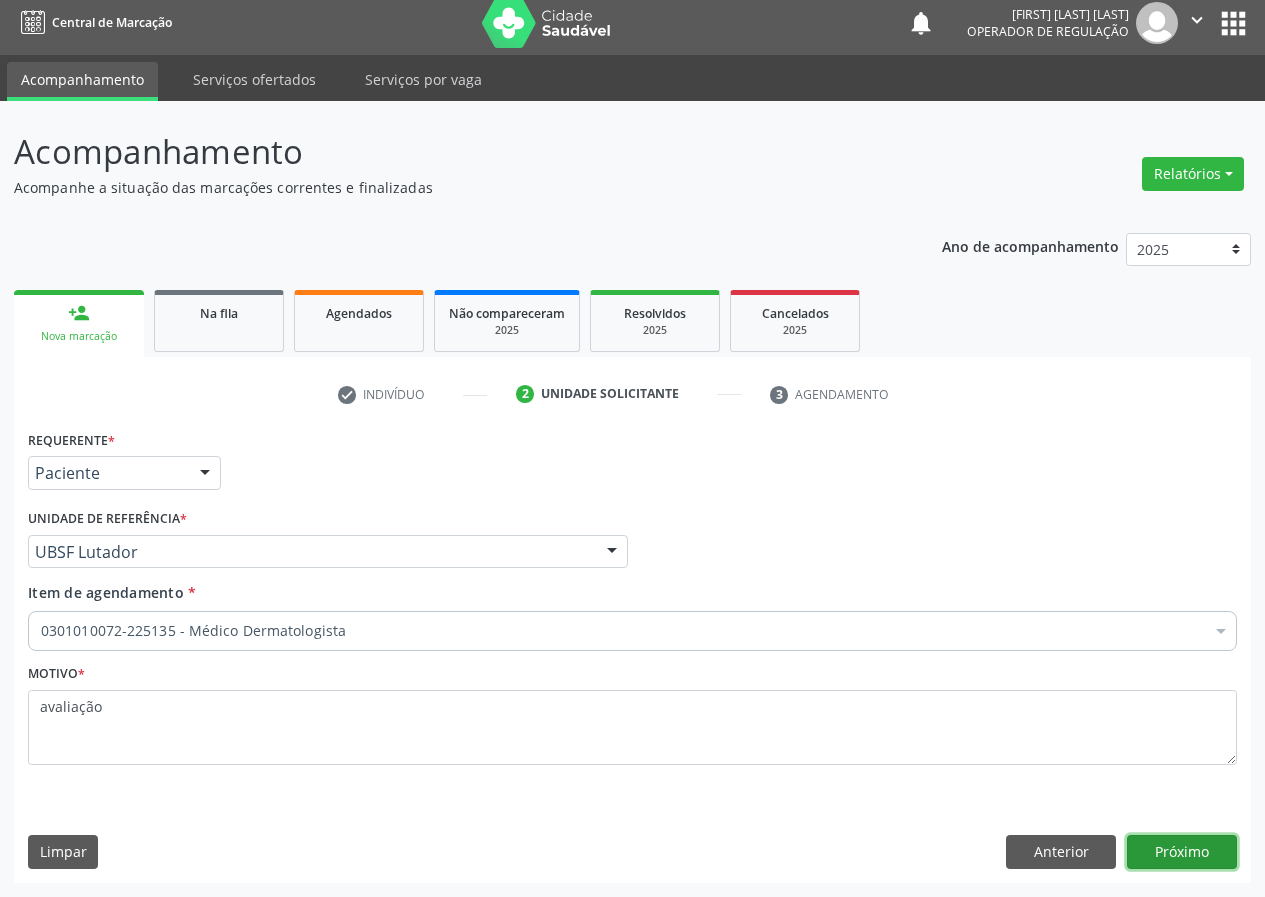 click on "Próximo" at bounding box center (1182, 852) 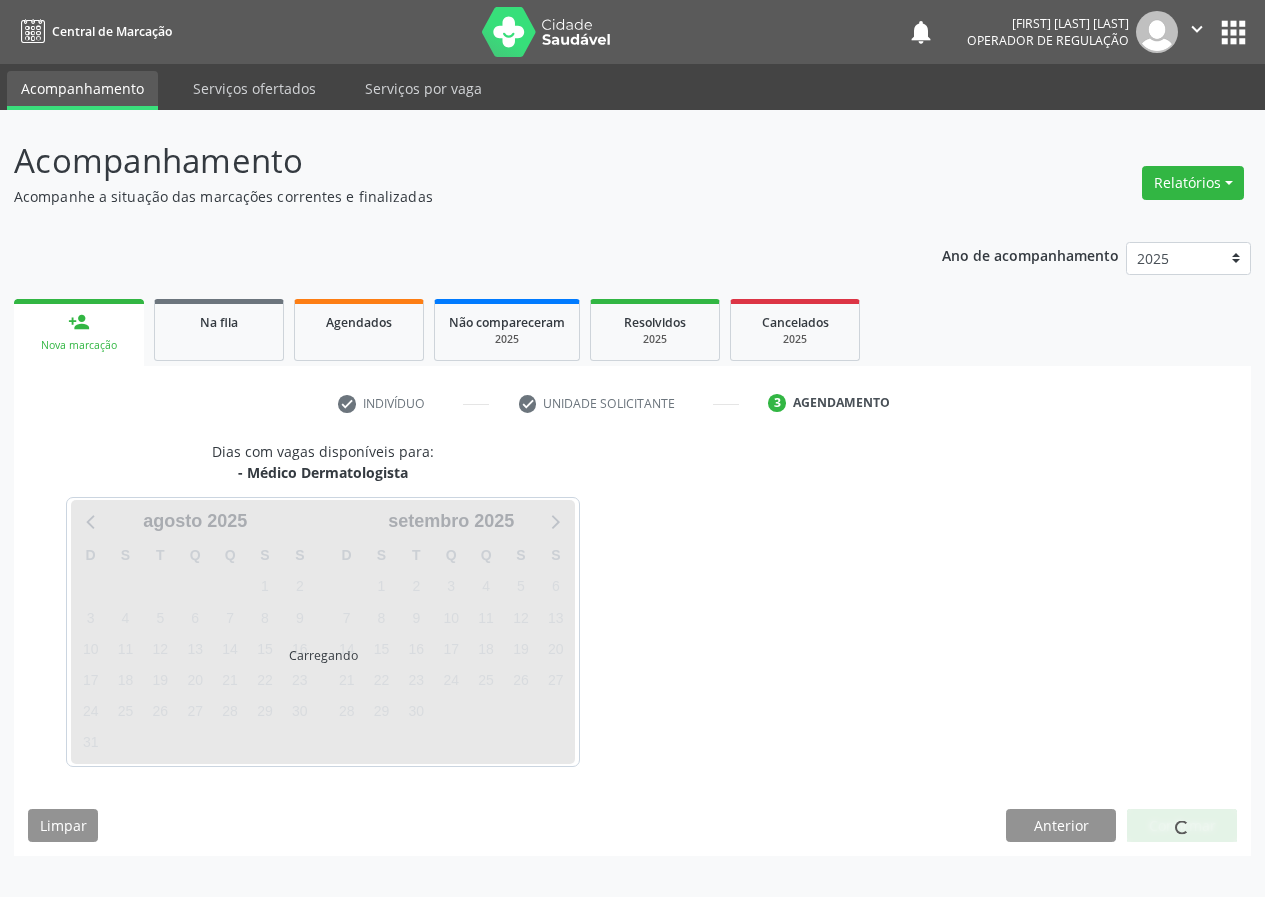 scroll, scrollTop: 0, scrollLeft: 0, axis: both 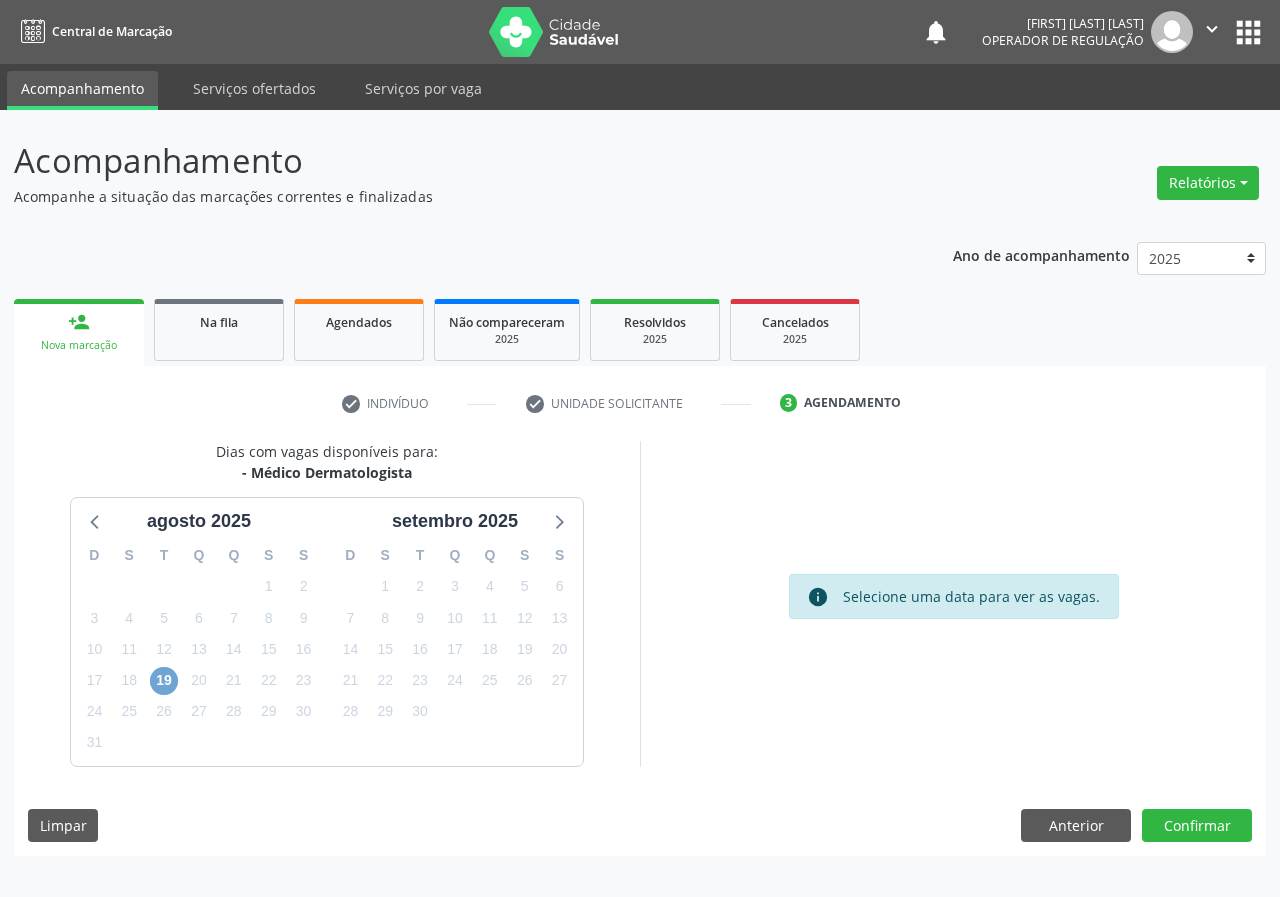 click on "19" at bounding box center [164, 681] 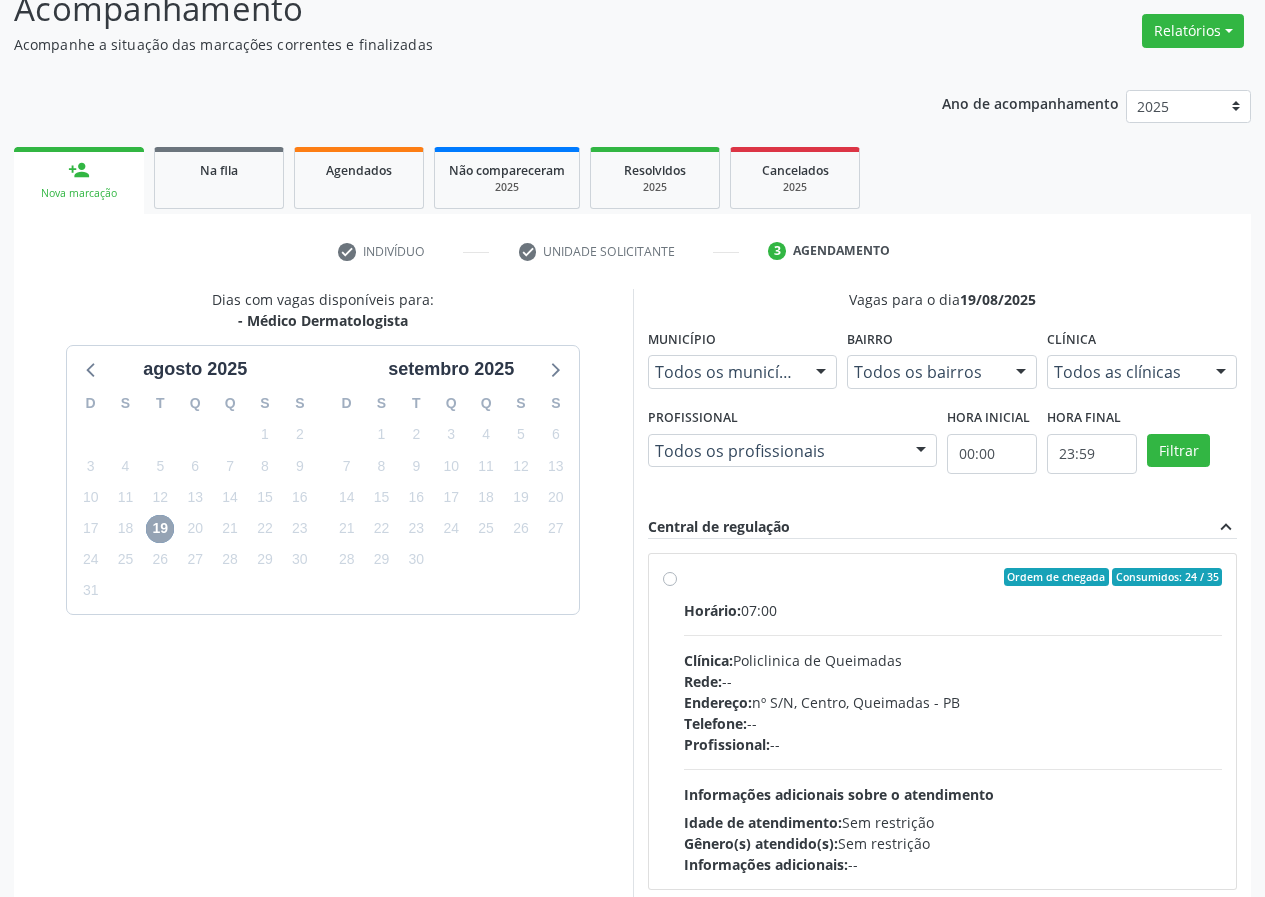 scroll, scrollTop: 262, scrollLeft: 0, axis: vertical 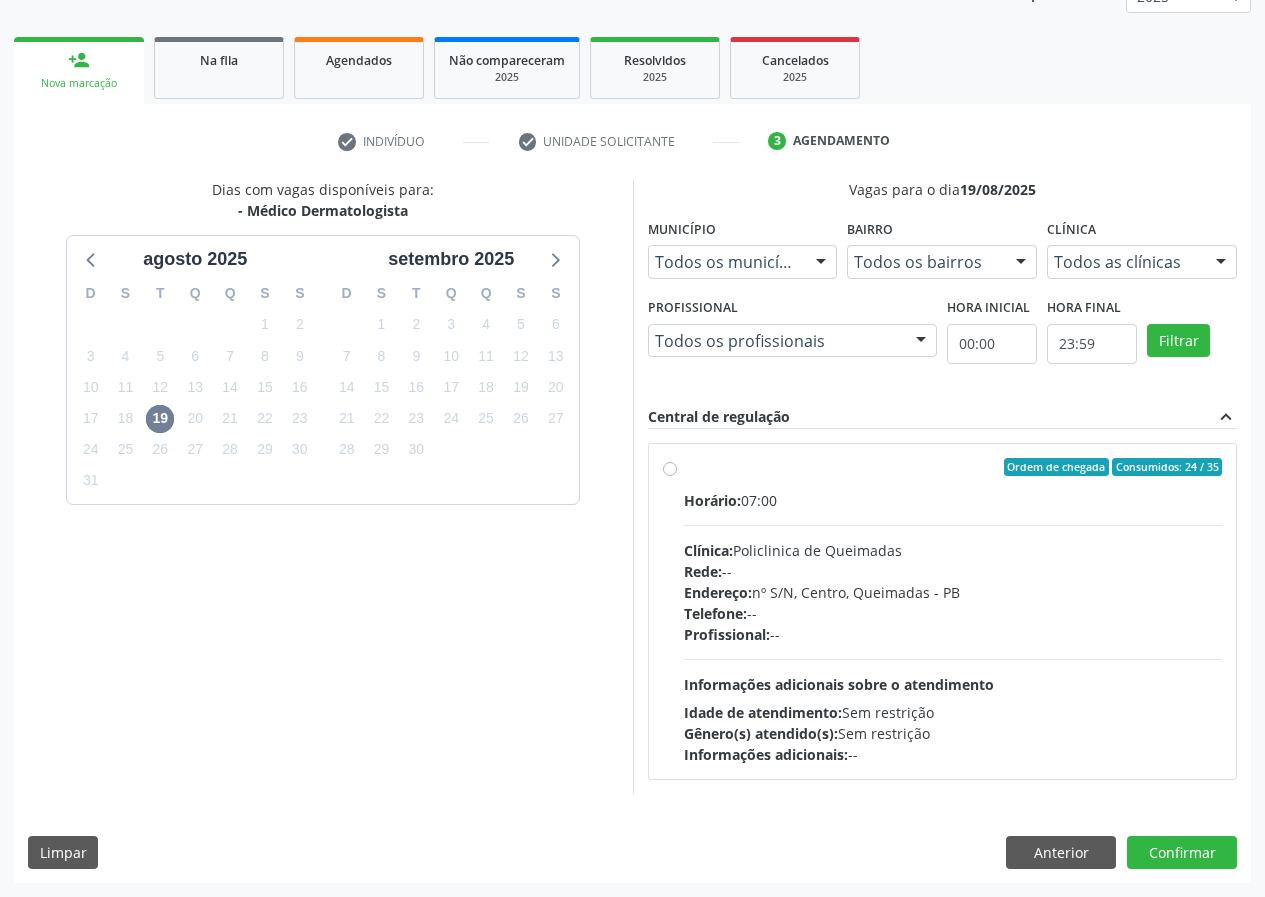 drag, startPoint x: 924, startPoint y: 459, endPoint x: 938, endPoint y: 490, distance: 34.0147 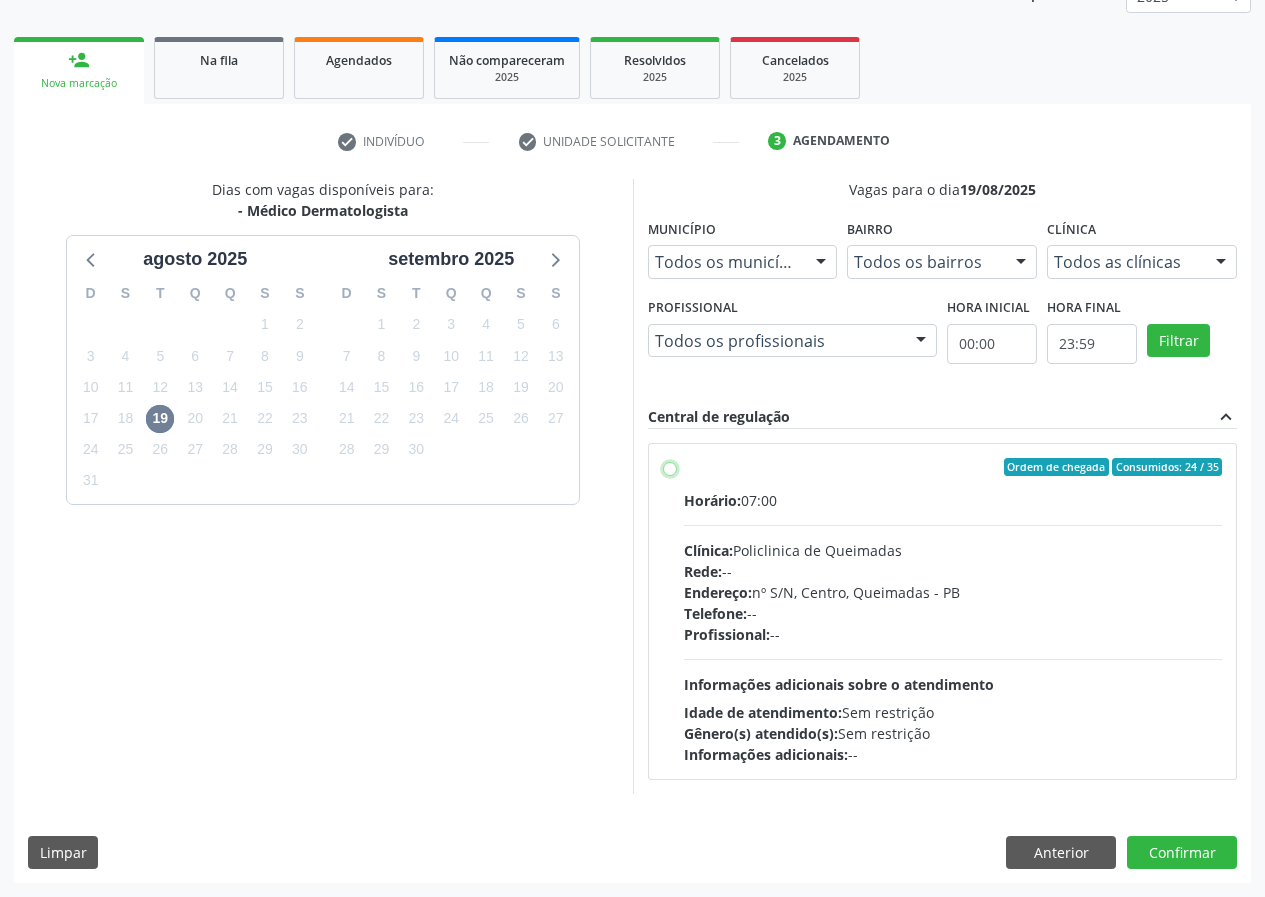 click on "Ordem de chegada
Consumidos: 24 / 35
Horário:   07:00
Clínica:  Policlinica de Queimadas
Rede:
--
Endereço:   nº S/N, Centro, Queimadas - PB
Telefone:   --
Profissional:
--
Informações adicionais sobre o atendimento
Idade de atendimento:
Sem restrição
Gênero(s) atendido(s):
Sem restrição
Informações adicionais:
--" at bounding box center [670, 467] 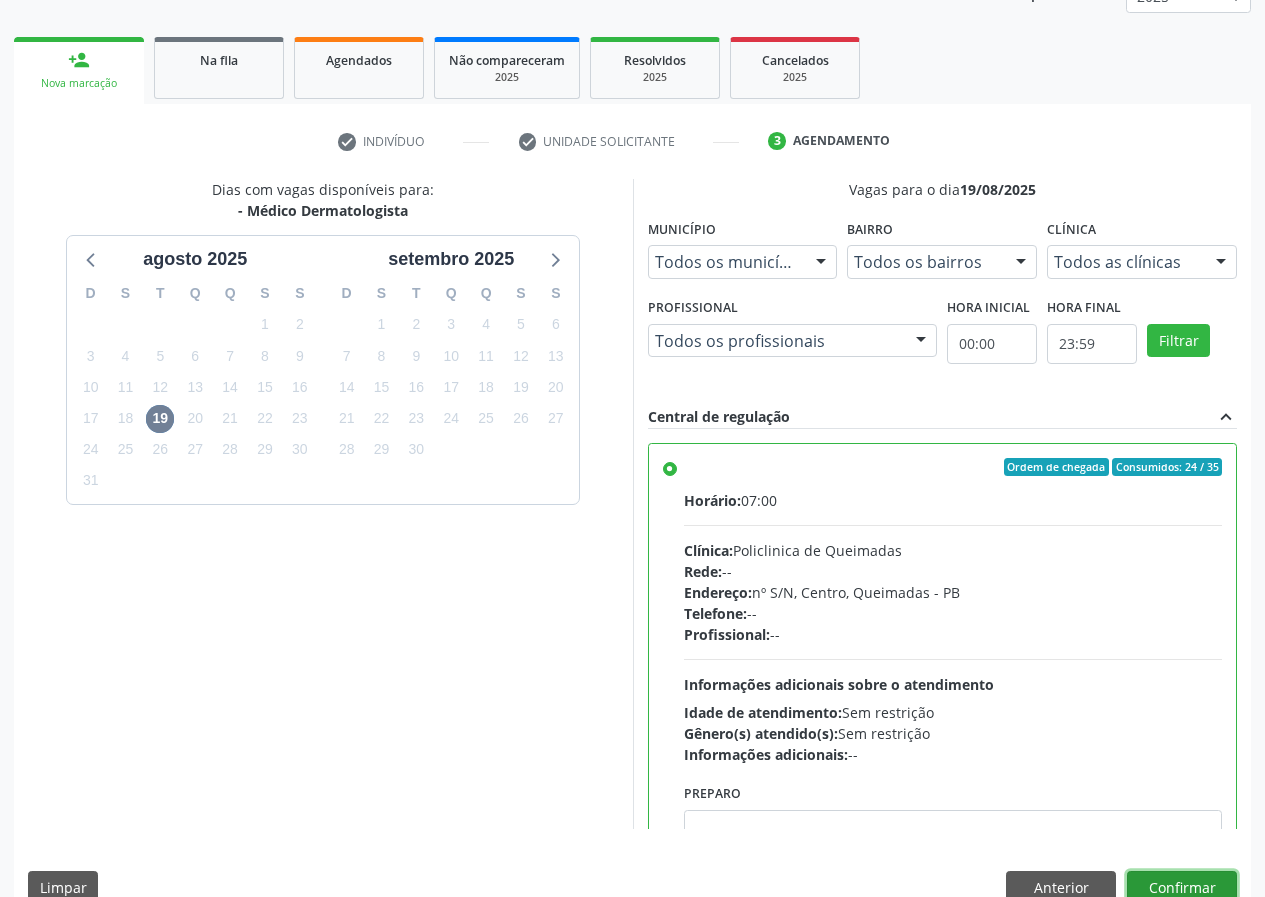 click on "Confirmar" at bounding box center [1182, 888] 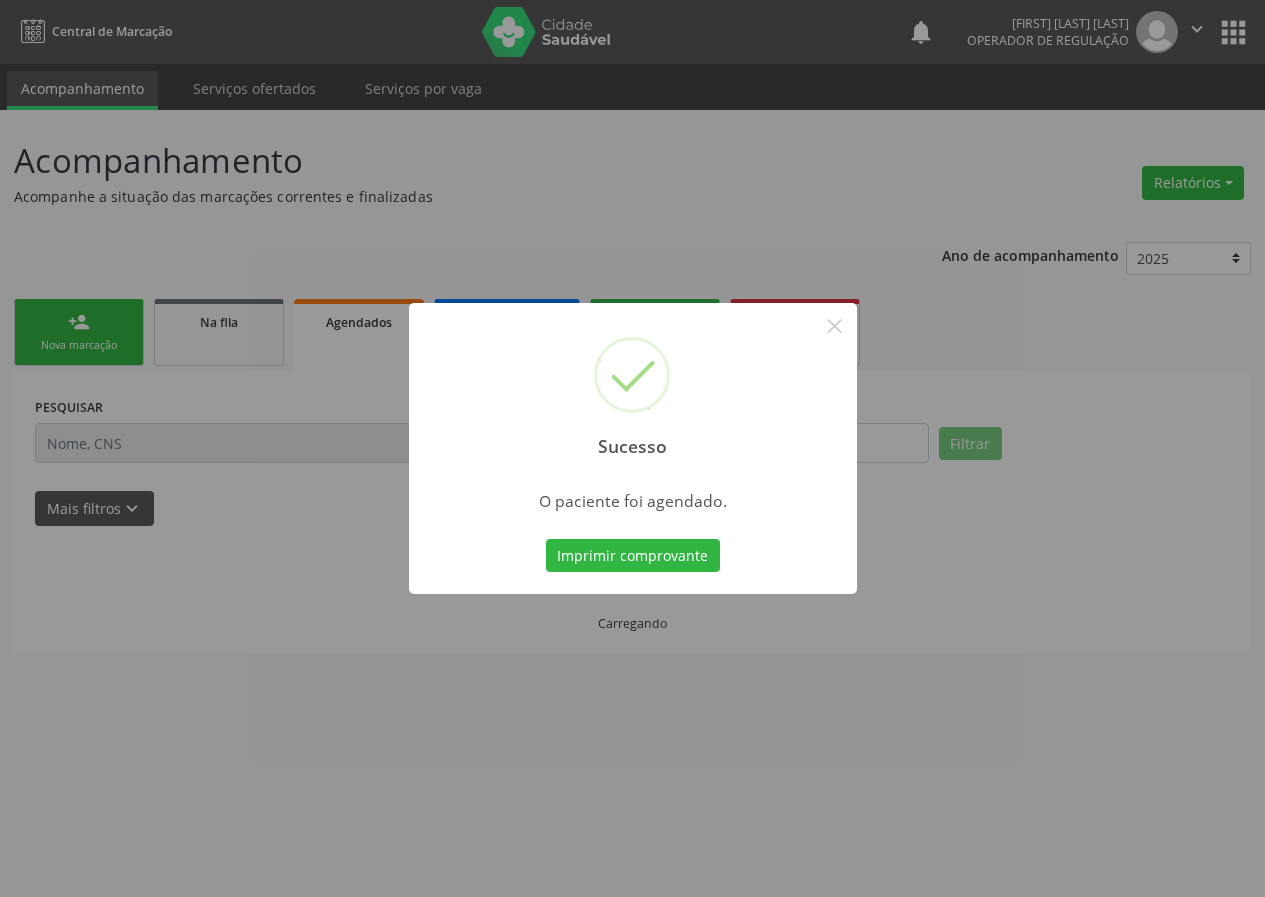 scroll, scrollTop: 0, scrollLeft: 0, axis: both 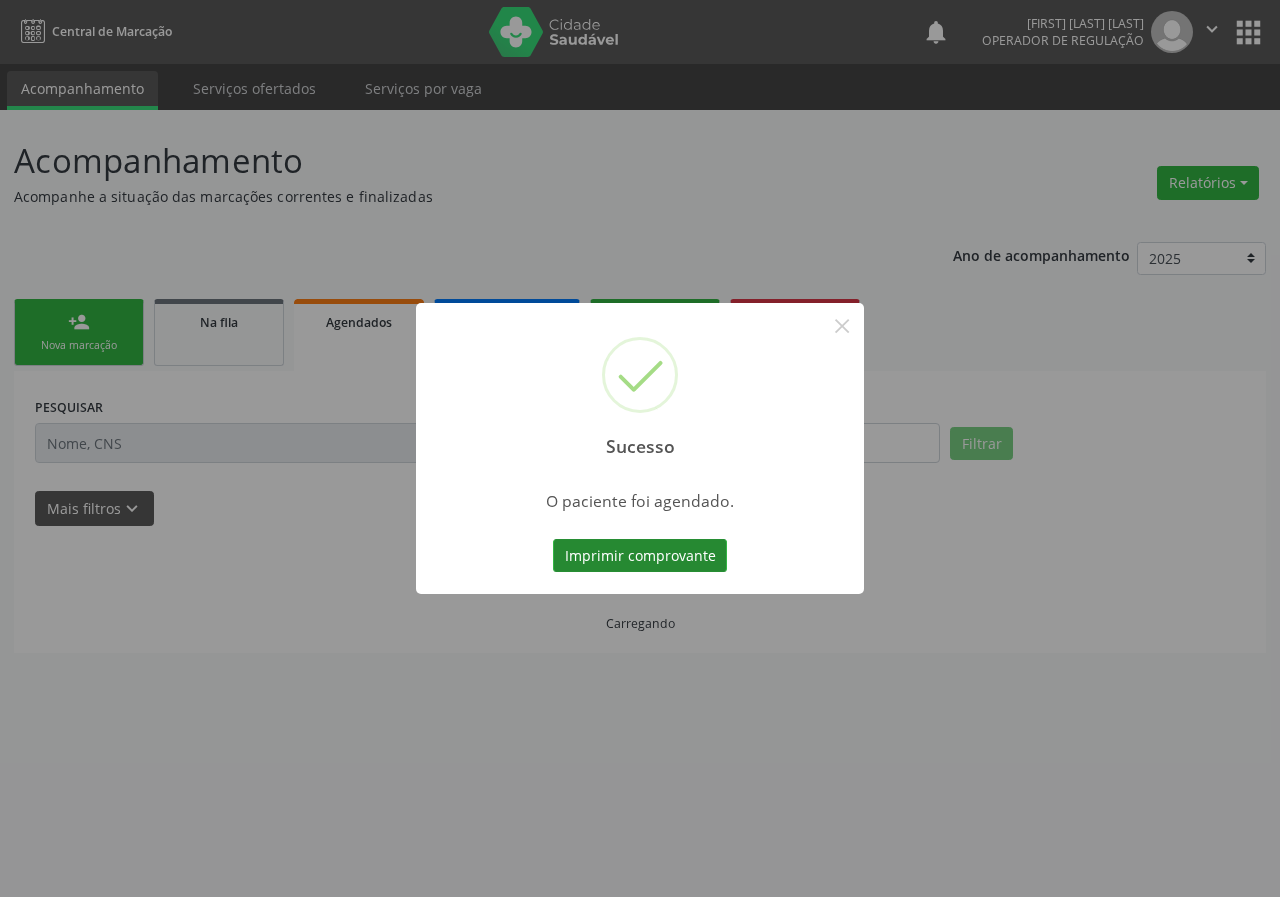 click on "Imprimir comprovante" at bounding box center (640, 556) 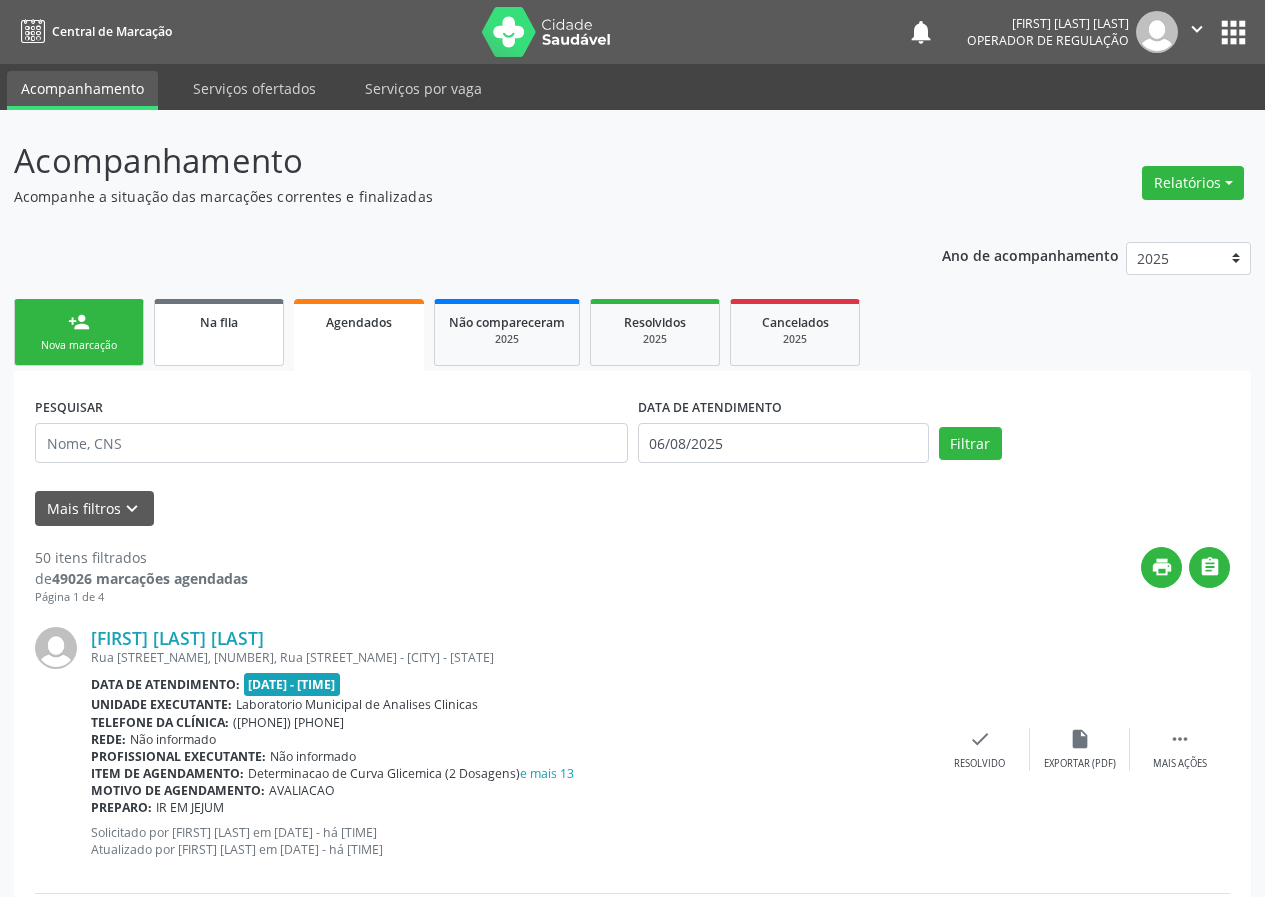 click on "Na fila" at bounding box center (219, 332) 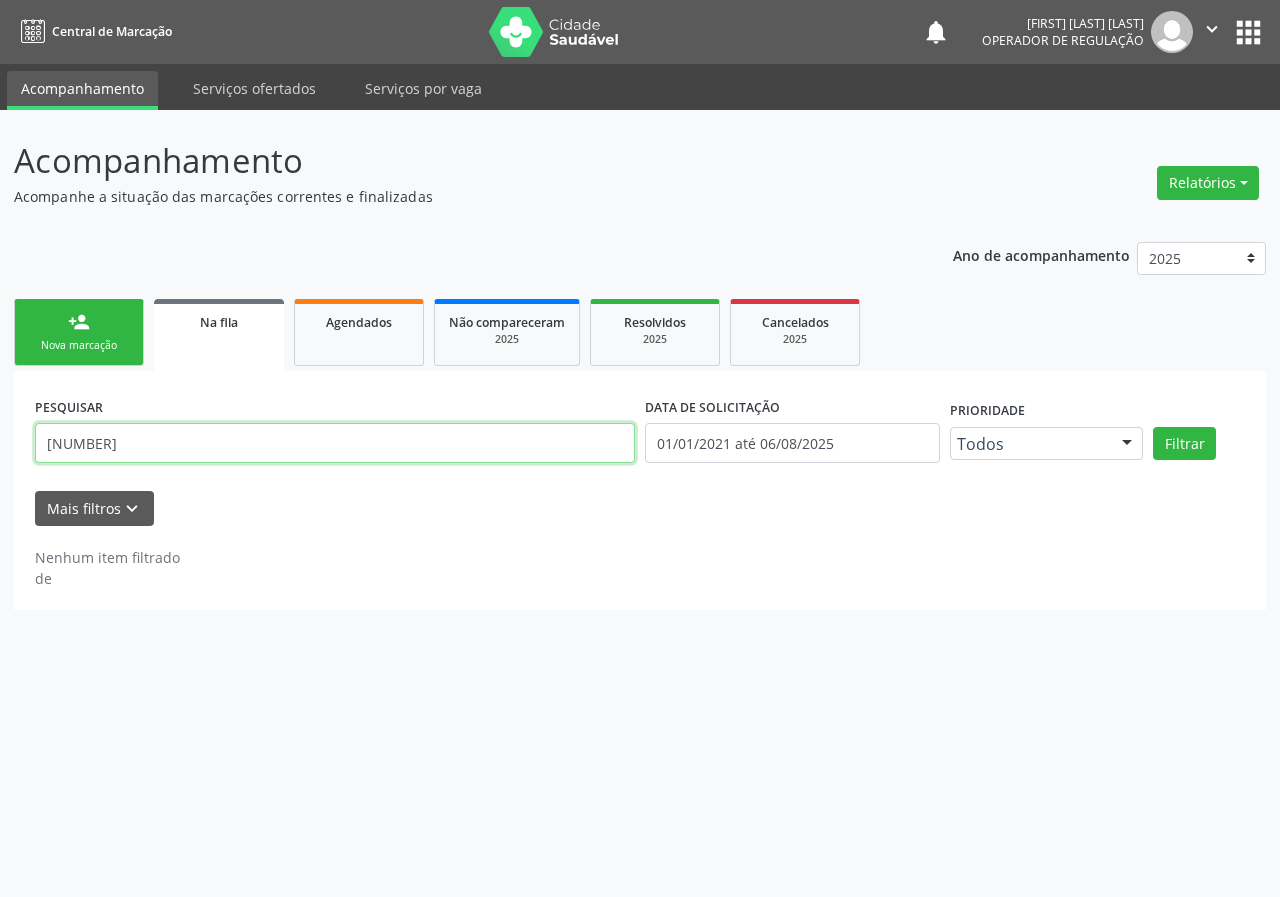 drag, startPoint x: 185, startPoint y: 441, endPoint x: 0, endPoint y: 474, distance: 187.9202 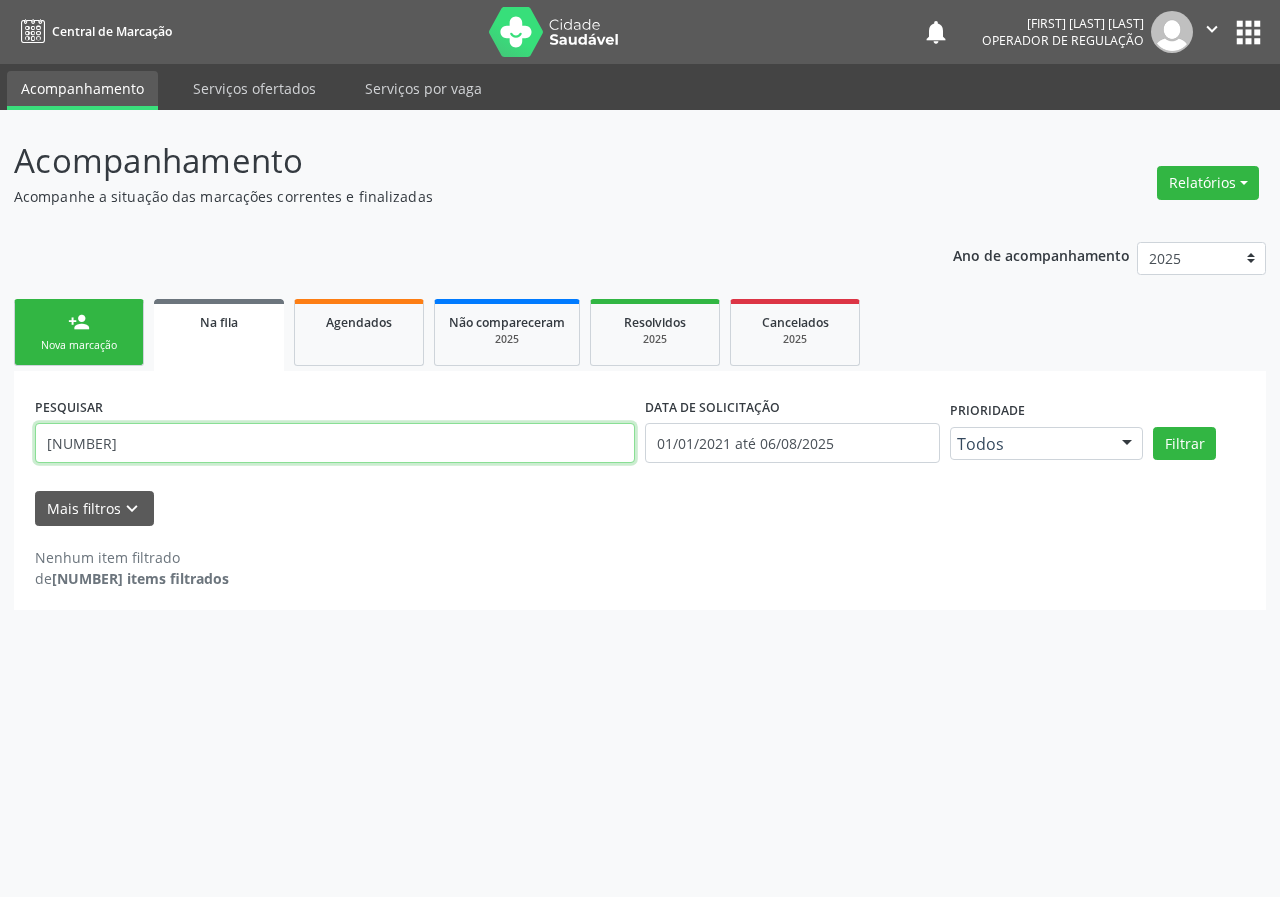 type on "708609053036282" 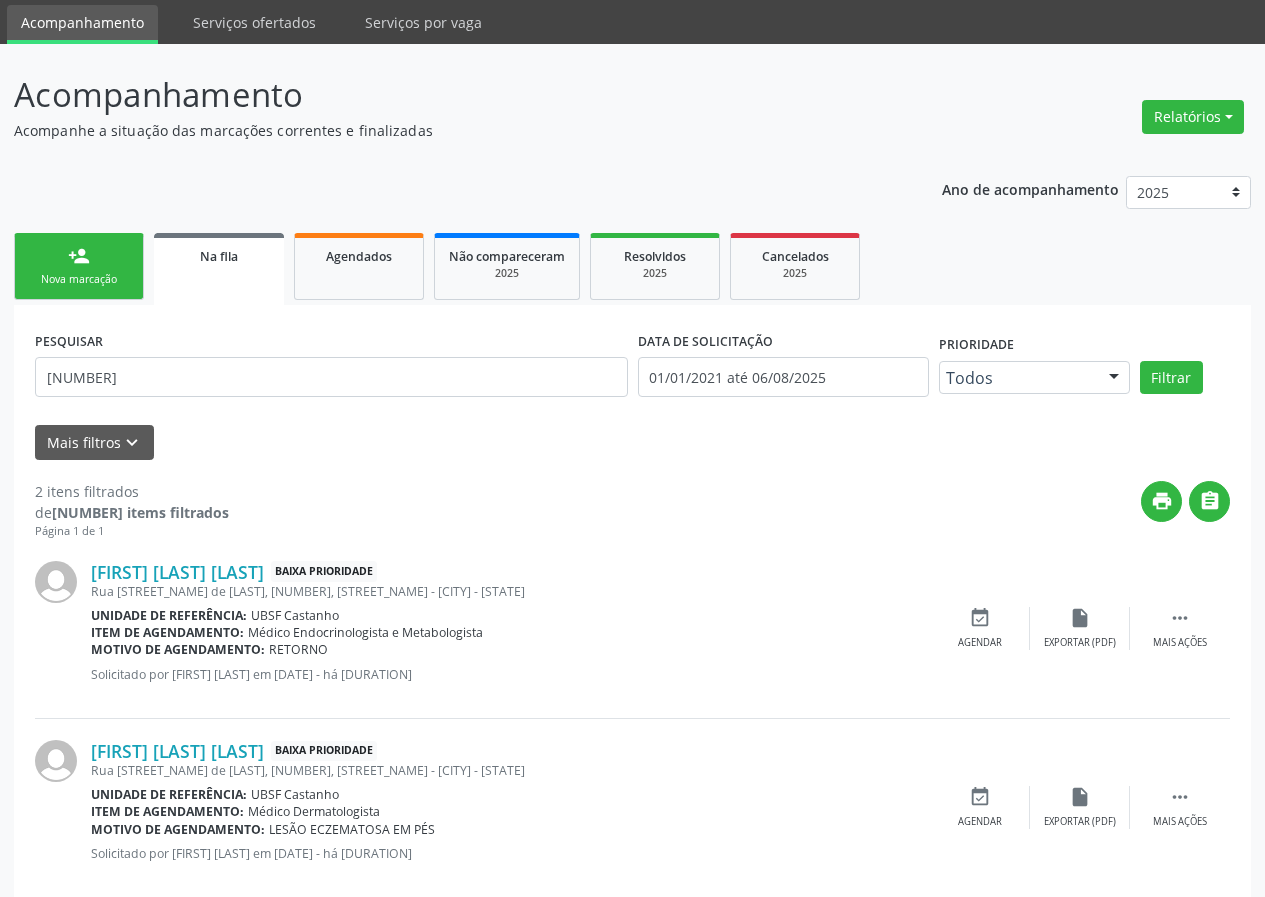 scroll, scrollTop: 101, scrollLeft: 0, axis: vertical 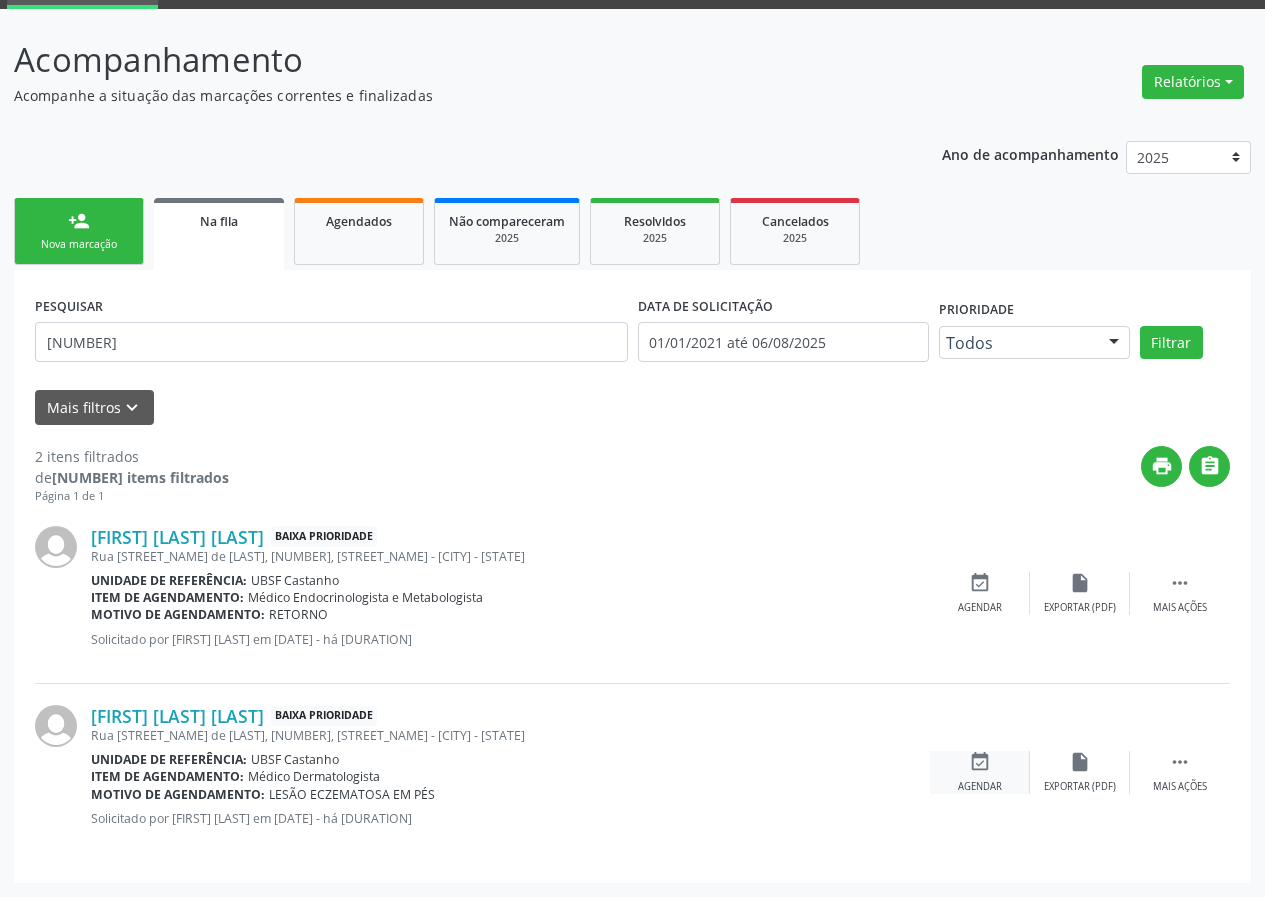 click on "event_available" at bounding box center [980, 762] 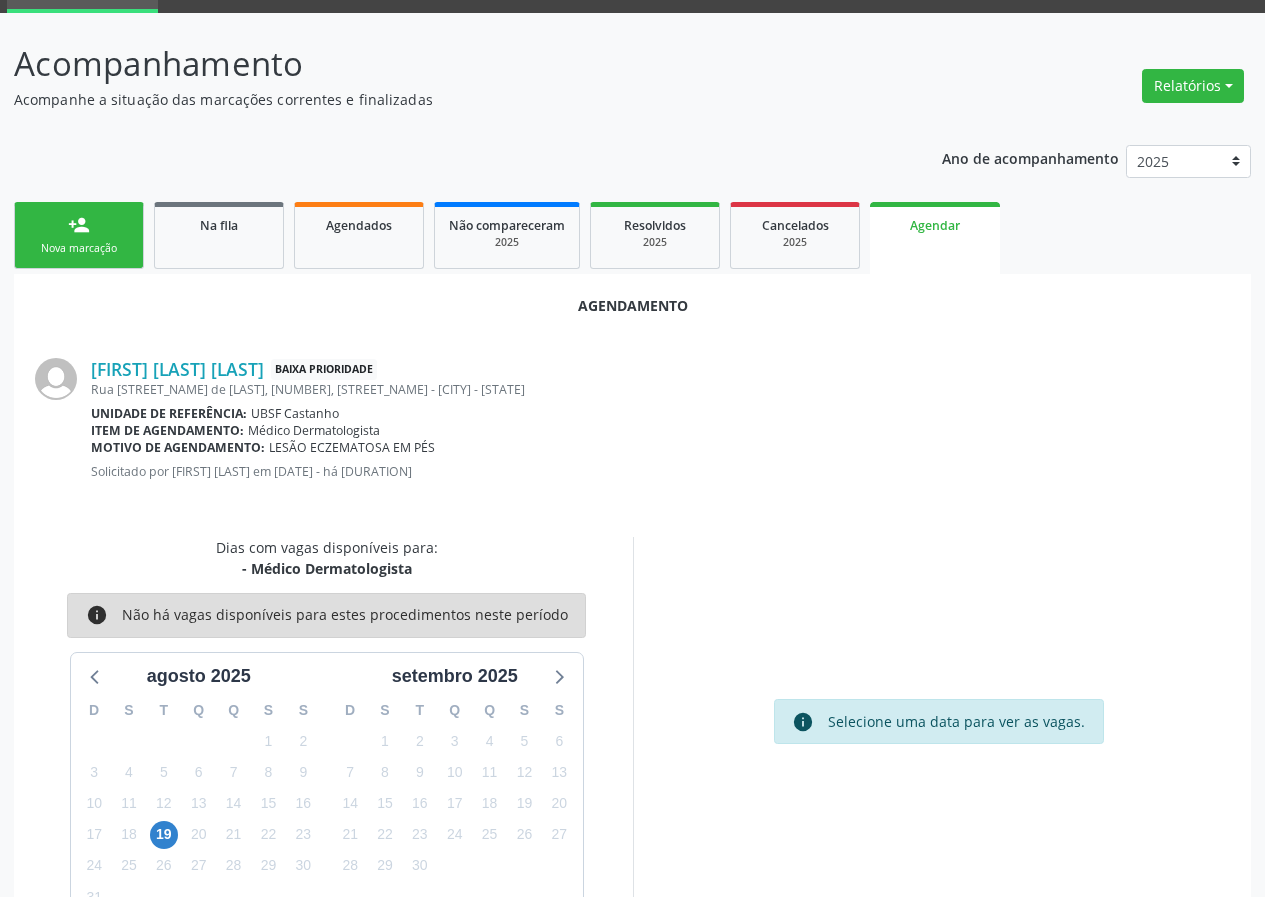 scroll, scrollTop: 101, scrollLeft: 0, axis: vertical 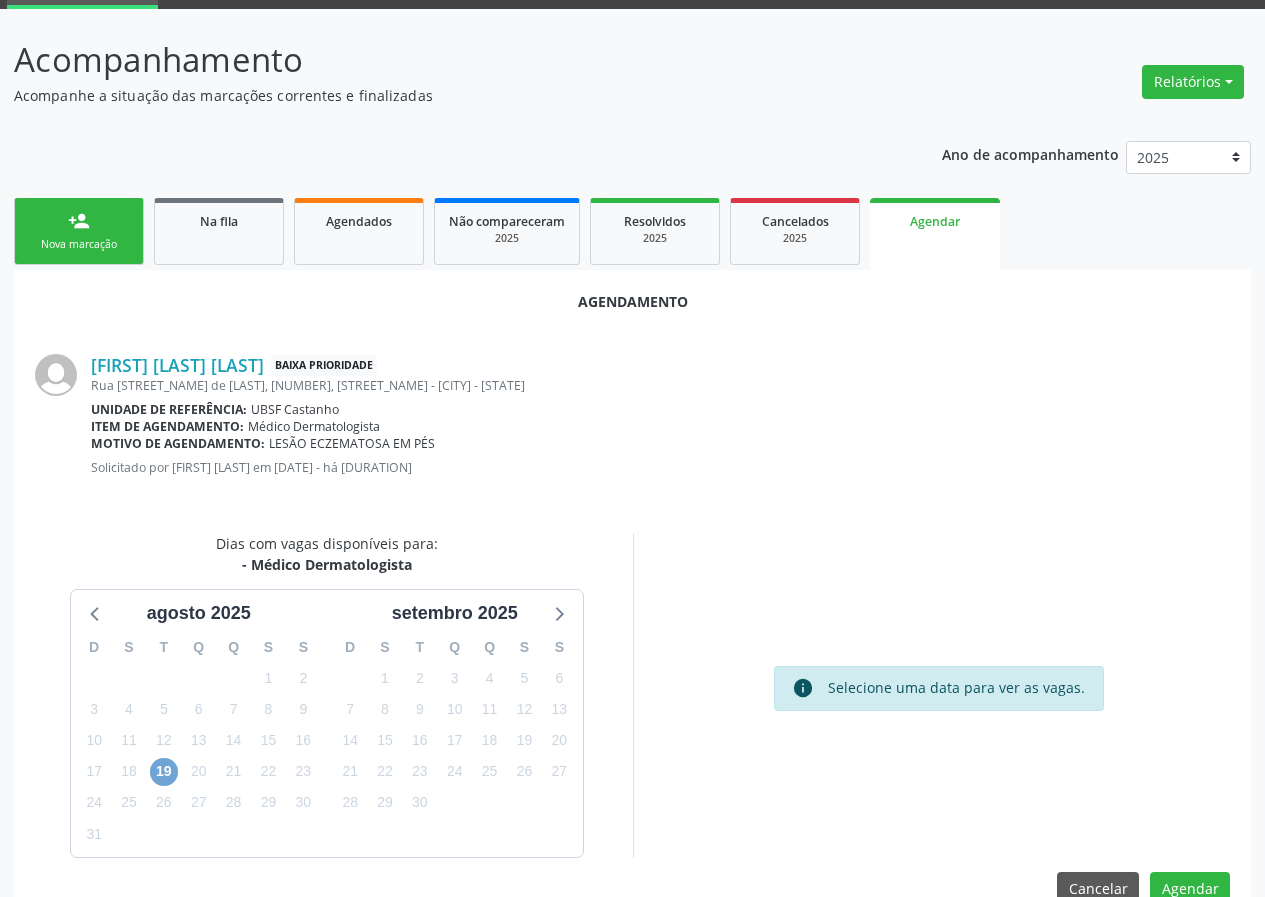 click on "19" at bounding box center [164, 772] 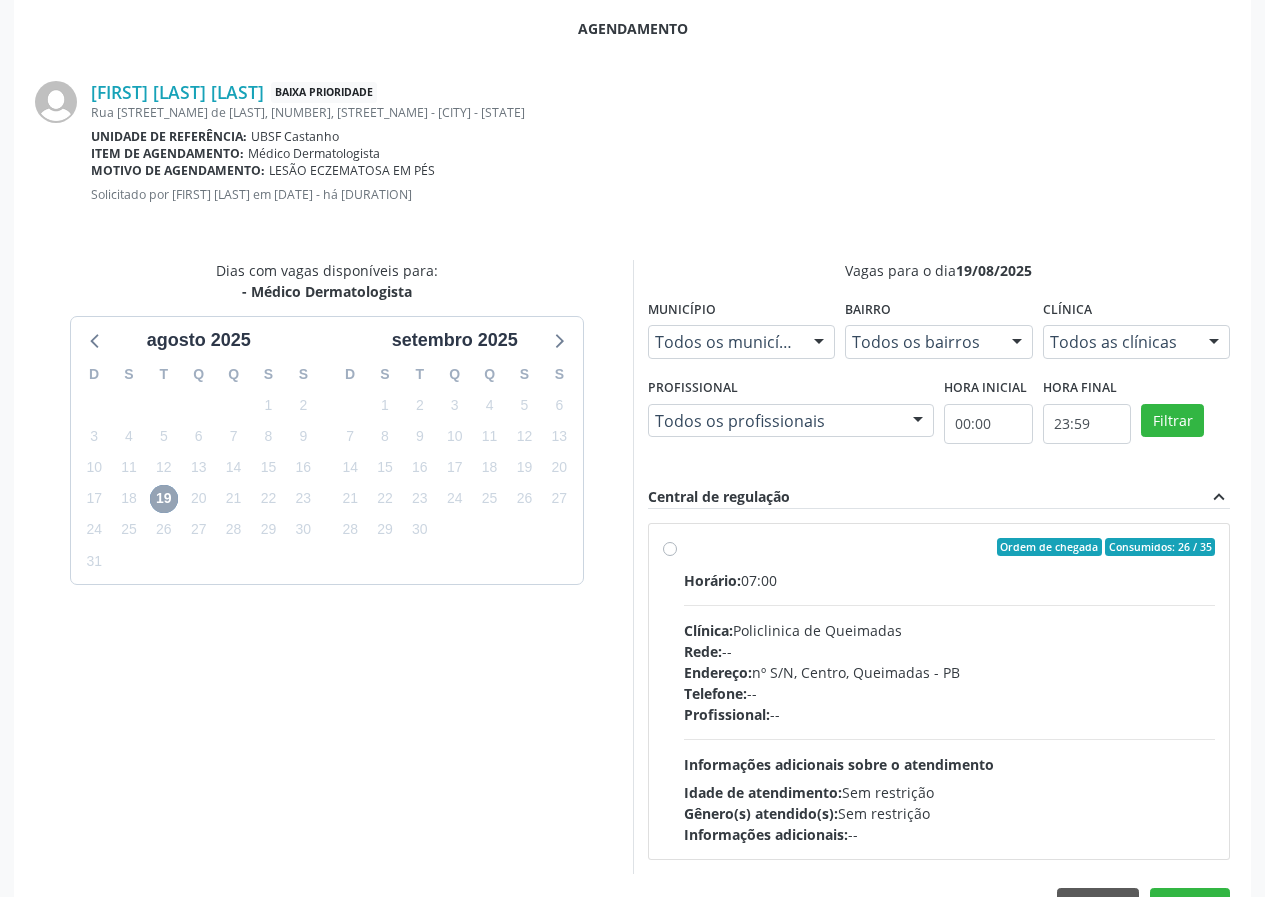 scroll, scrollTop: 433, scrollLeft: 0, axis: vertical 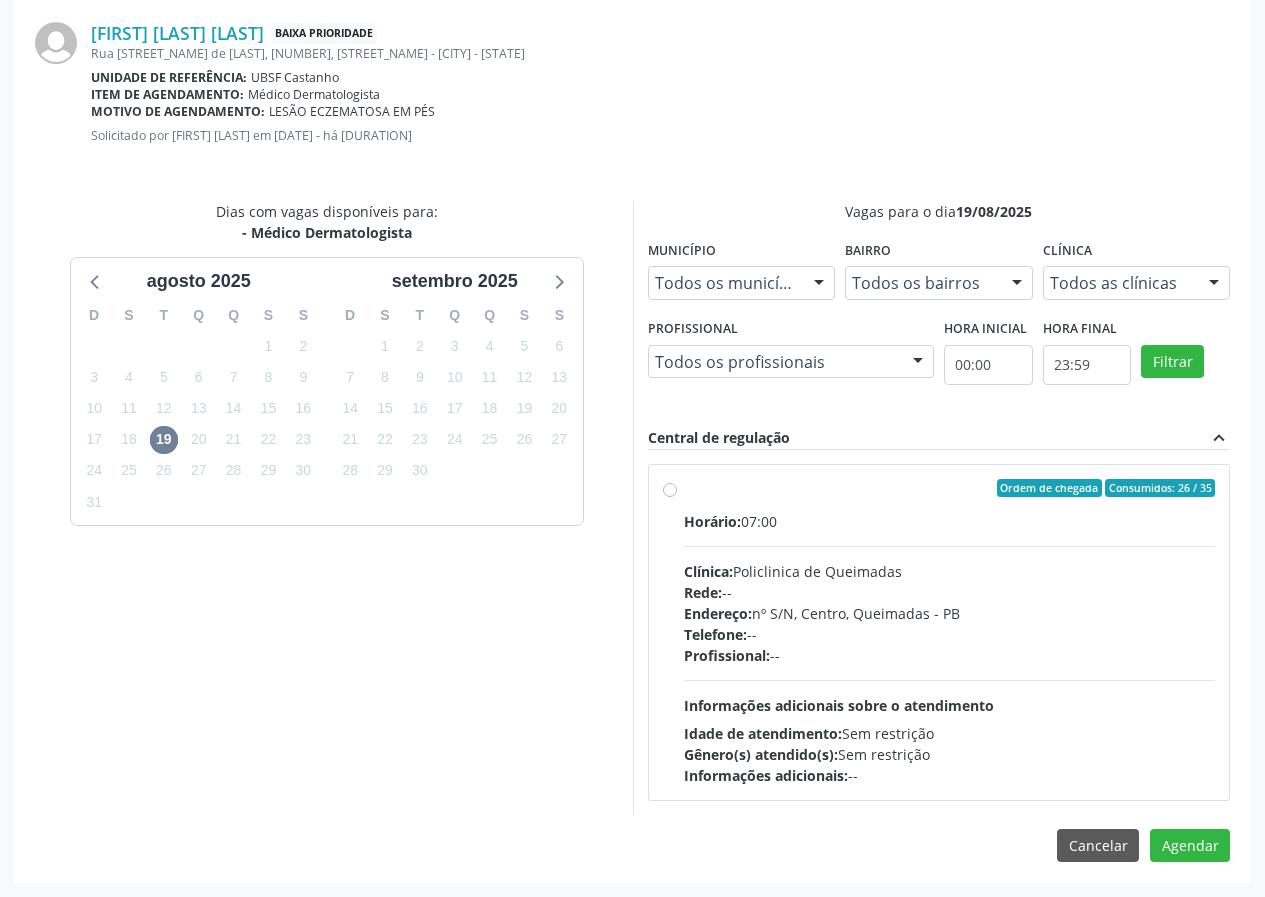 click on "Ordem de chegada
Consumidos: 26 / 35
Horário:   07:00
Clínica:  Policlinica de Queimadas
Rede:
--
Endereço:   nº S/N, Centro, Queimadas - PB
Telefone:   --
Profissional:
--
Informações adicionais sobre o atendimento
Idade de atendimento:
Sem restrição
Gênero(s) atendido(s):
Sem restrição
Informações adicionais:
--" at bounding box center [950, 632] 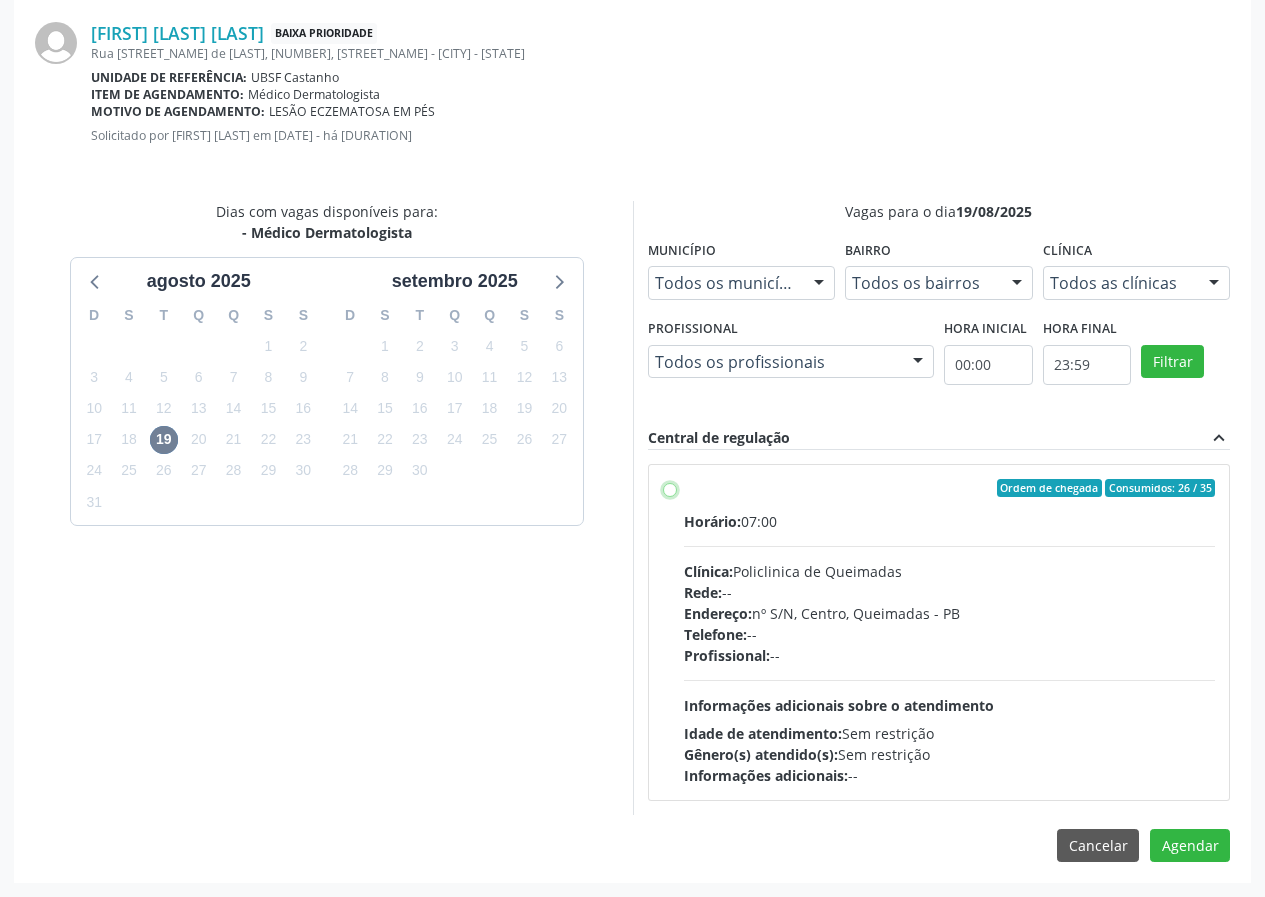 radio on "true" 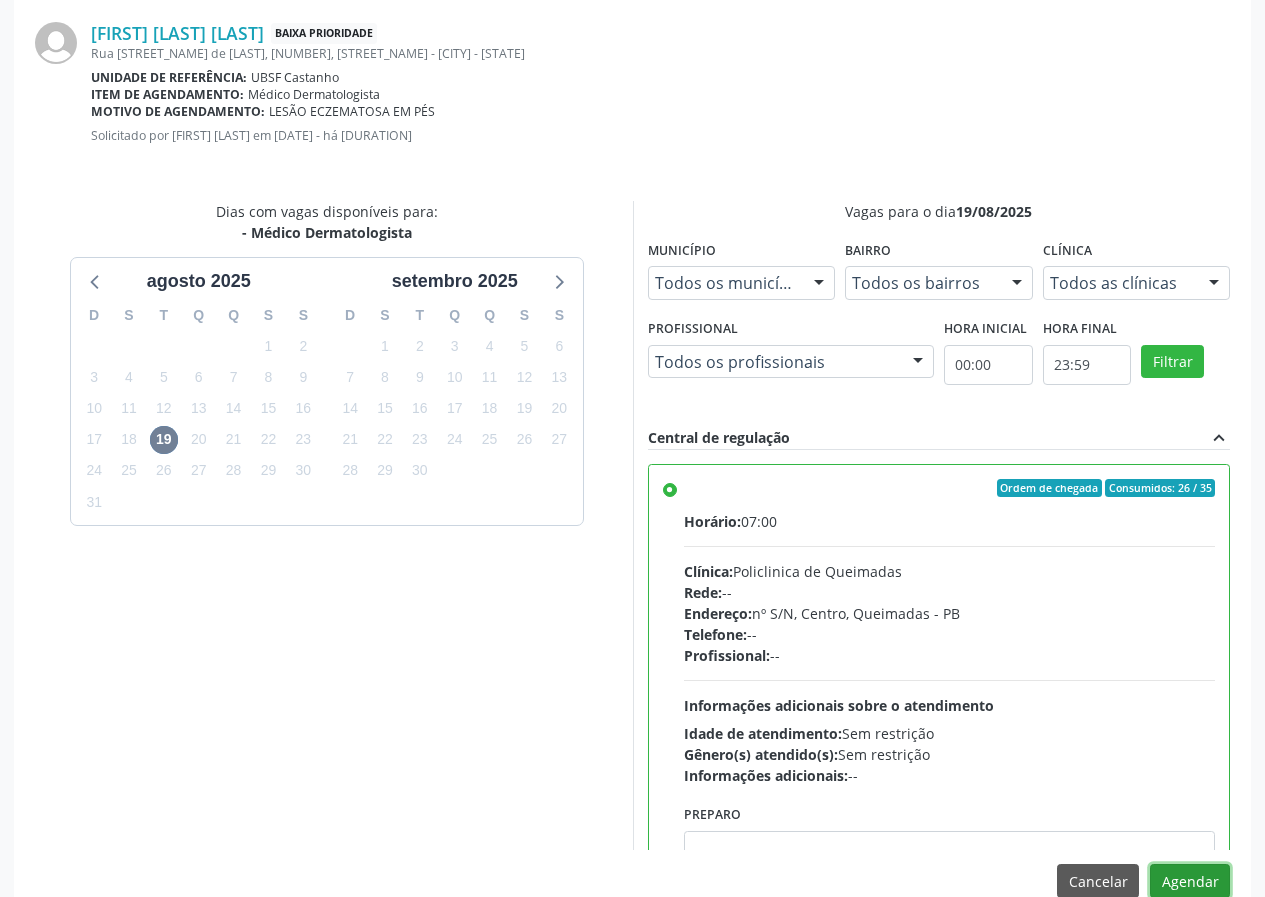 click on "Agendar" at bounding box center (1190, 881) 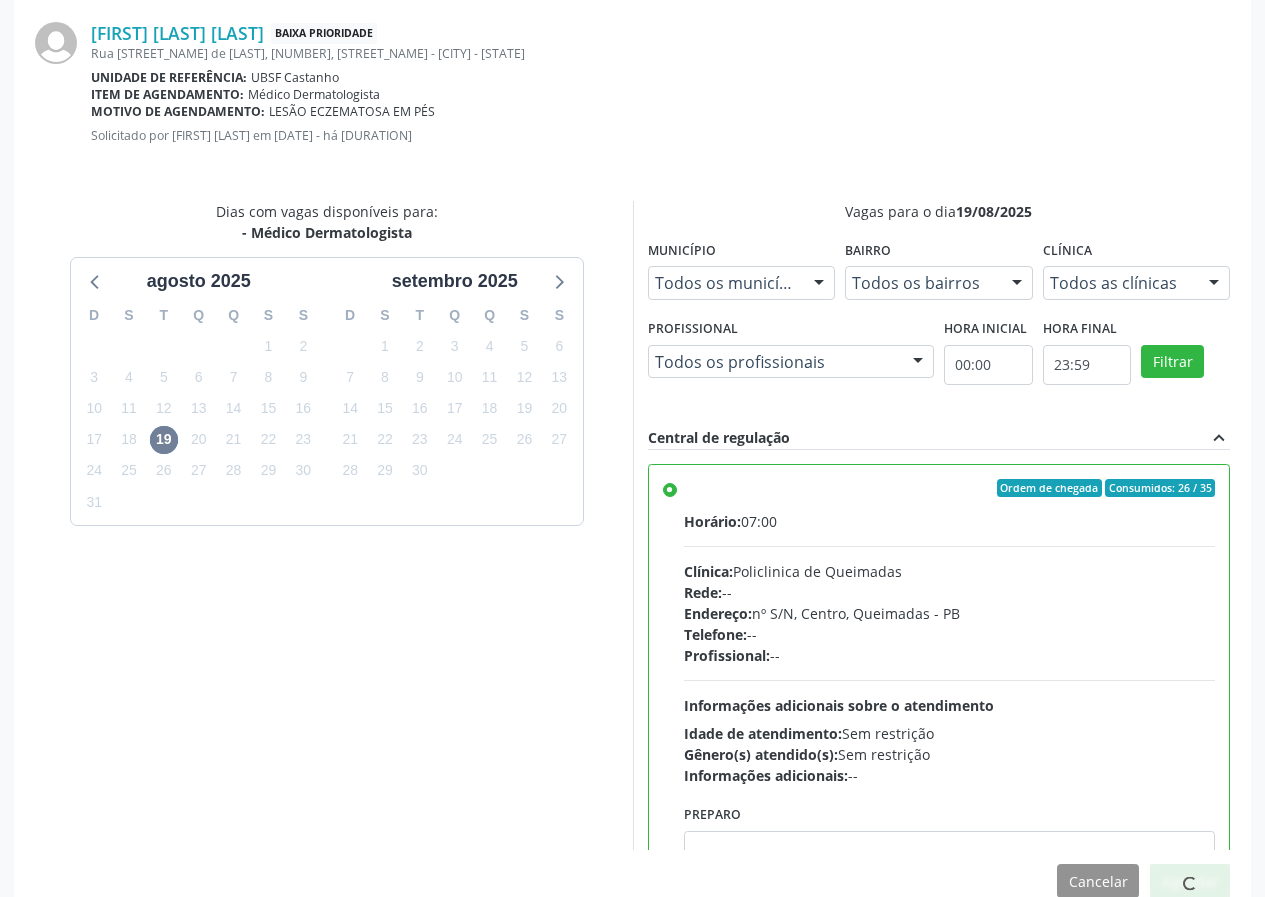 scroll, scrollTop: 187, scrollLeft: 0, axis: vertical 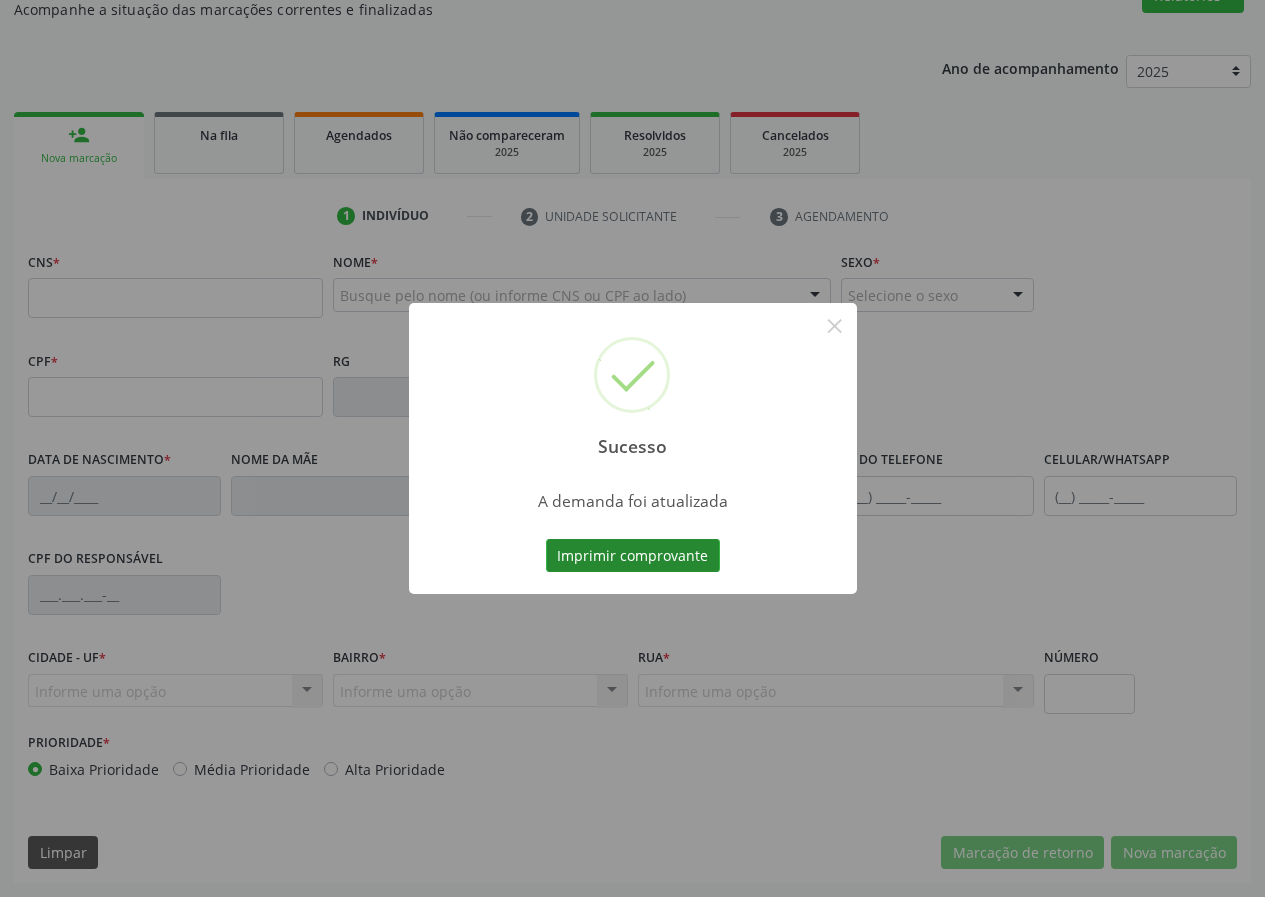 click on "Imprimir comprovante" at bounding box center (633, 556) 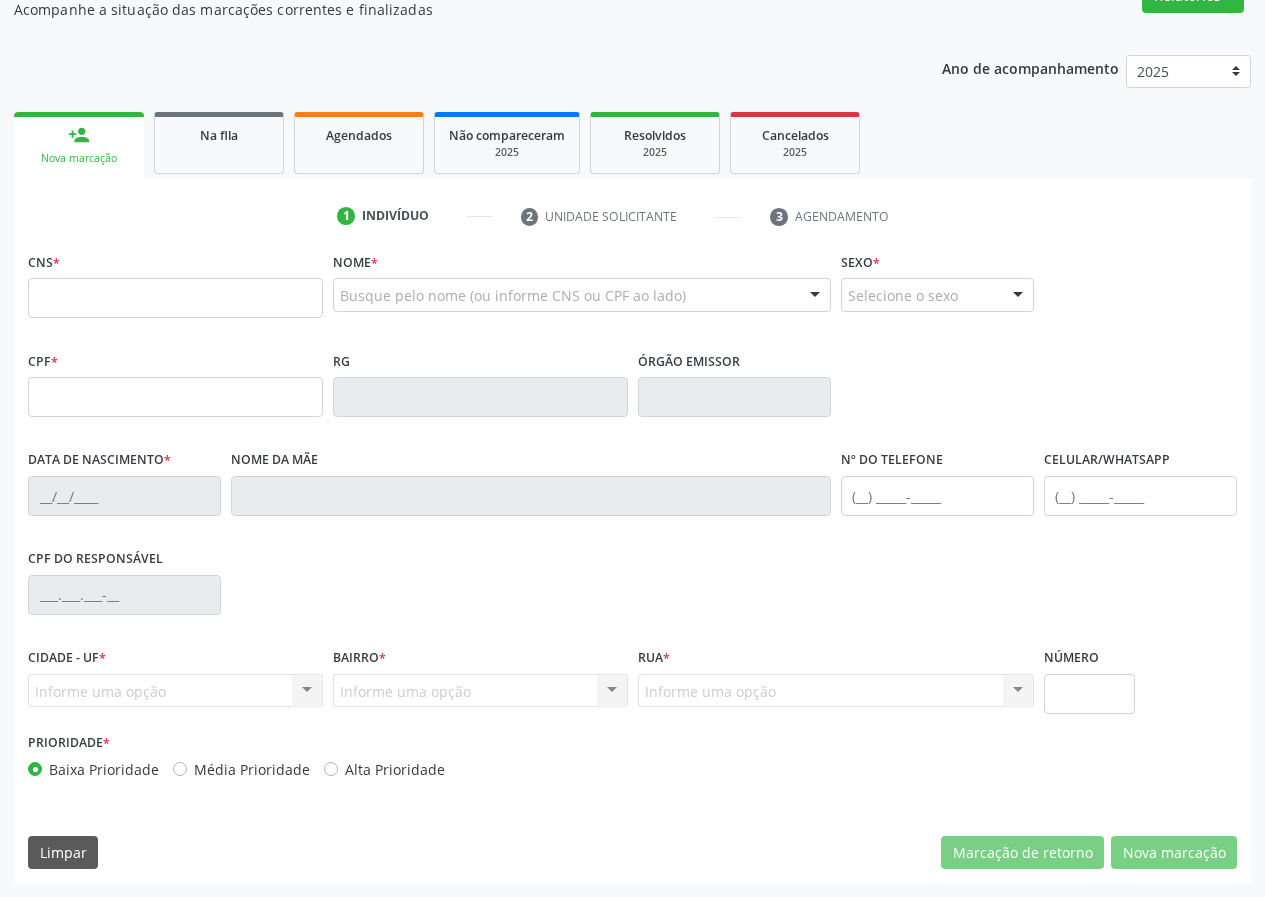 click on "Na fila" at bounding box center (219, 135) 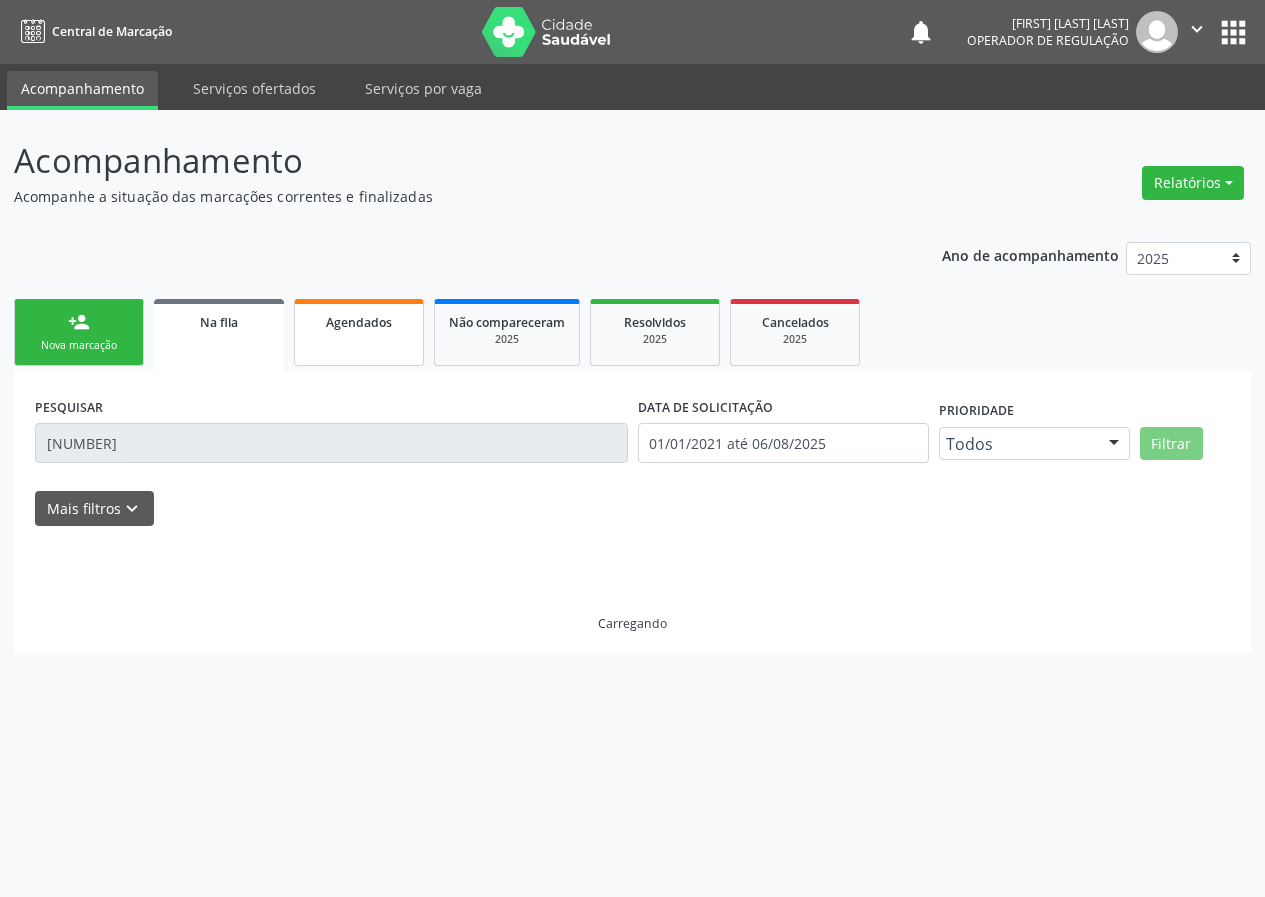 scroll, scrollTop: 0, scrollLeft: 0, axis: both 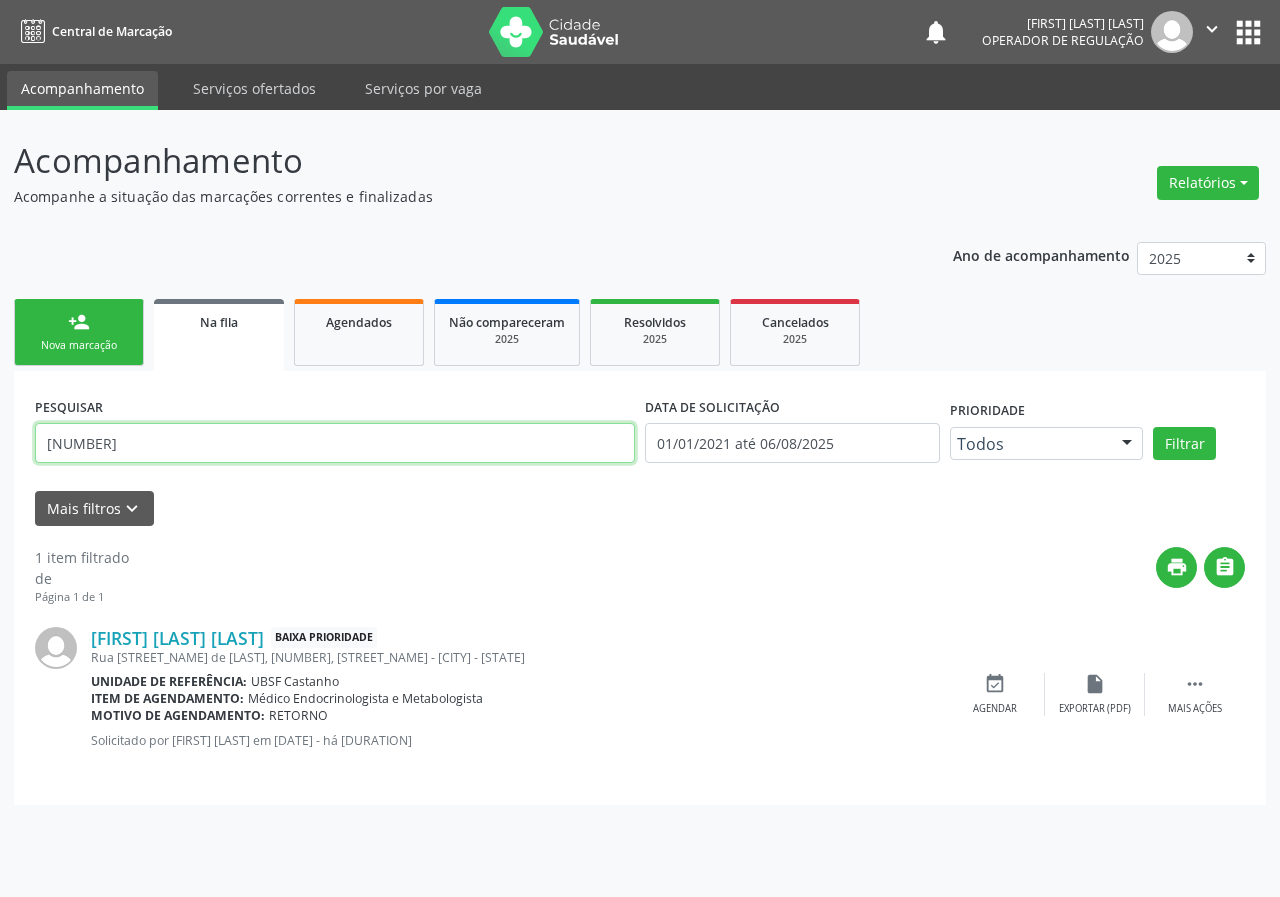 drag, startPoint x: 176, startPoint y: 449, endPoint x: 2, endPoint y: 453, distance: 174.04597 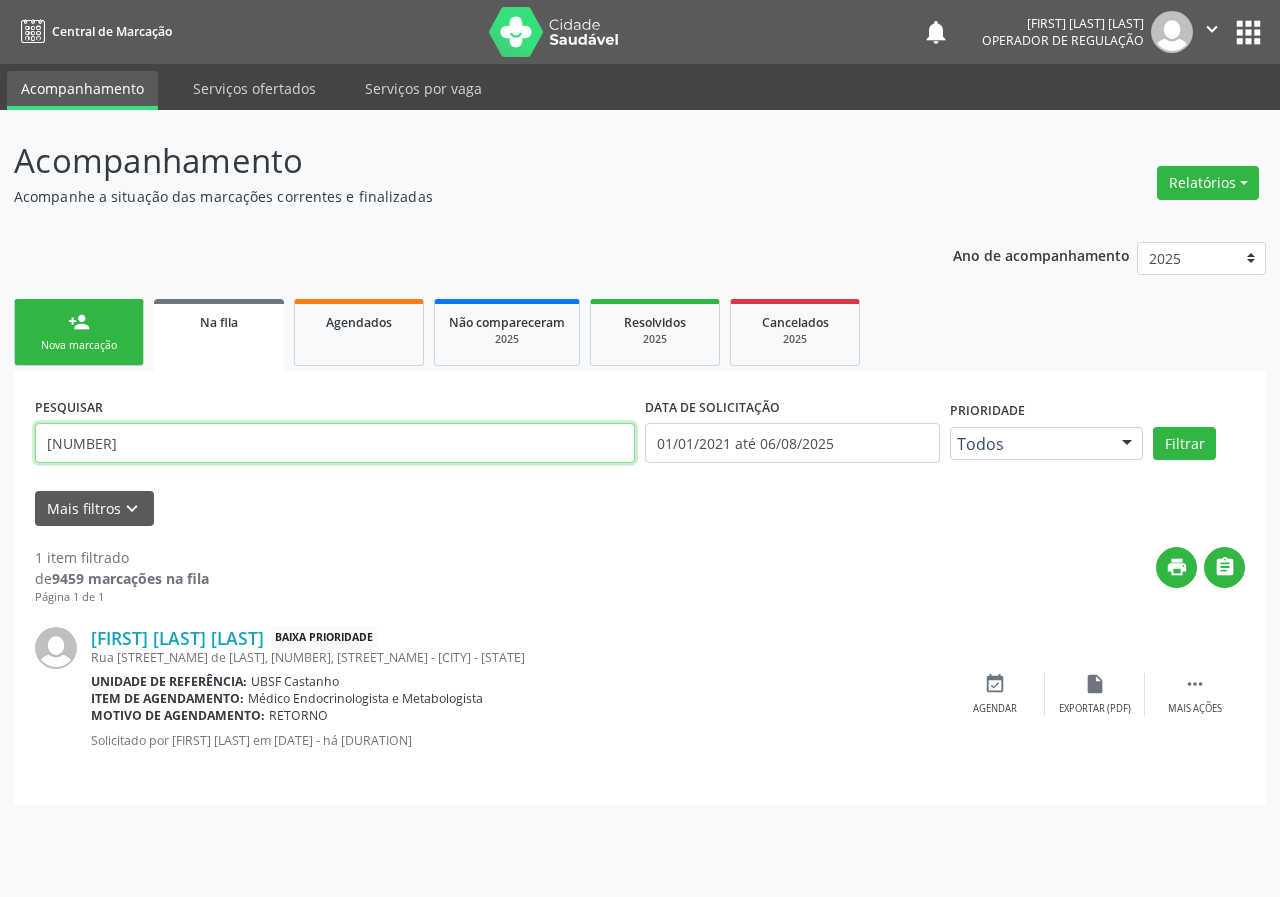 type on "700905963238097" 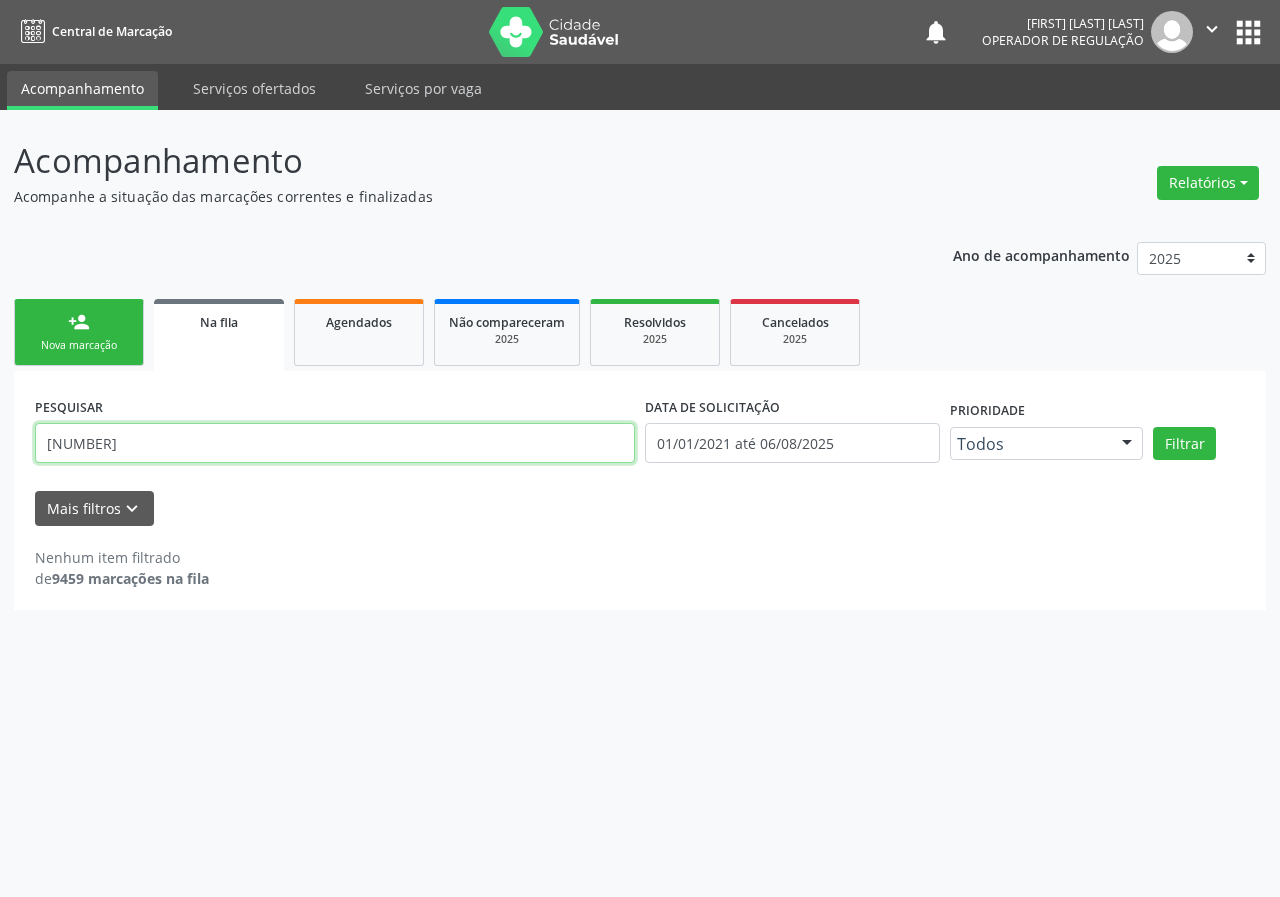 drag, startPoint x: 197, startPoint y: 443, endPoint x: 0, endPoint y: 456, distance: 197.42847 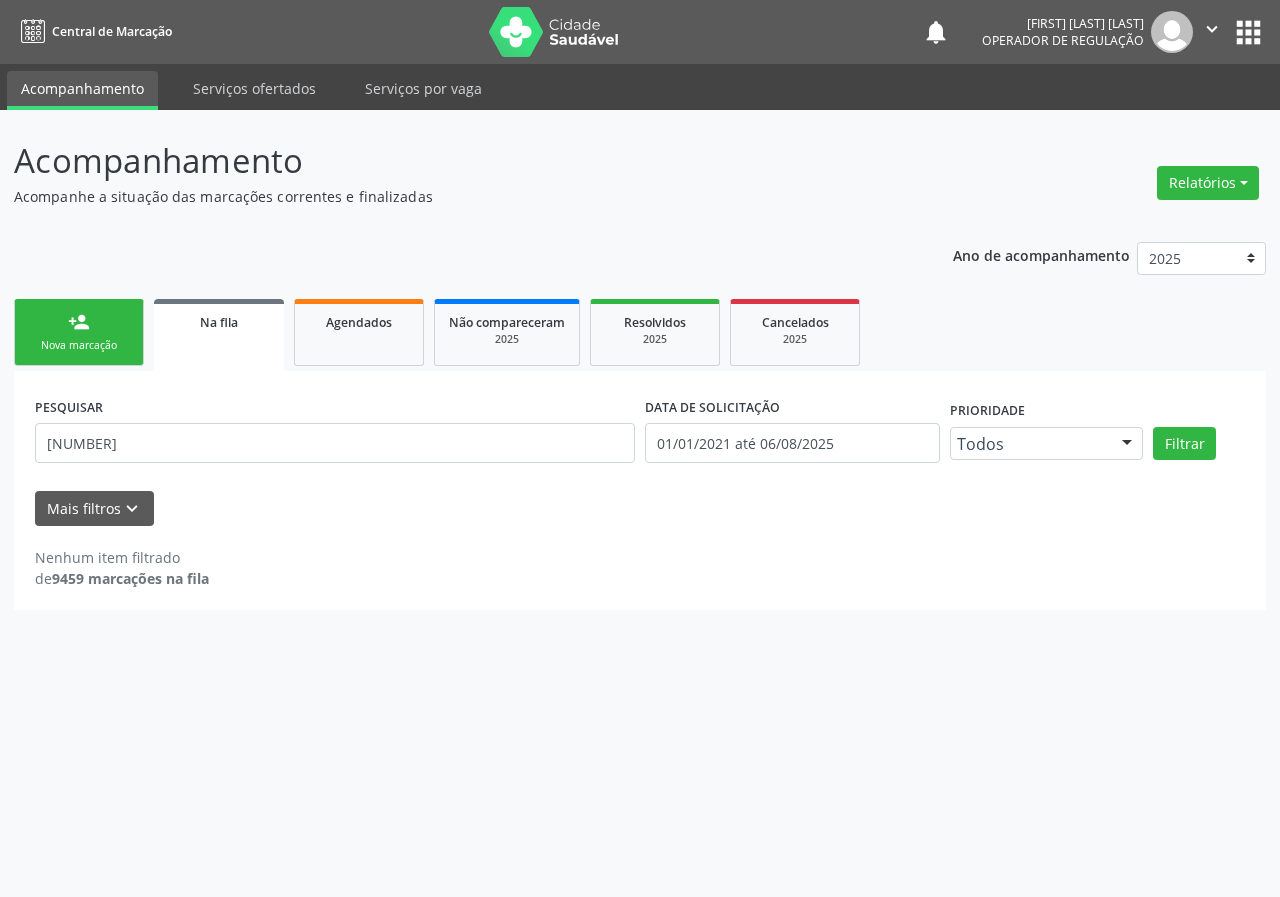 click on "person_add
Nova marcação" at bounding box center [79, 332] 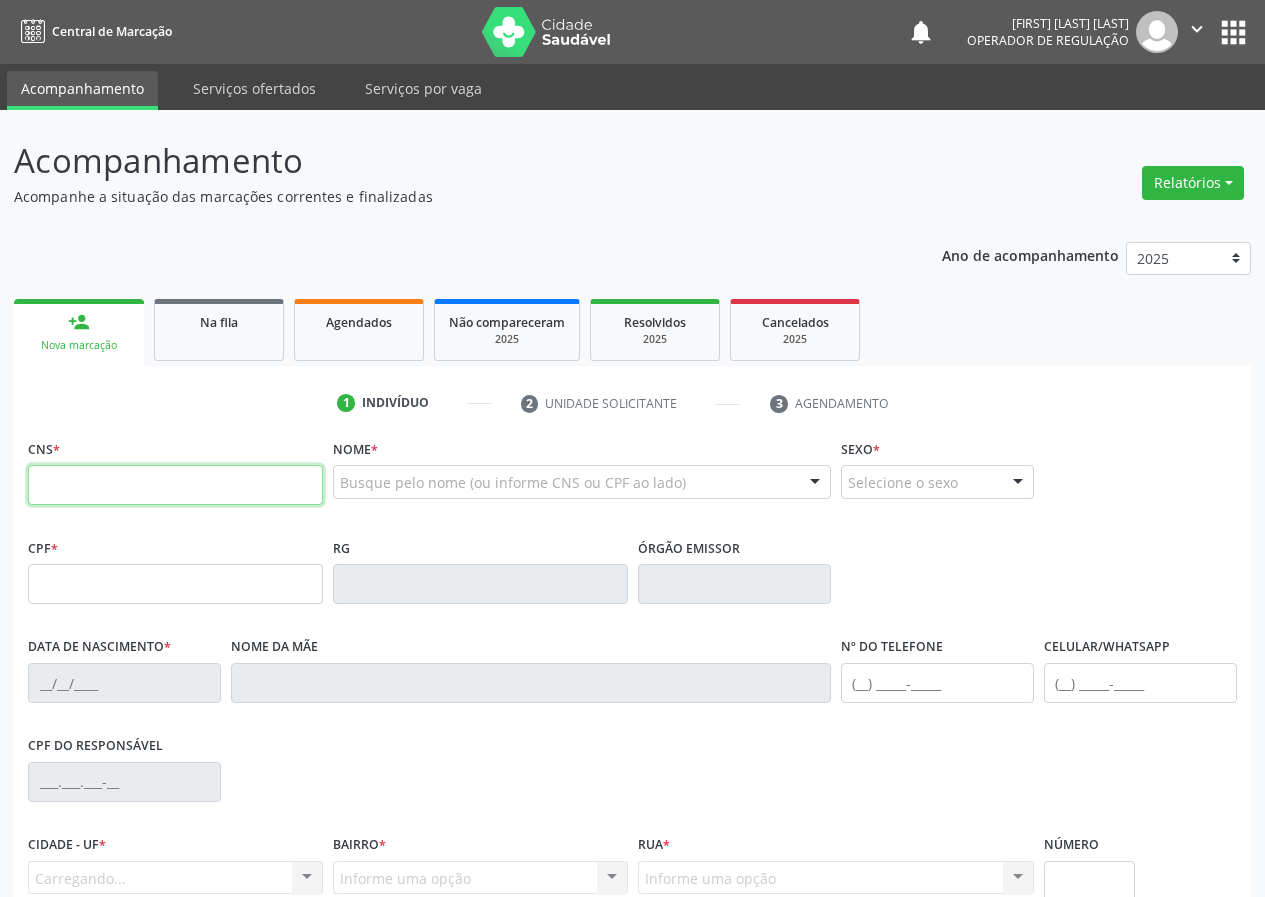 click at bounding box center [175, 485] 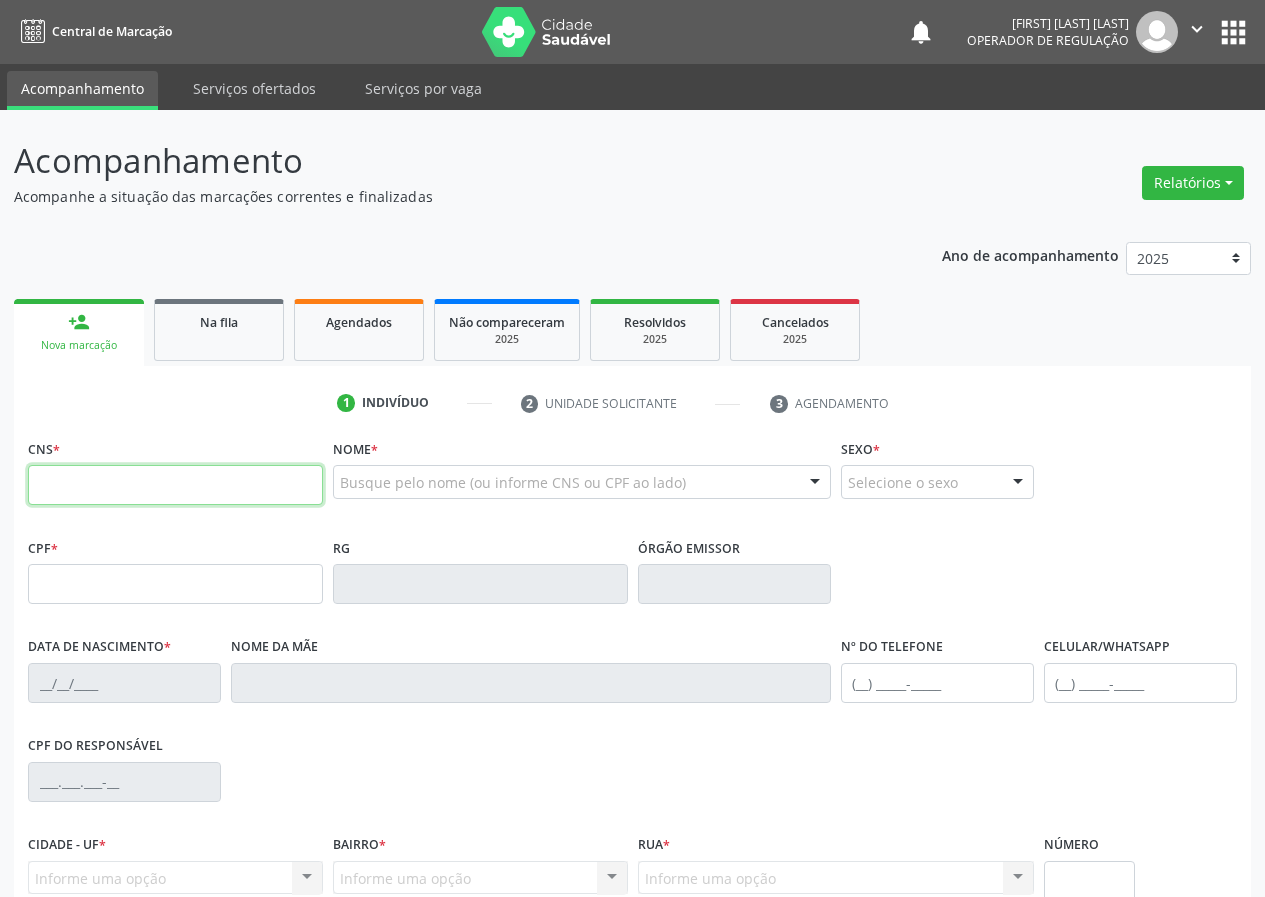 paste on "700 9059 6323 8097" 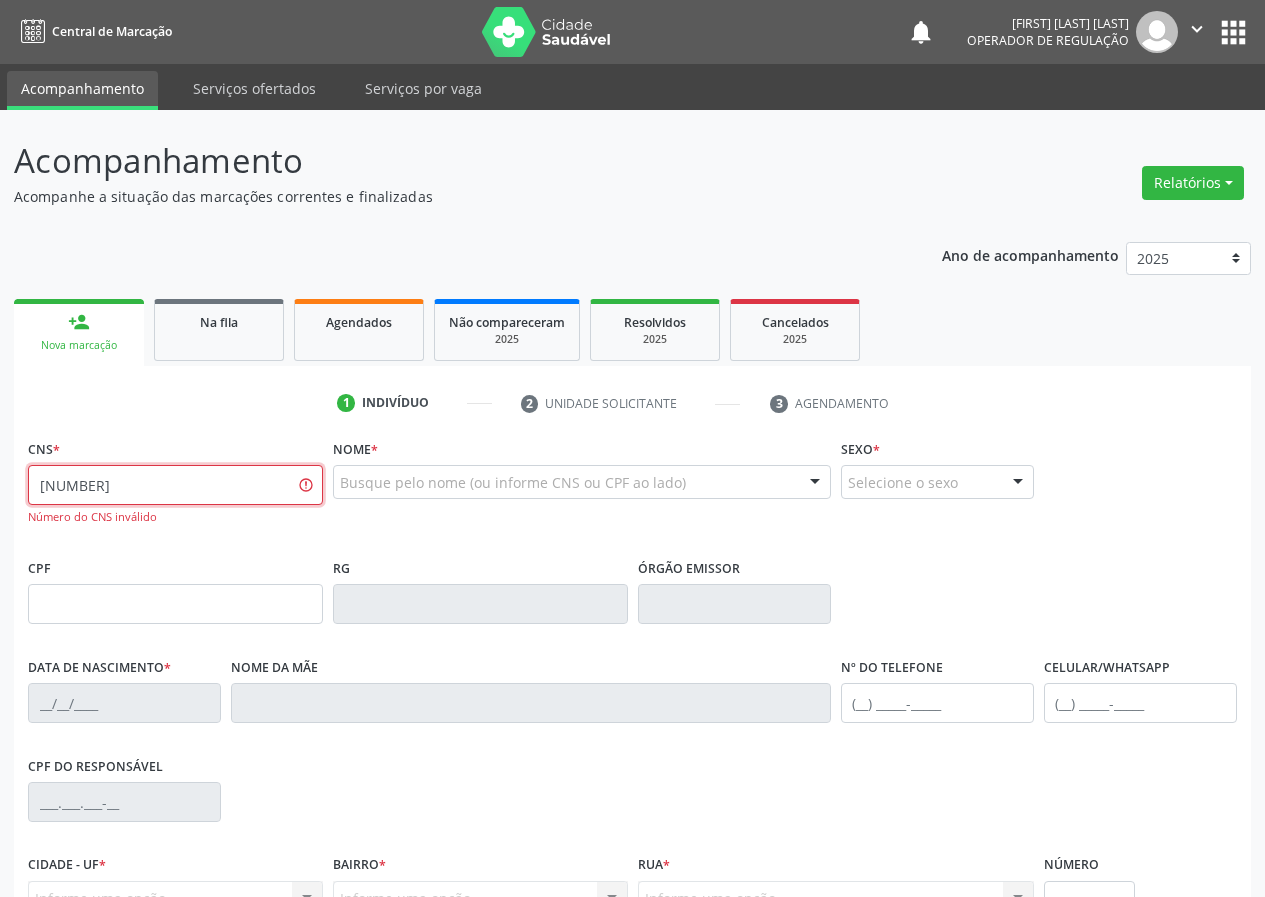 drag, startPoint x: 211, startPoint y: 494, endPoint x: 0, endPoint y: 479, distance: 211.5325 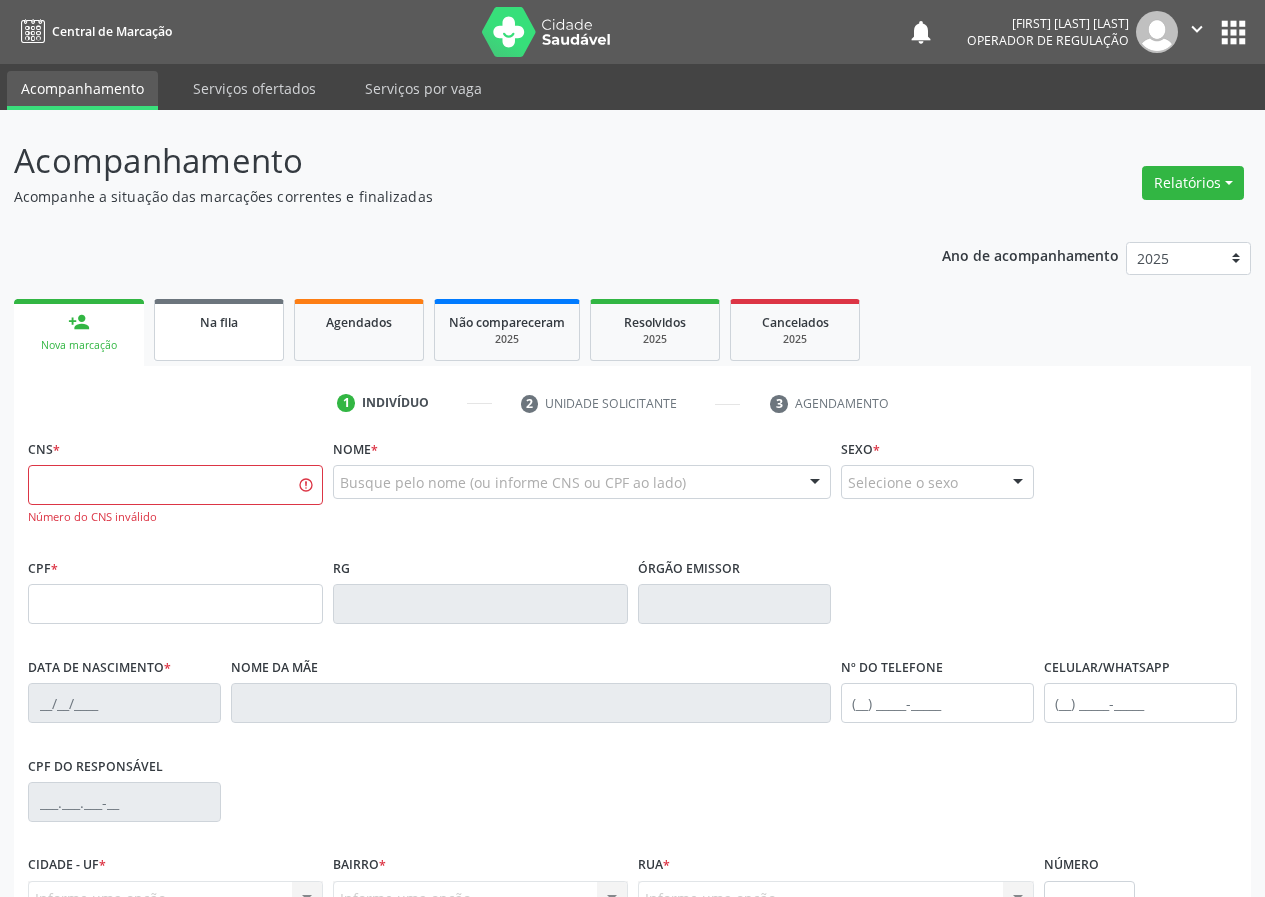 click on "Na fila" at bounding box center [219, 330] 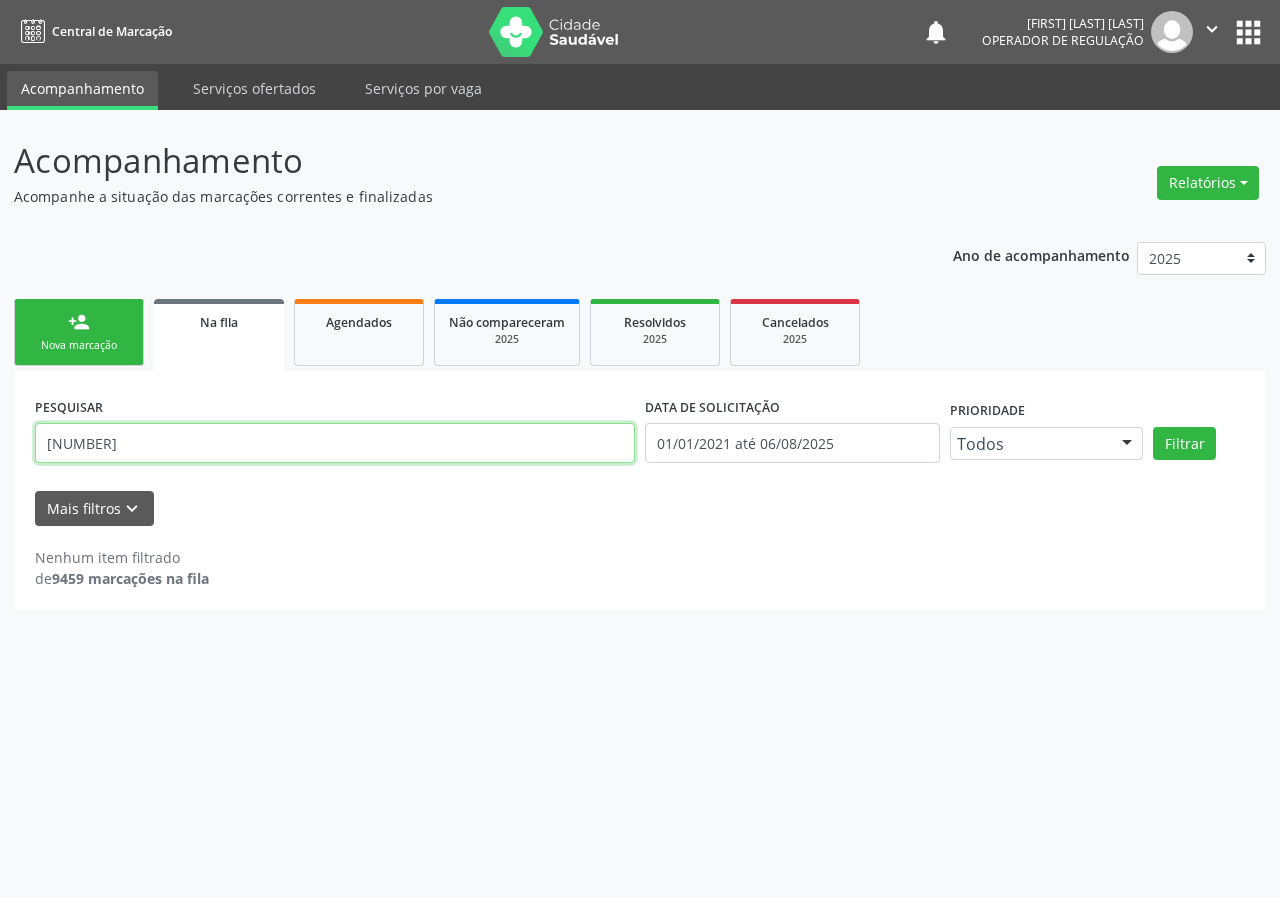 drag, startPoint x: 184, startPoint y: 441, endPoint x: 0, endPoint y: 434, distance: 184.1331 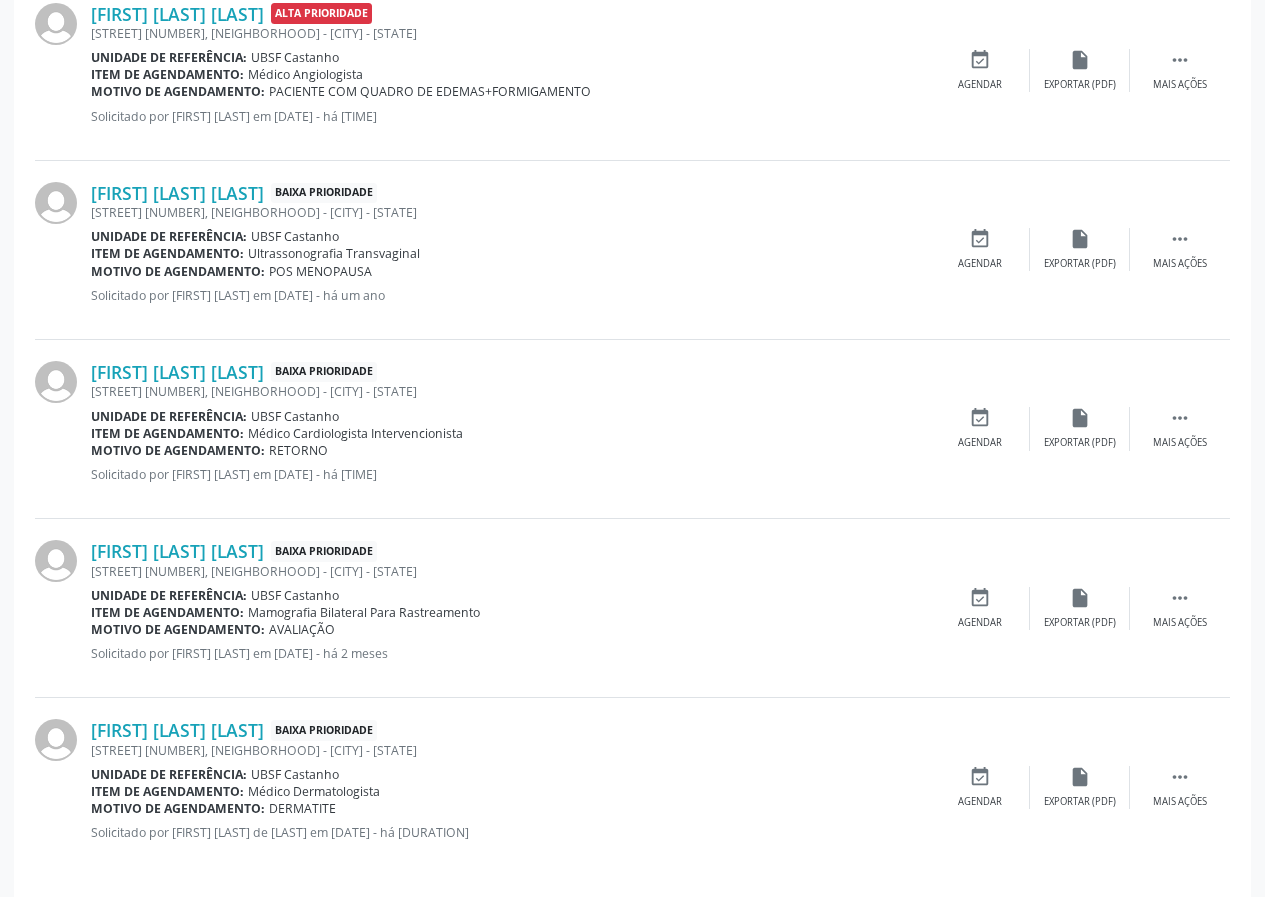 scroll, scrollTop: 639, scrollLeft: 0, axis: vertical 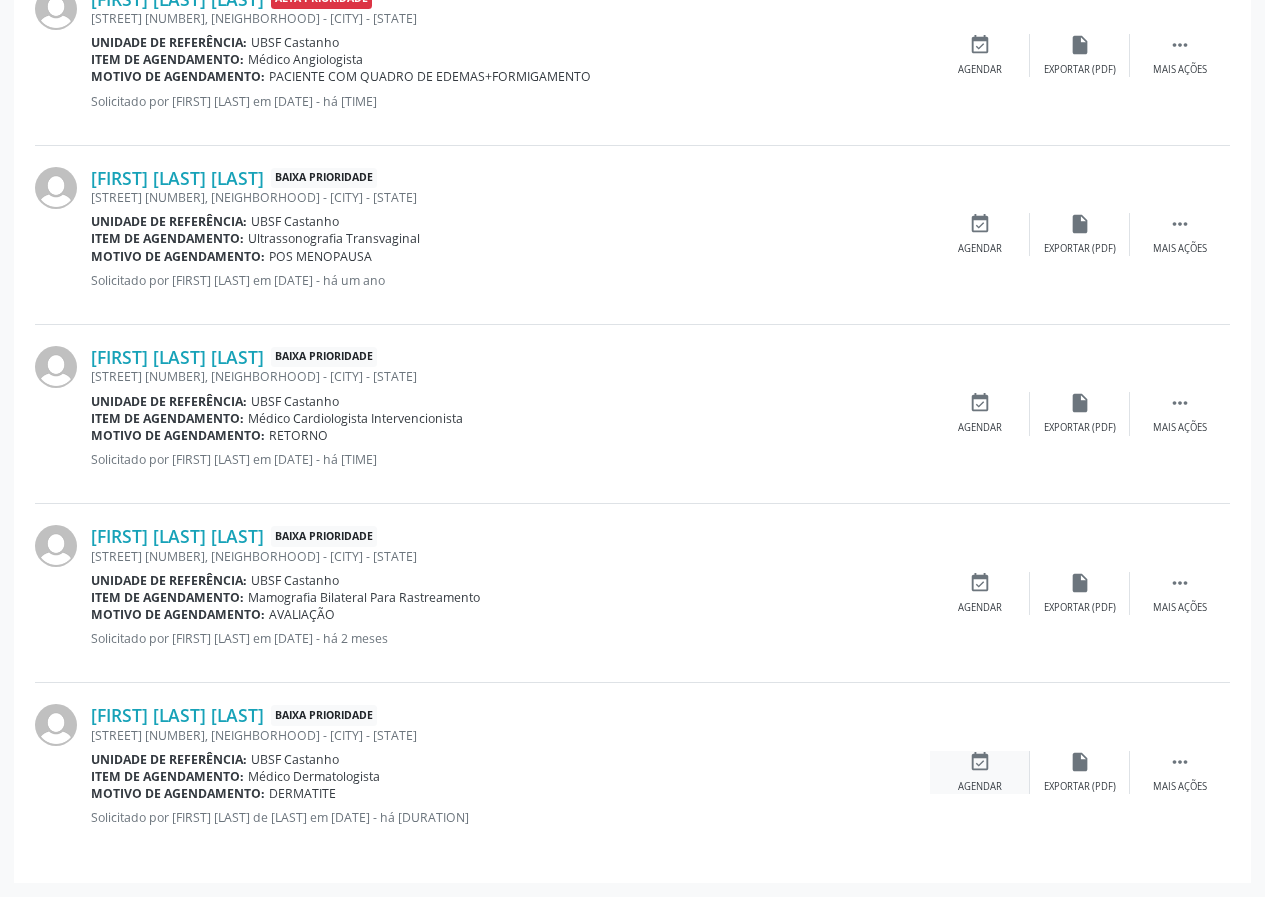 click on "event_available
Agendar" at bounding box center (980, 772) 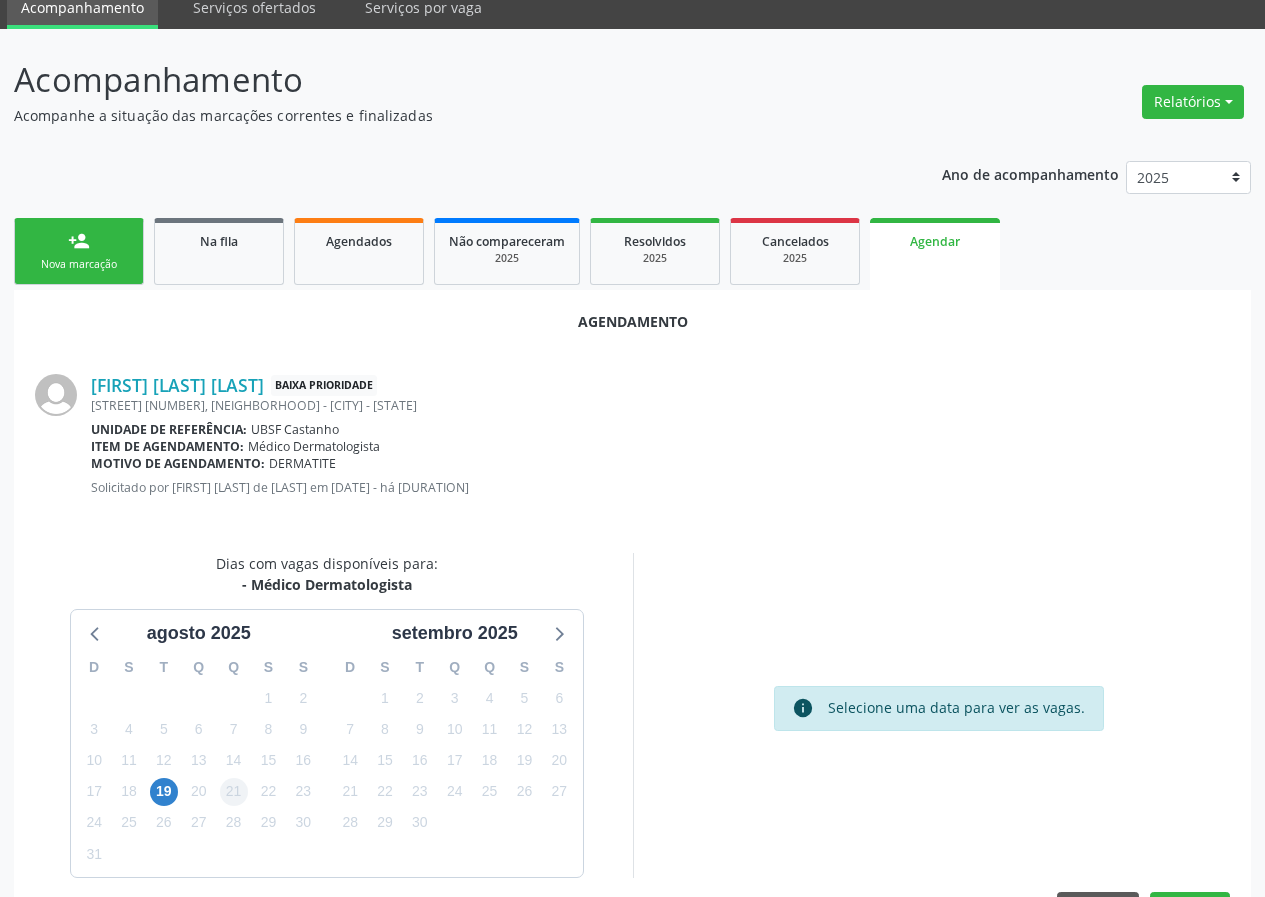 scroll, scrollTop: 144, scrollLeft: 0, axis: vertical 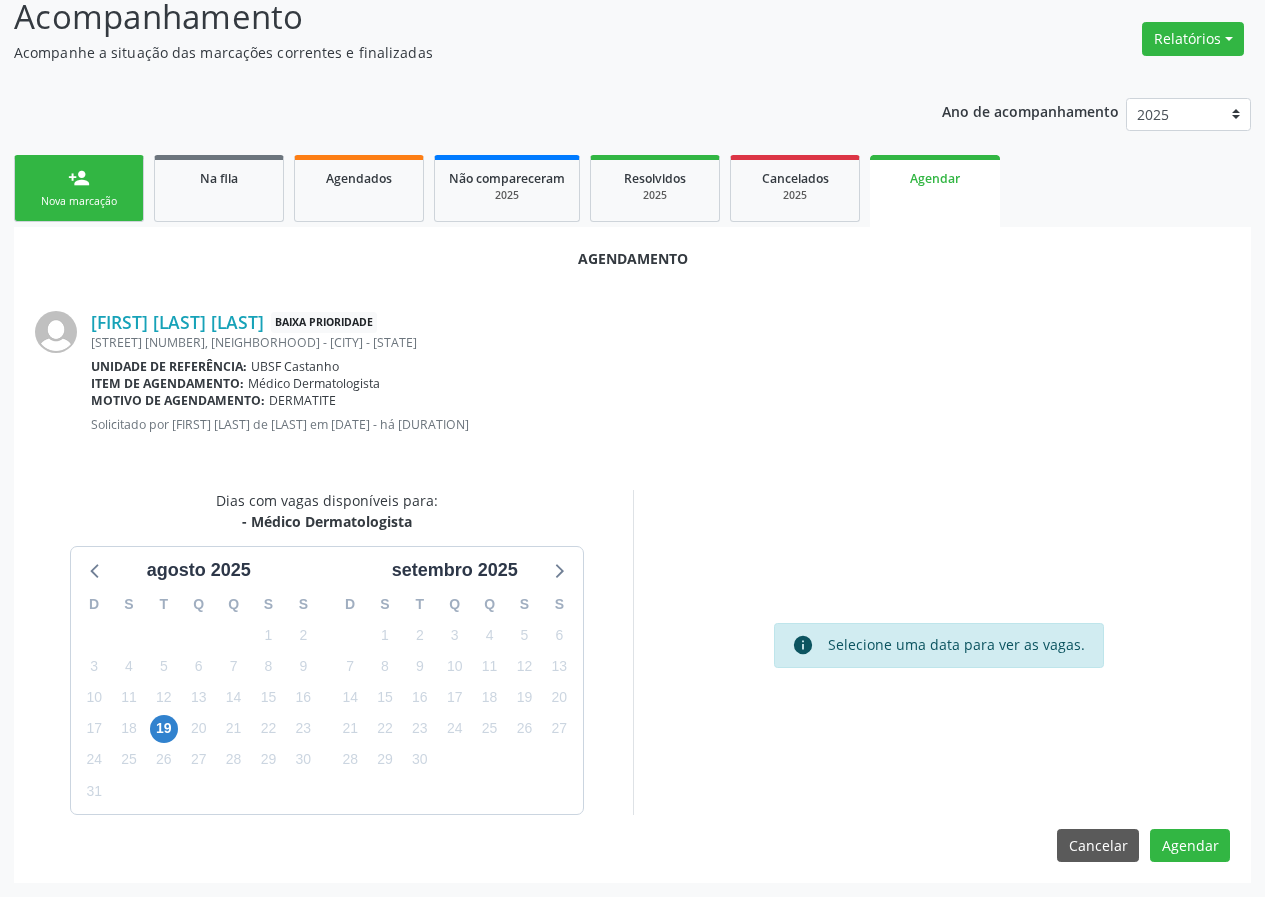 click on "19" at bounding box center [164, 728] 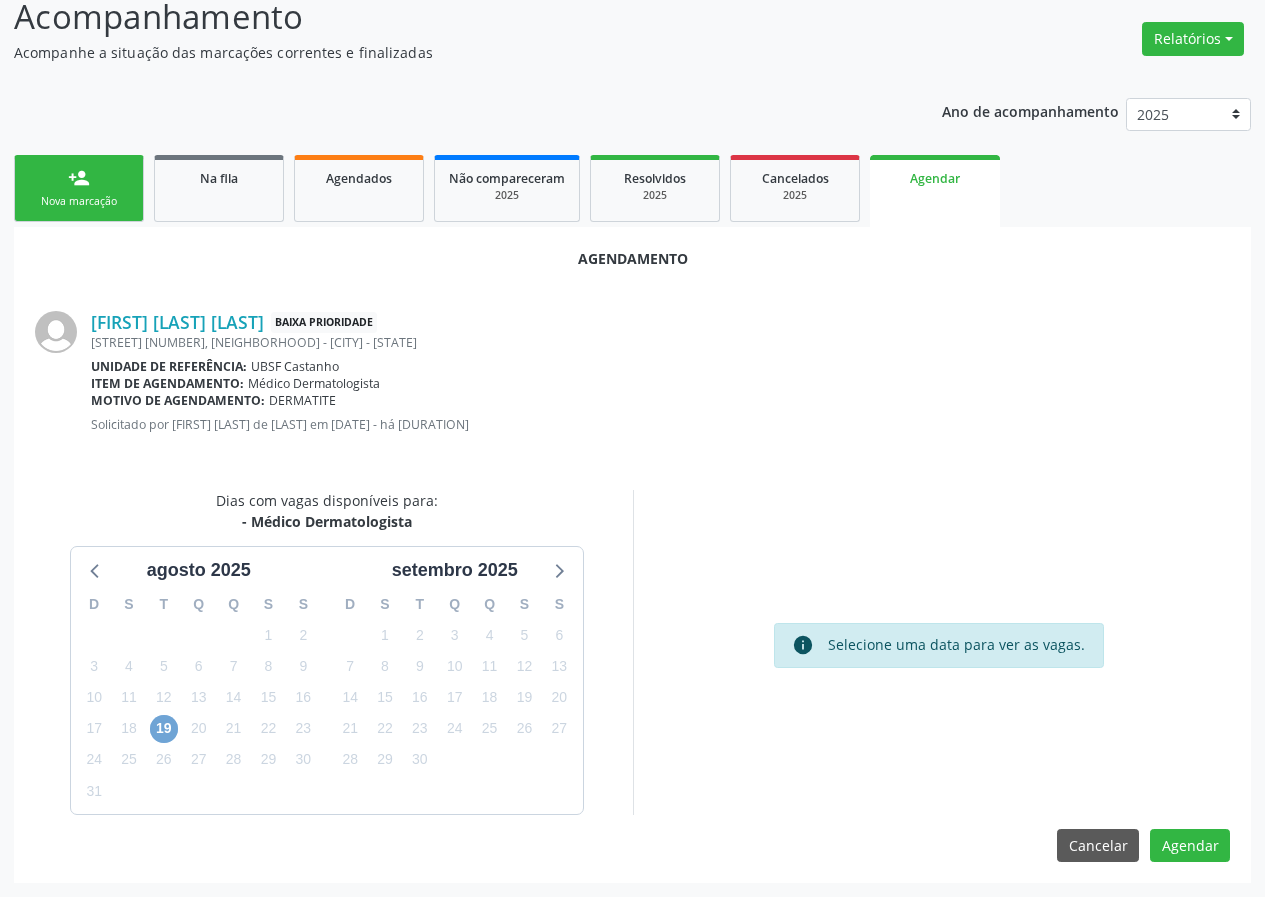 click on "19" at bounding box center [164, 729] 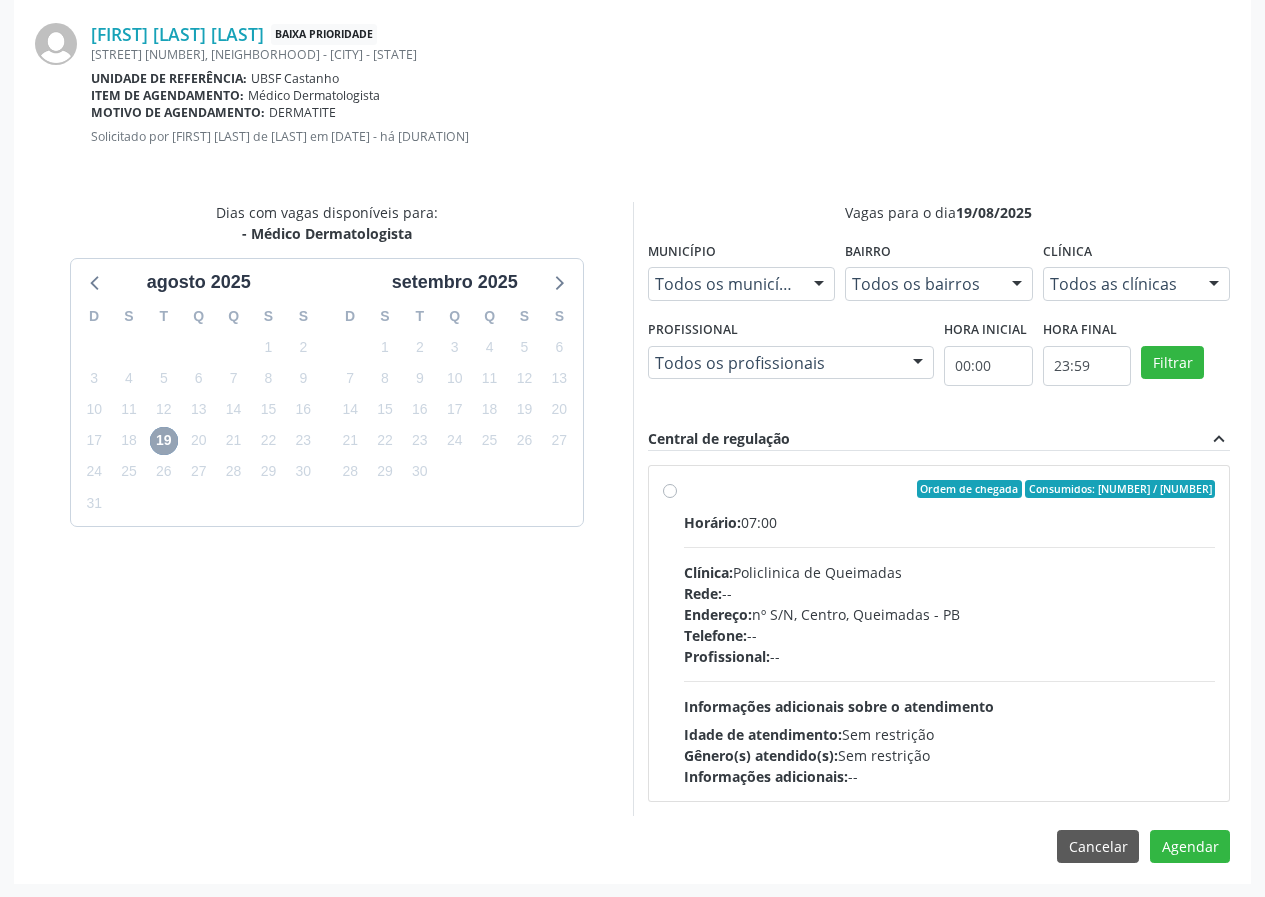 scroll, scrollTop: 433, scrollLeft: 0, axis: vertical 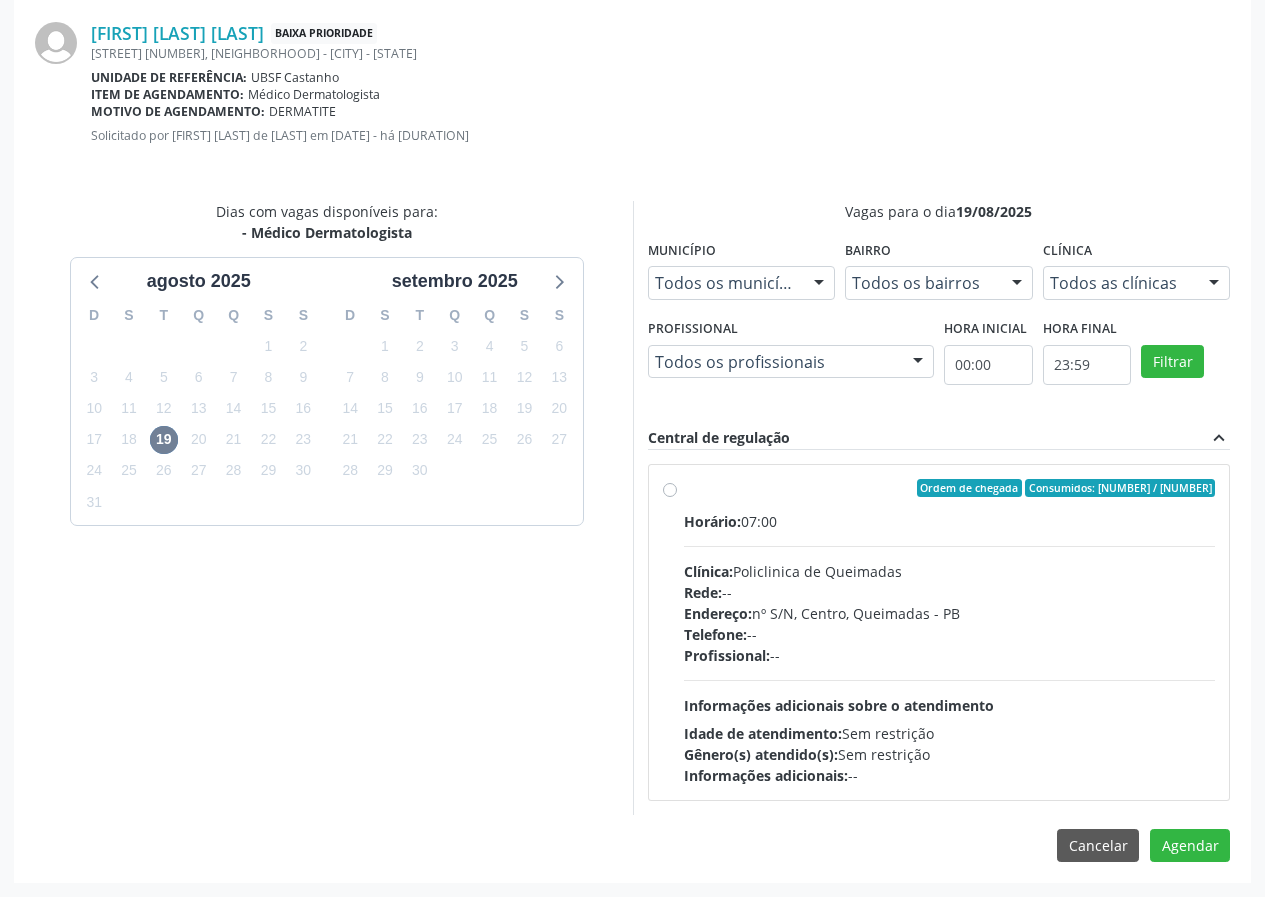 click on "Ordem de chegada
Consumidos: 27 / 35
Horário:   07:00
Clínica:  Policlinica de Queimadas
Rede:
--
Endereço:   nº S/N, Centro, Queimadas - PB
Telefone:   --
Profissional:
--
Informações adicionais sobre o atendimento
Idade de atendimento:
Sem restrição
Gênero(s) atendido(s):
Sem restrição
Informações adicionais:
--" at bounding box center (950, 632) 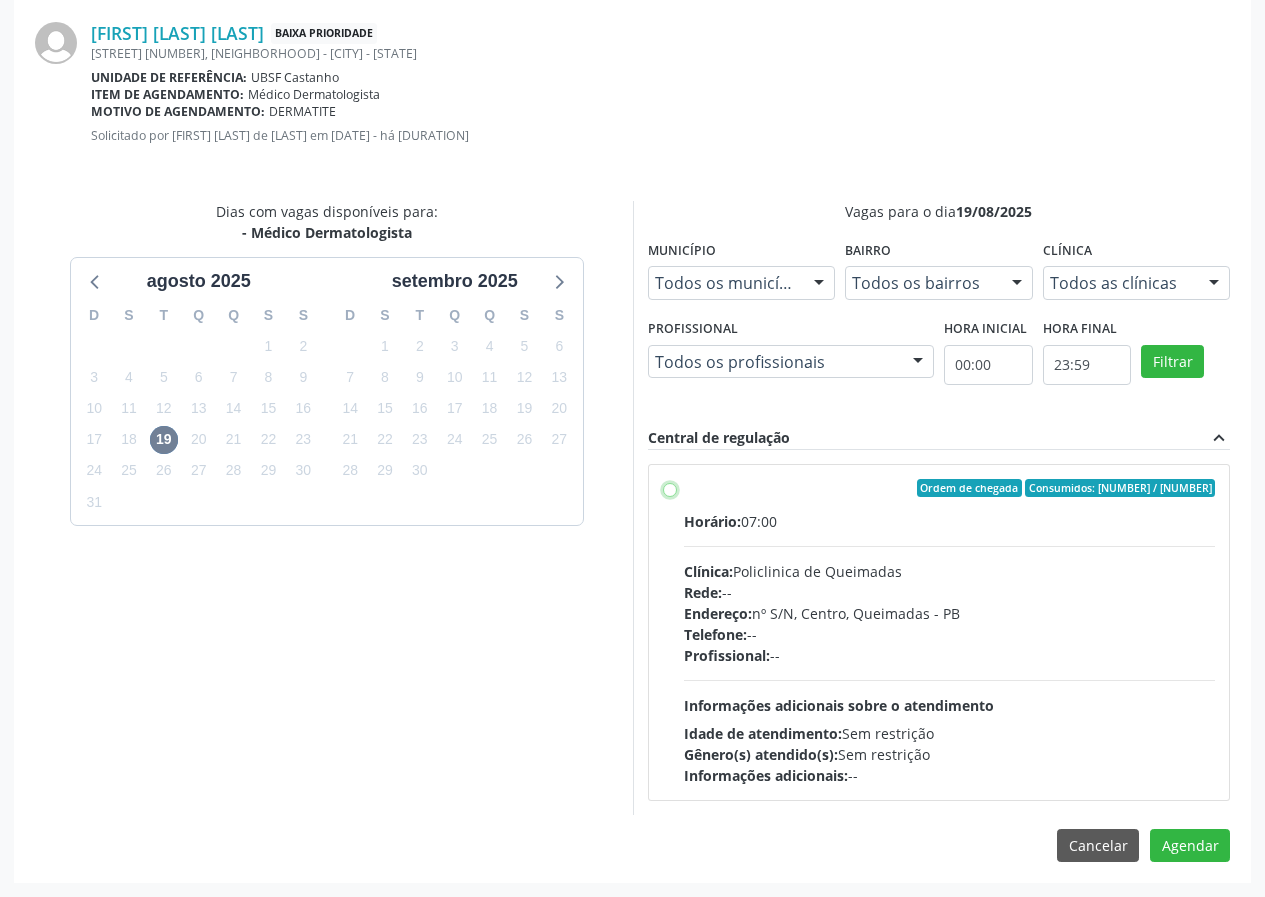 click on "Ordem de chegada
Consumidos: 27 / 35
Horário:   07:00
Clínica:  Policlinica de Queimadas
Rede:
--
Endereço:   nº S/N, Centro, Queimadas - PB
Telefone:   --
Profissional:
--
Informações adicionais sobre o atendimento
Idade de atendimento:
Sem restrição
Gênero(s) atendido(s):
Sem restrição
Informações adicionais:
--" at bounding box center [670, 488] 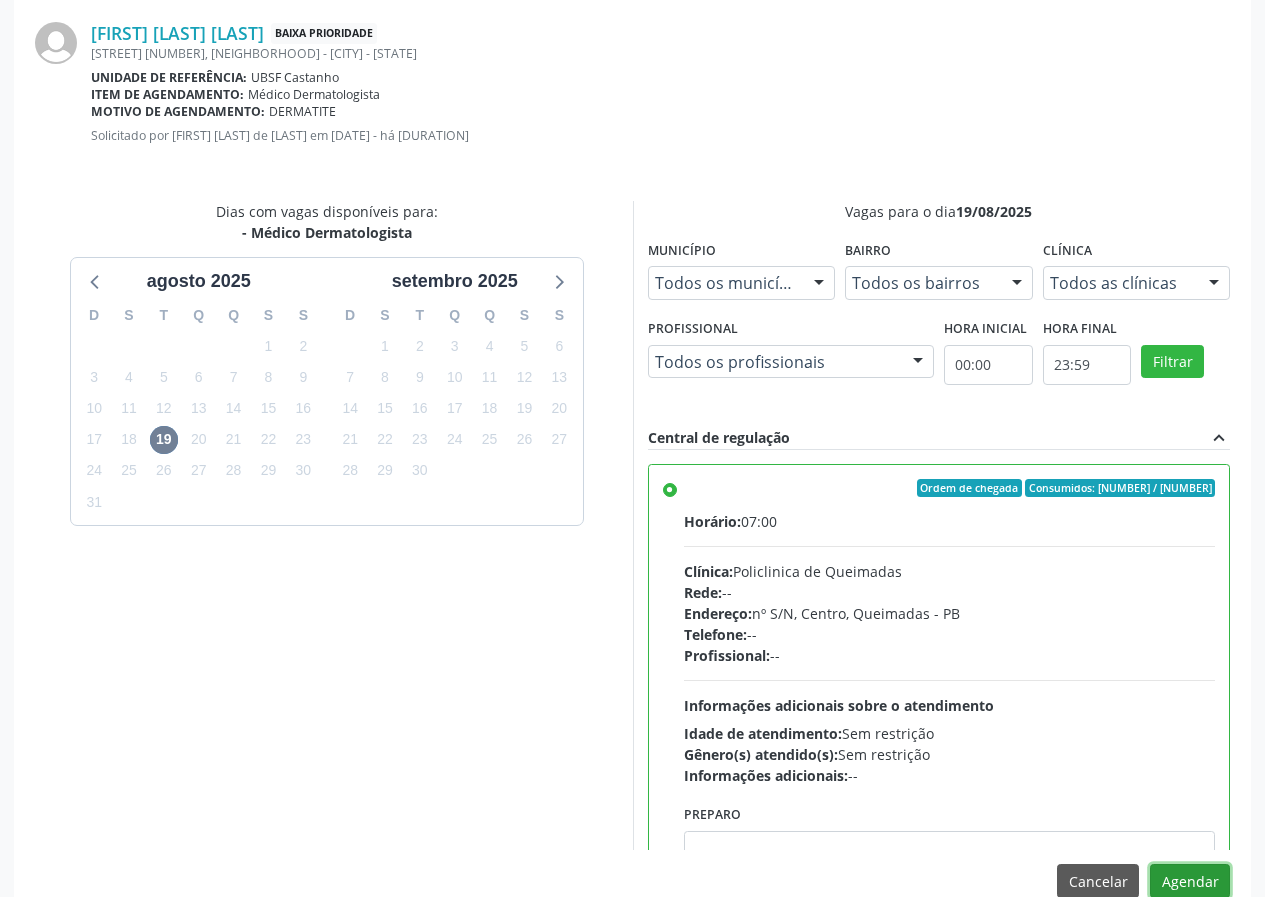 click on "Agendar" at bounding box center [1190, 881] 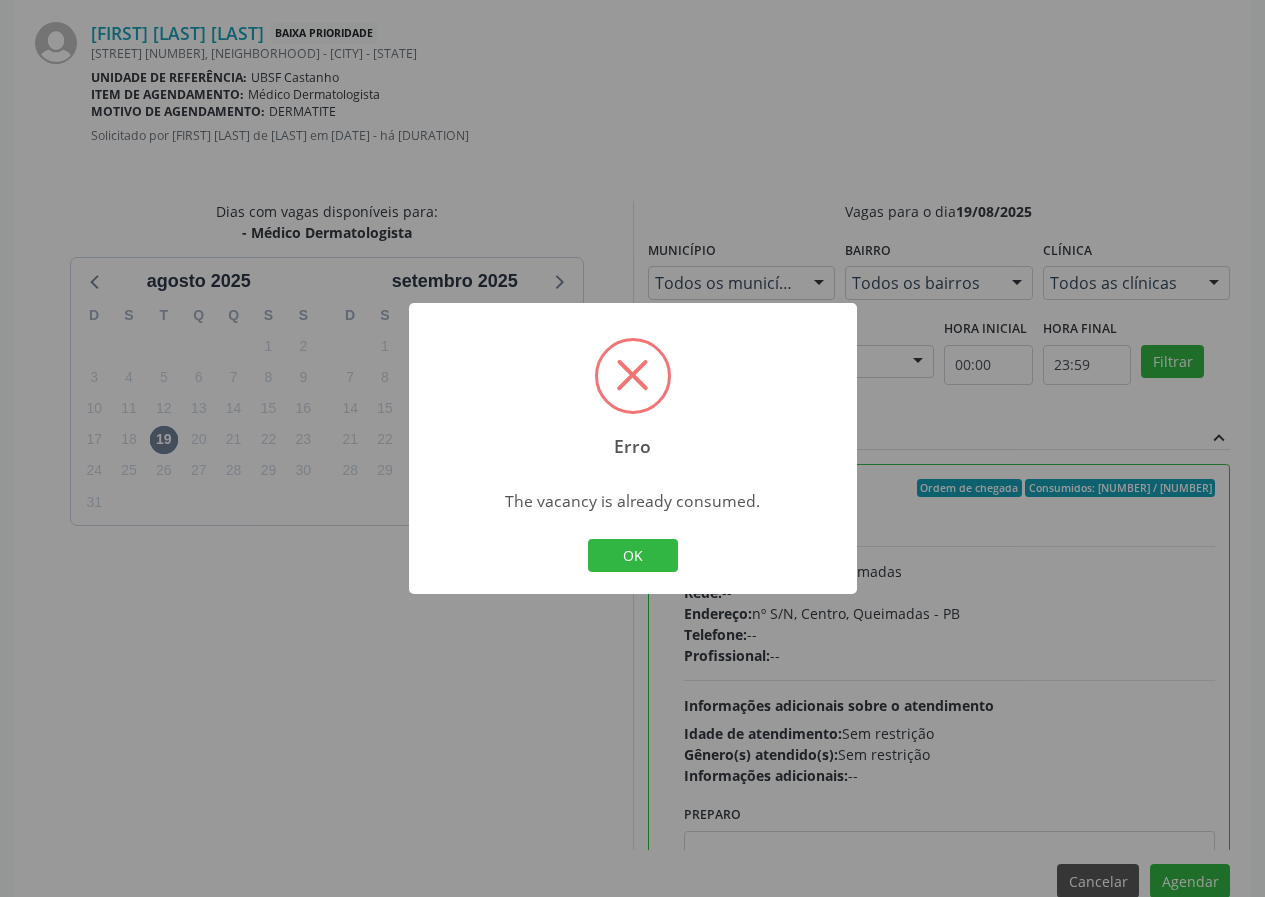 type 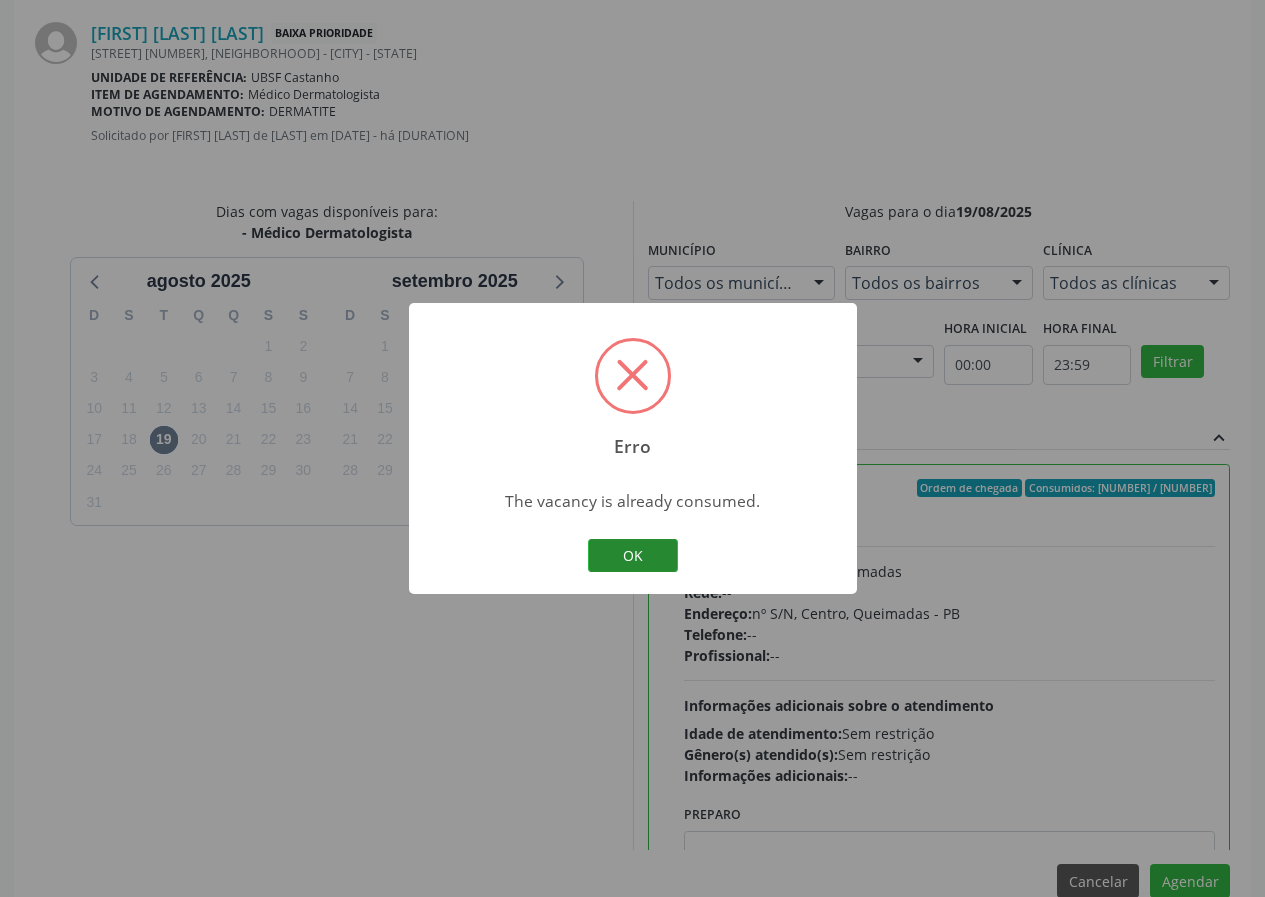 click on "OK" at bounding box center (633, 556) 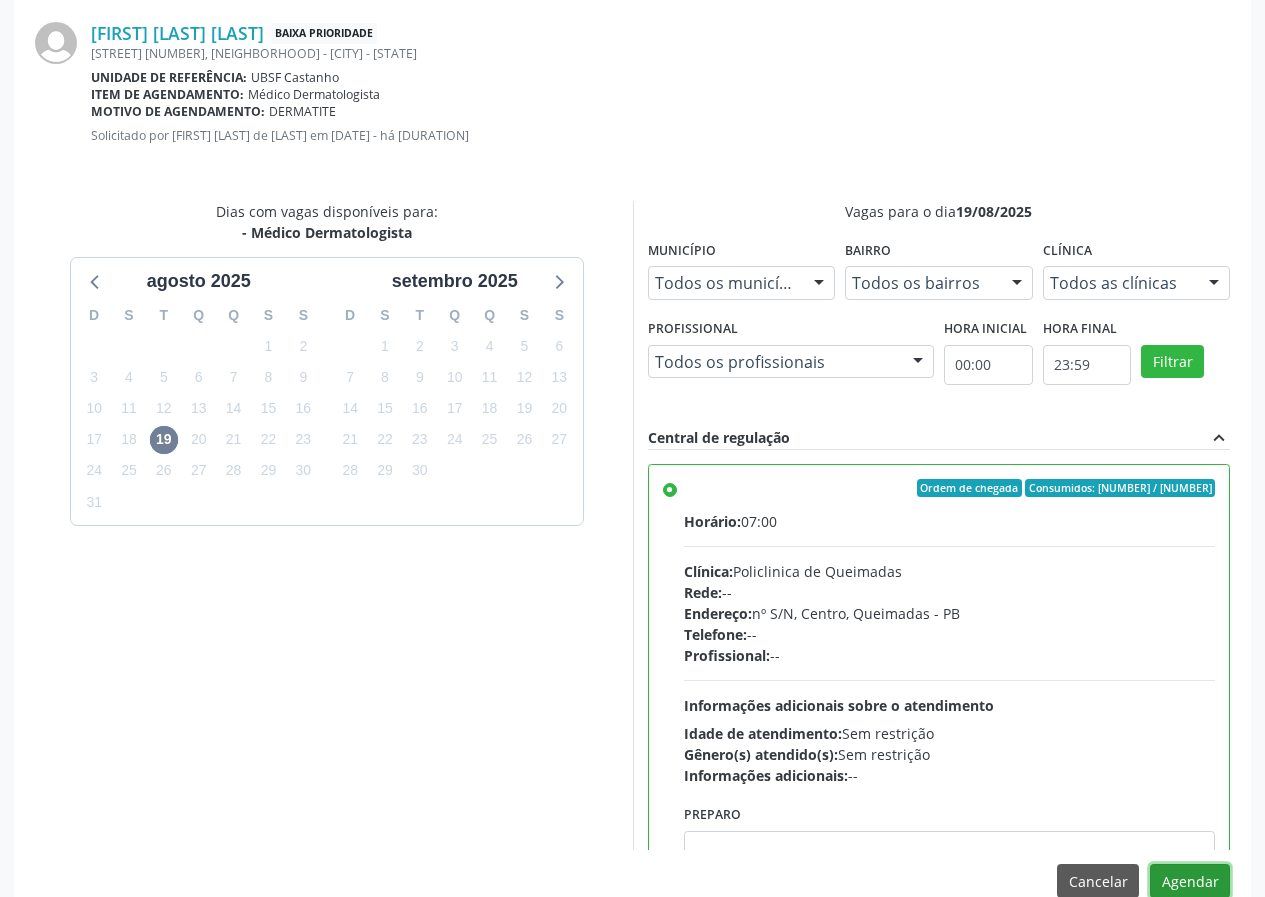 click on "Agendar" at bounding box center (1190, 881) 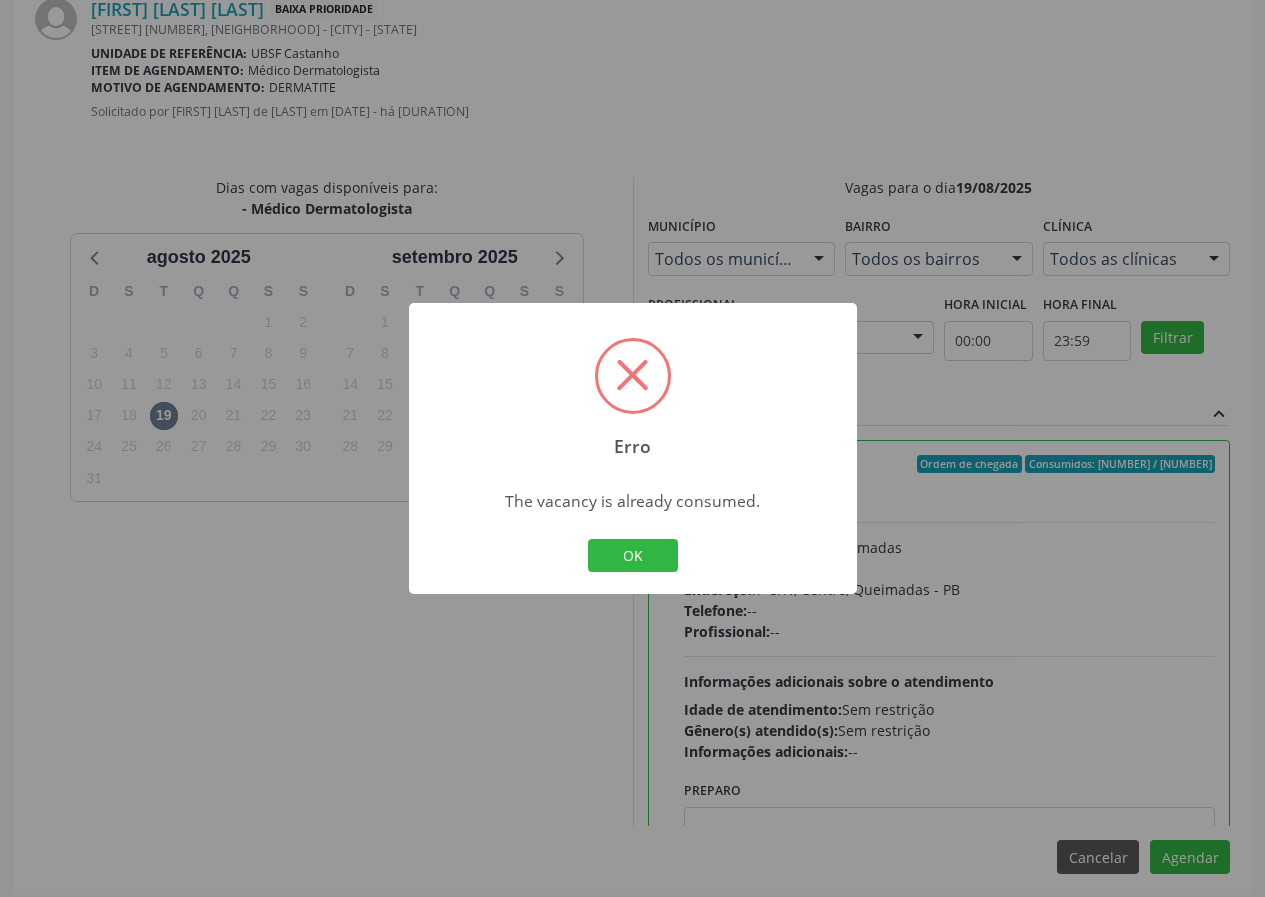 scroll, scrollTop: 469, scrollLeft: 0, axis: vertical 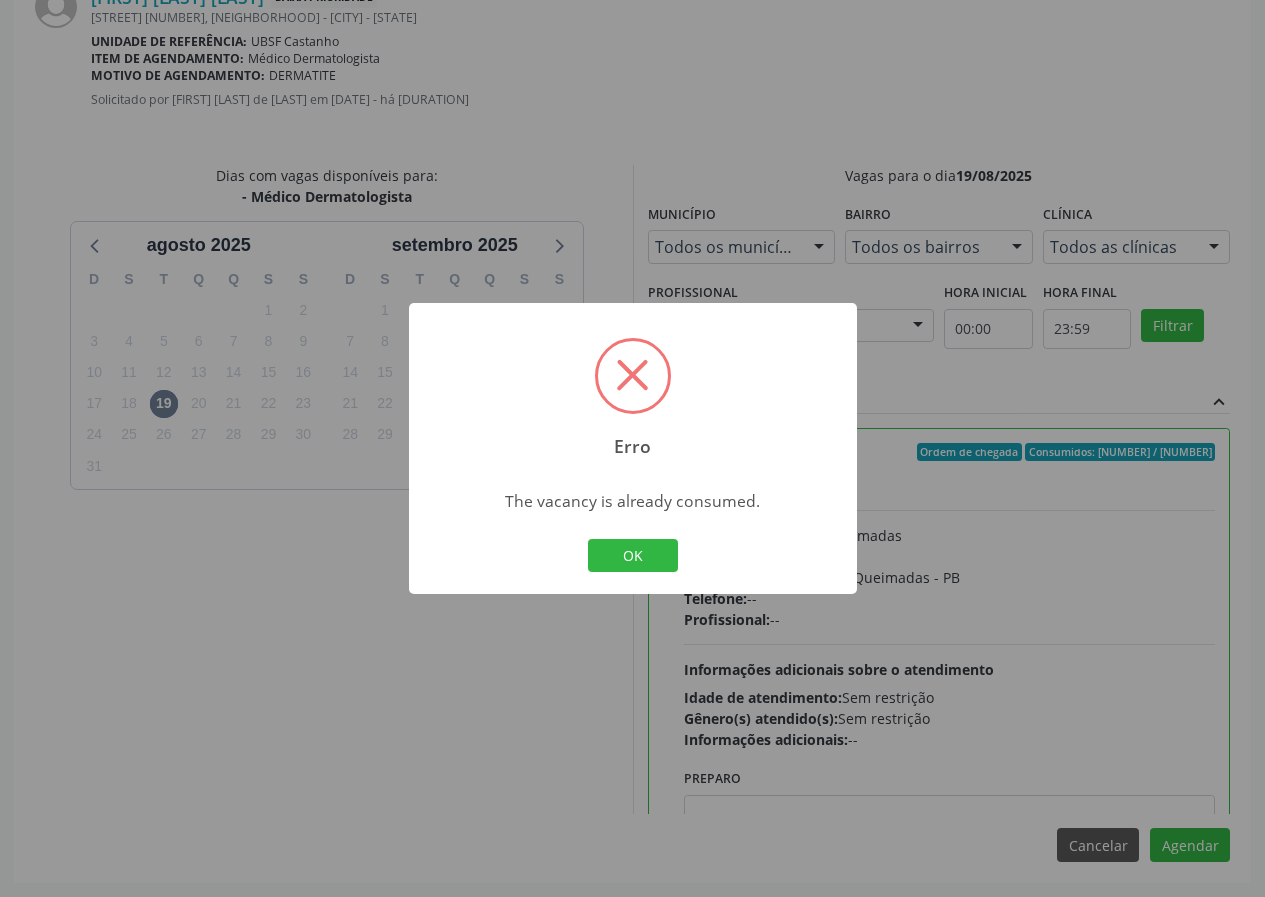 click on "Erro × The vacancy is already consumed.  OK Cancel" at bounding box center (632, 448) 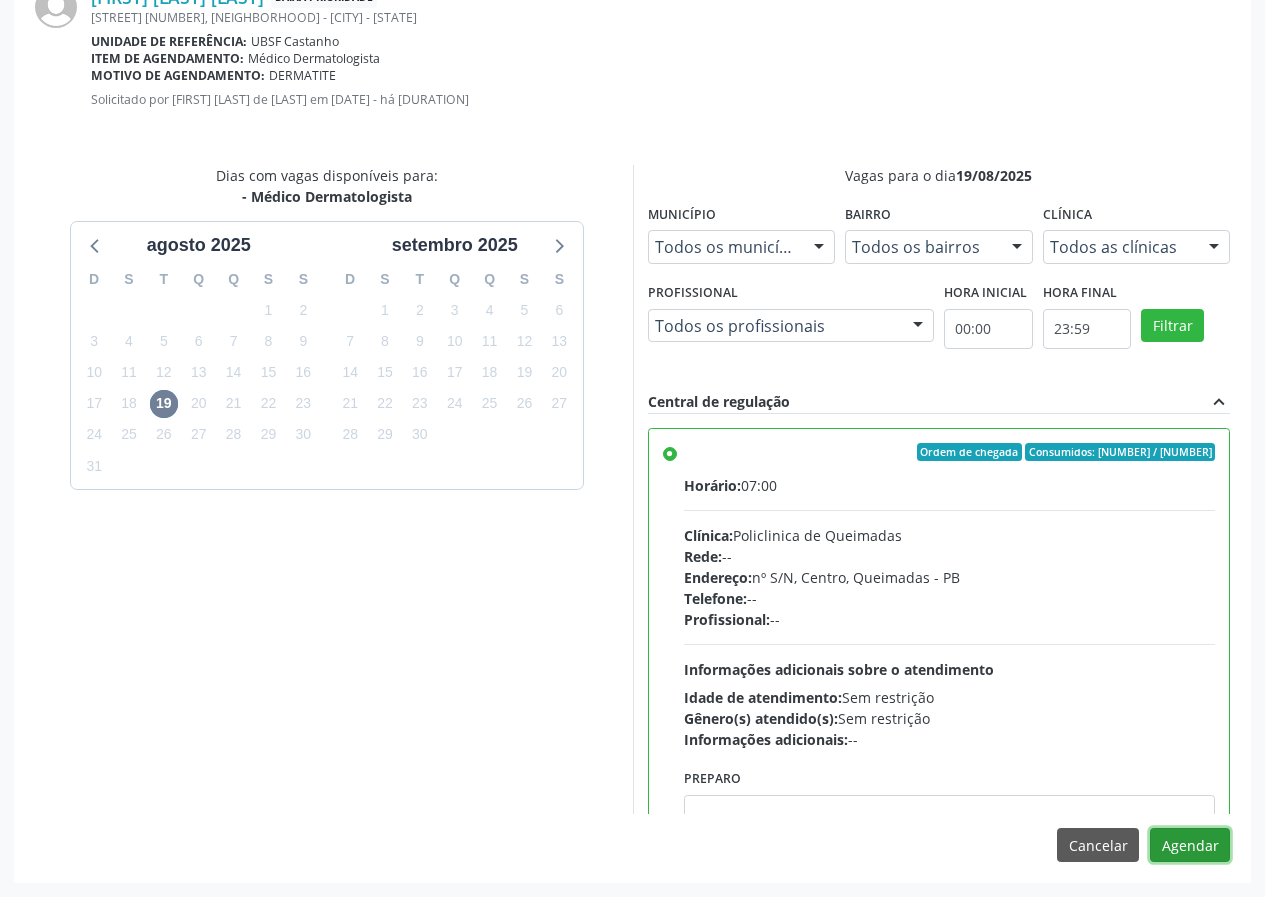click on "Agendar" at bounding box center (1190, 845) 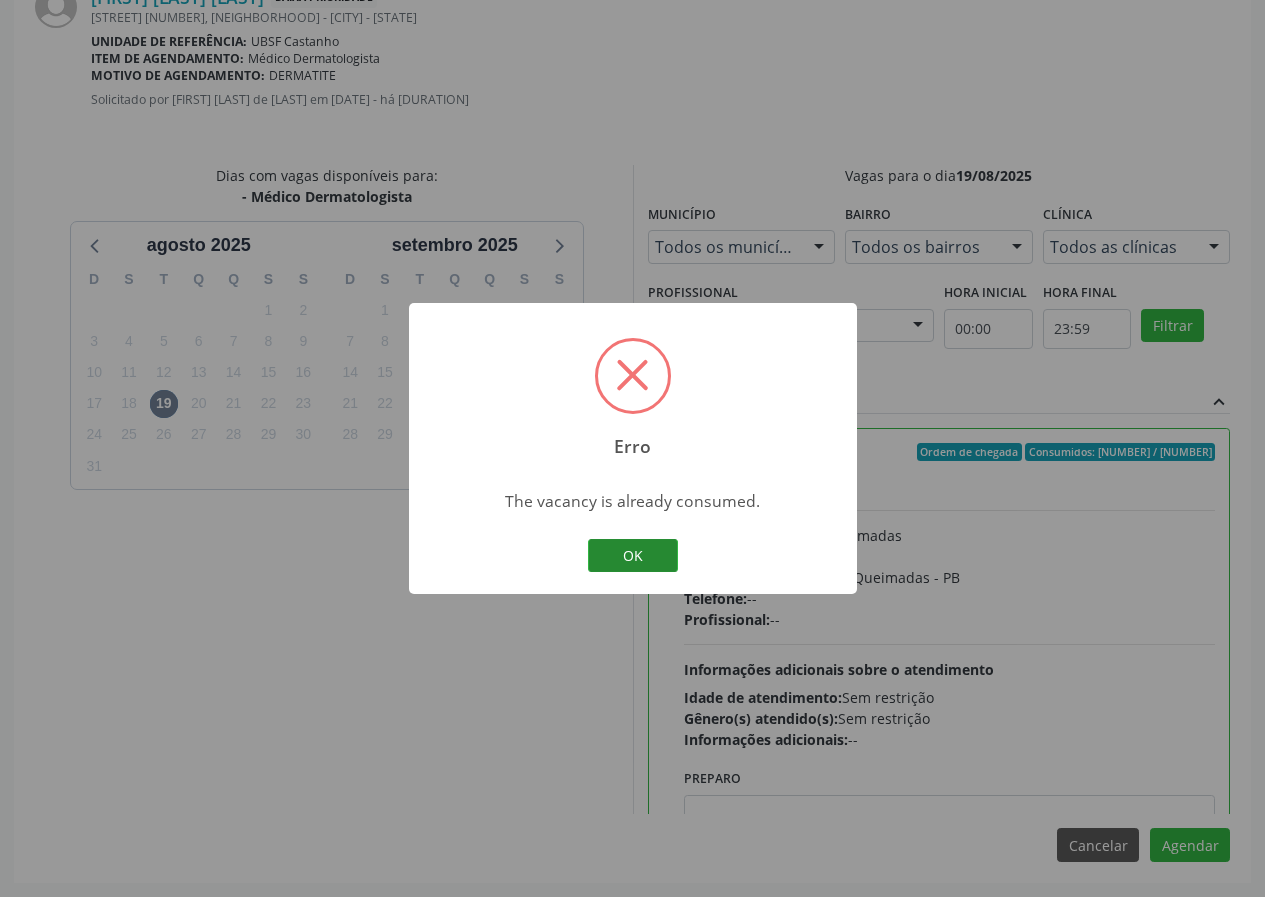 click on "OK" at bounding box center [633, 556] 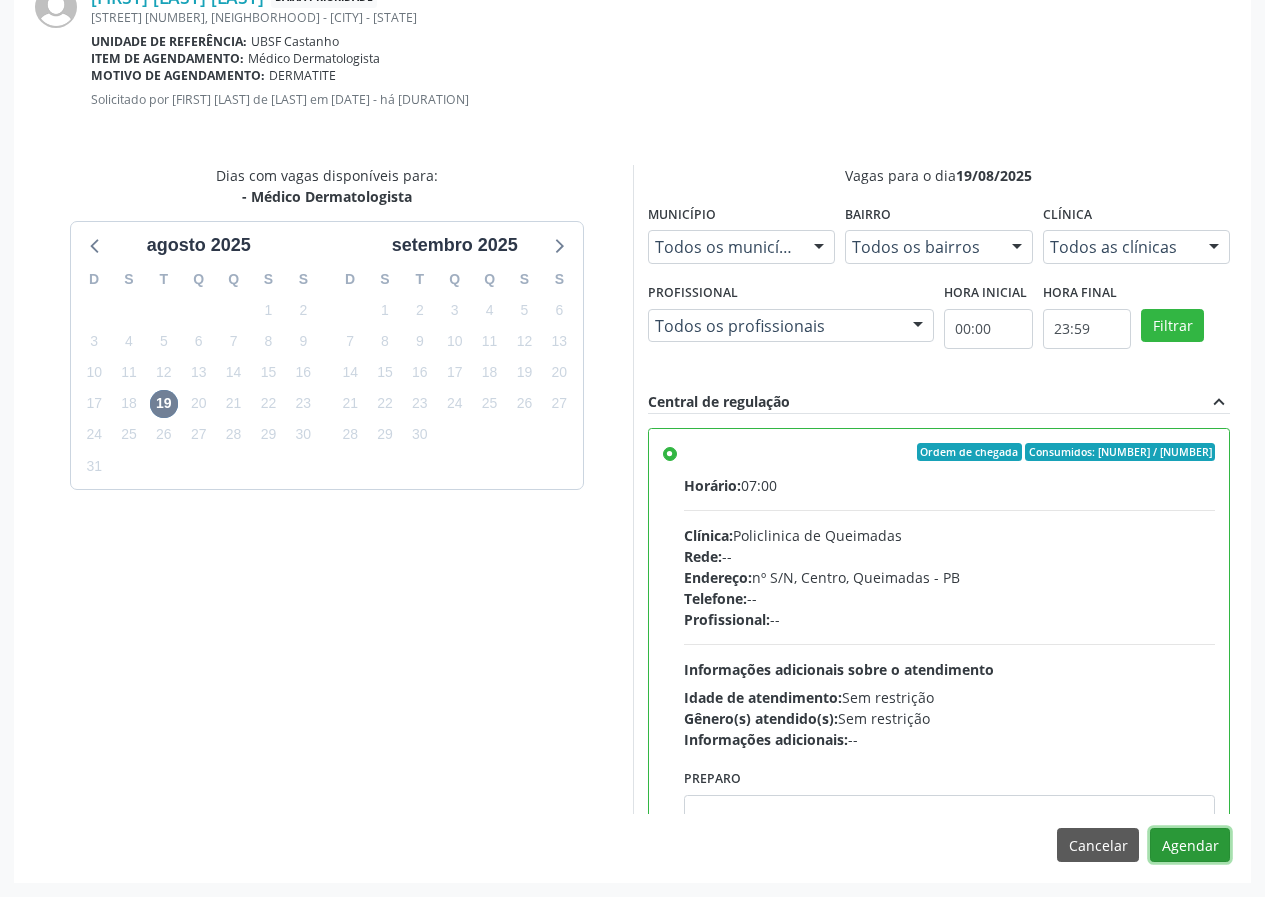 click on "Agendar" at bounding box center (1190, 845) 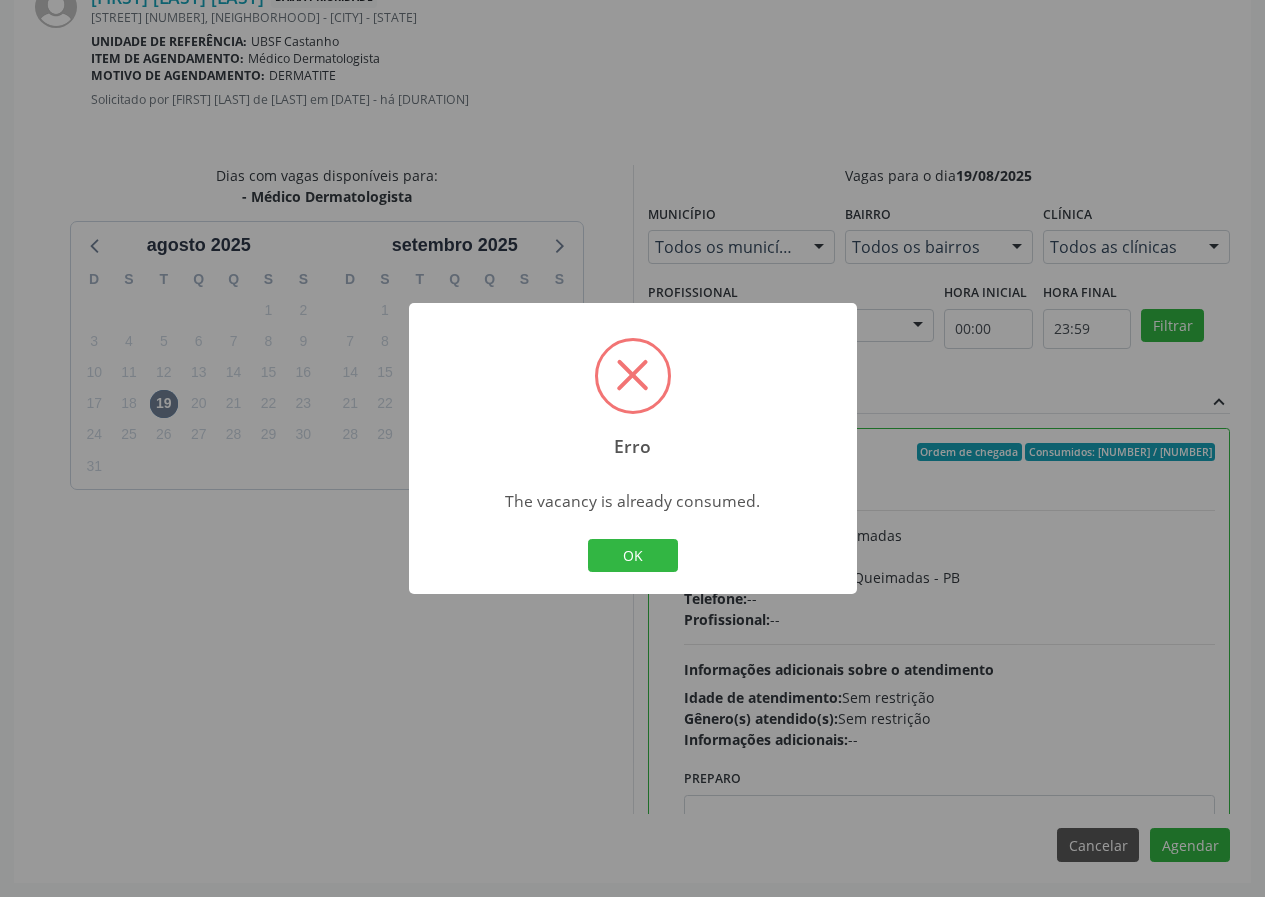 click on "OK" at bounding box center [633, 556] 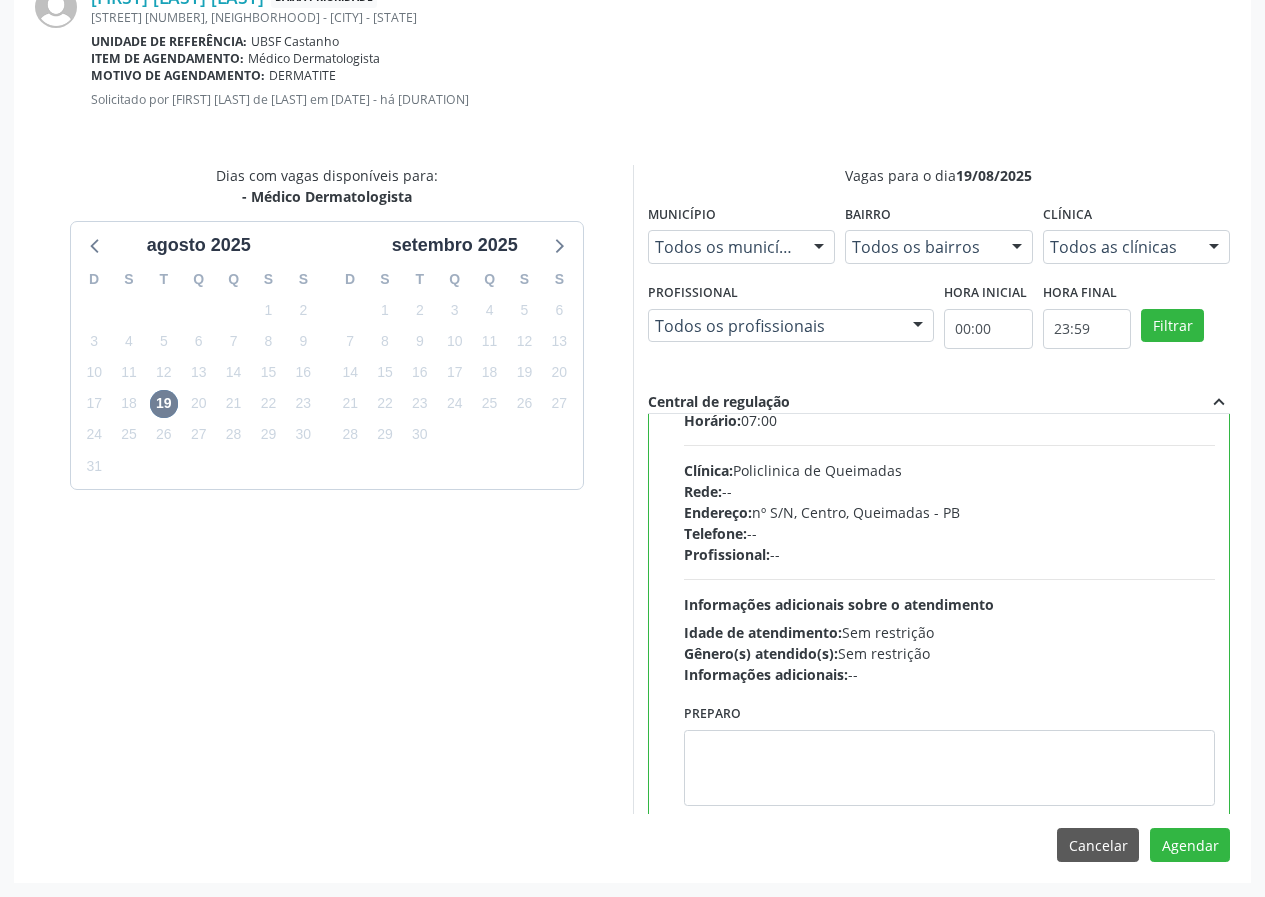 scroll, scrollTop: 99, scrollLeft: 0, axis: vertical 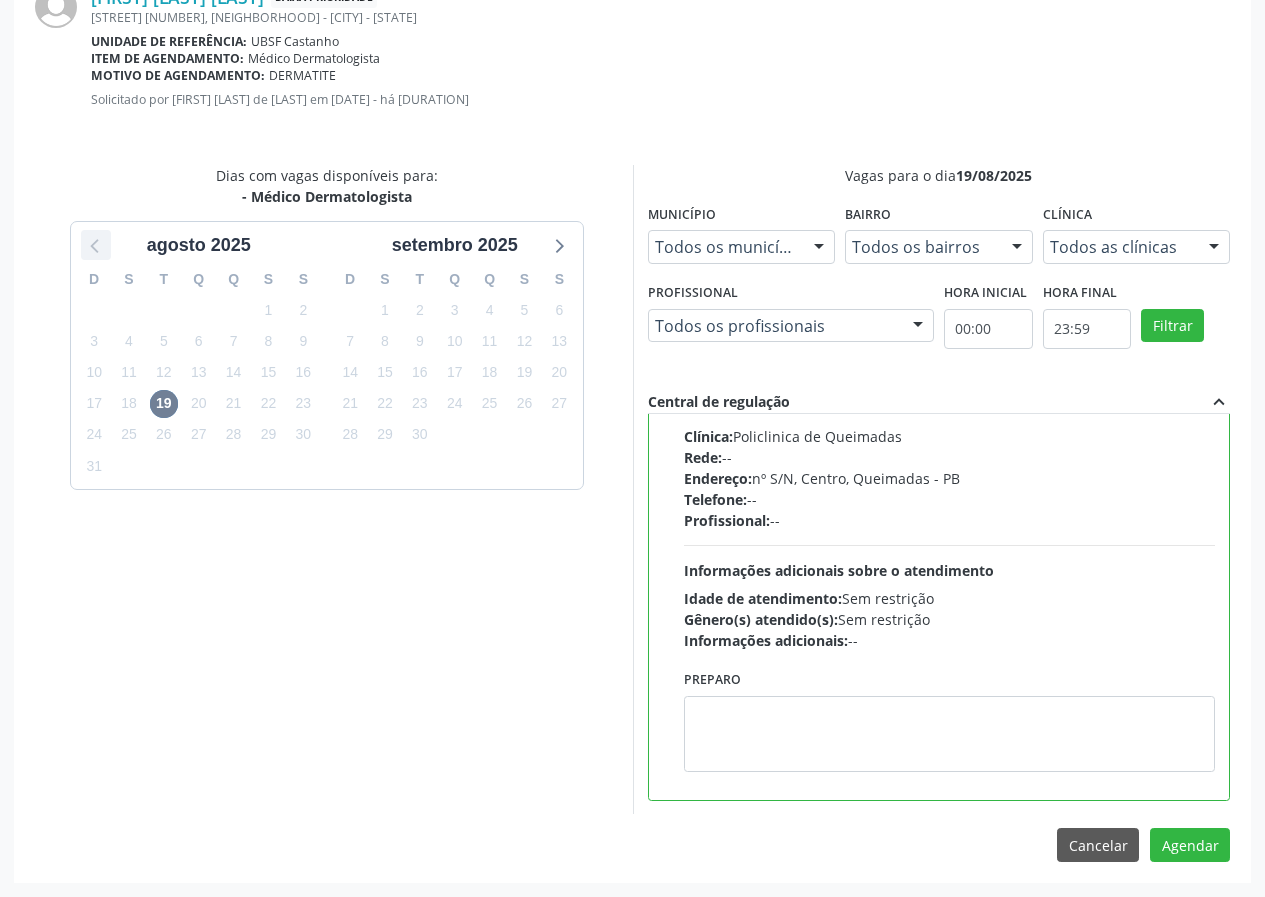 click 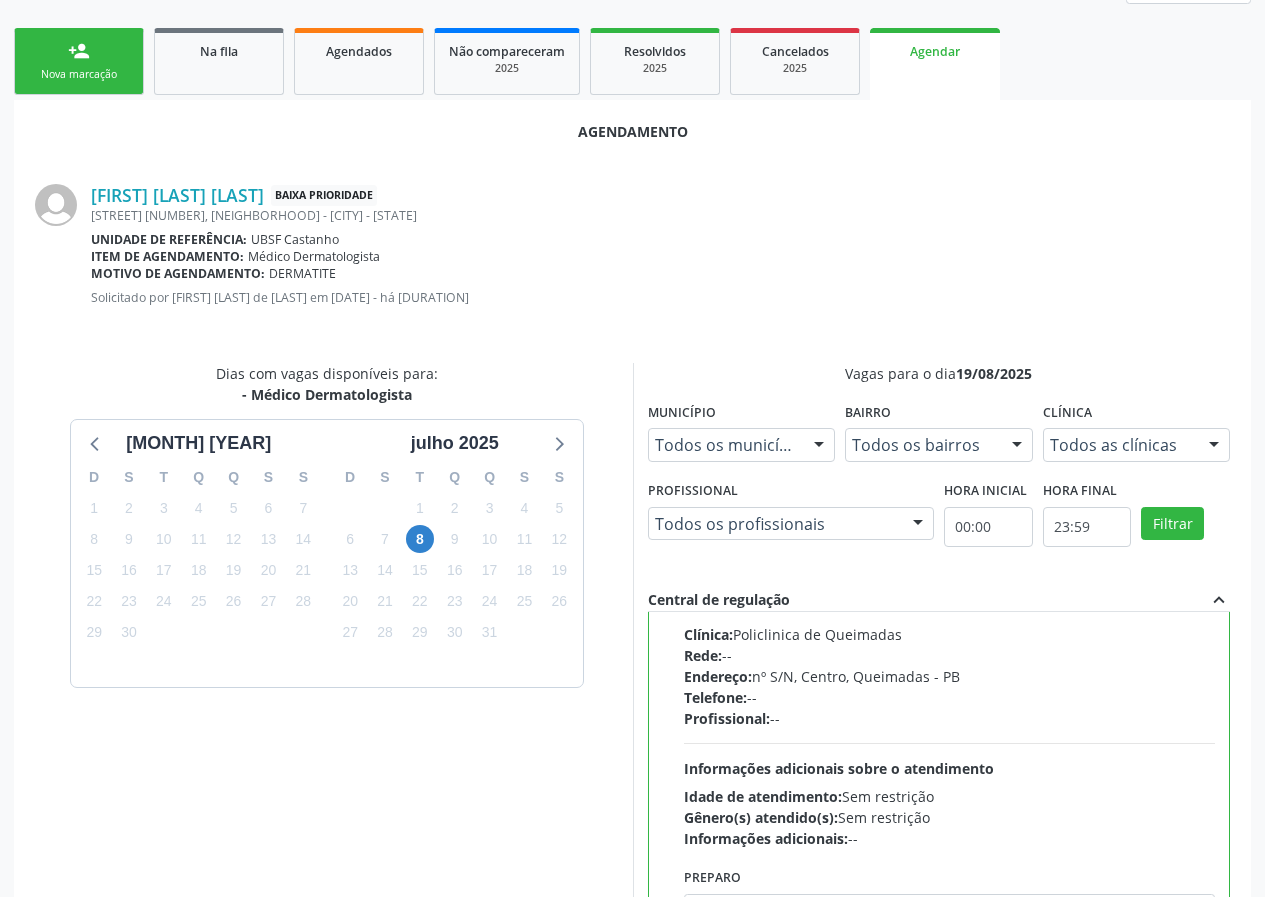 scroll, scrollTop: 269, scrollLeft: 0, axis: vertical 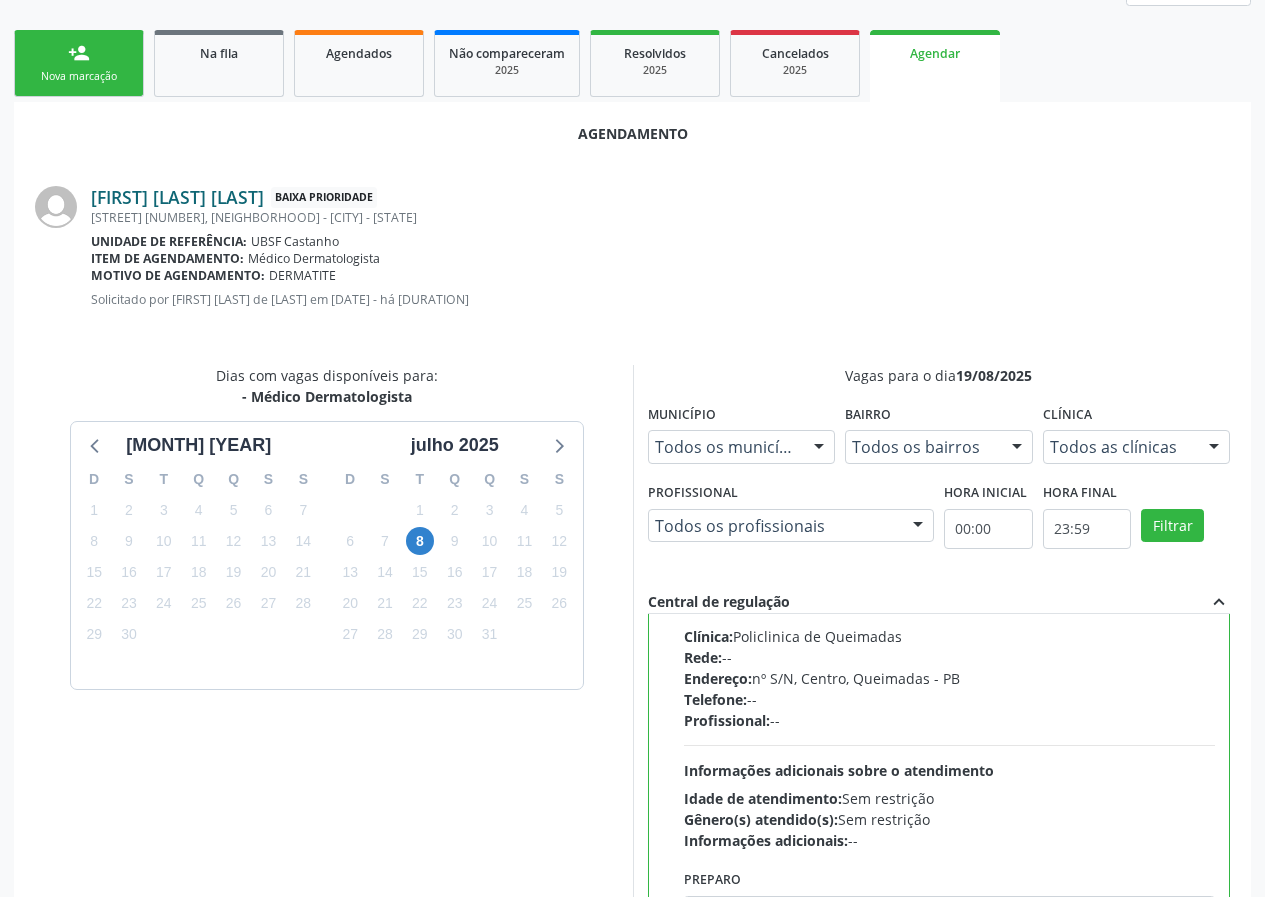 click on "Marina Nunes Pinheiro" at bounding box center [177, 197] 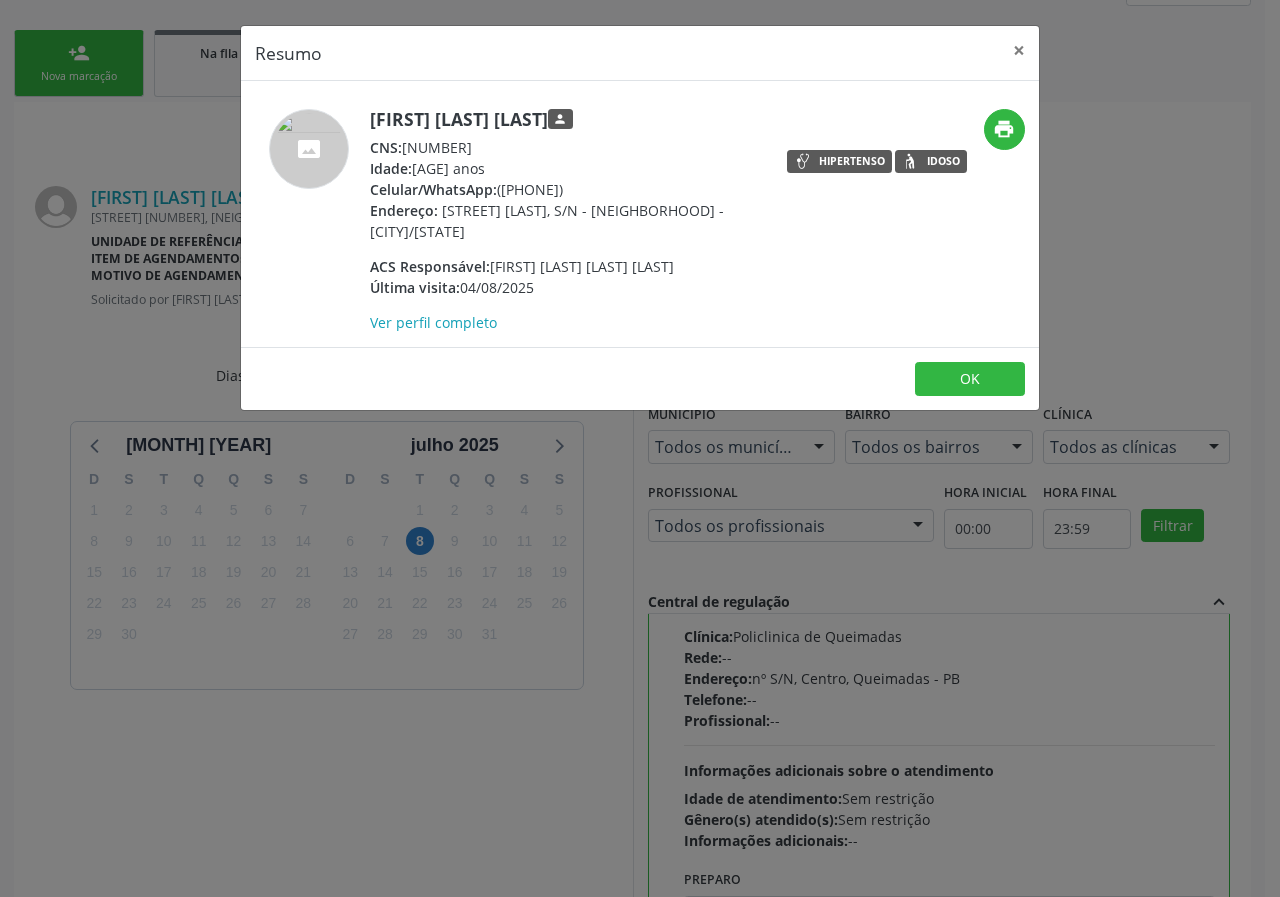 drag, startPoint x: 398, startPoint y: 144, endPoint x: 533, endPoint y: 154, distance: 135.36986 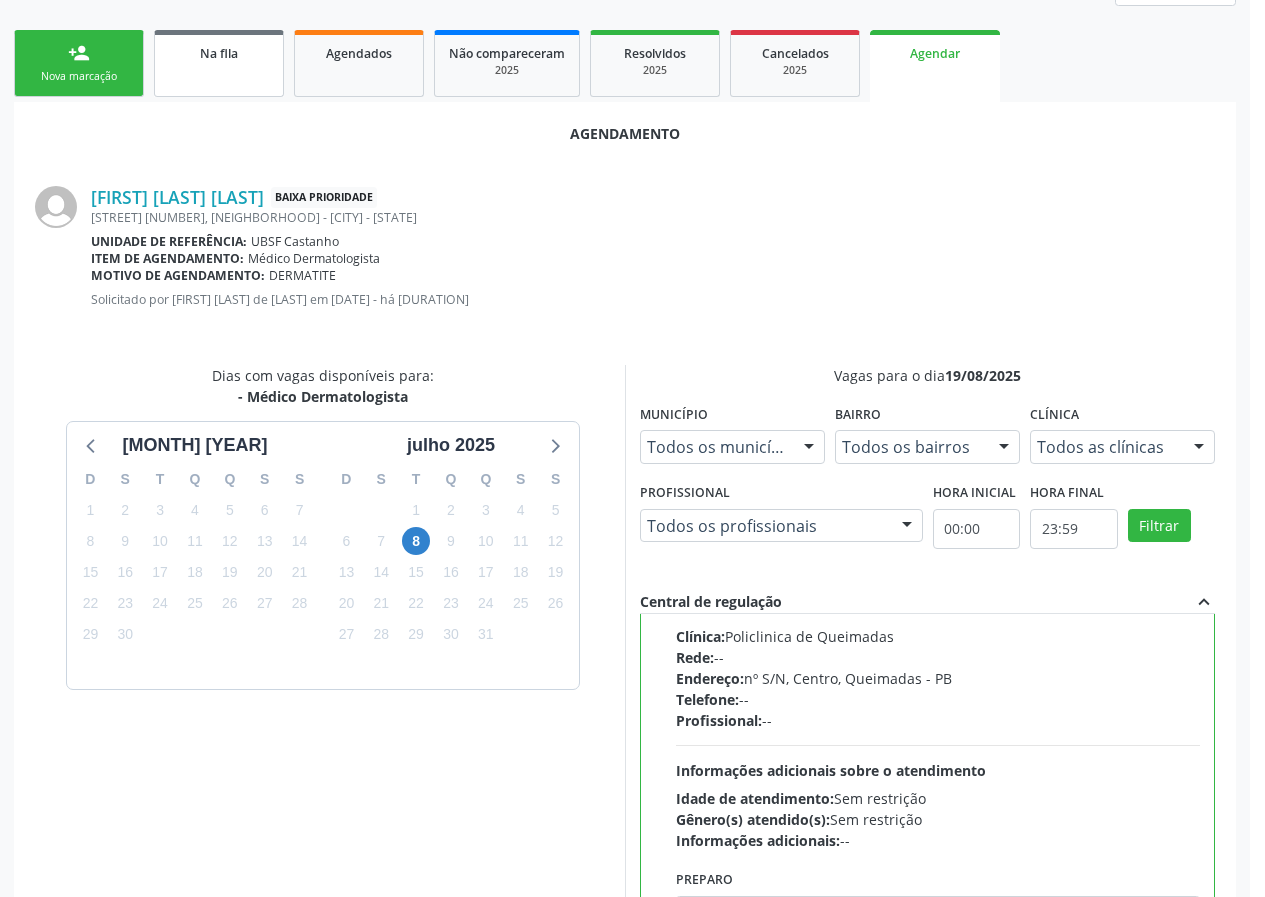 click on "Na fila" at bounding box center (219, 52) 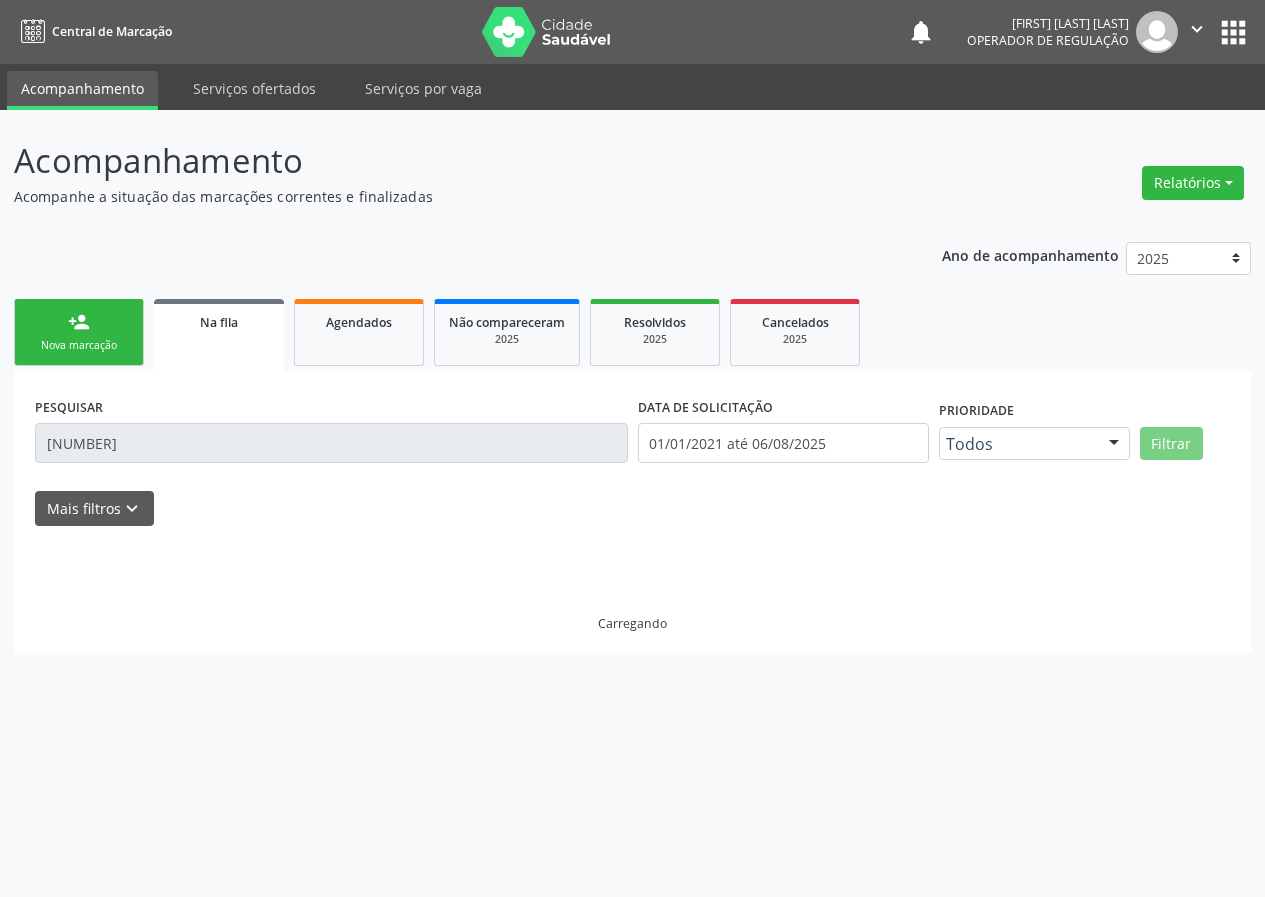 scroll, scrollTop: 0, scrollLeft: 0, axis: both 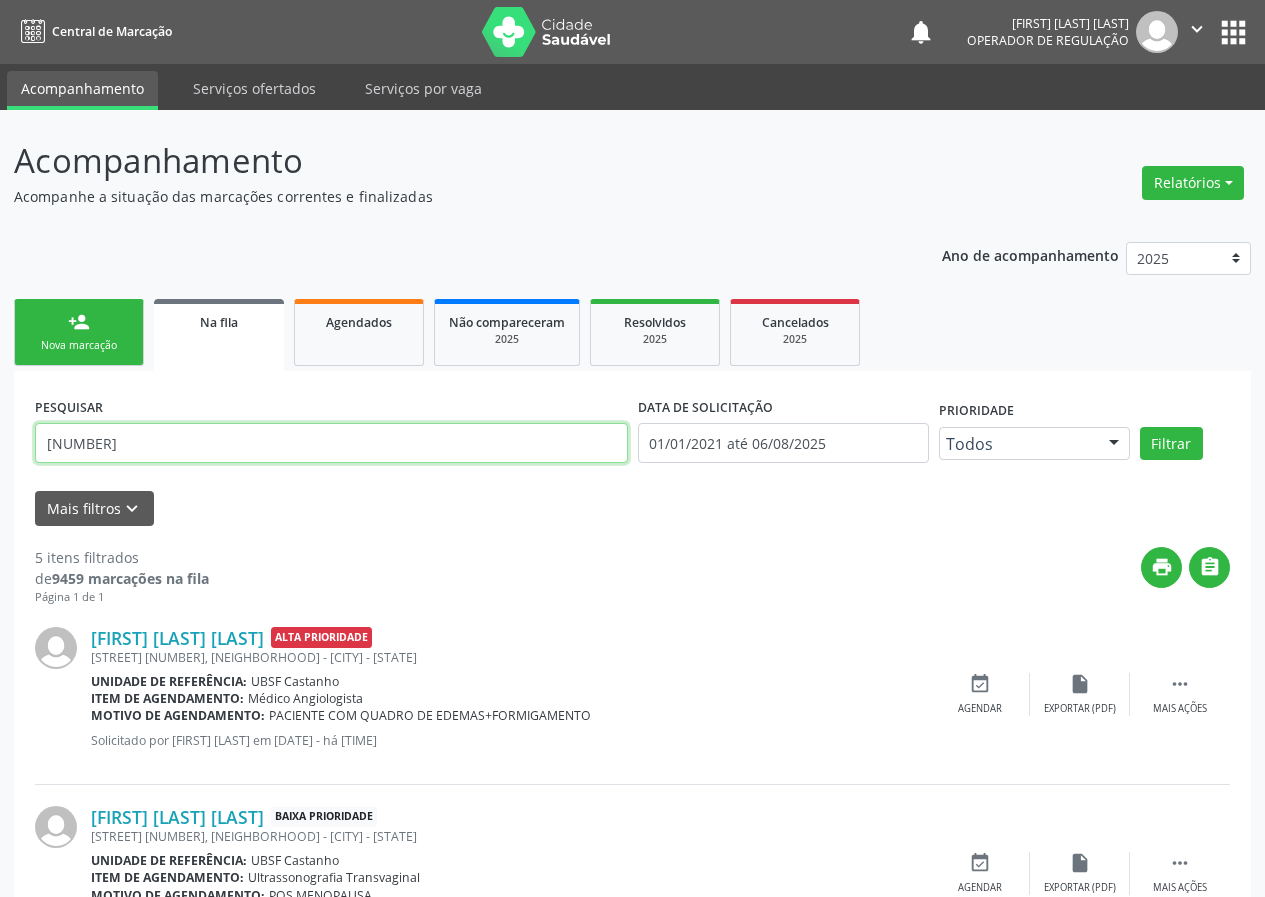 drag, startPoint x: 190, startPoint y: 454, endPoint x: 39, endPoint y: 429, distance: 153.05554 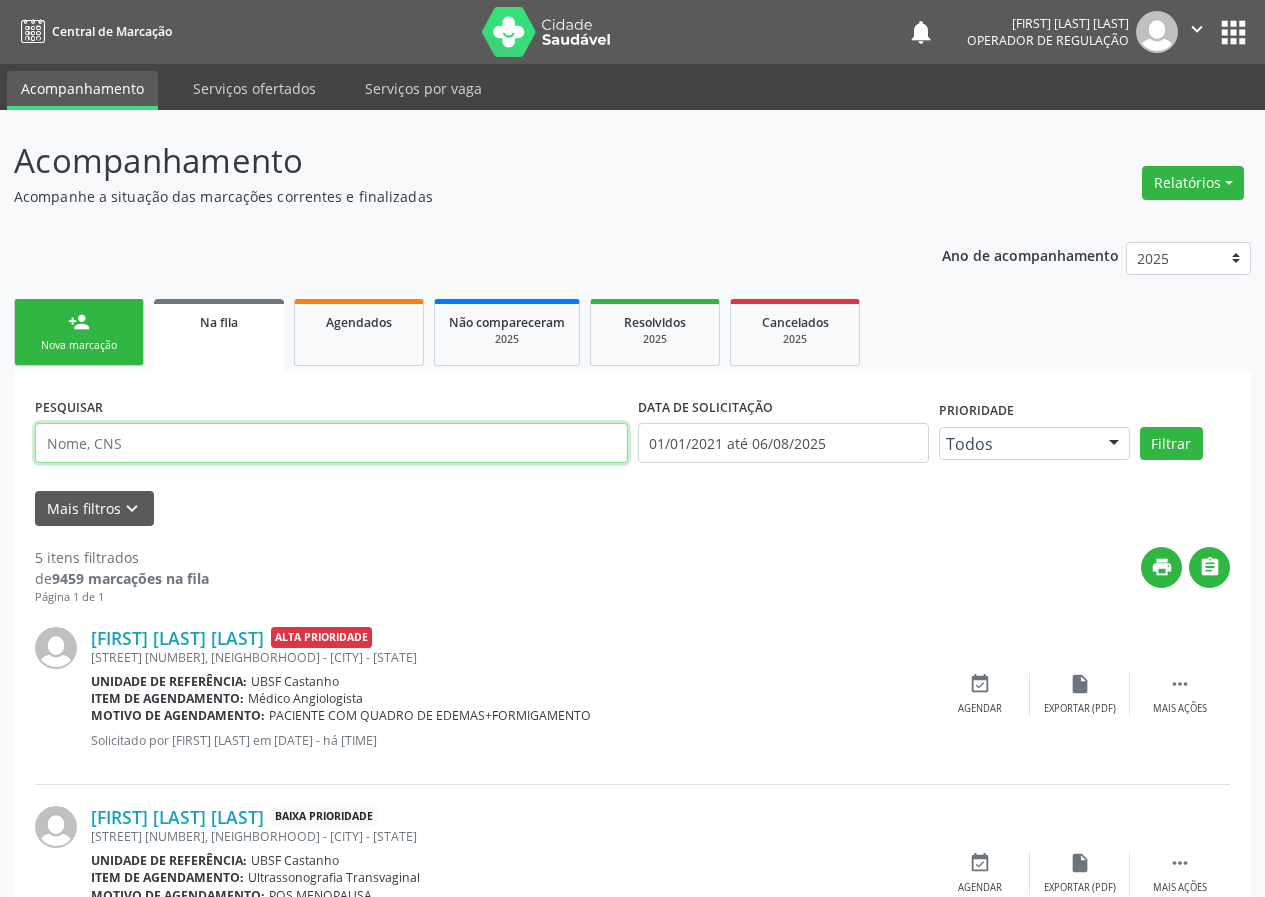paste on "700 9059 6323 2097" 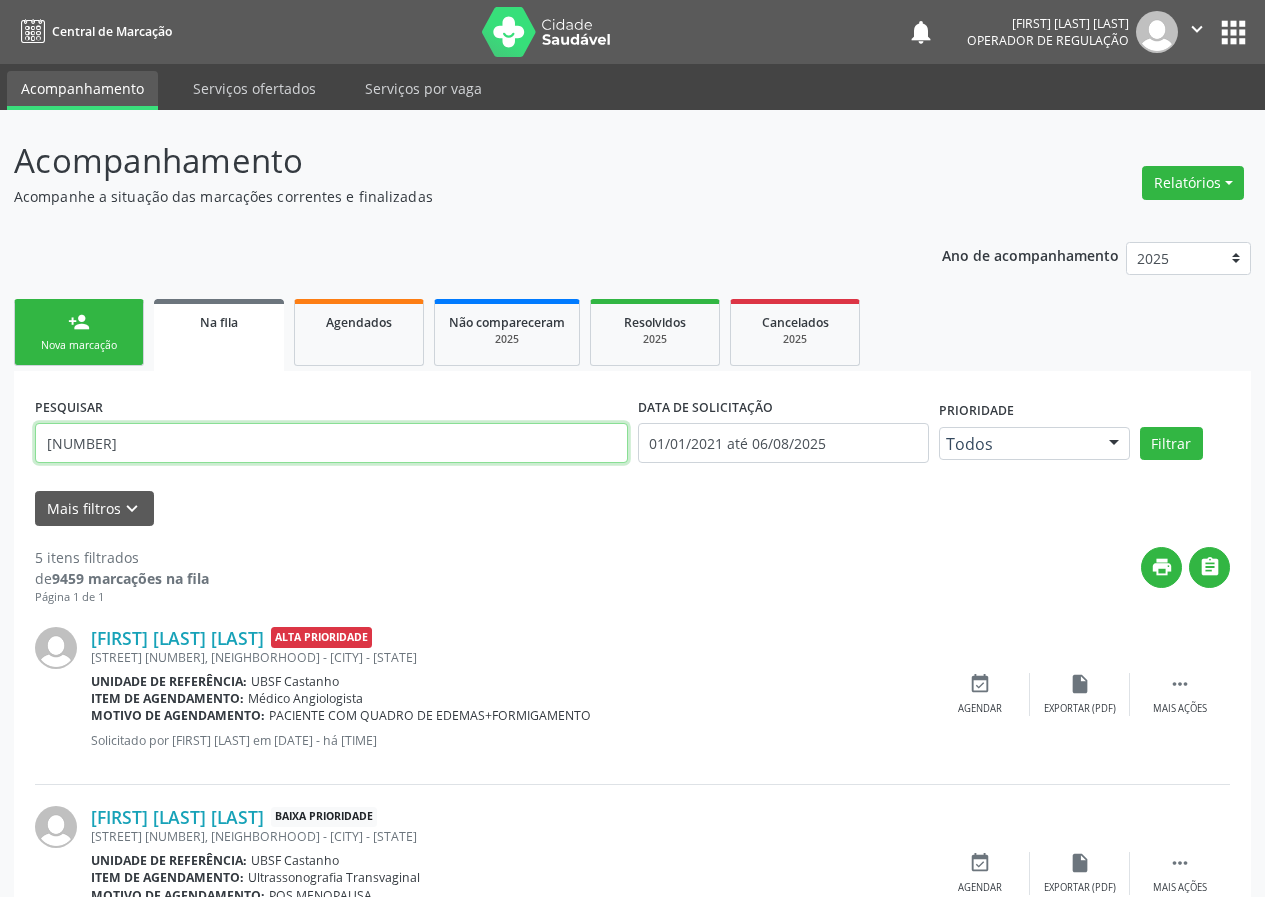 type on "700 9059 6323 2097" 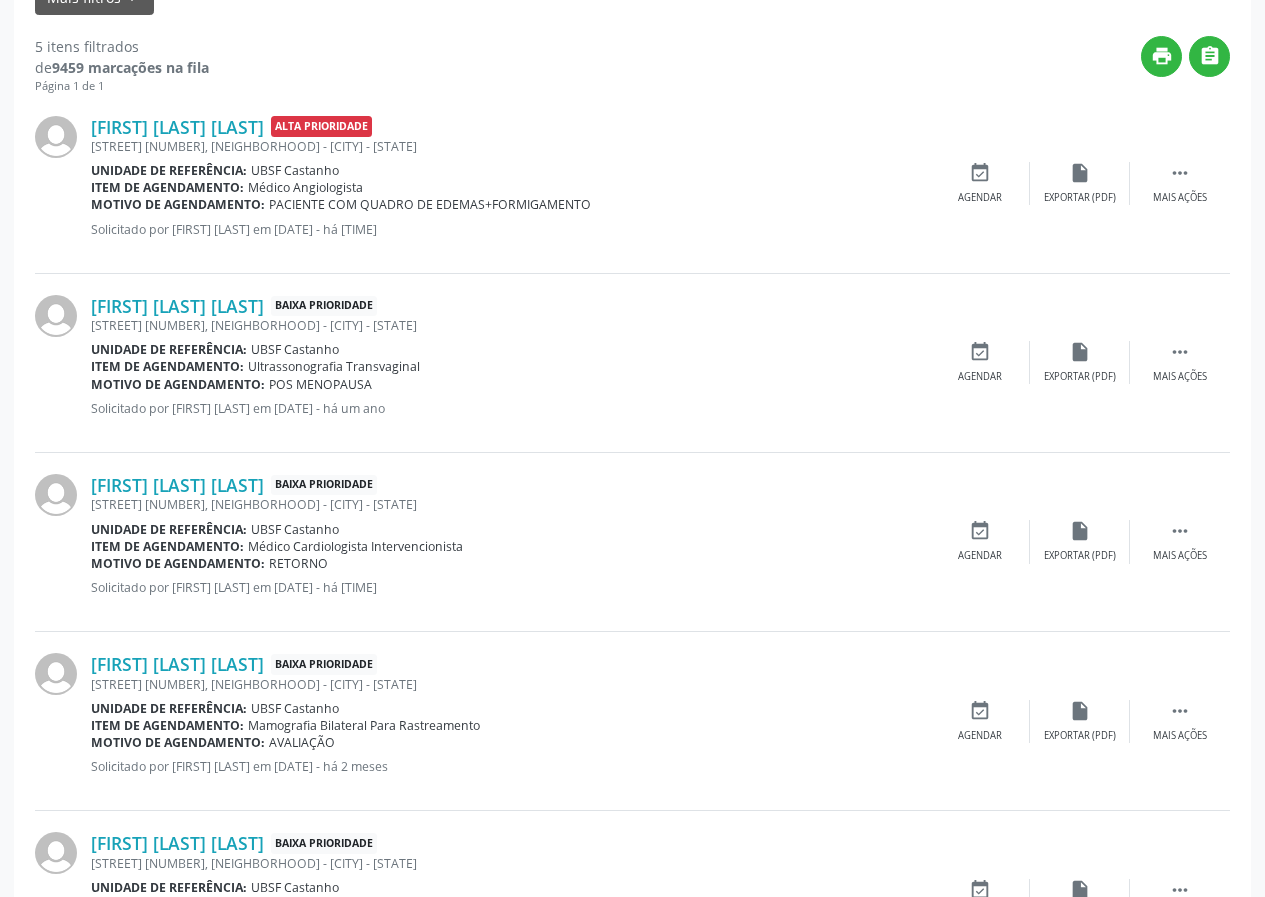 scroll, scrollTop: 639, scrollLeft: 0, axis: vertical 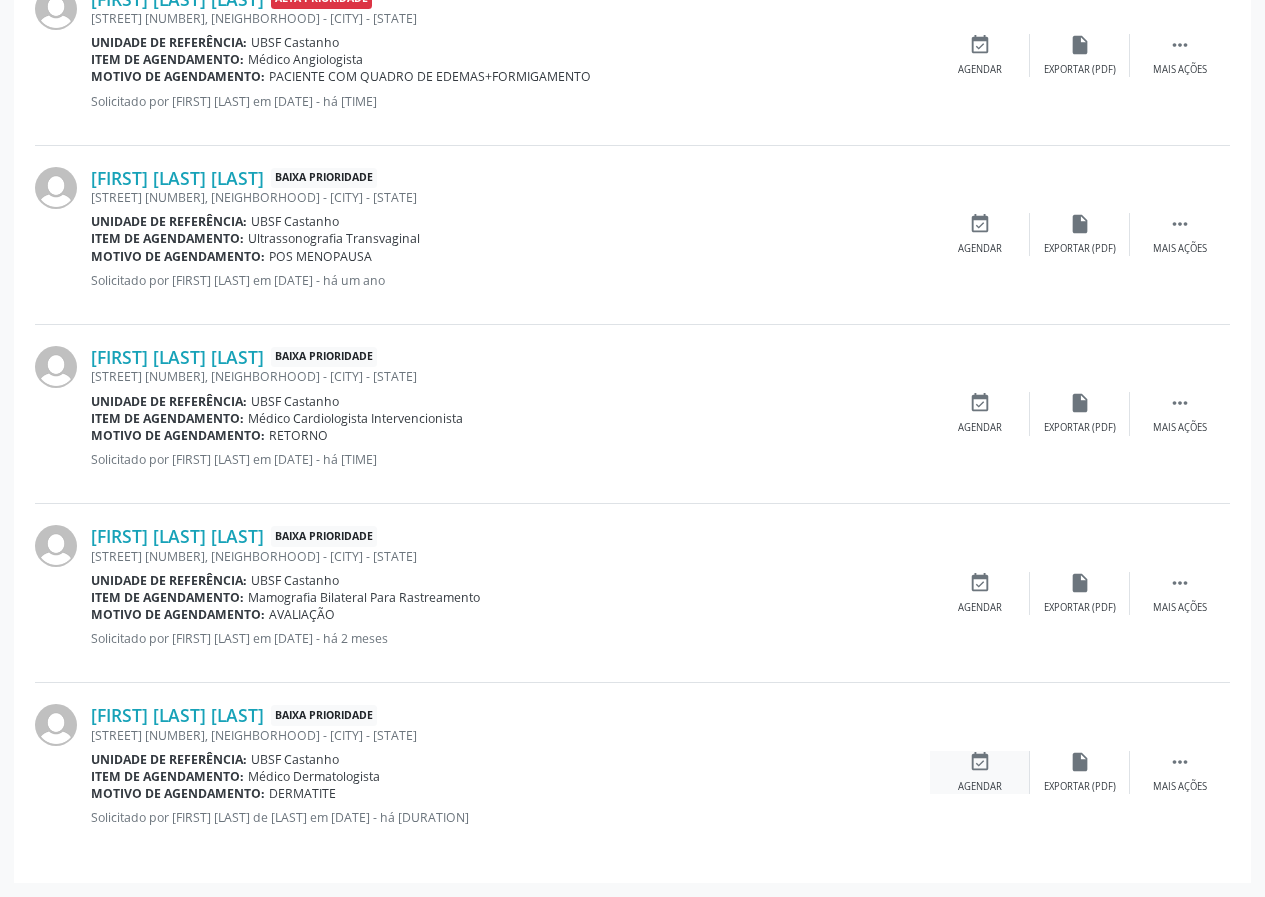 click on "event_available
Agendar" at bounding box center (980, 772) 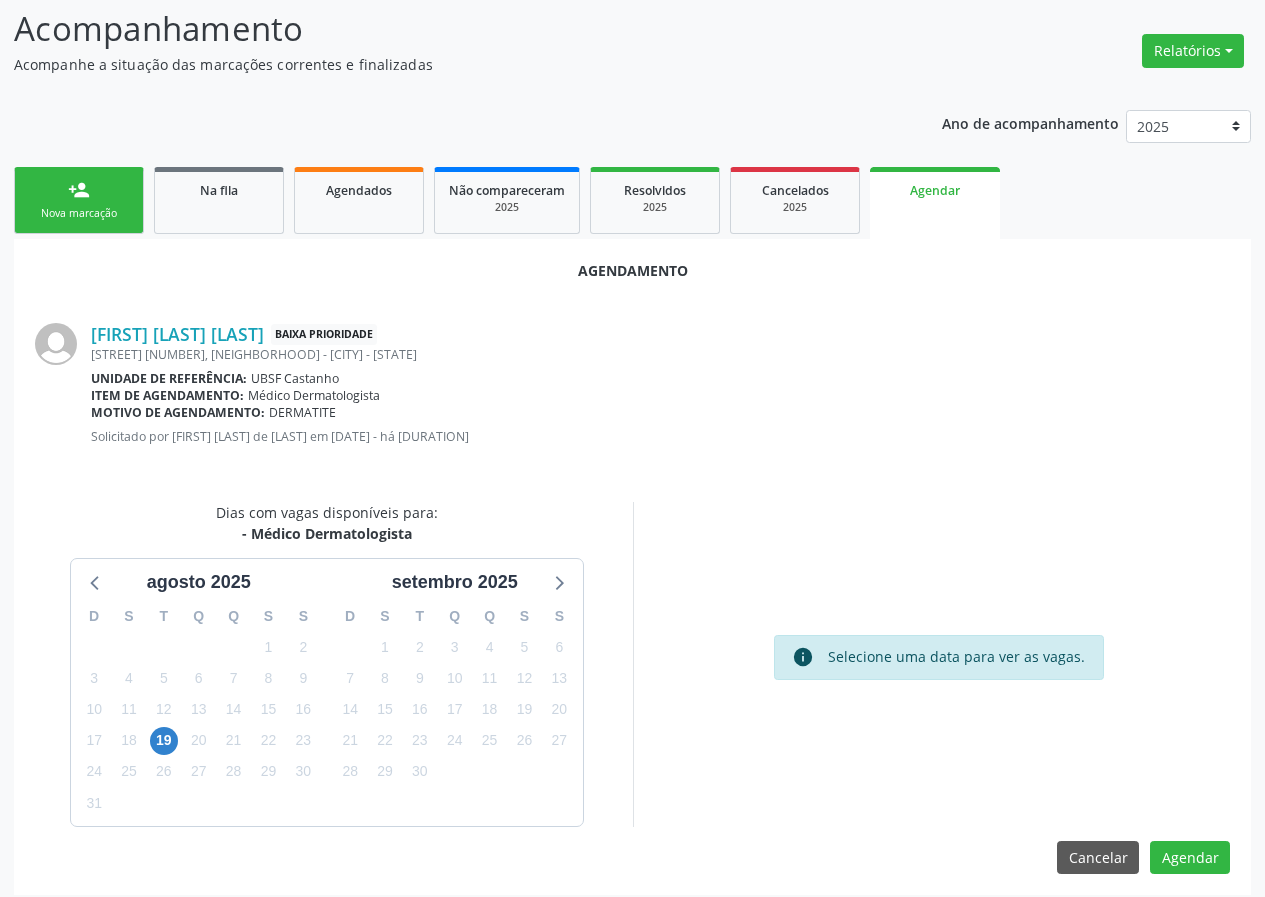 scroll, scrollTop: 144, scrollLeft: 0, axis: vertical 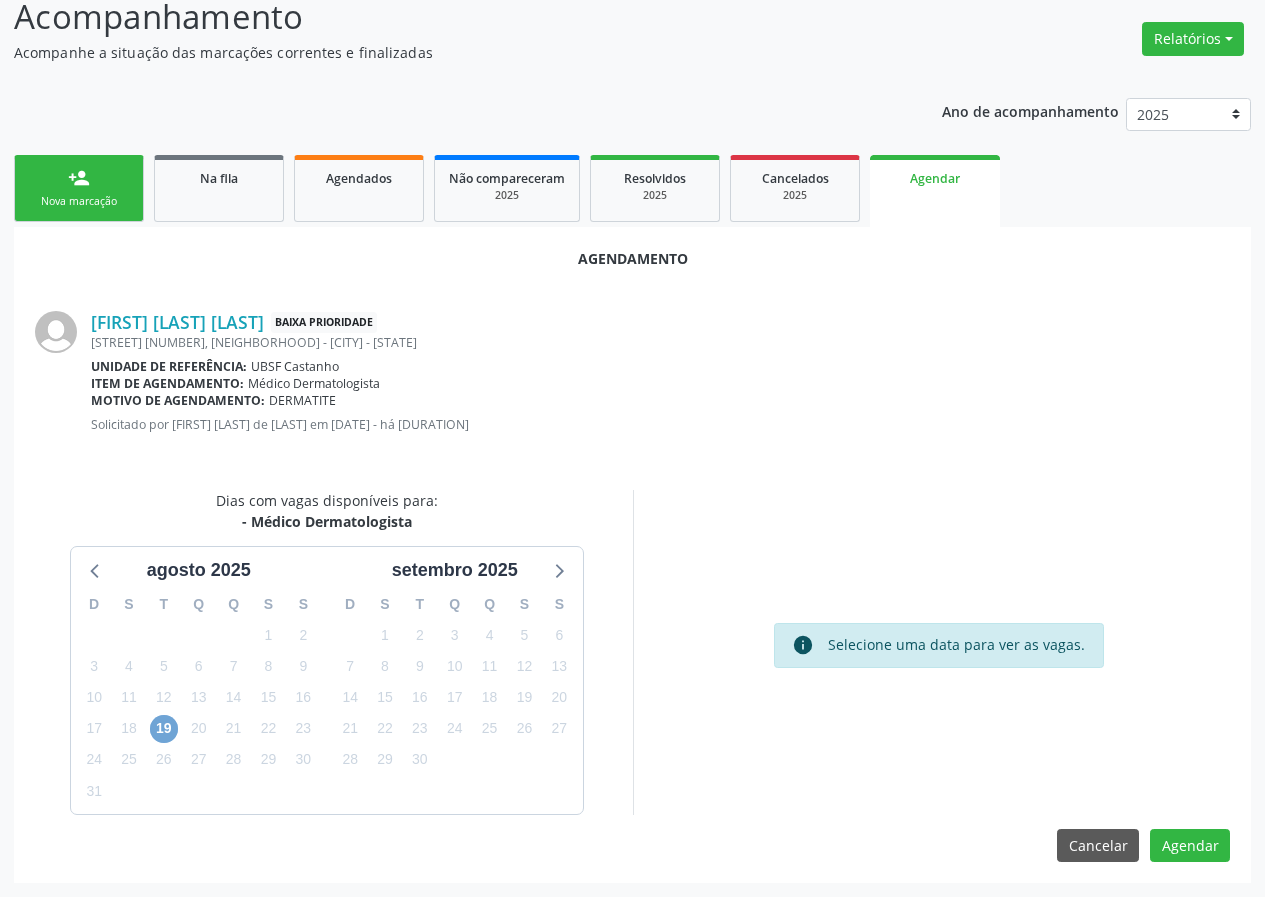 click on "19" at bounding box center (164, 729) 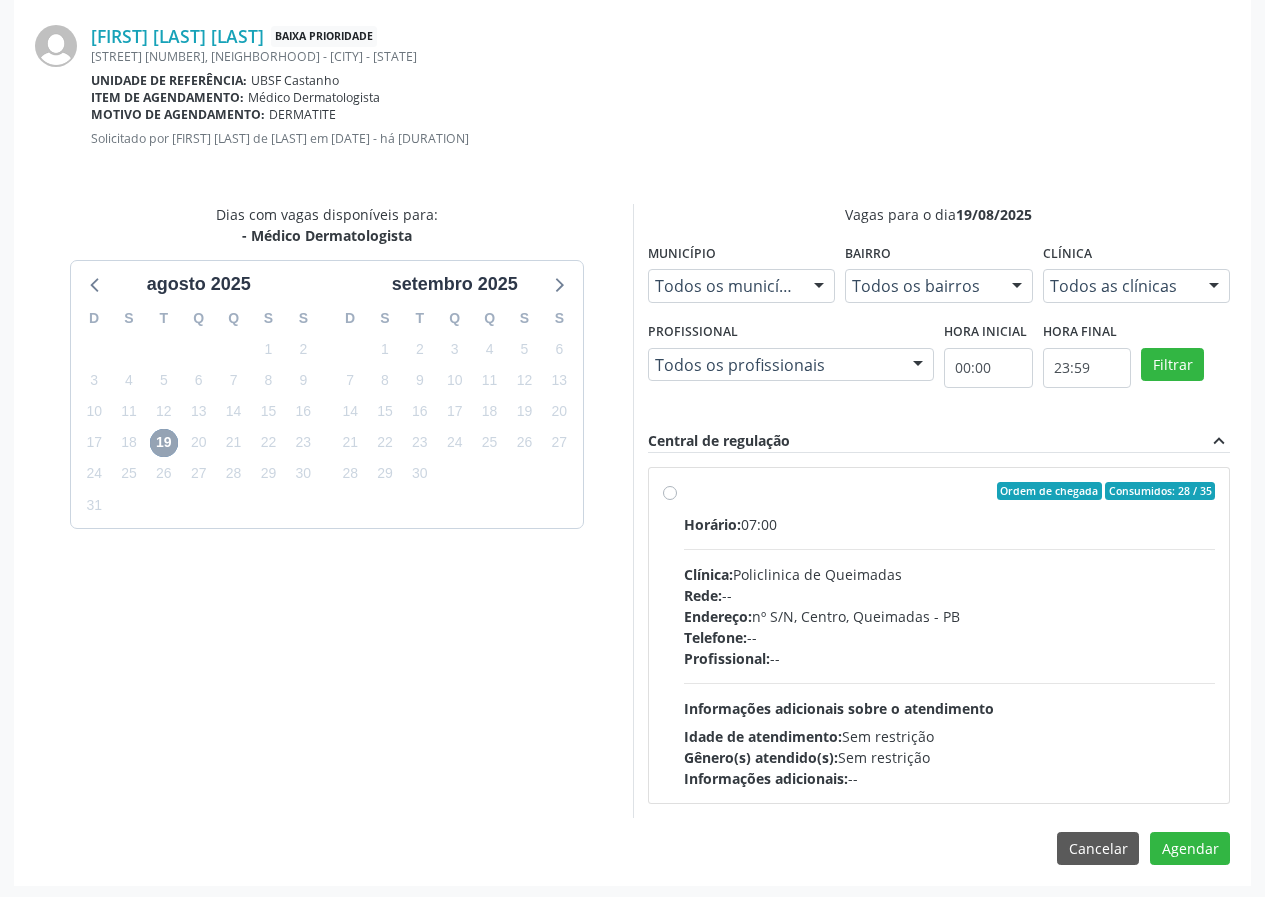 scroll, scrollTop: 433, scrollLeft: 0, axis: vertical 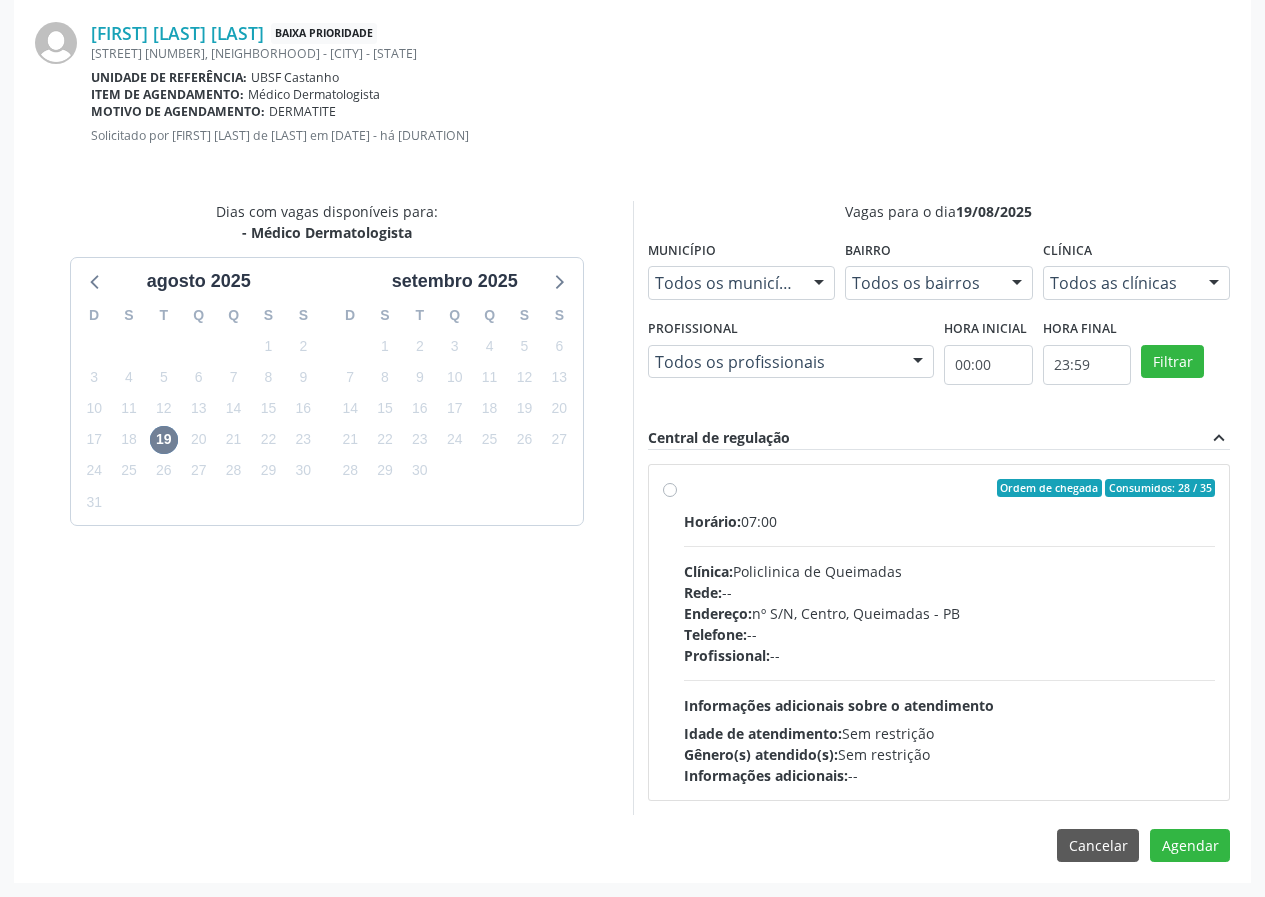click on "Ordem de chegada
Consumidos: 28 / 35
Horário:   07:00
Clínica:  Policlinica de Queimadas
Rede:
--
Endereço:   nº S/N, Centro, Queimadas - PB
Telefone:   --
Profissional:
--
Informações adicionais sobre o atendimento
Idade de atendimento:
Sem restrição
Gênero(s) atendido(s):
Sem restrição
Informações adicionais:
--" at bounding box center (950, 632) 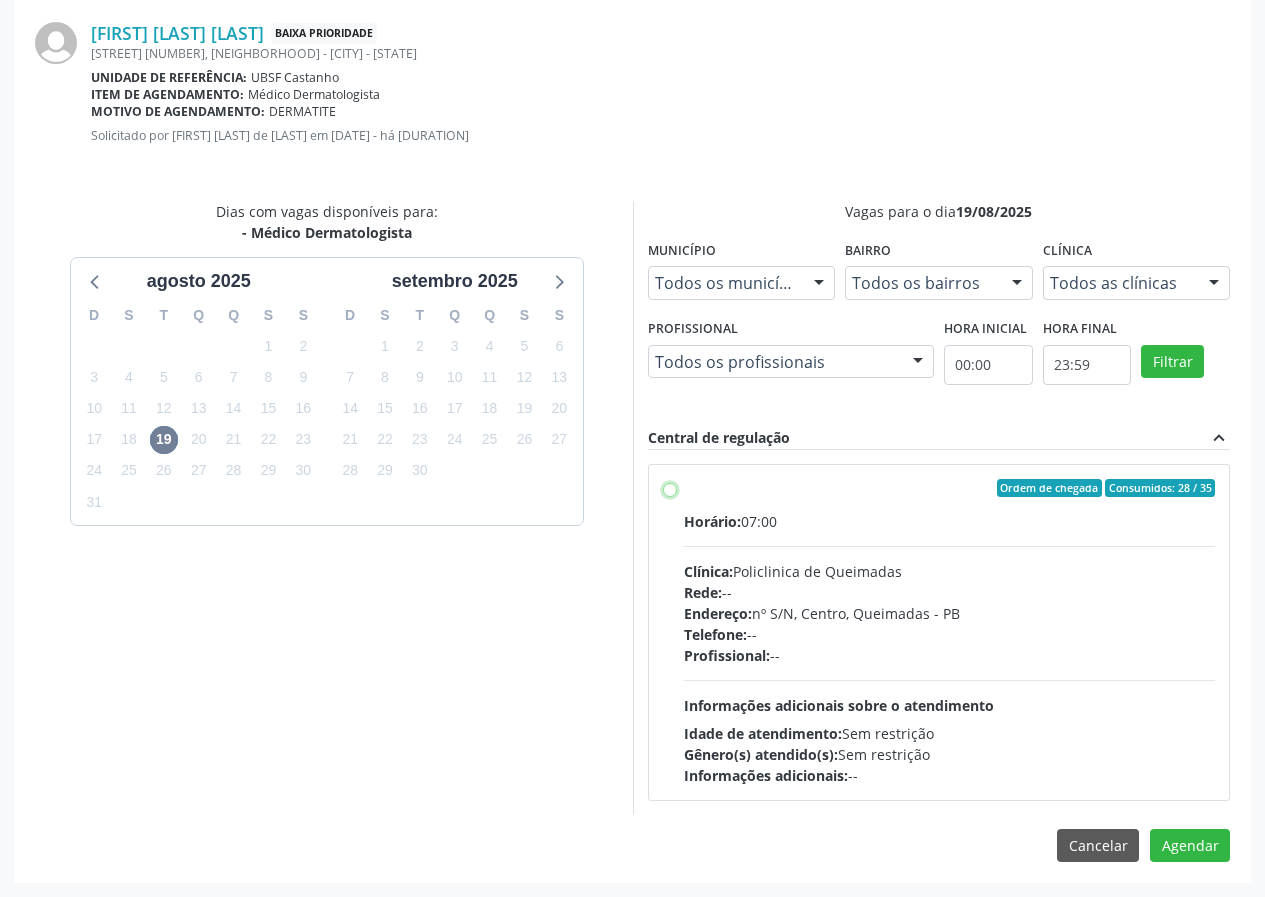 click on "Ordem de chegada
Consumidos: 28 / 35
Horário:   07:00
Clínica:  Policlinica de Queimadas
Rede:
--
Endereço:   nº S/N, Centro, Queimadas - PB
Telefone:   --
Profissional:
--
Informações adicionais sobre o atendimento
Idade de atendimento:
Sem restrição
Gênero(s) atendido(s):
Sem restrição
Informações adicionais:
--" at bounding box center (670, 488) 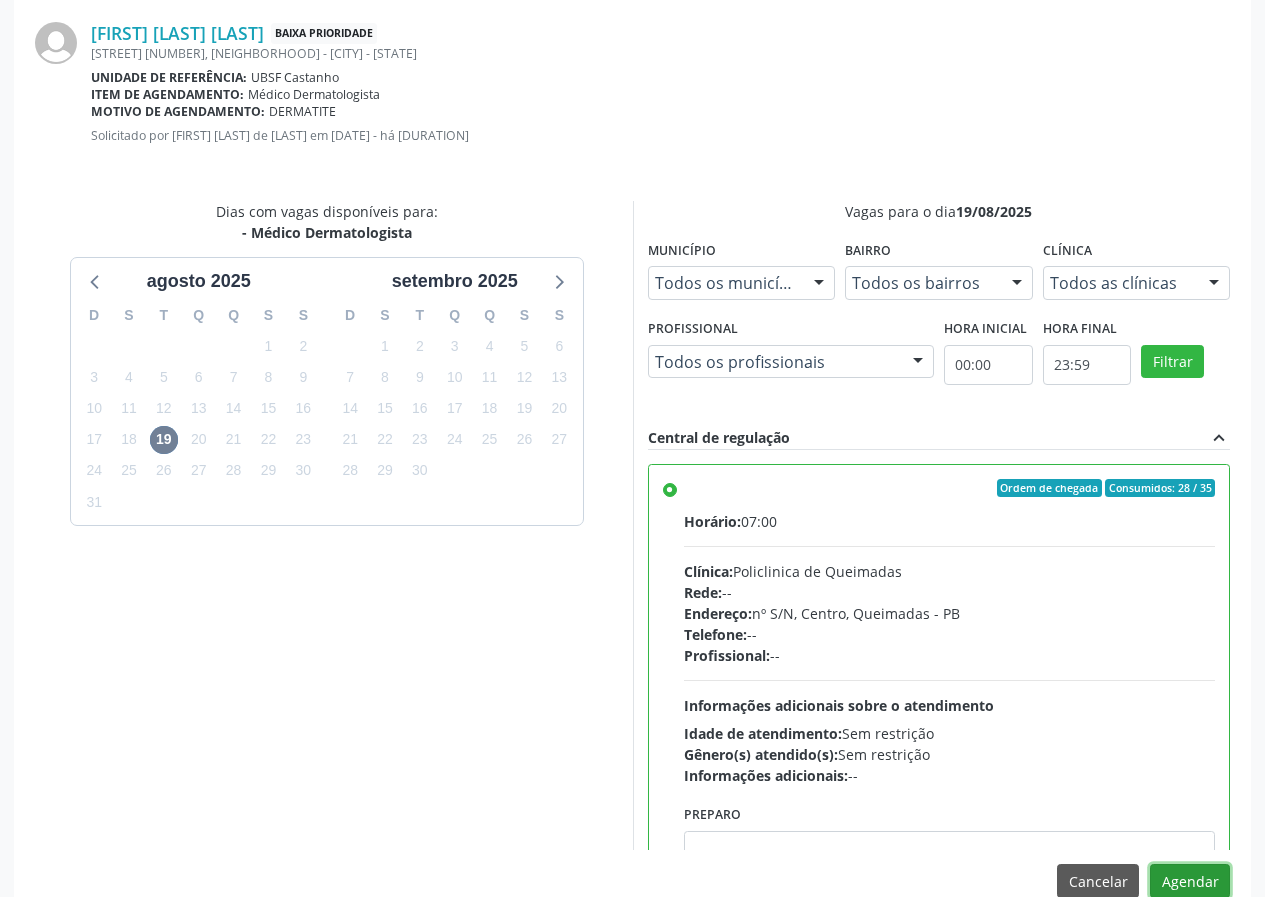 click on "Agendar" at bounding box center (1190, 881) 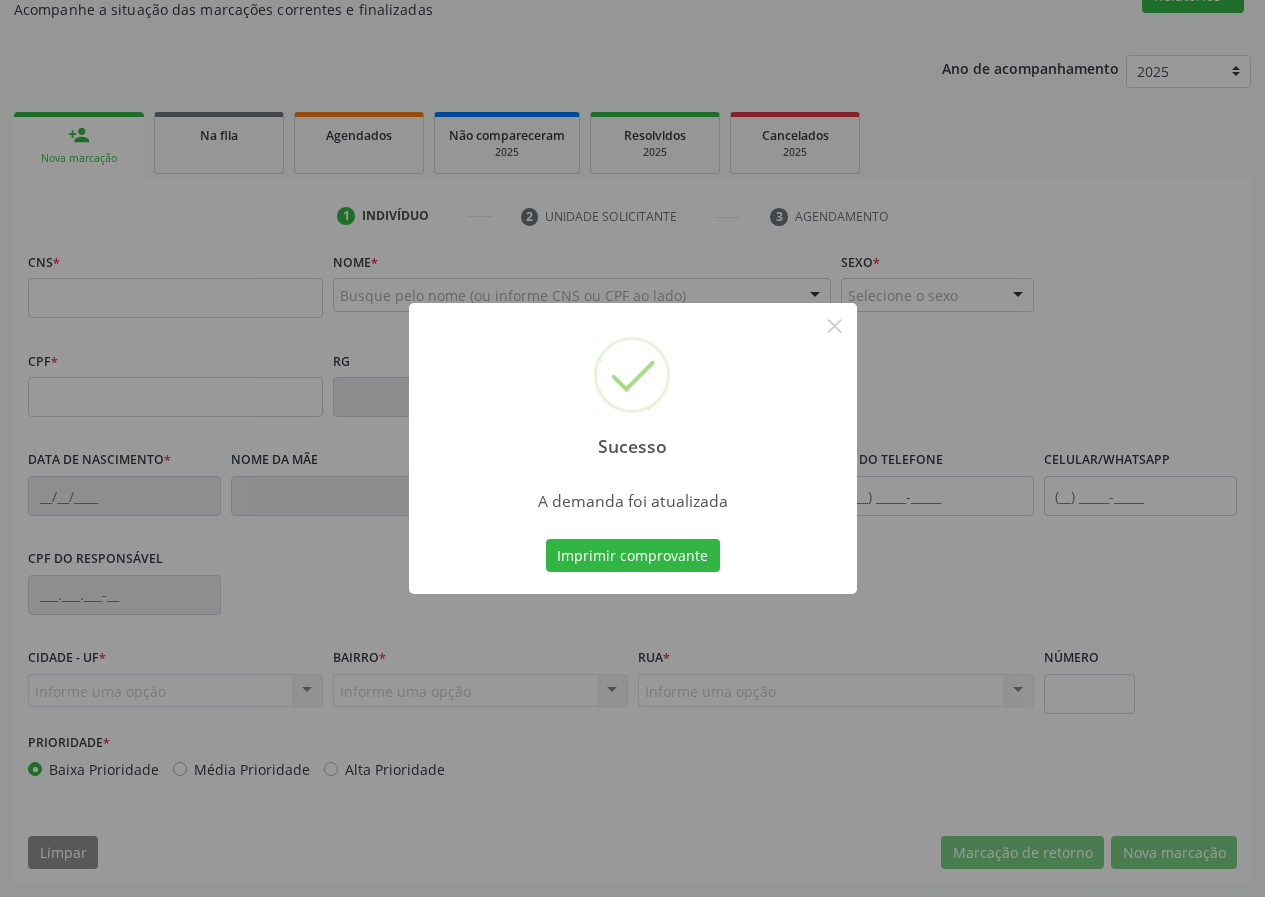 scroll, scrollTop: 187, scrollLeft: 0, axis: vertical 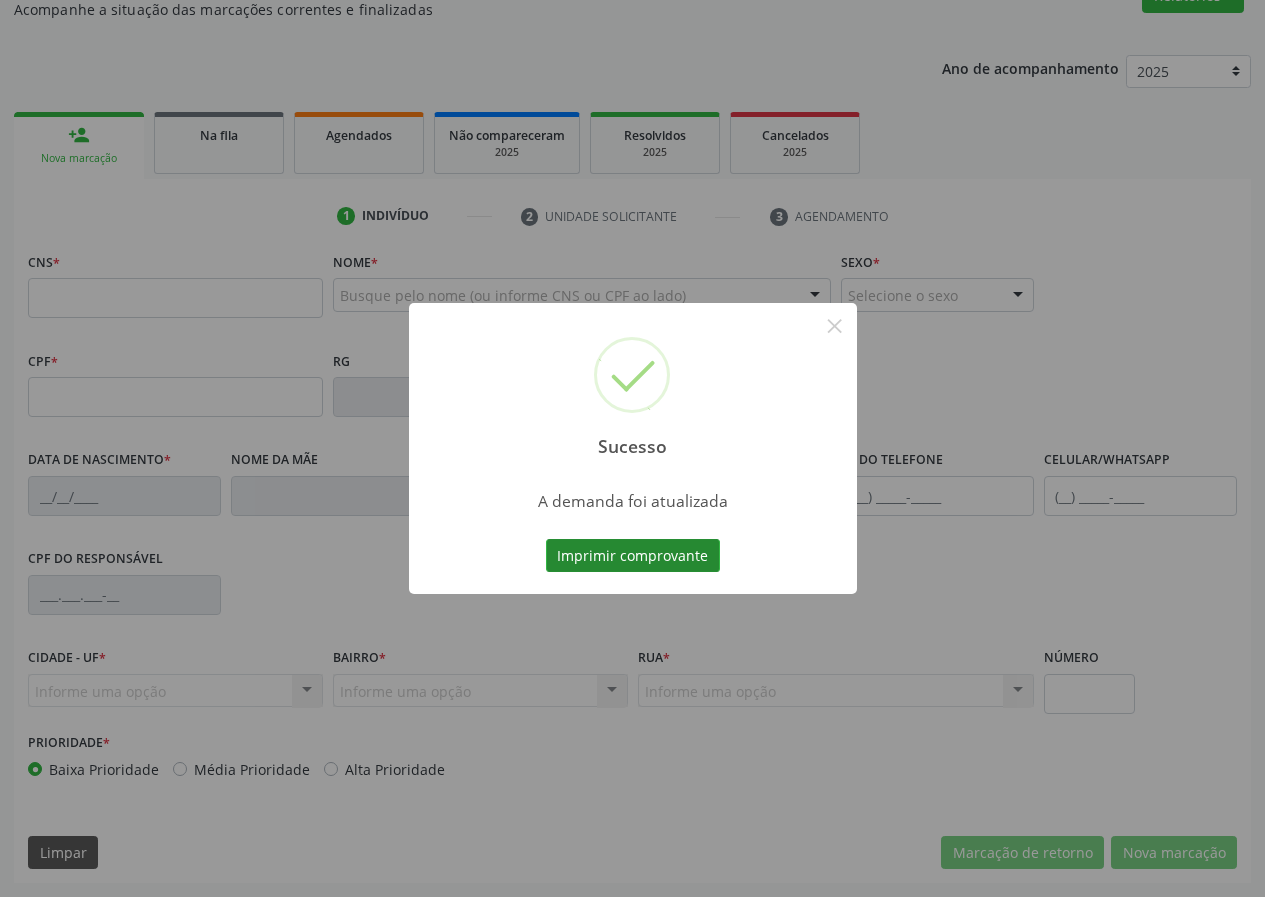 click on "Imprimir comprovante" at bounding box center [633, 556] 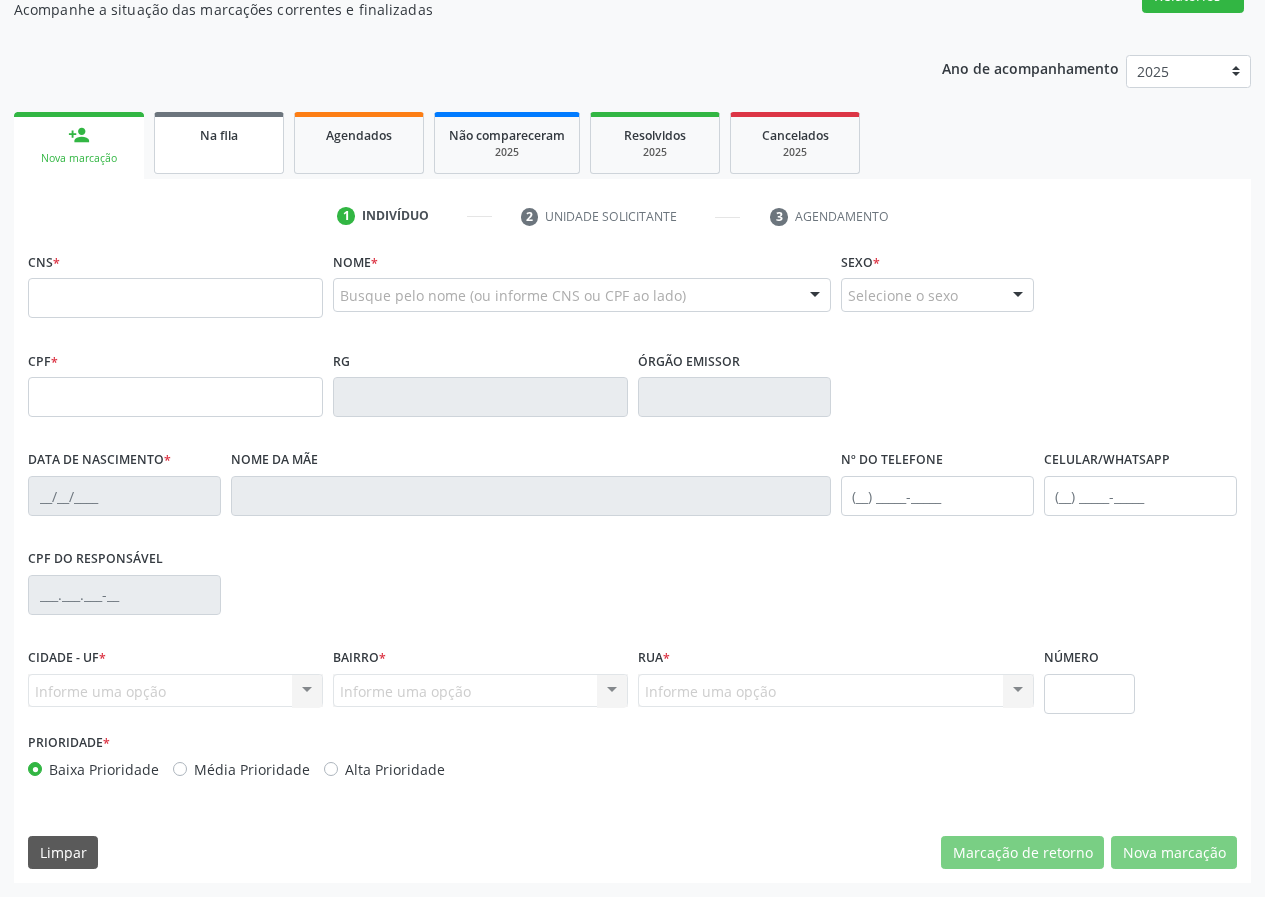 click on "Na fila" at bounding box center [219, 143] 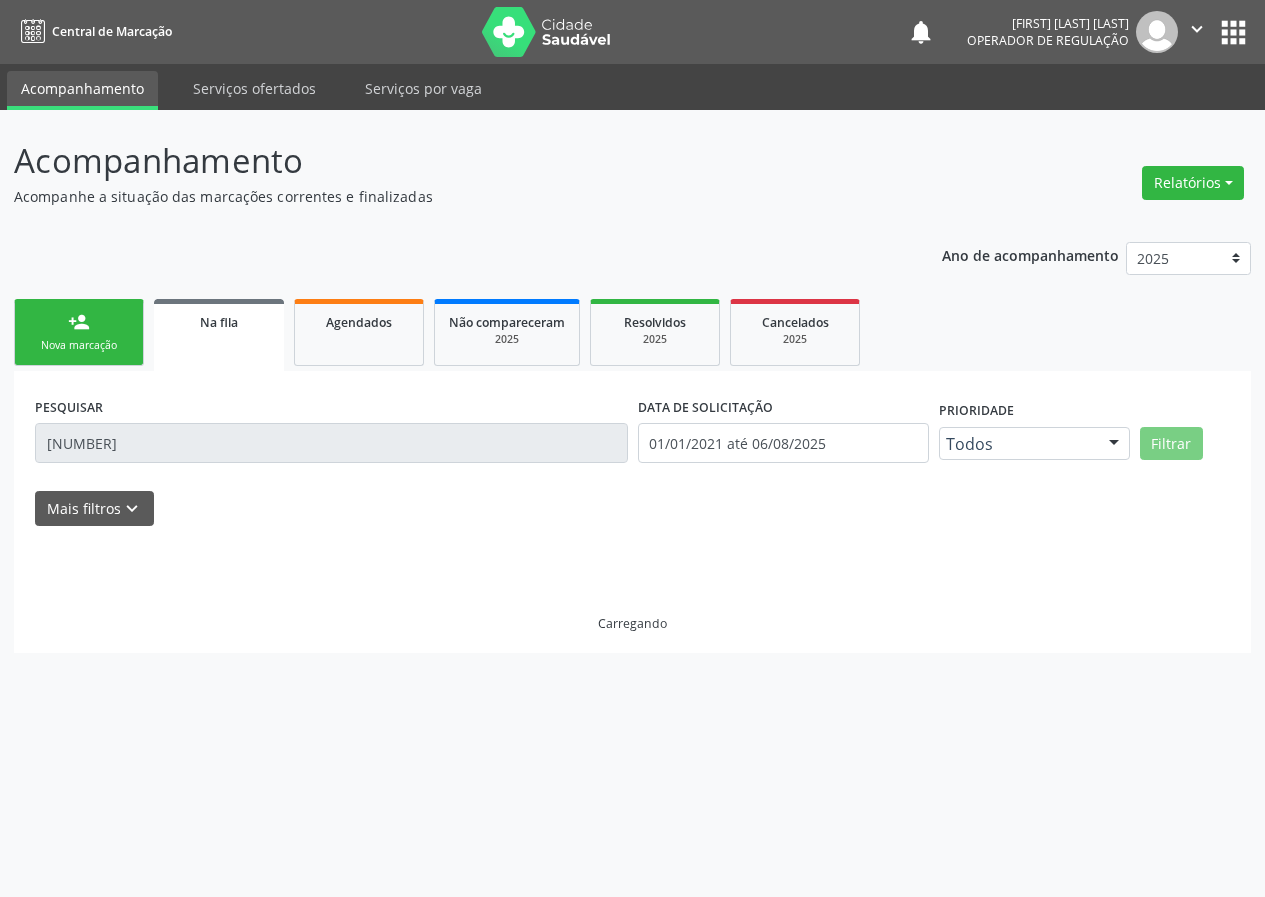 scroll, scrollTop: 0, scrollLeft: 0, axis: both 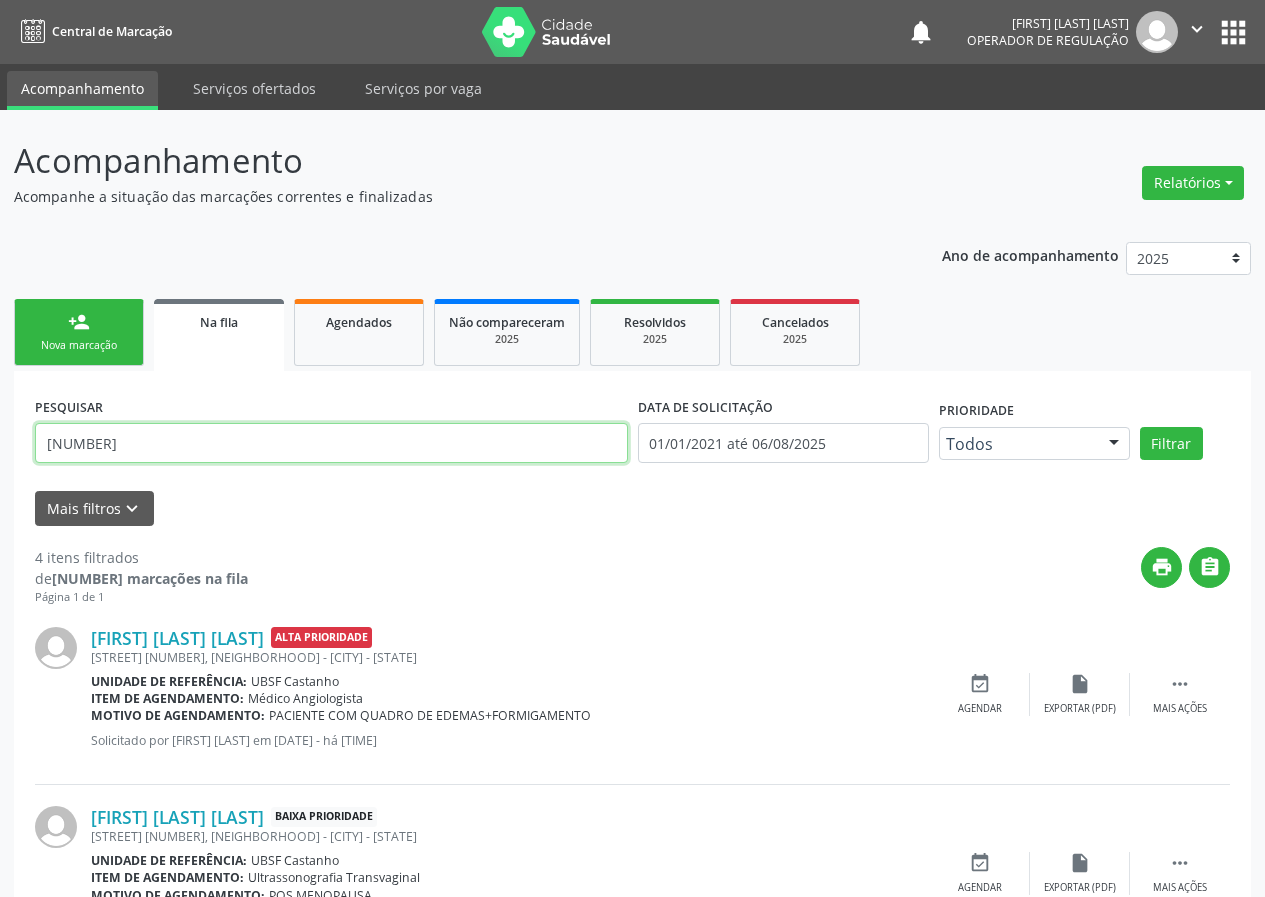 drag, startPoint x: 0, startPoint y: 453, endPoint x: 23, endPoint y: 423, distance: 37.802116 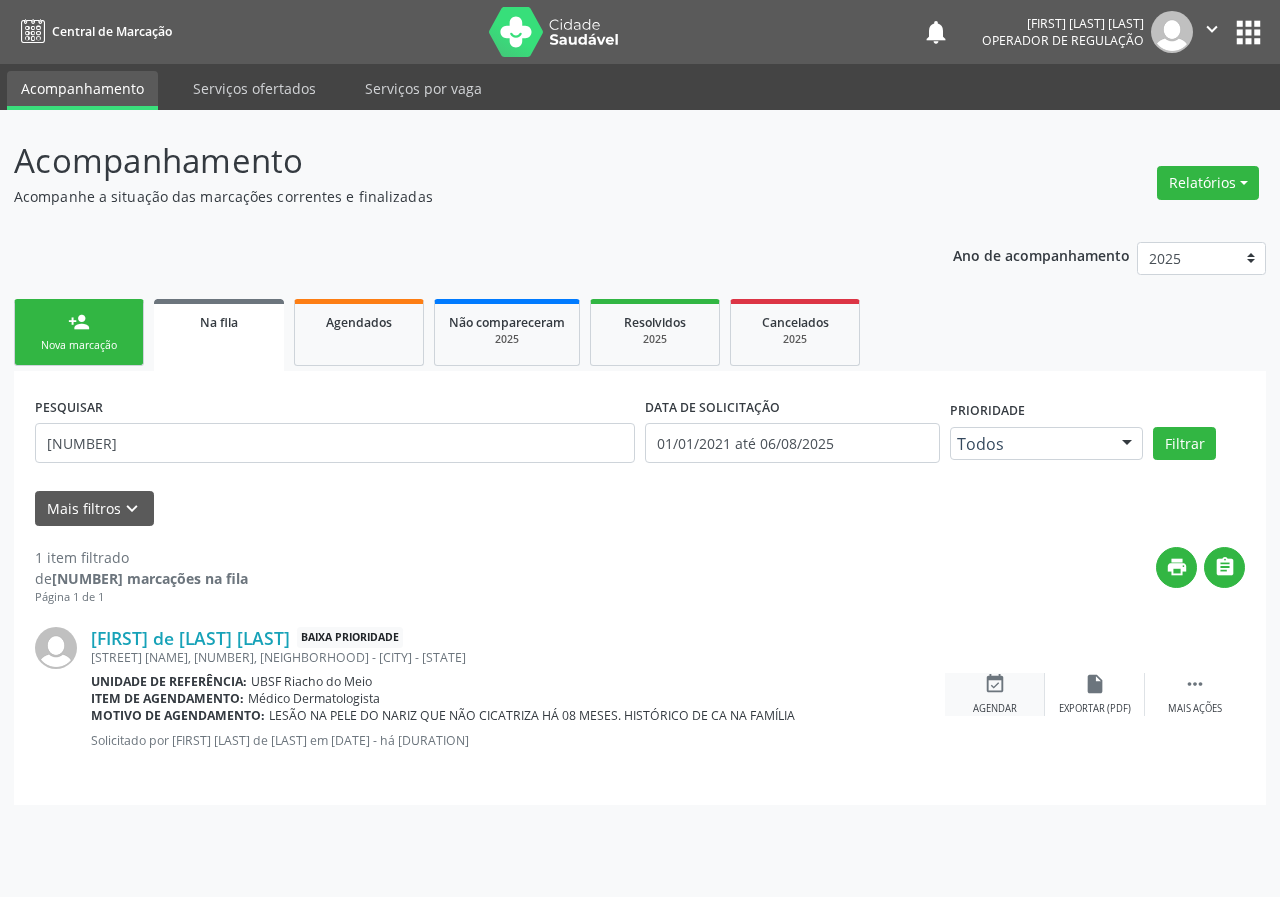 click on "event_available" at bounding box center [995, 684] 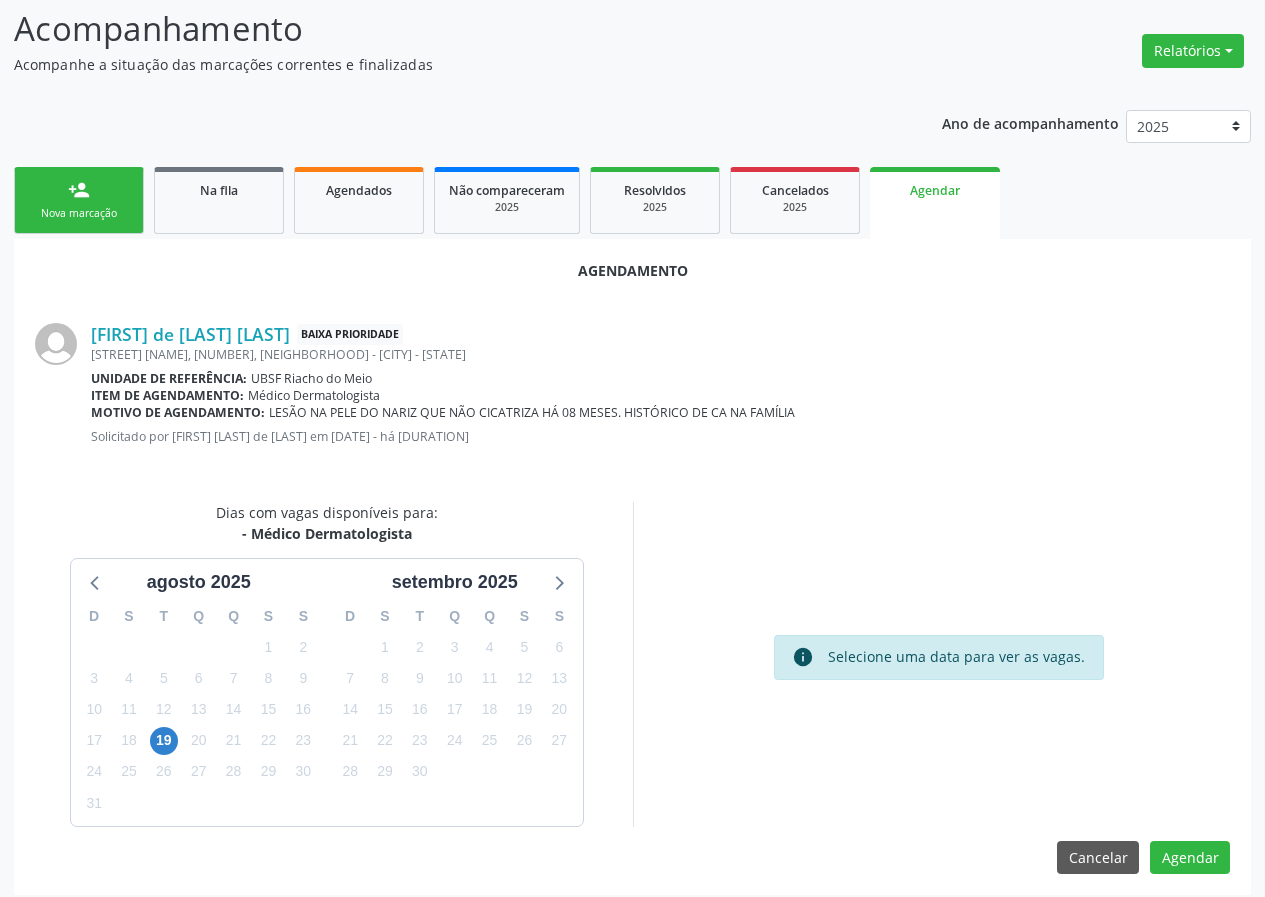 scroll, scrollTop: 144, scrollLeft: 0, axis: vertical 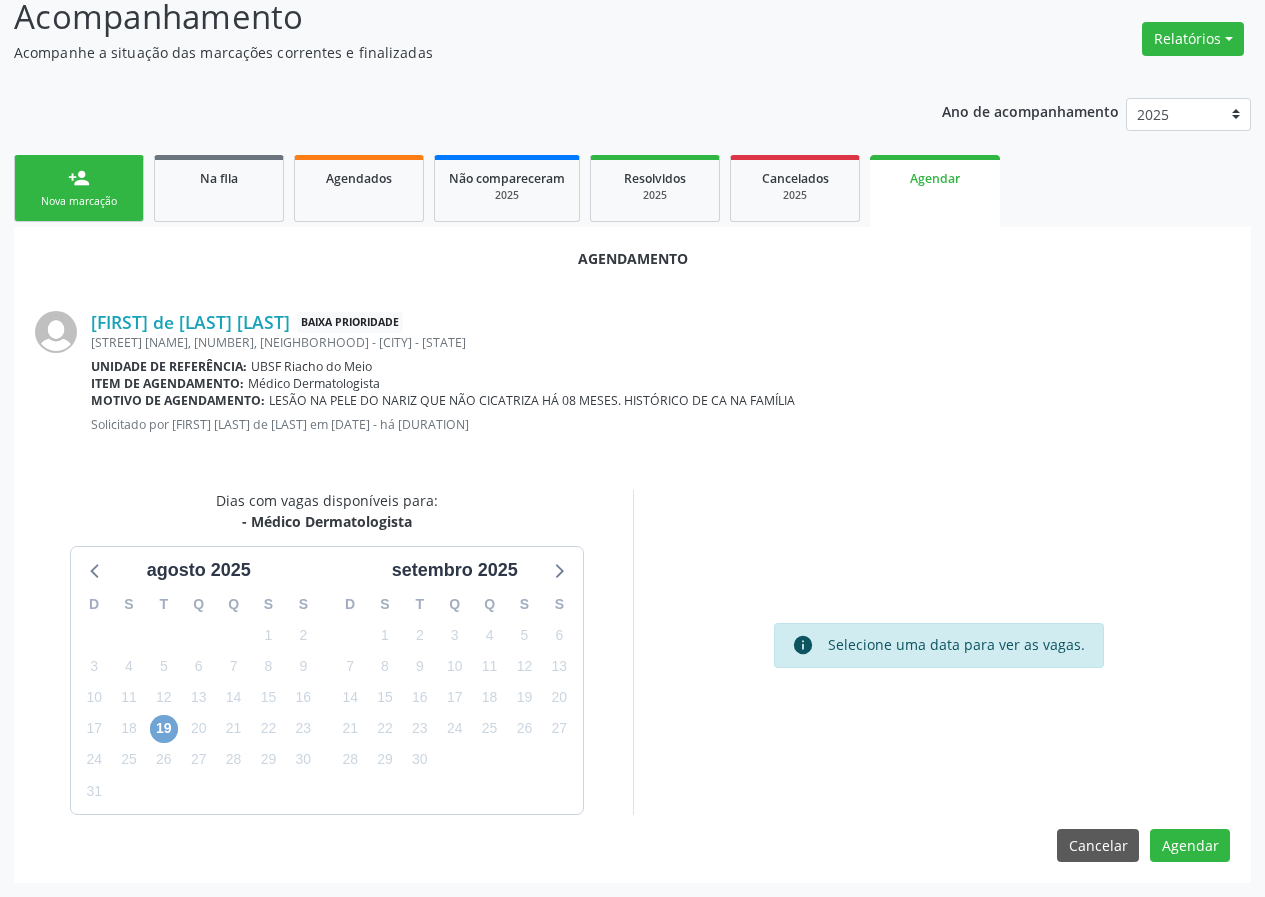 click on "19" at bounding box center [164, 729] 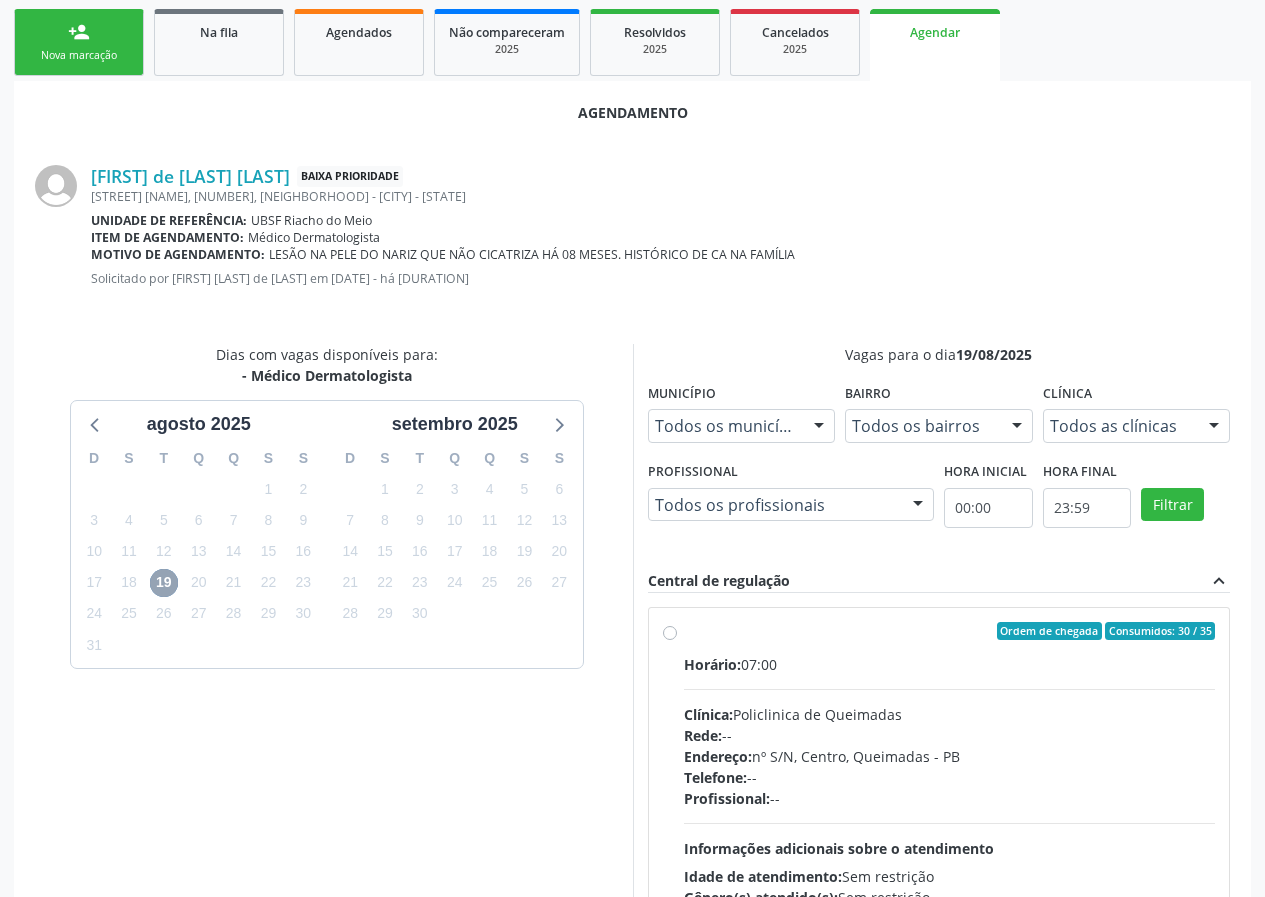 scroll, scrollTop: 433, scrollLeft: 0, axis: vertical 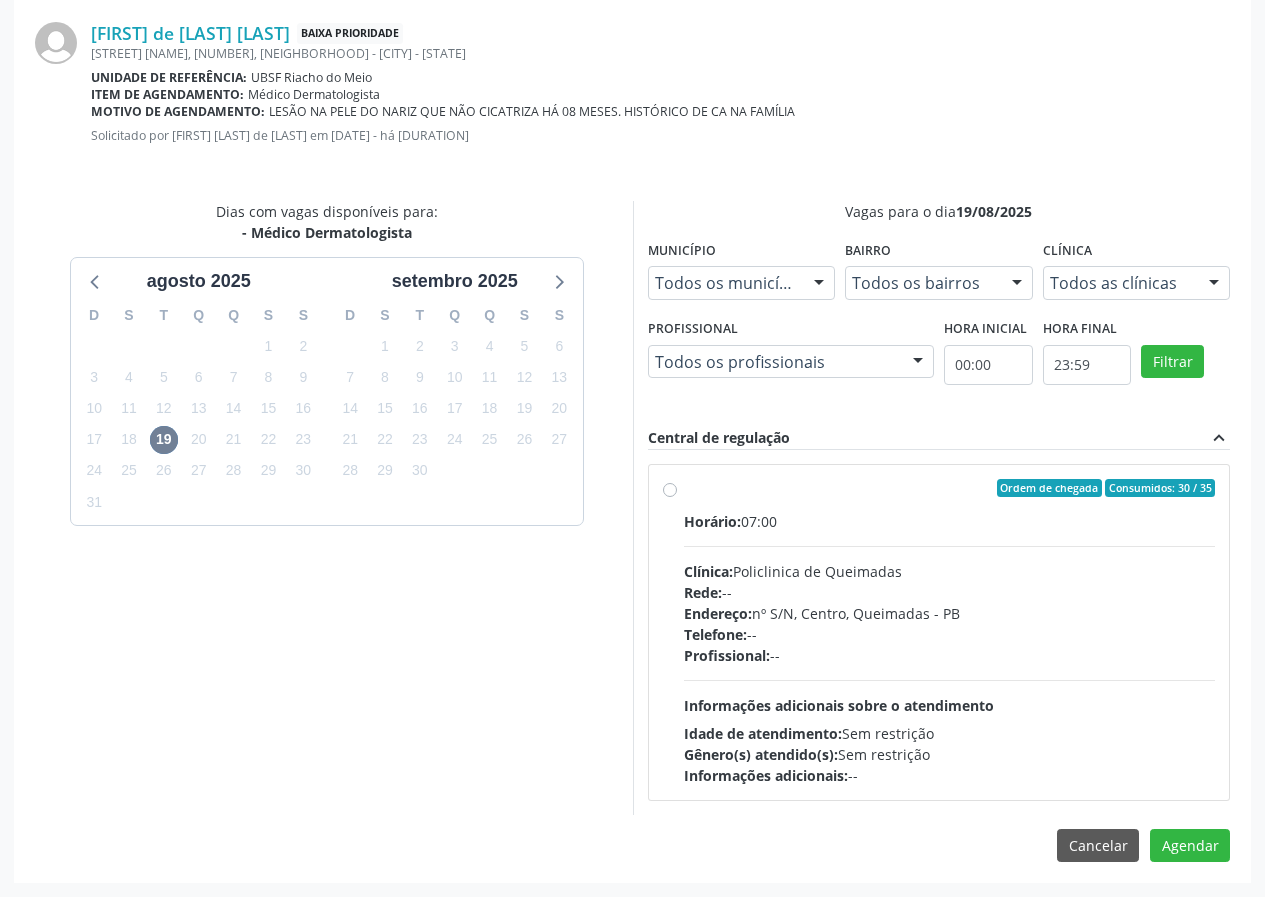 click on "Ordem de chegada
Consumidos: 30 / 35" at bounding box center (950, 488) 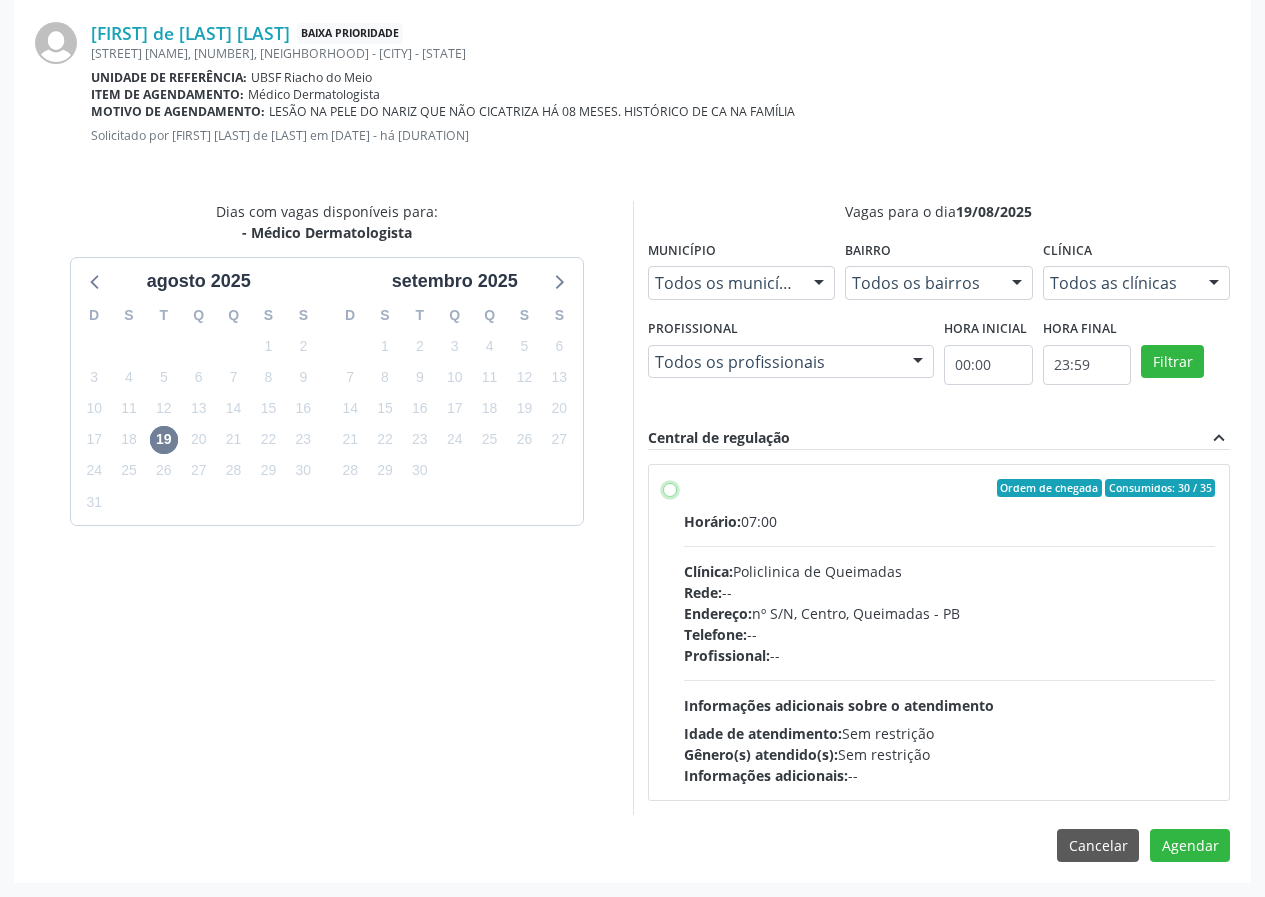 click on "Ordem de chegada
Consumidos: 30 / 35
Horário:   07:00
Clínica:  Policlinica de Queimadas
Rede:
--
Endereço:   nº S/N, Centro, Queimadas - PB
Telefone:   --
Profissional:
--
Informações adicionais sobre o atendimento
Idade de atendimento:
Sem restrição
Gênero(s) atendido(s):
Sem restrição
Informações adicionais:
--" at bounding box center (670, 488) 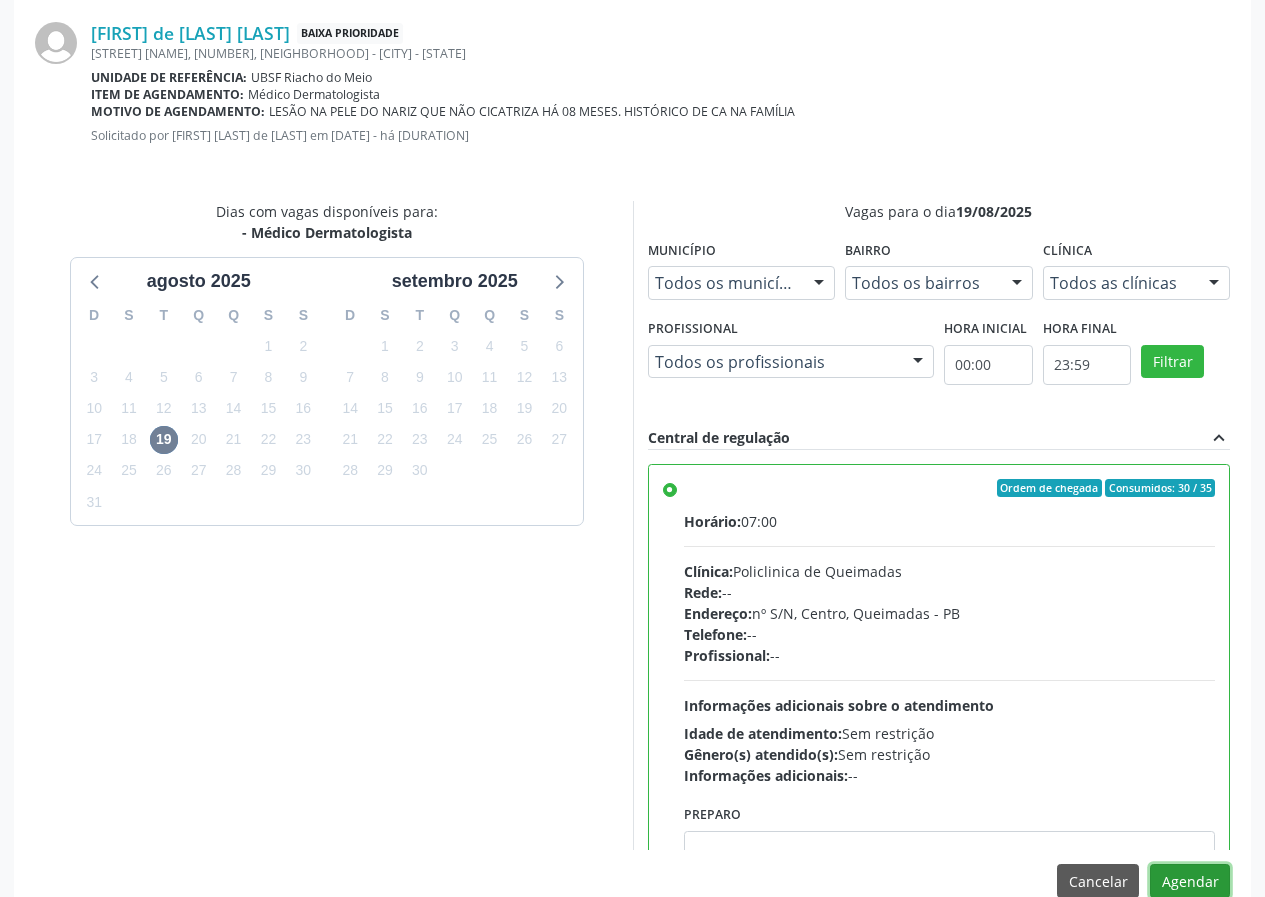 click on "Agendar" at bounding box center (1190, 881) 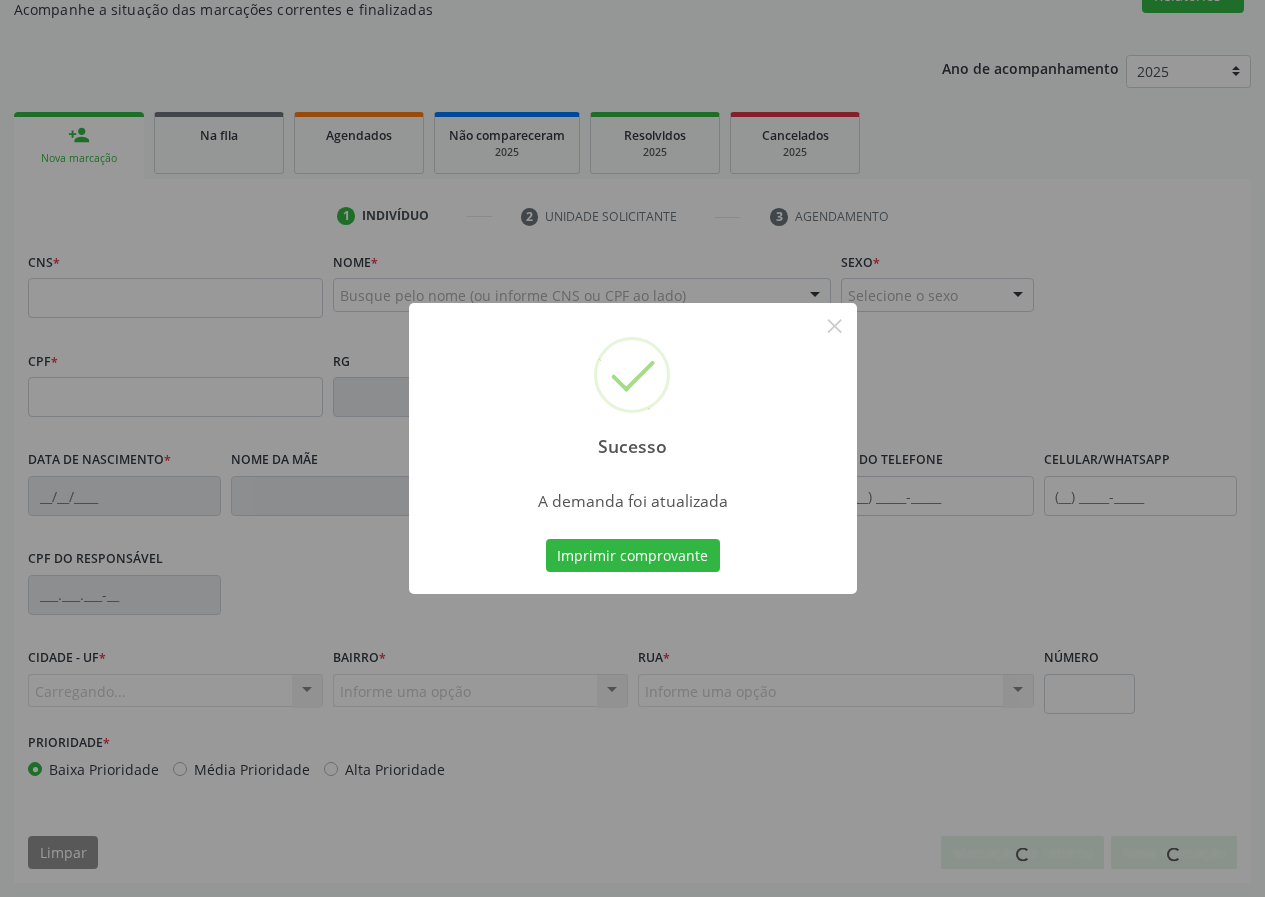 scroll, scrollTop: 187, scrollLeft: 0, axis: vertical 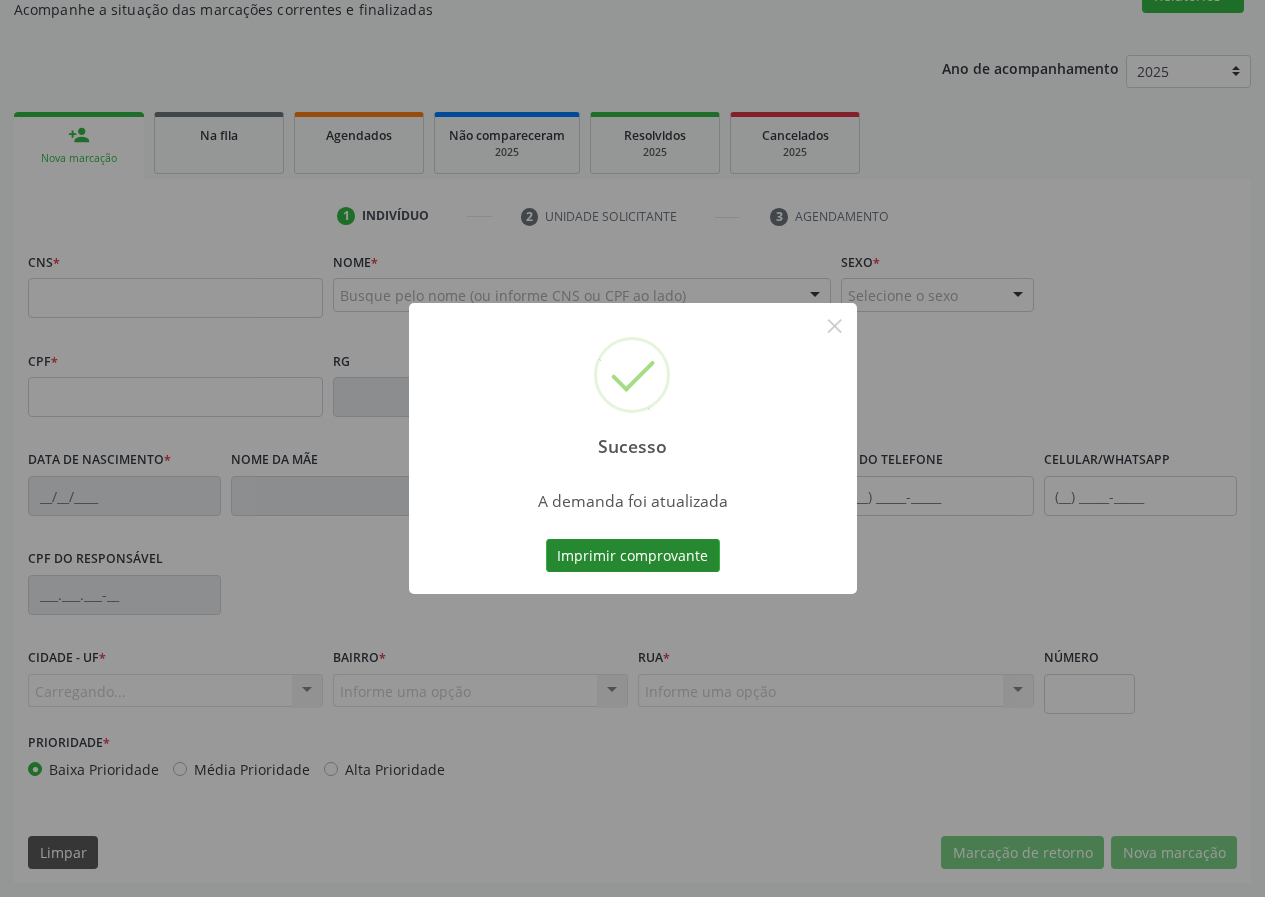 click on "Imprimir comprovante" at bounding box center (633, 556) 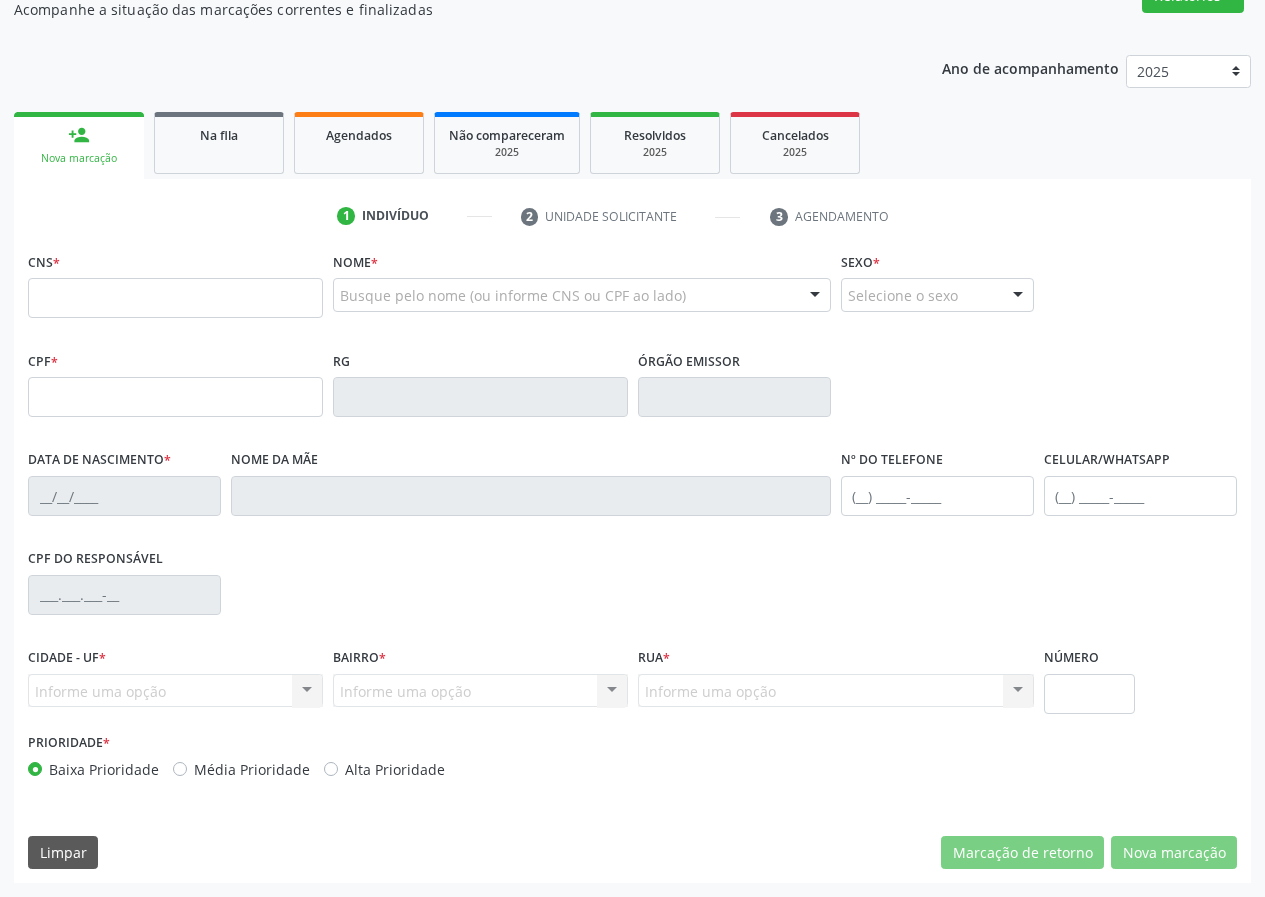 click on "Na fila" at bounding box center [219, 143] 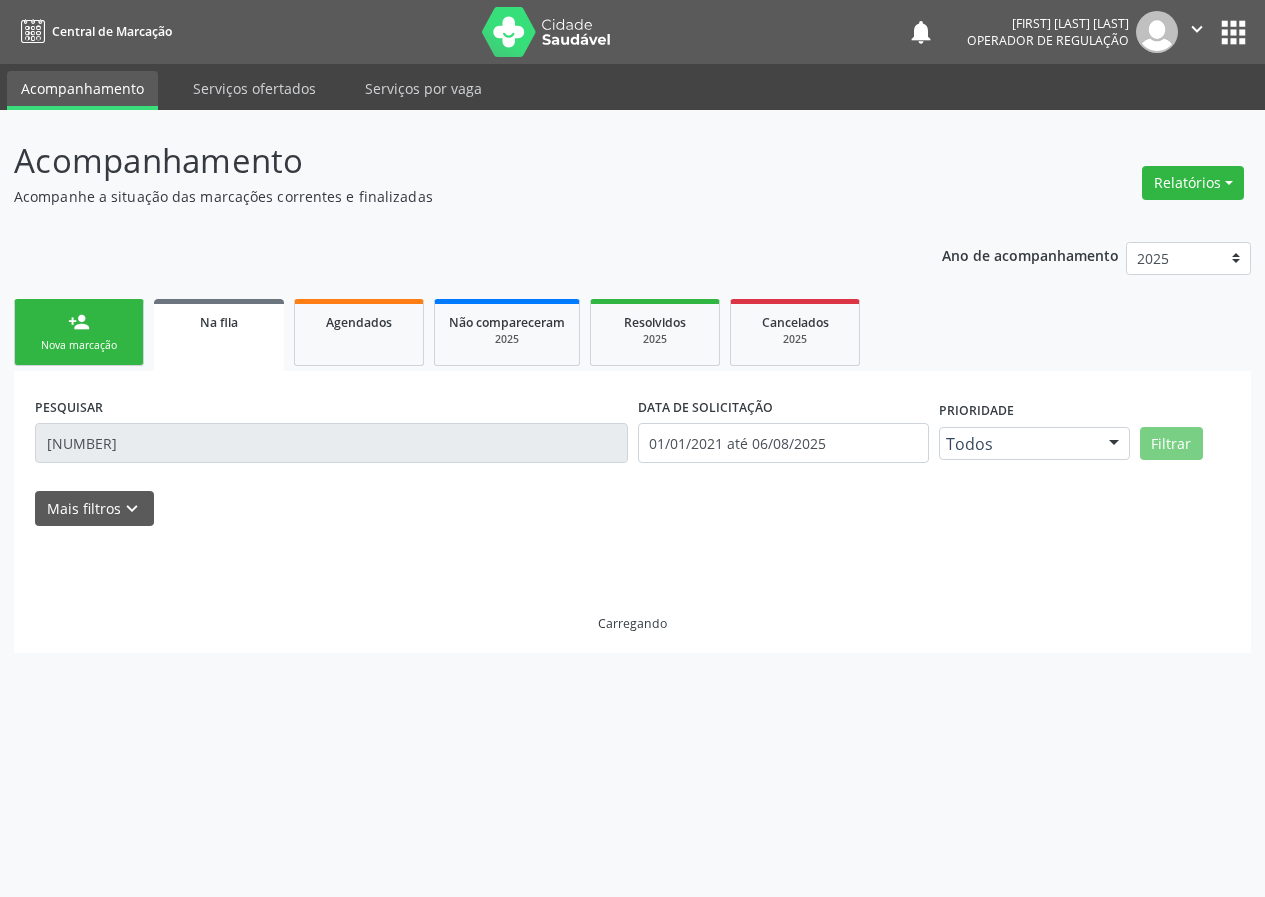 scroll, scrollTop: 0, scrollLeft: 0, axis: both 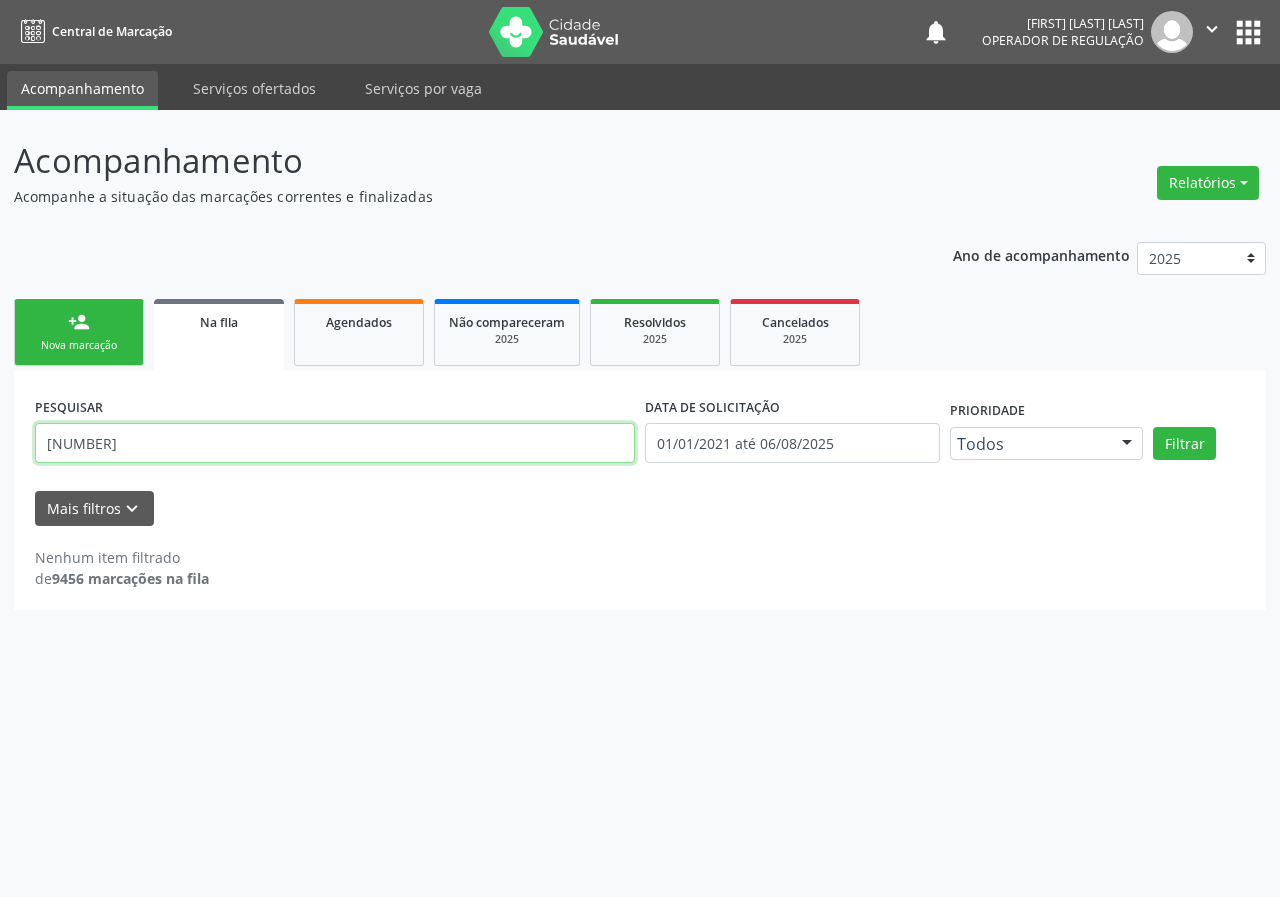 drag, startPoint x: 74, startPoint y: 470, endPoint x: 7, endPoint y: 449, distance: 70.21396 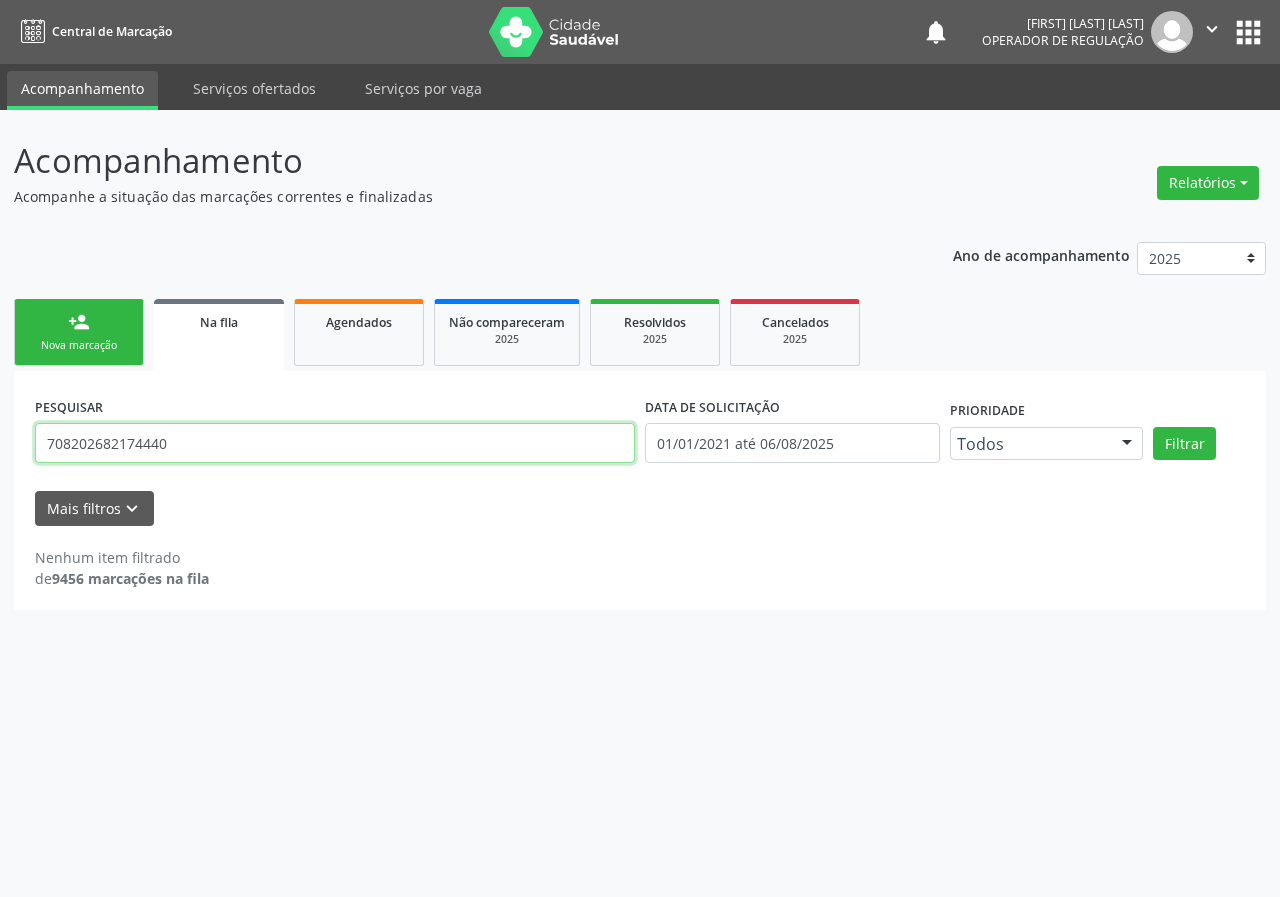 type on "708202682174440" 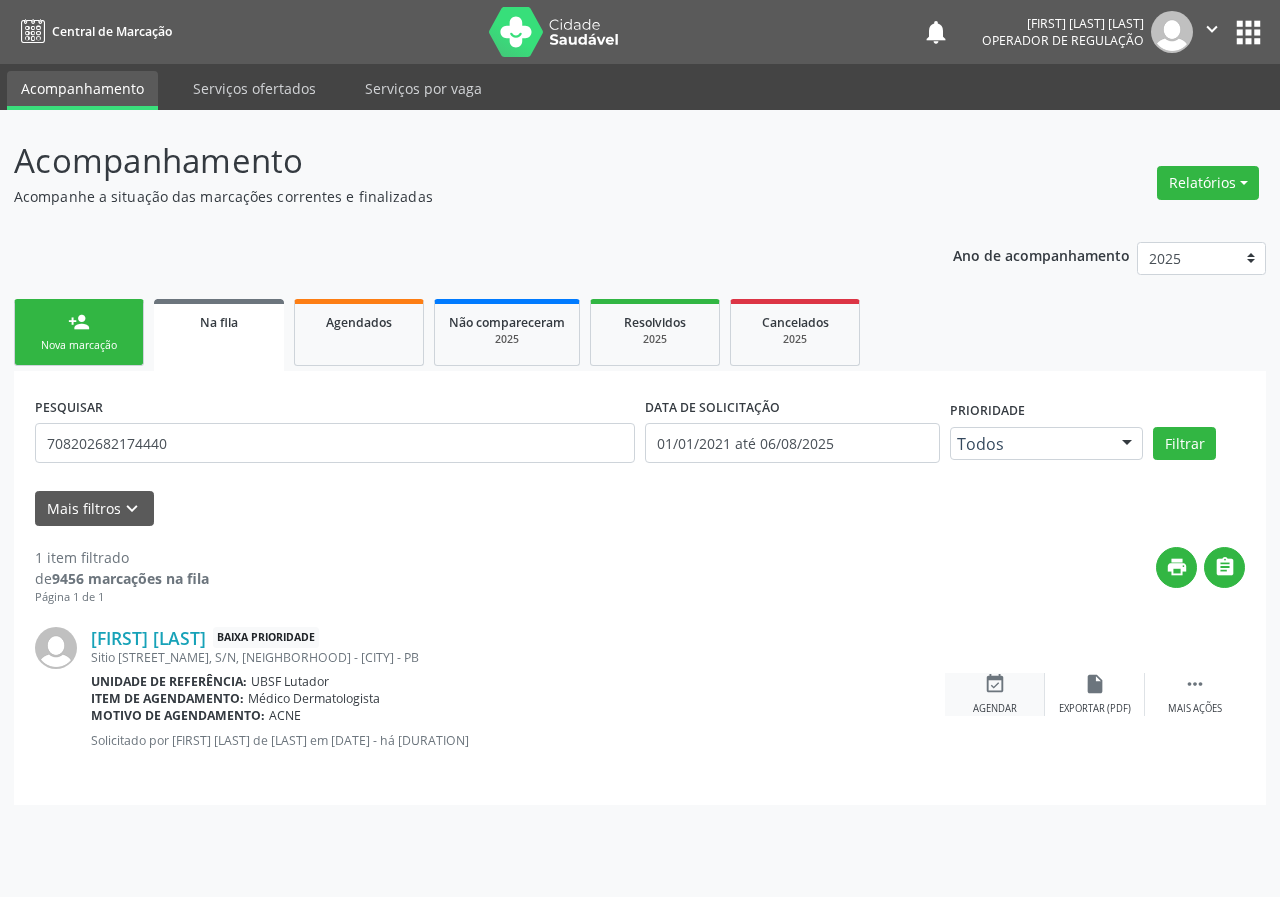 click on "event_available
Agendar" at bounding box center [995, 694] 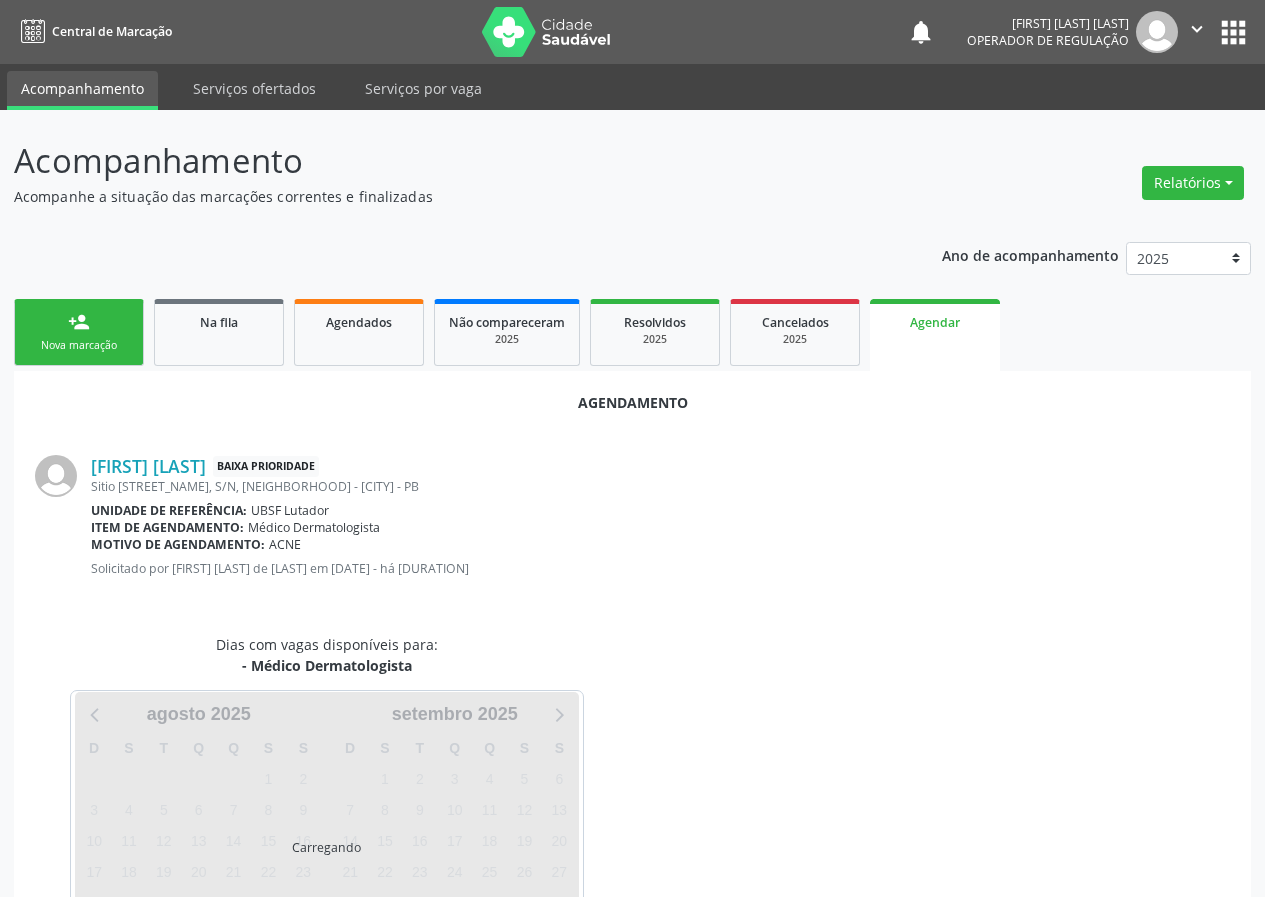 click on "Dias com vagas disponíveis para:
- Médico Dermatologista
Carregando
agosto 2025 D S T Q Q S S 27 28 29 30 31 1 2 3 4 5 6 7 8 9 10 11 12 13 14 15 16 17 18 19 20 21 22 23 24 25 26 27 28 29 30 31 1 2 3 4 5 6 setembro 2025 D S T Q Q S S 31 1 2 3 4 5 6 7 8 9 10 11 12 13 14 15 16 17 18 19 20 21 22 23 24 25 26 27 28 29 30 1 2 3 4 5 6 7 8 9 10 11" at bounding box center [632, 796] 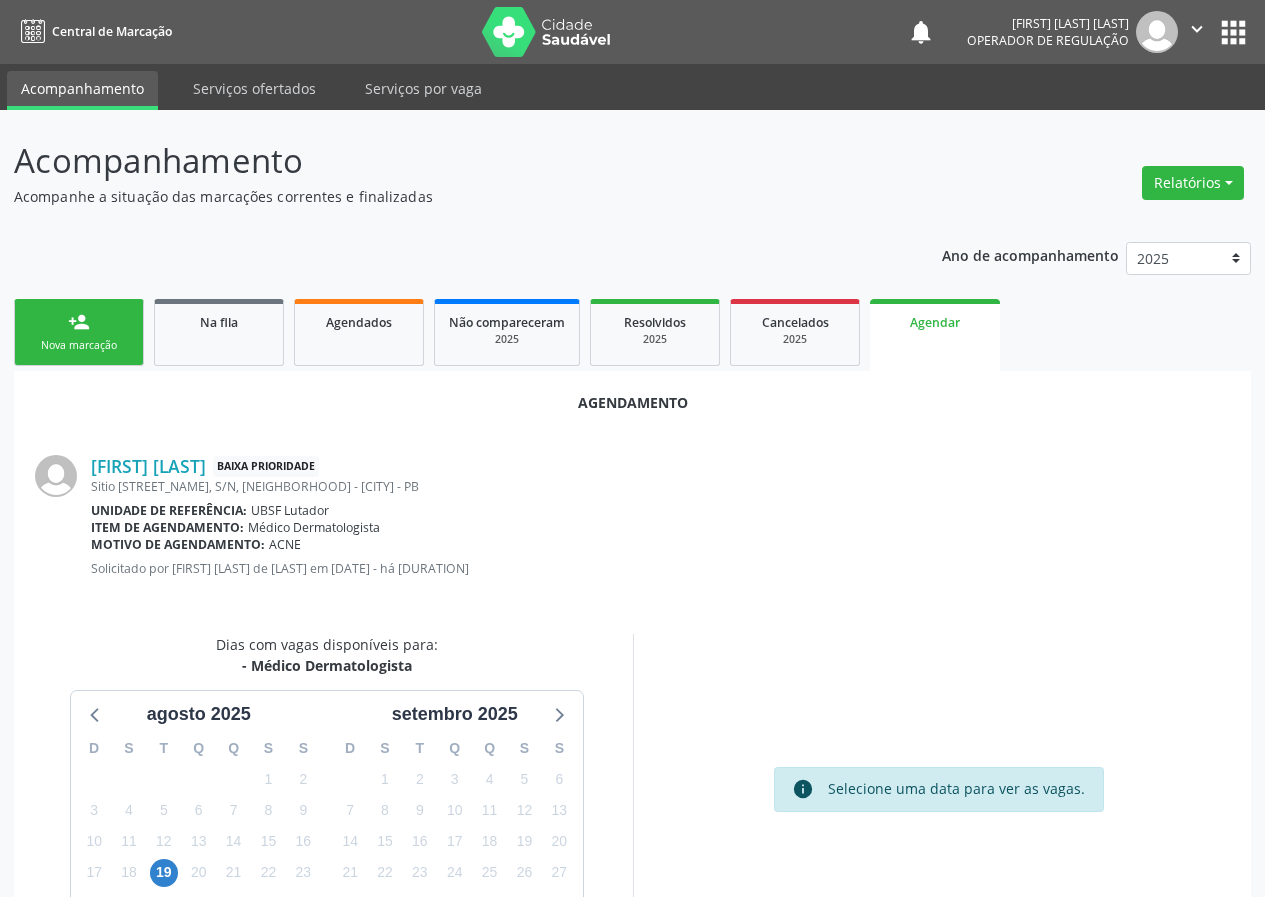 scroll, scrollTop: 144, scrollLeft: 0, axis: vertical 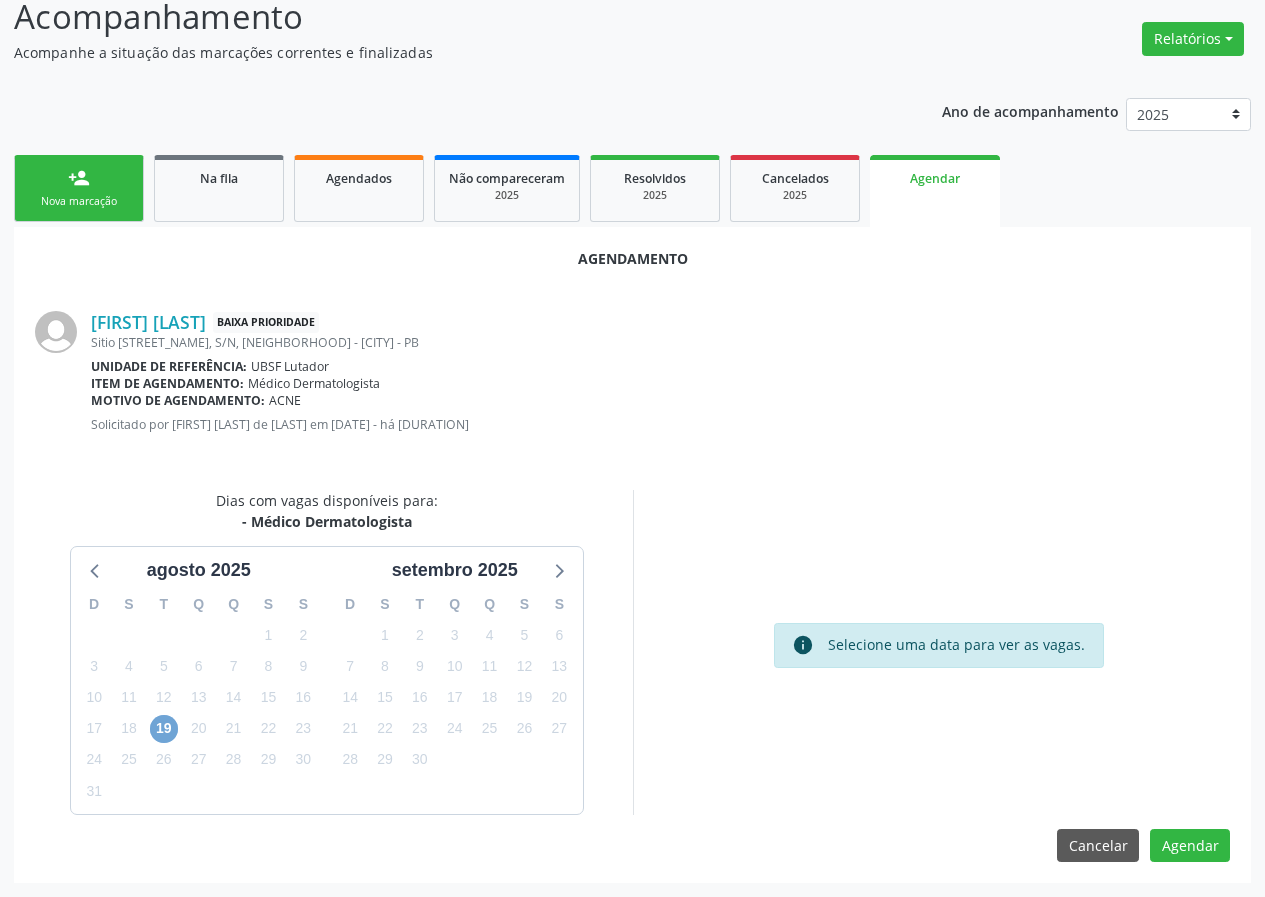 click on "19" at bounding box center (164, 729) 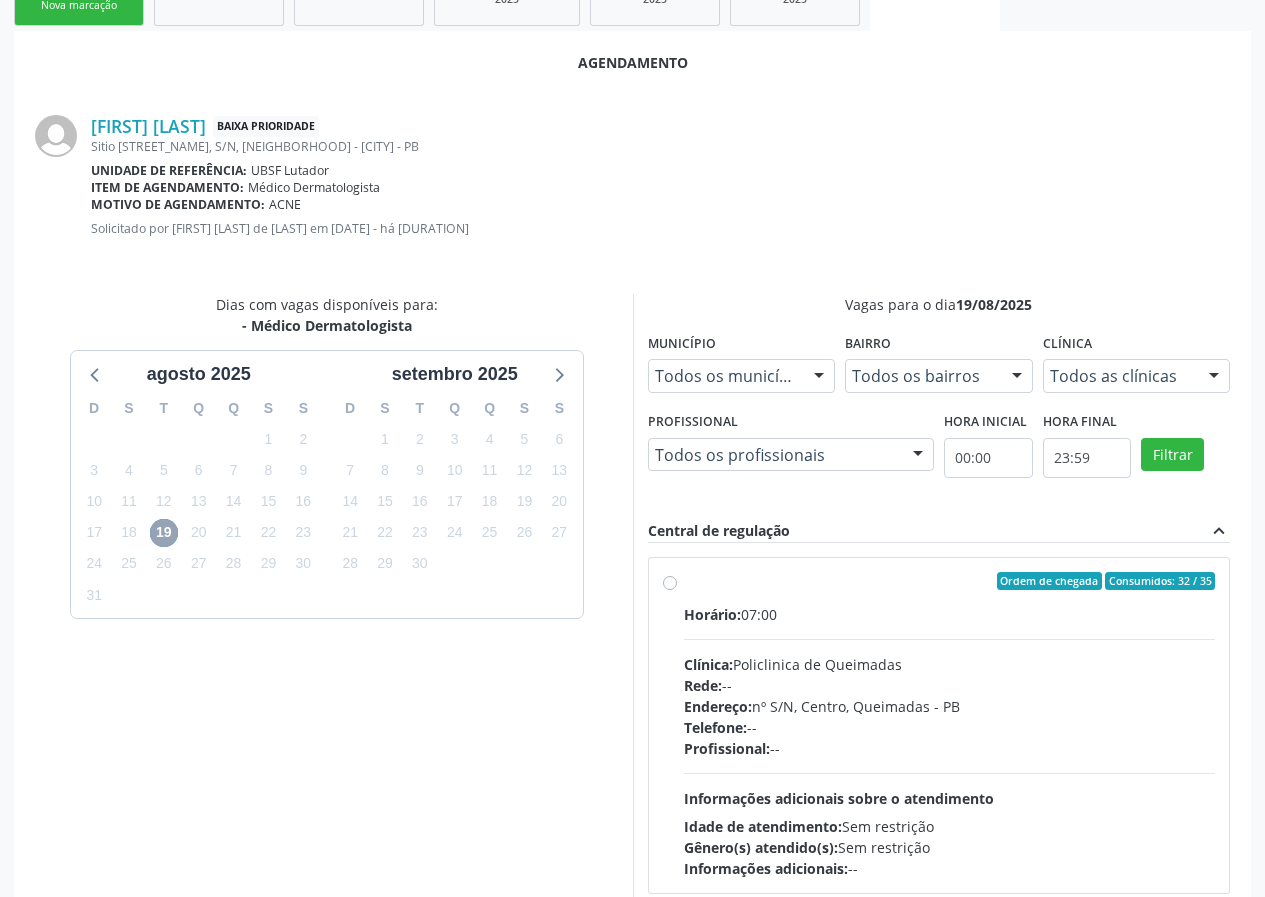 scroll, scrollTop: 433, scrollLeft: 0, axis: vertical 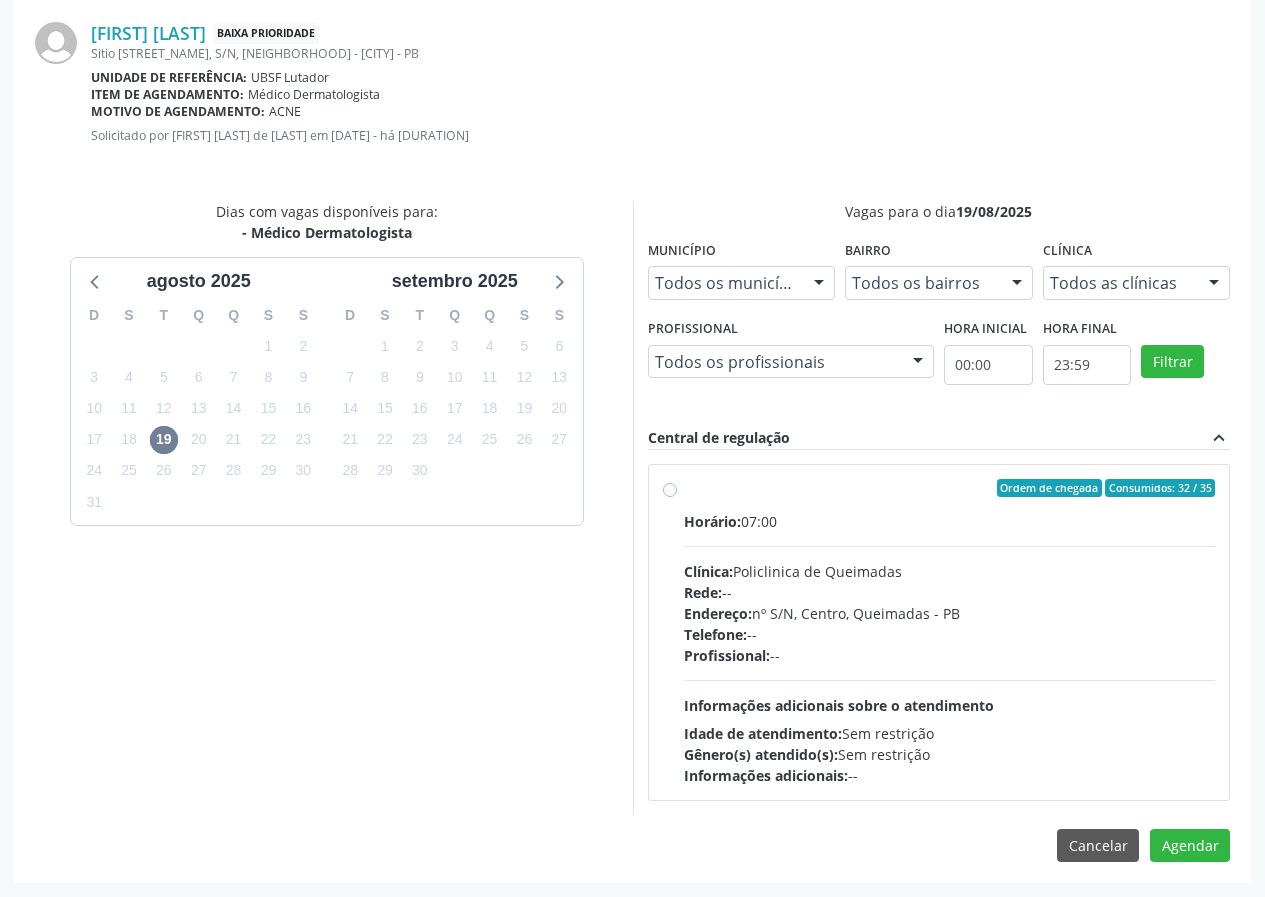 click on "Horário:   07:00" at bounding box center (950, 521) 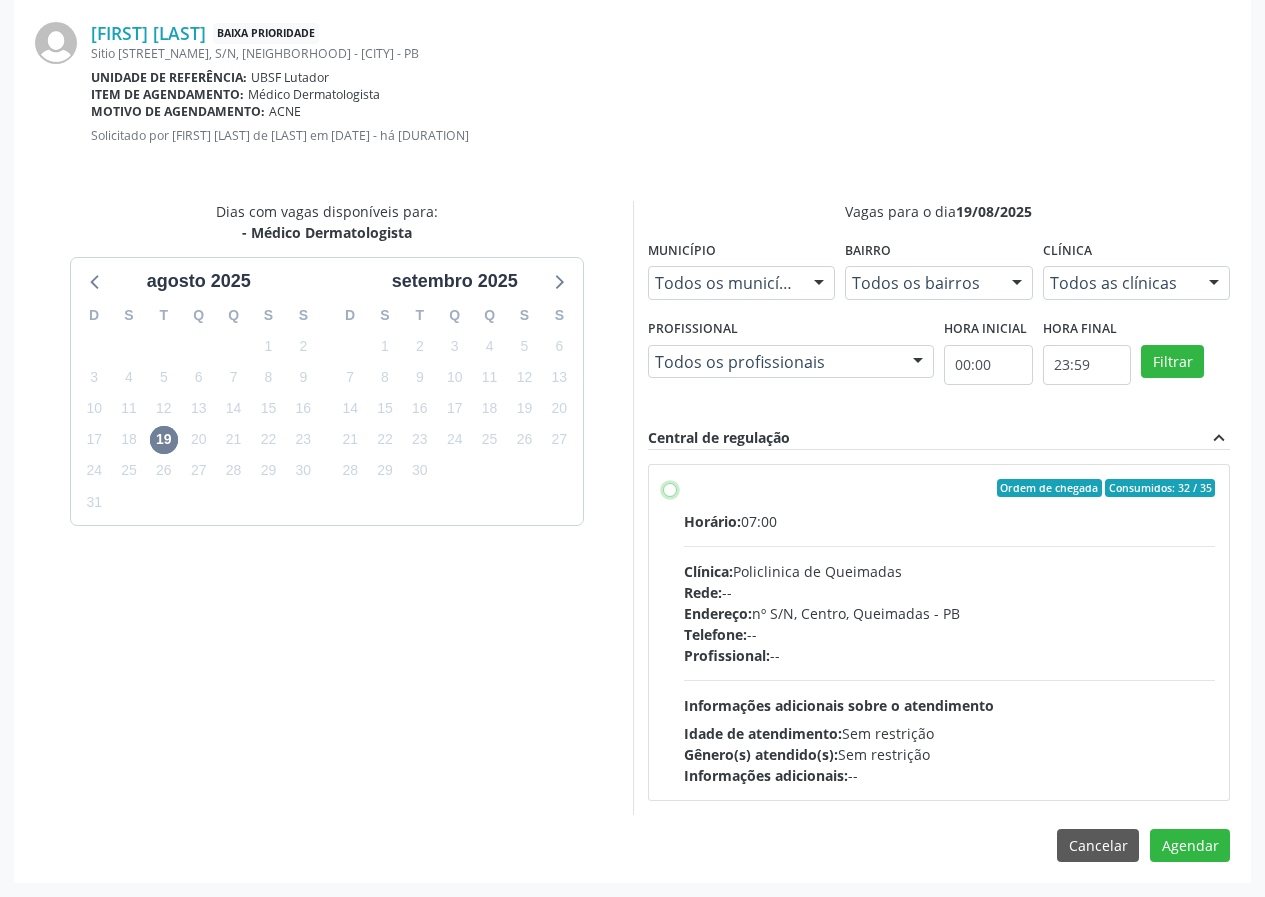 click on "Ordem de chegada
Consumidos: 32 / 35
Horário:   07:00
Clínica:  Policlinica de Queimadas
Rede:
--
Endereço:   nº S/N, Centro, Queimadas - PB
Telefone:   --
Profissional:
--
Informações adicionais sobre o atendimento
Idade de atendimento:
Sem restrição
Gênero(s) atendido(s):
Sem restrição
Informações adicionais:
--" at bounding box center [670, 488] 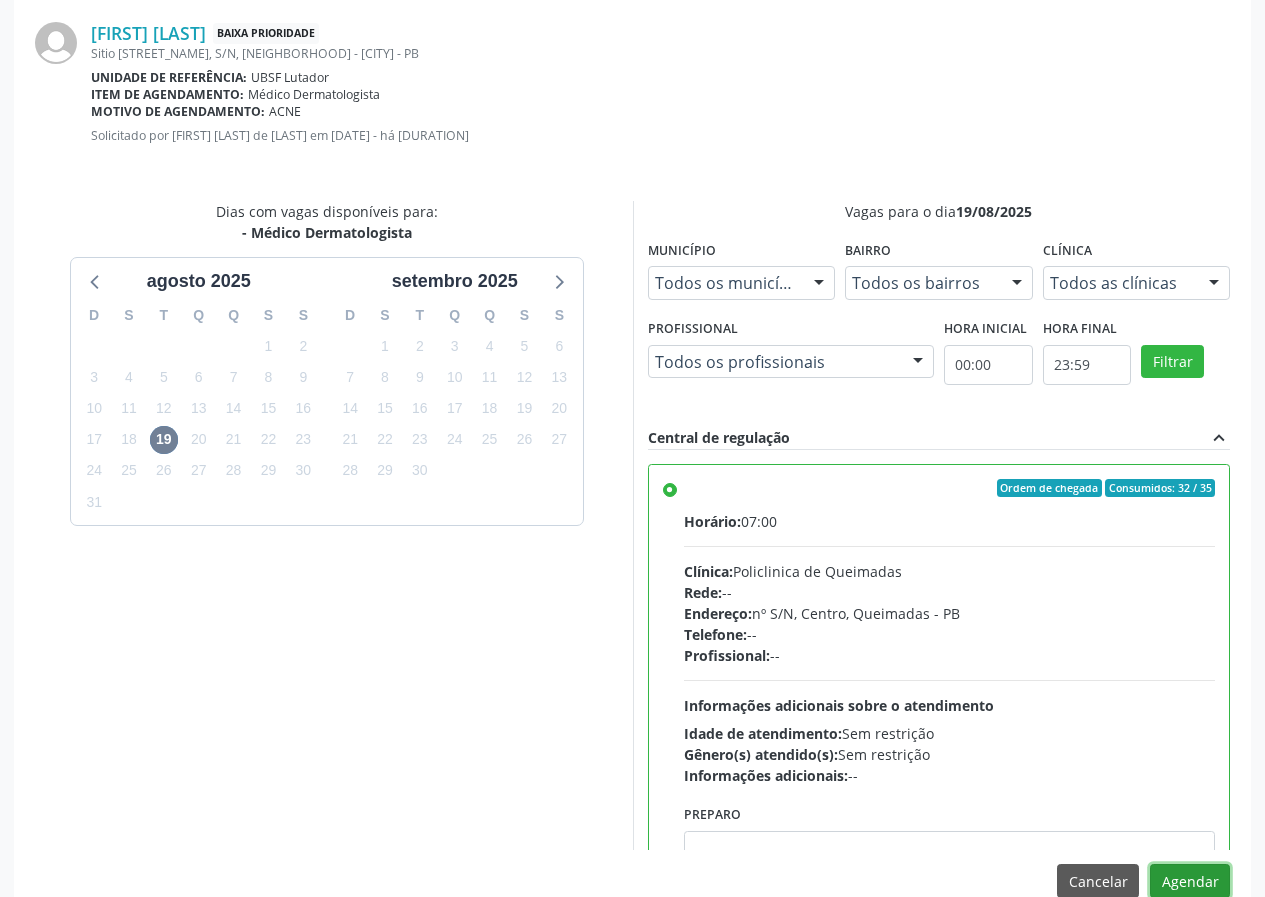 click on "Agendar" at bounding box center [1190, 881] 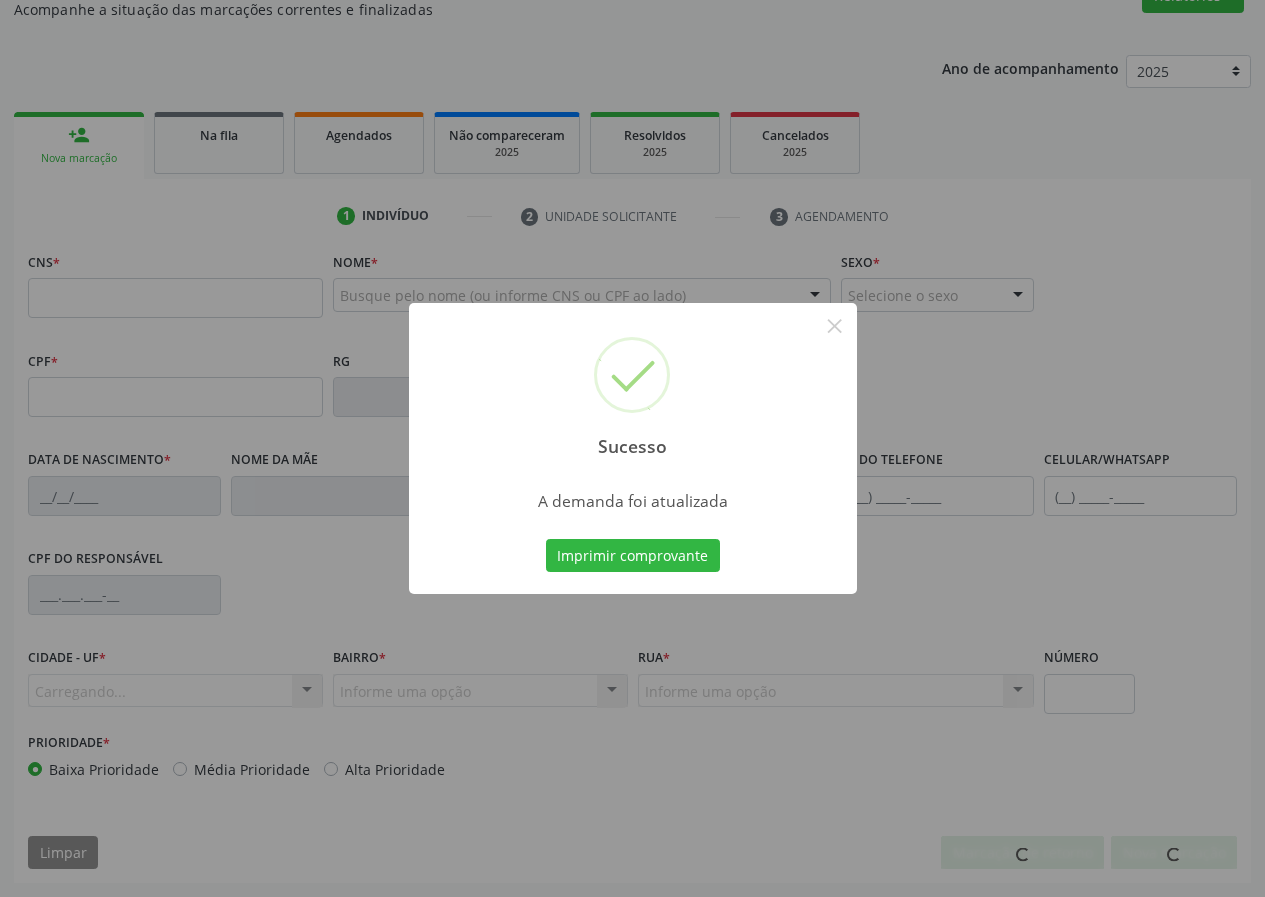 scroll, scrollTop: 187, scrollLeft: 0, axis: vertical 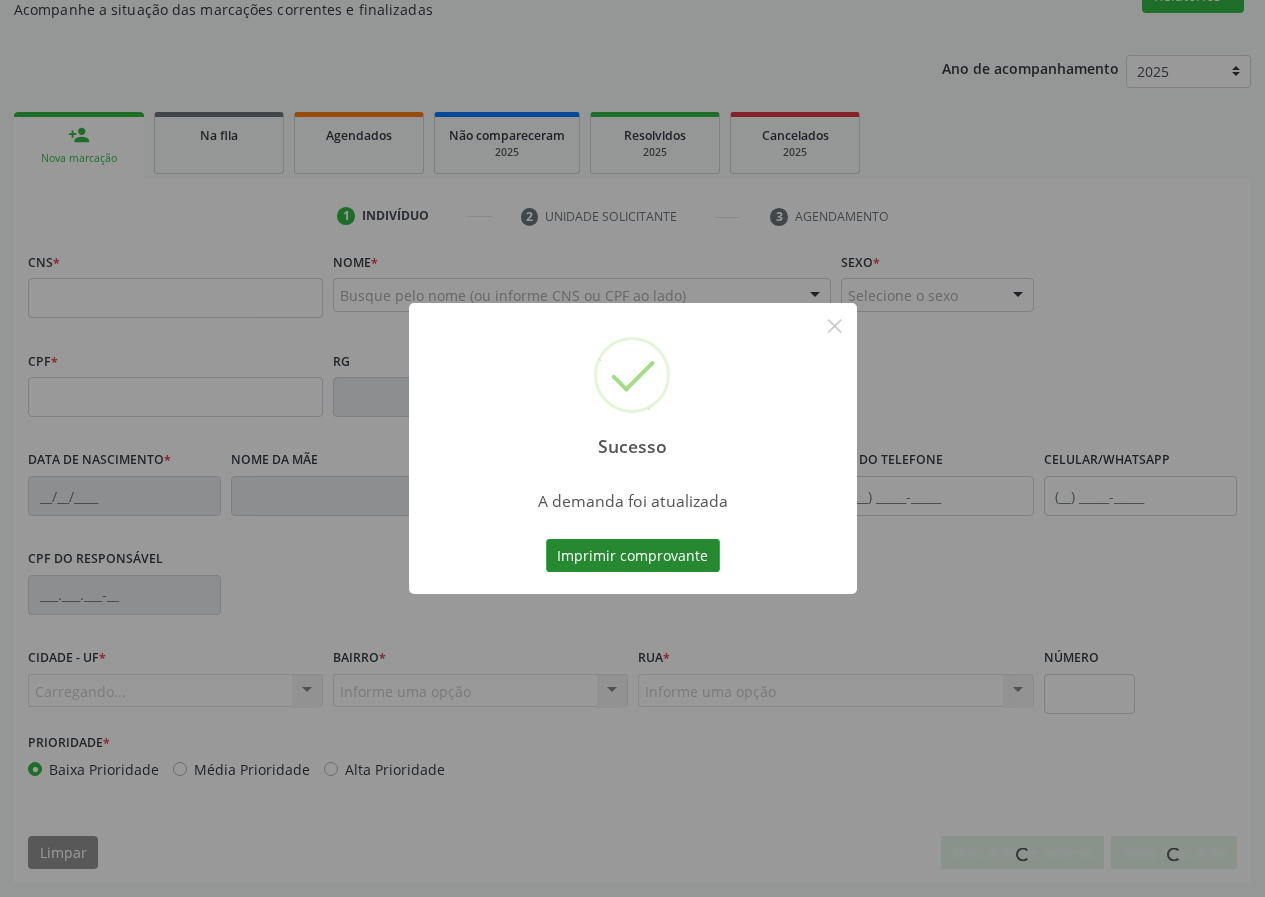 click on "Imprimir comprovante" at bounding box center (633, 556) 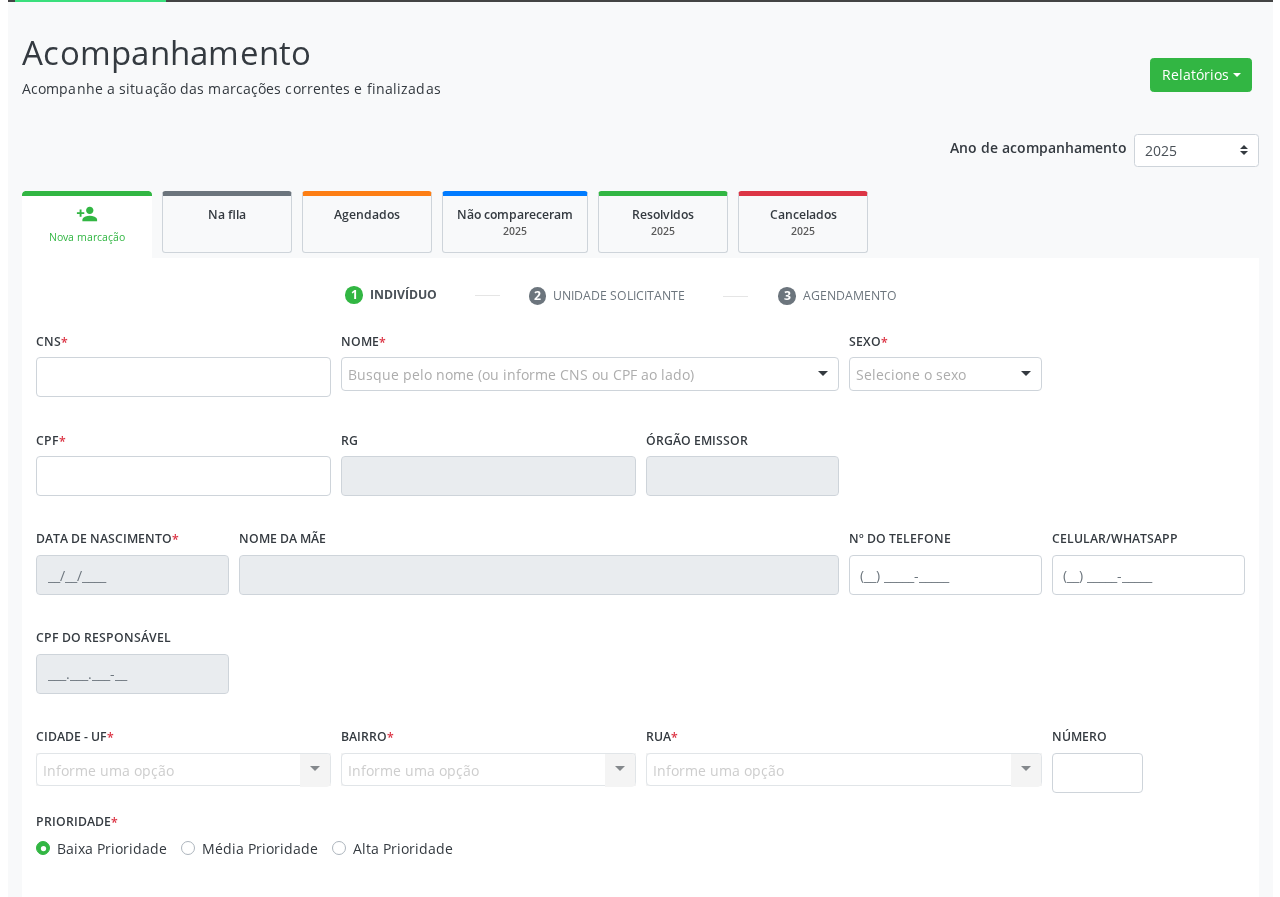 scroll, scrollTop: 0, scrollLeft: 0, axis: both 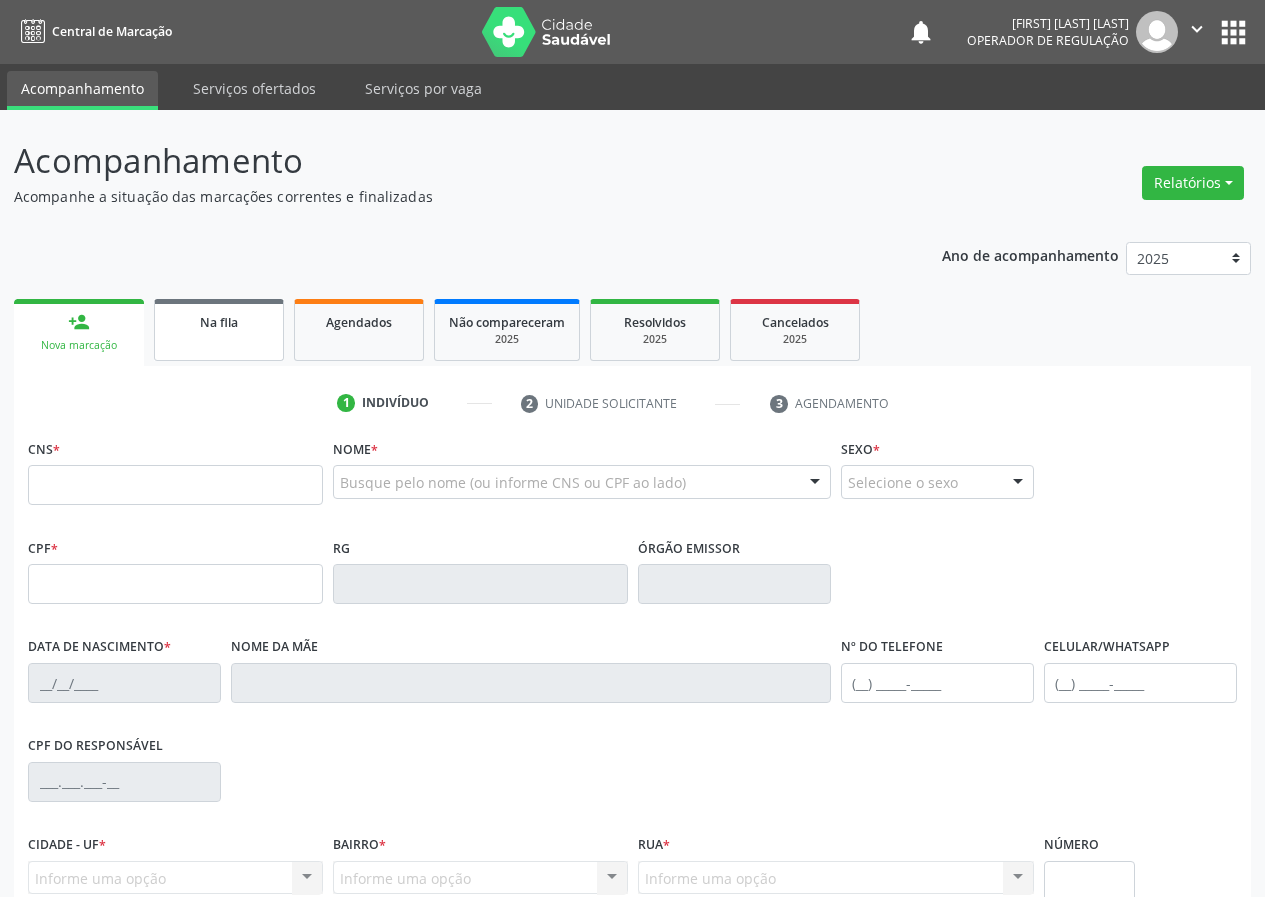 click on "Na fila" at bounding box center [219, 330] 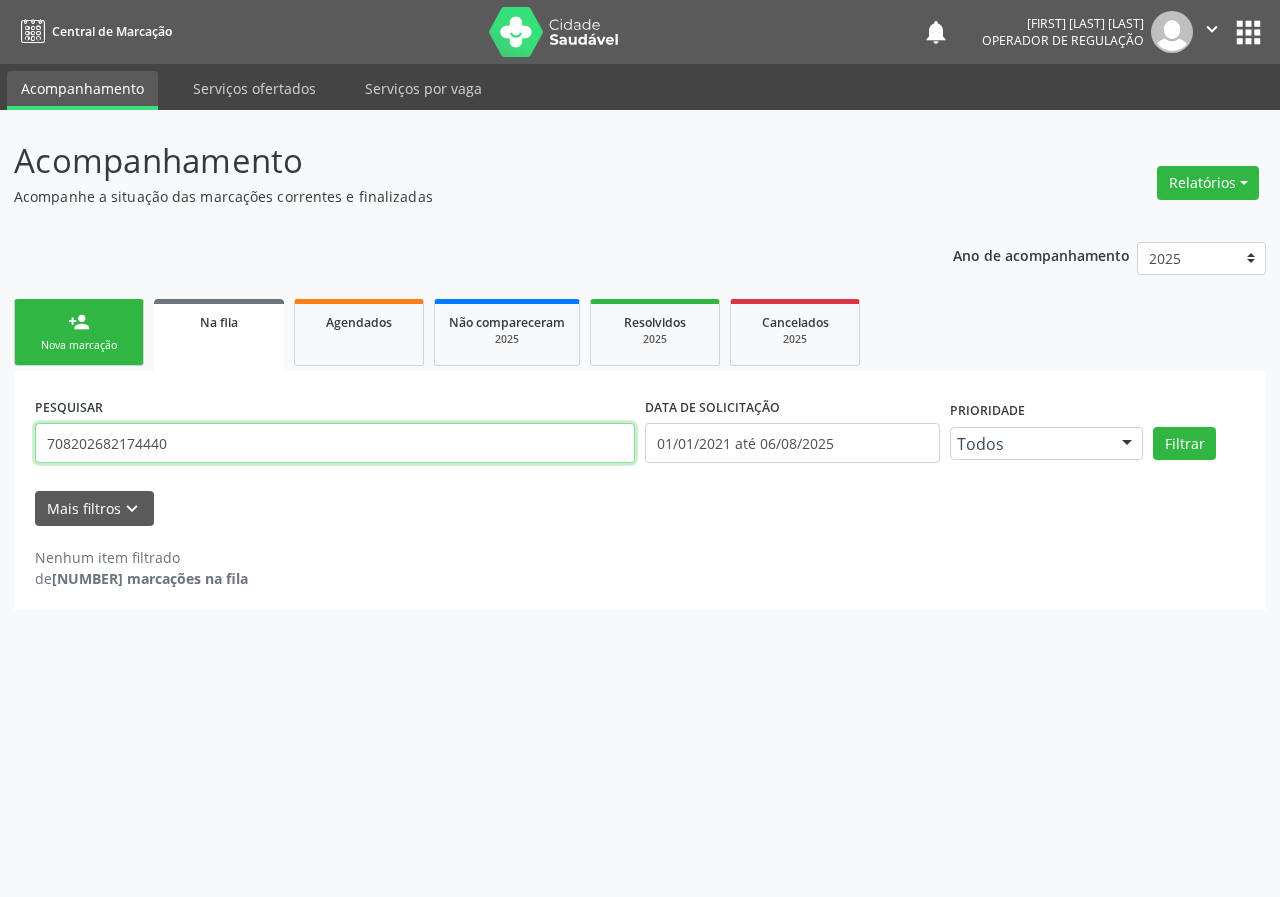 drag, startPoint x: 195, startPoint y: 427, endPoint x: 0, endPoint y: 422, distance: 195.06409 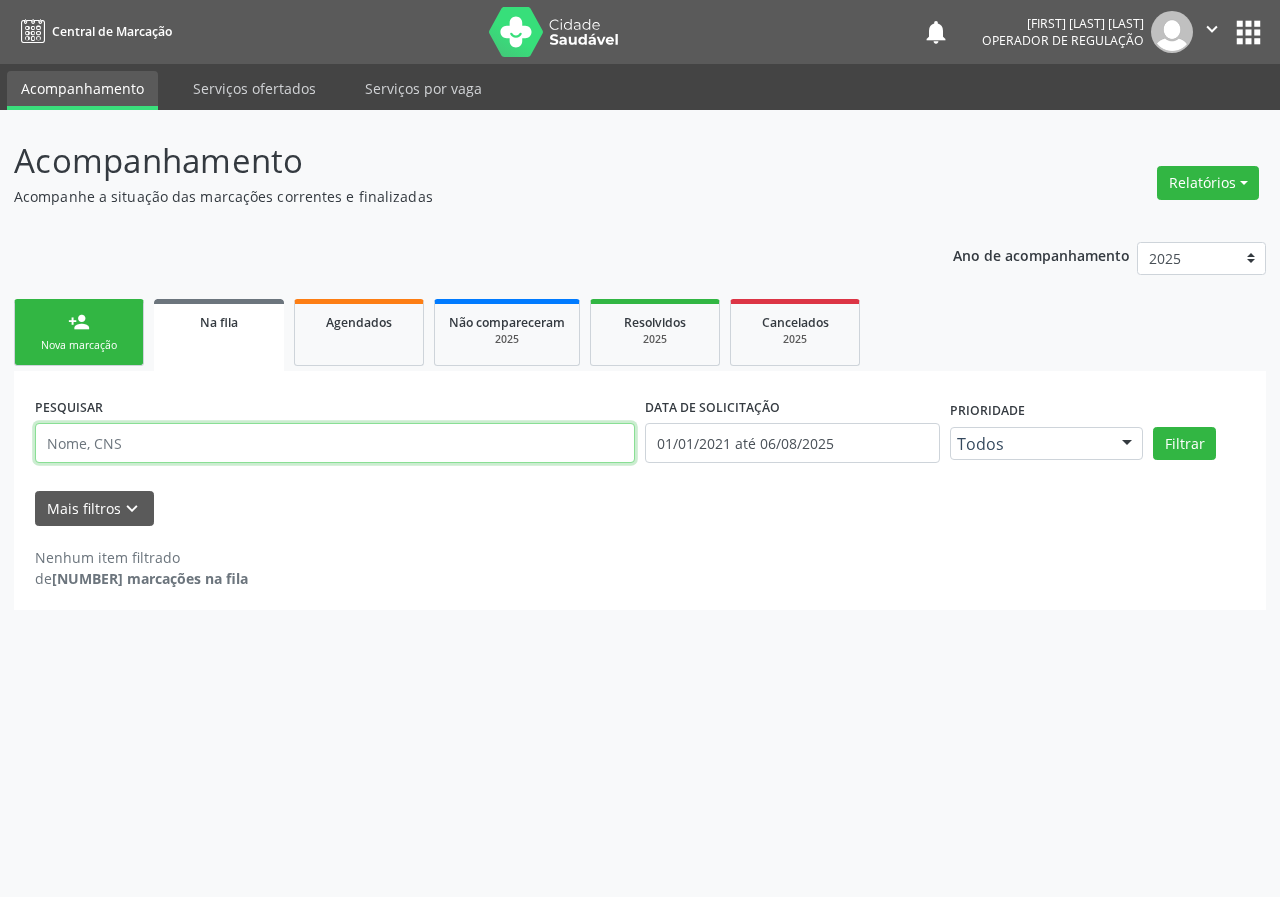 click on "" at bounding box center (1212, 29) 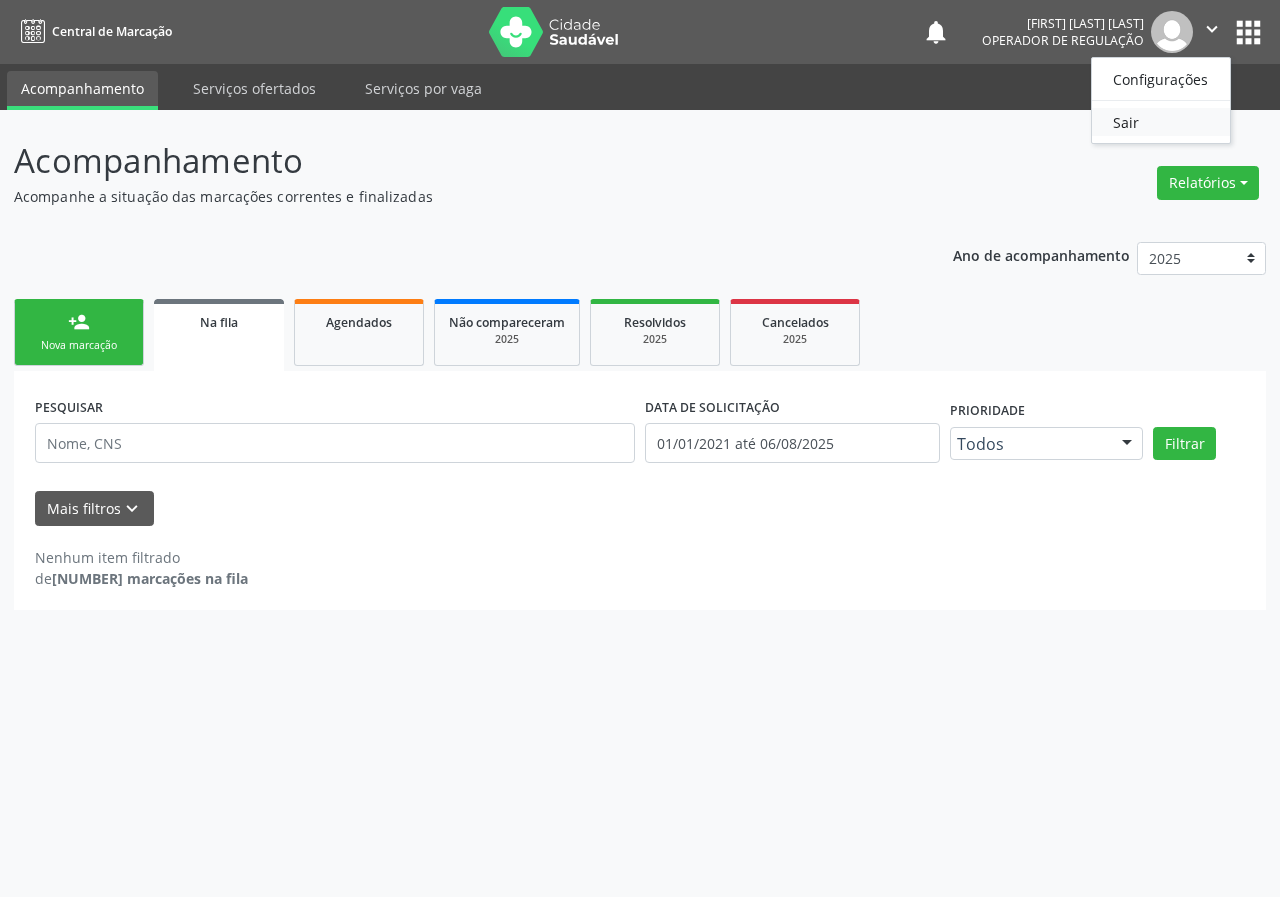 click on "Sair" at bounding box center (1161, 122) 